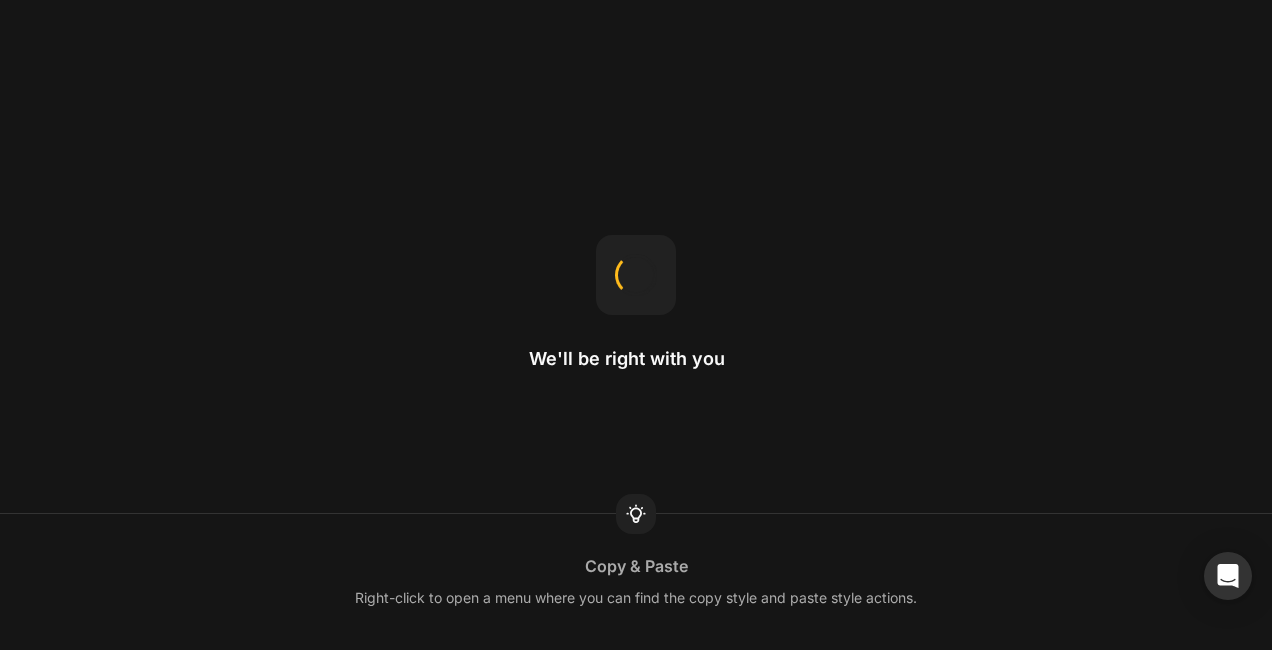 scroll, scrollTop: 0, scrollLeft: 0, axis: both 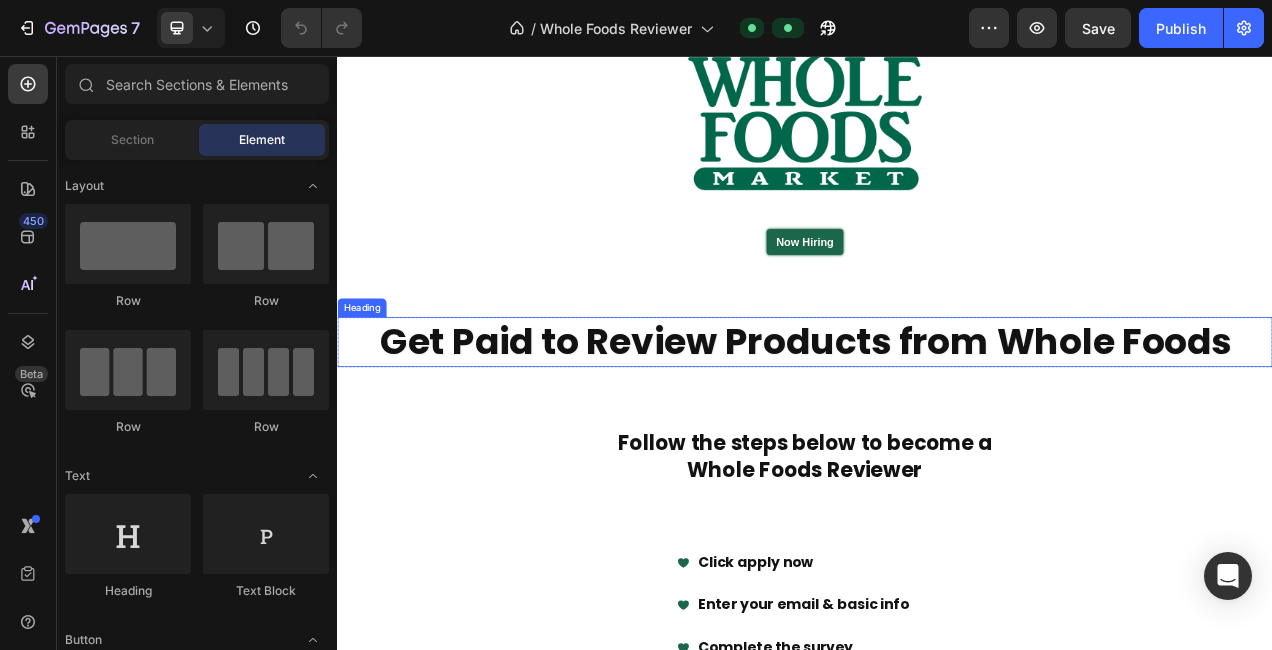 click on "Get Paid to Review Products from Whole Foods" at bounding box center (937, 422) 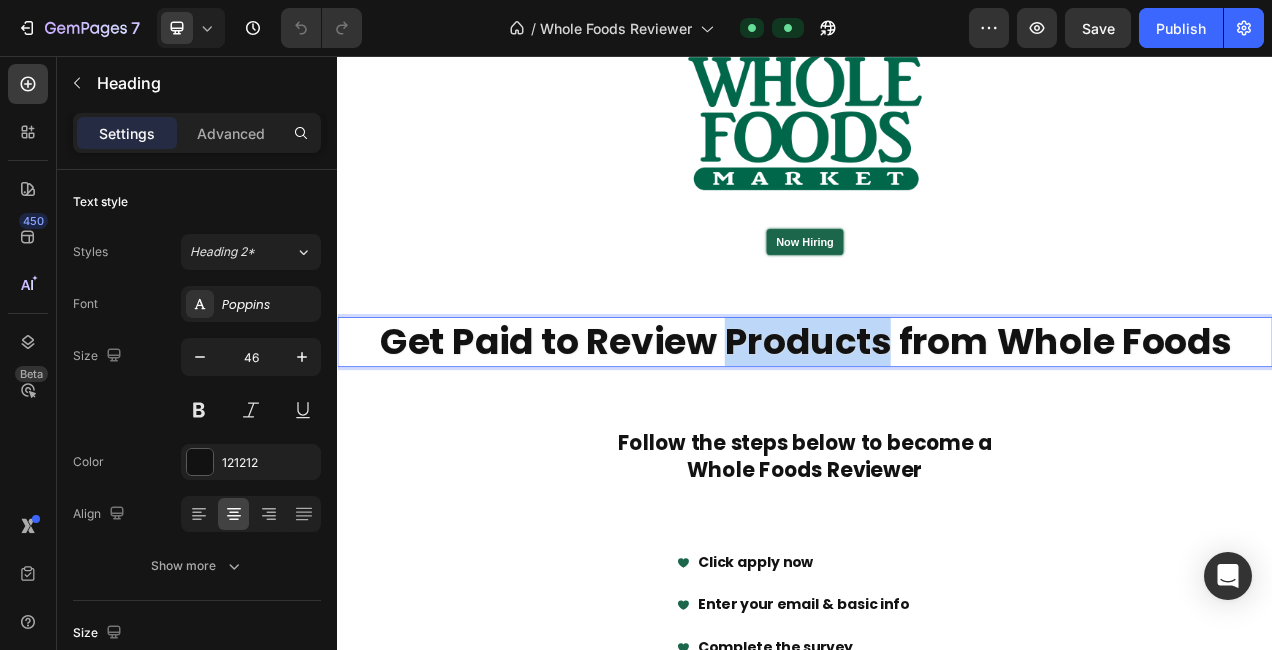drag, startPoint x: 1035, startPoint y: 417, endPoint x: 843, endPoint y: 425, distance: 192.1666 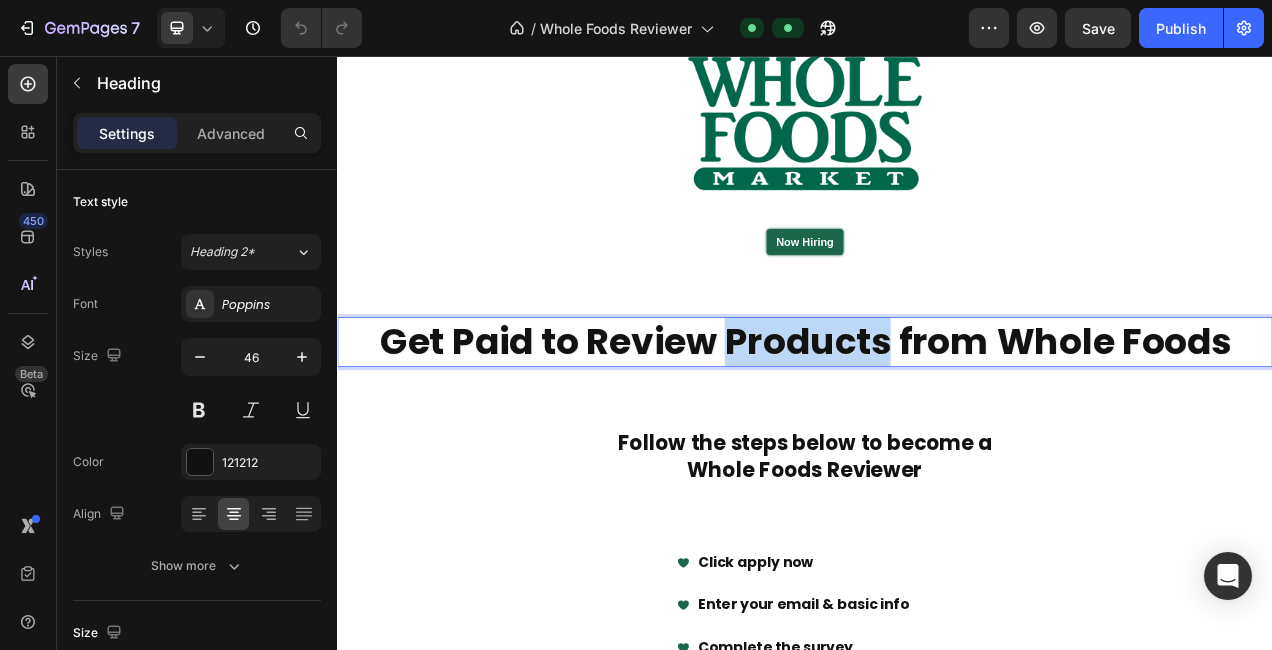 click on "Get Paid to Review Products from Whole Foods" at bounding box center (937, 422) 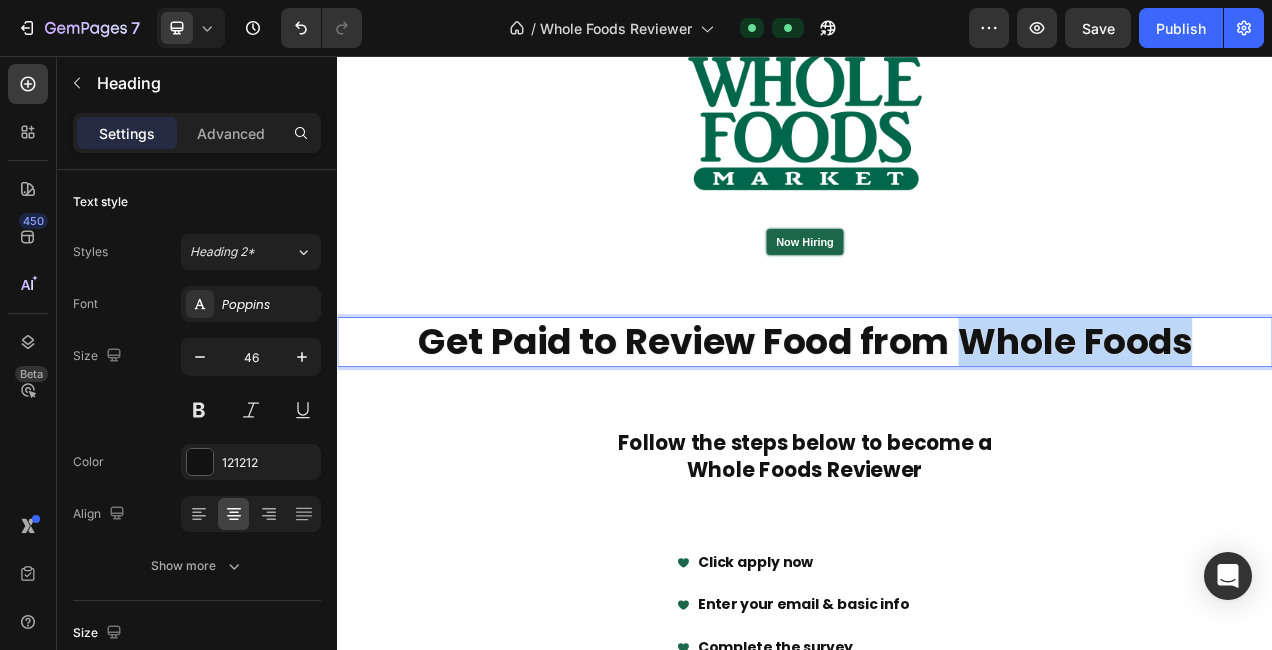 drag, startPoint x: 1441, startPoint y: 417, endPoint x: 1127, endPoint y: 414, distance: 314.01434 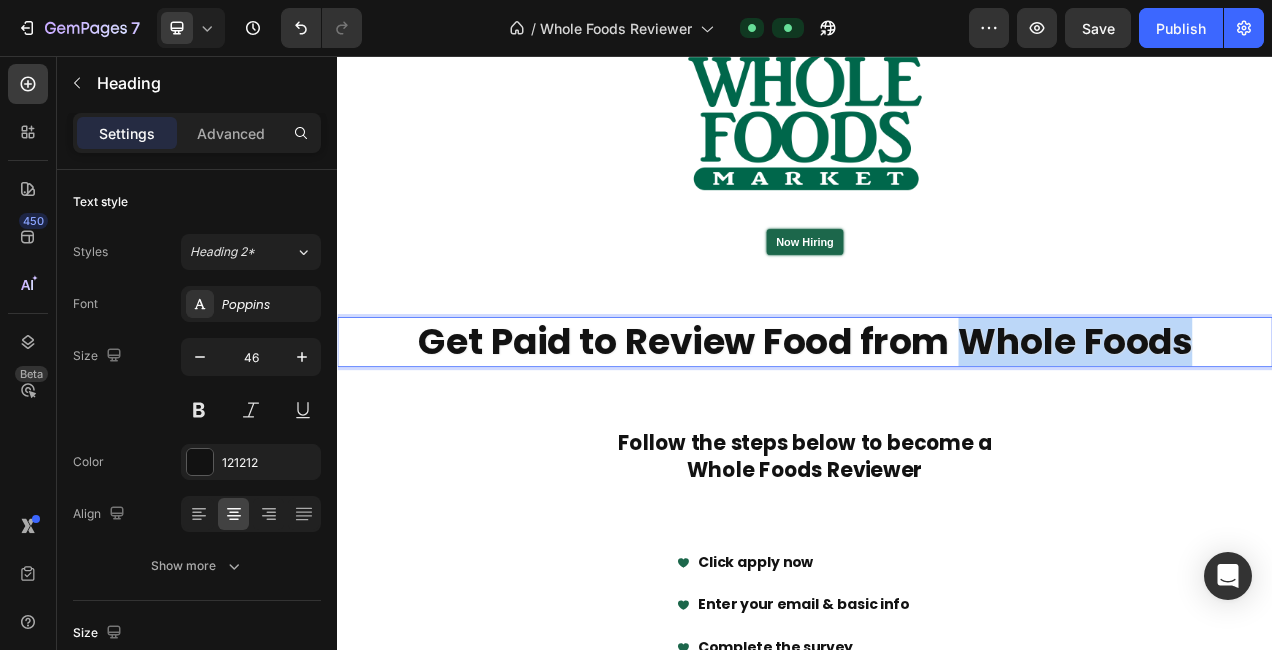 click on "Get Paid to Review Food from Whole Foods" at bounding box center [937, 423] 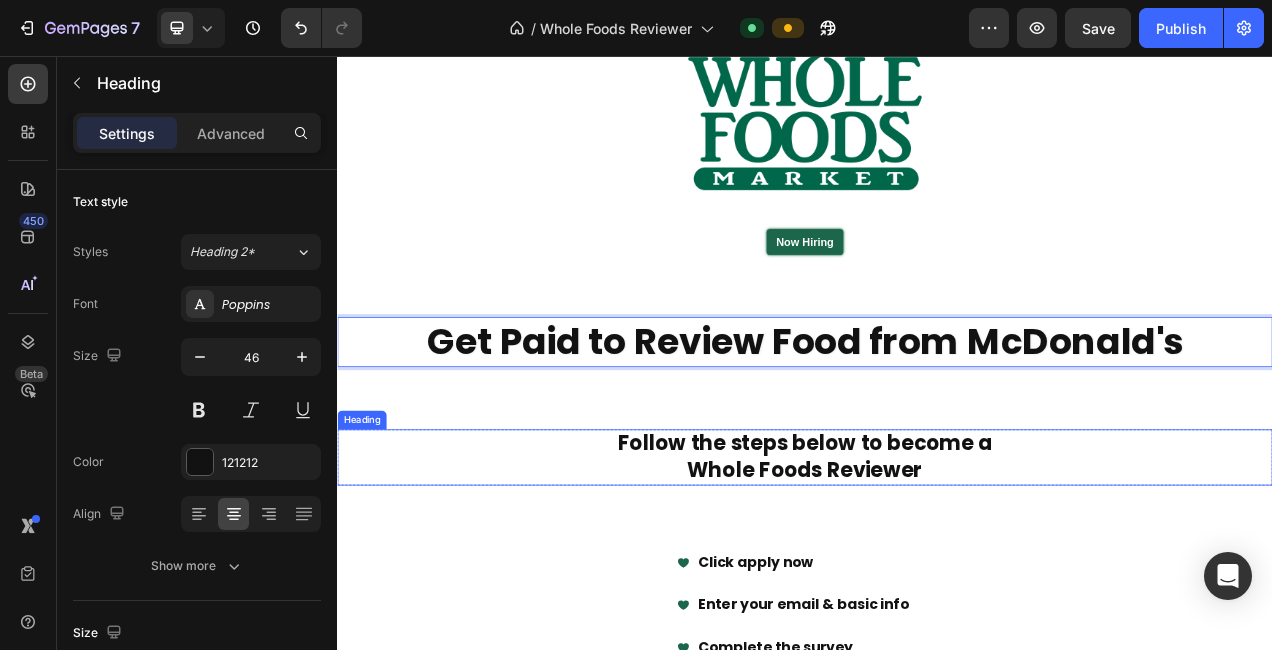 click on "Follow the steps below to become a" at bounding box center [937, 553] 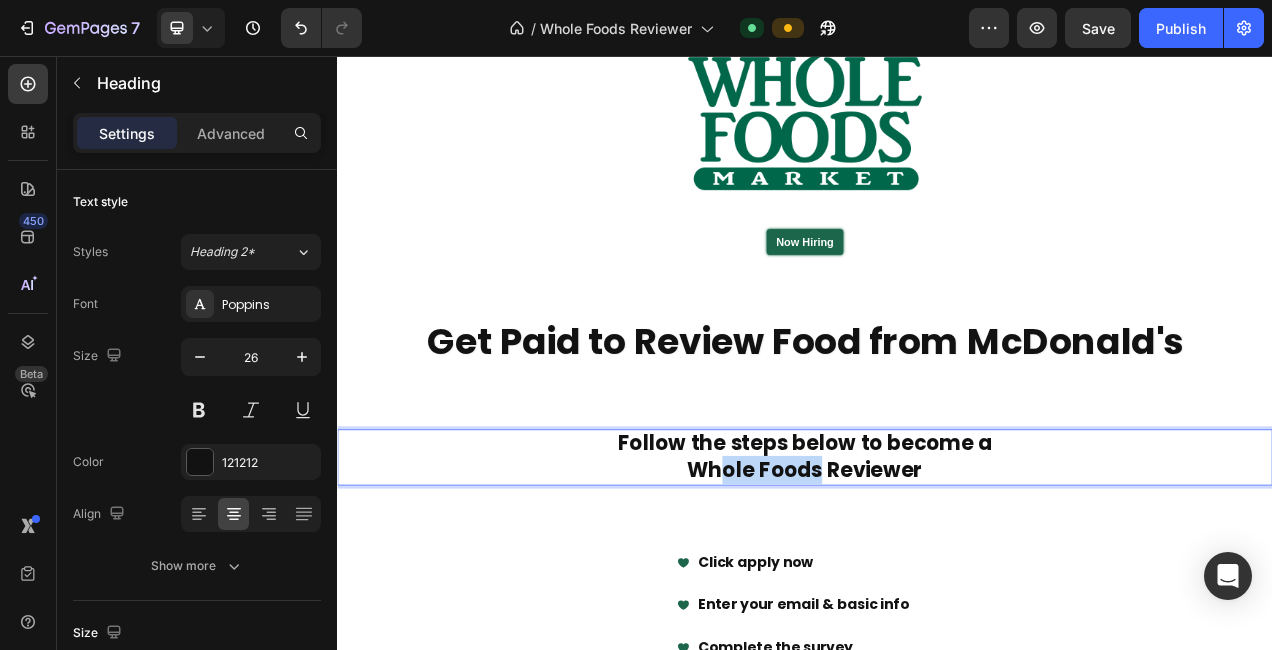 drag, startPoint x: 942, startPoint y: 590, endPoint x: 828, endPoint y: 582, distance: 114.28036 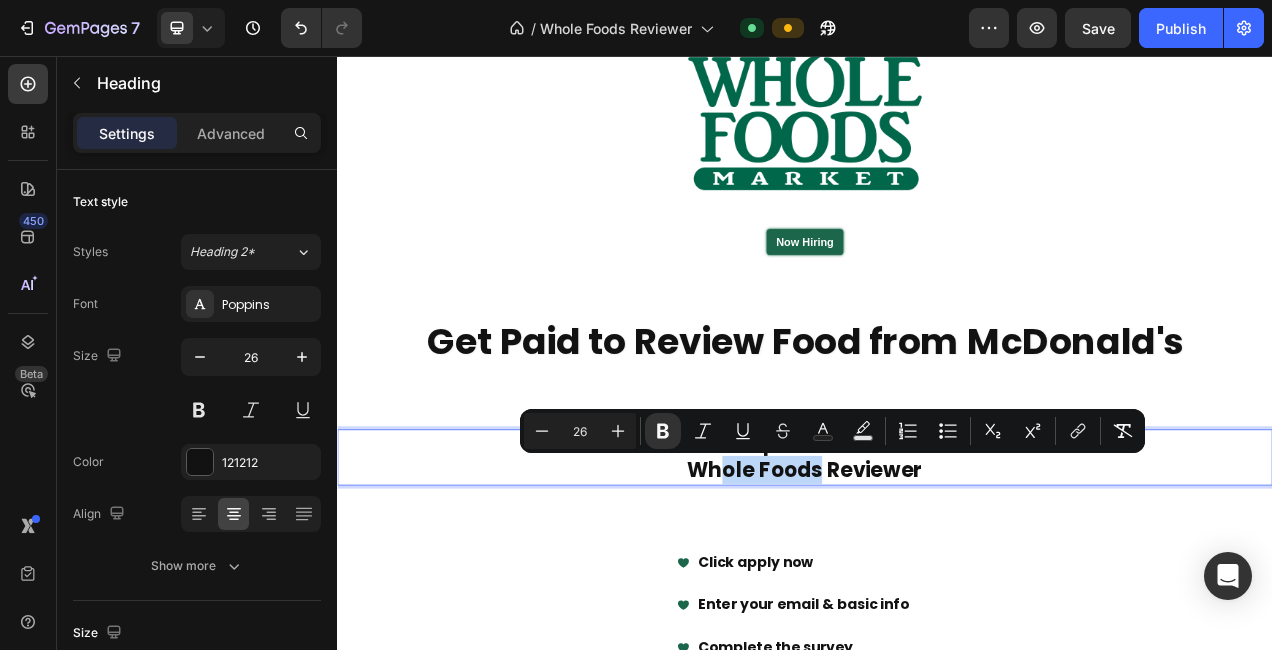 click on "Whole Foods Reviewer" at bounding box center [937, 587] 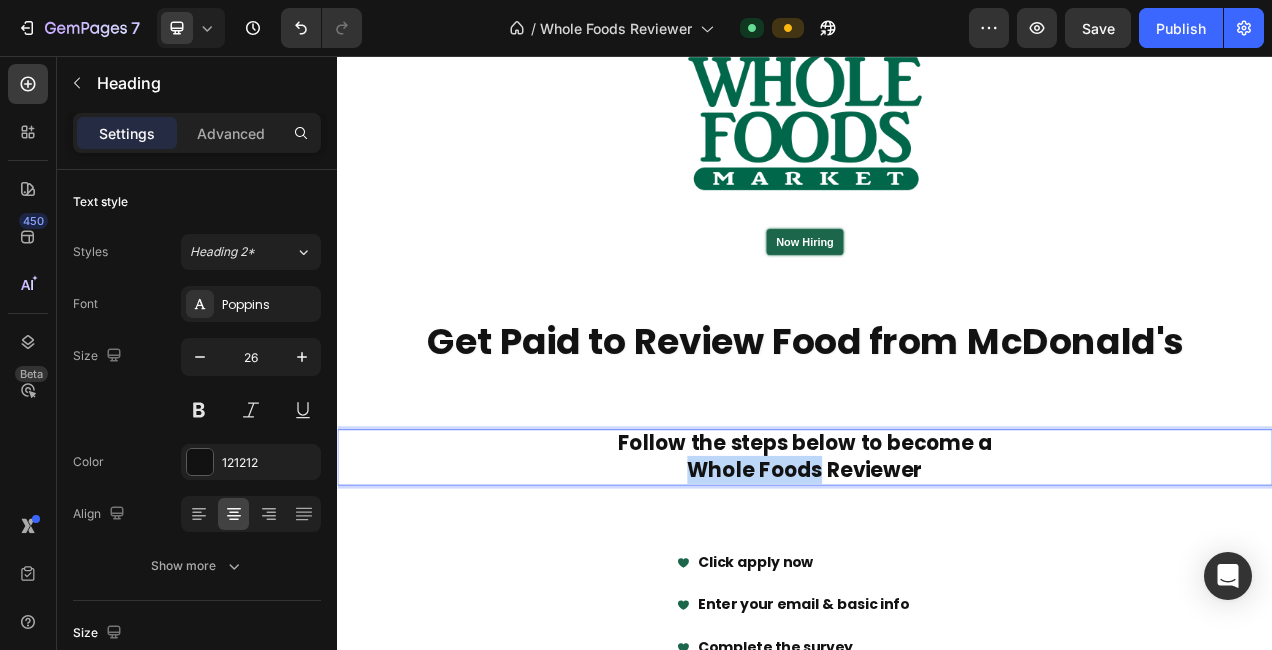 drag, startPoint x: 944, startPoint y: 584, endPoint x: 777, endPoint y: 582, distance: 167.01198 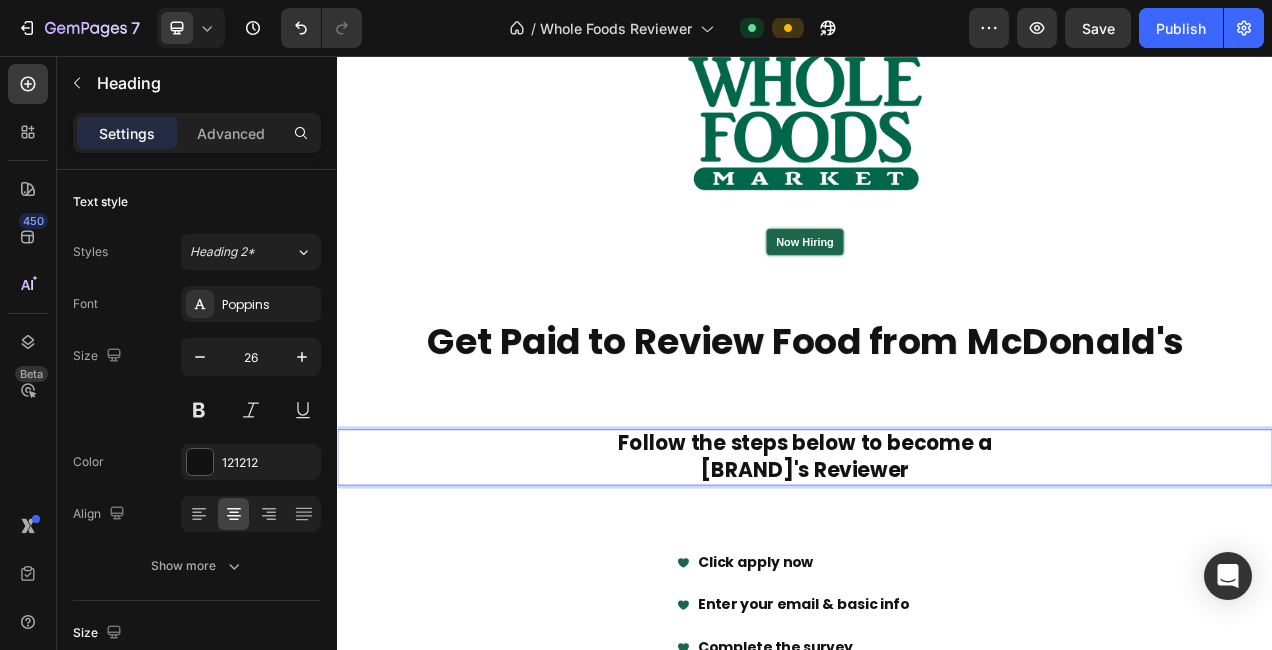click on "[BRAND]'s Reviewer" at bounding box center (937, 587) 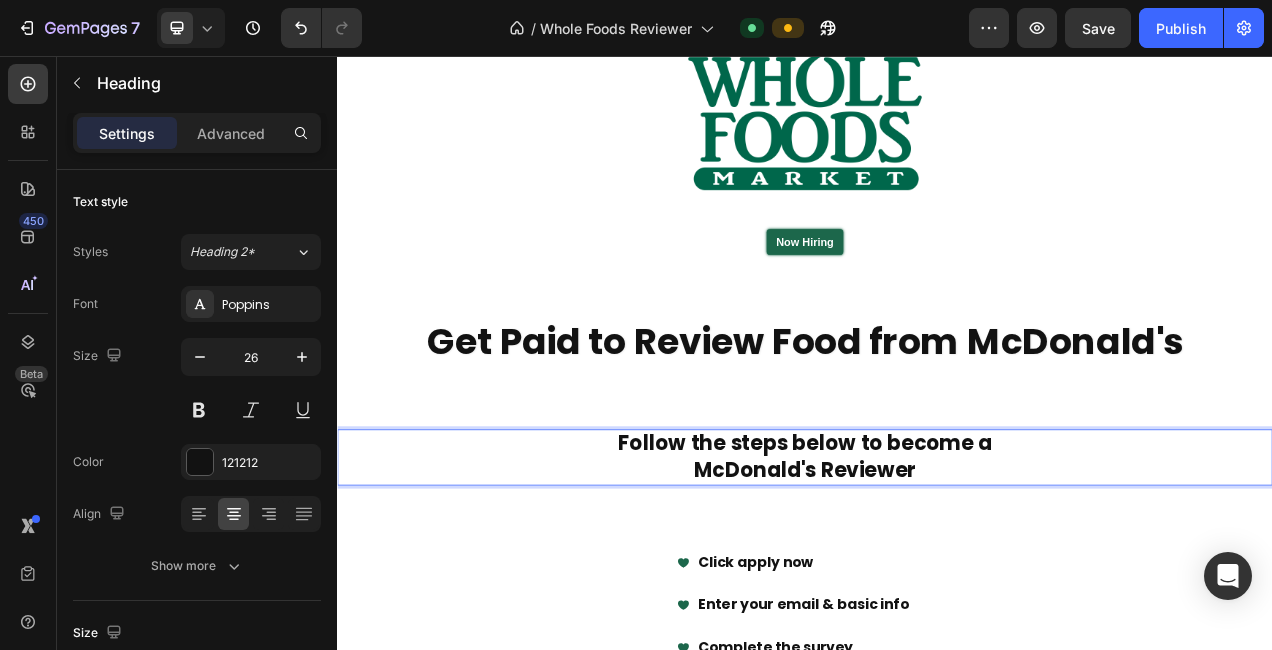 click on "Follow the steps below to become a [BRAND] Reviewer" at bounding box center [937, 571] 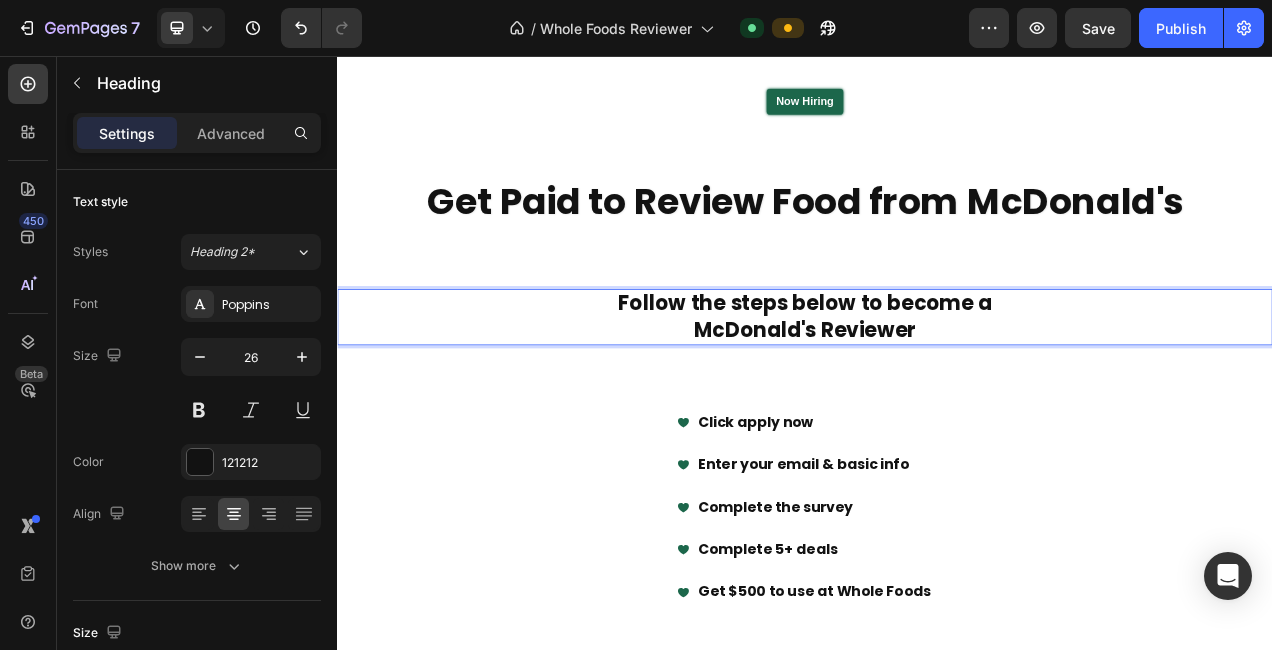scroll, scrollTop: 355, scrollLeft: 0, axis: vertical 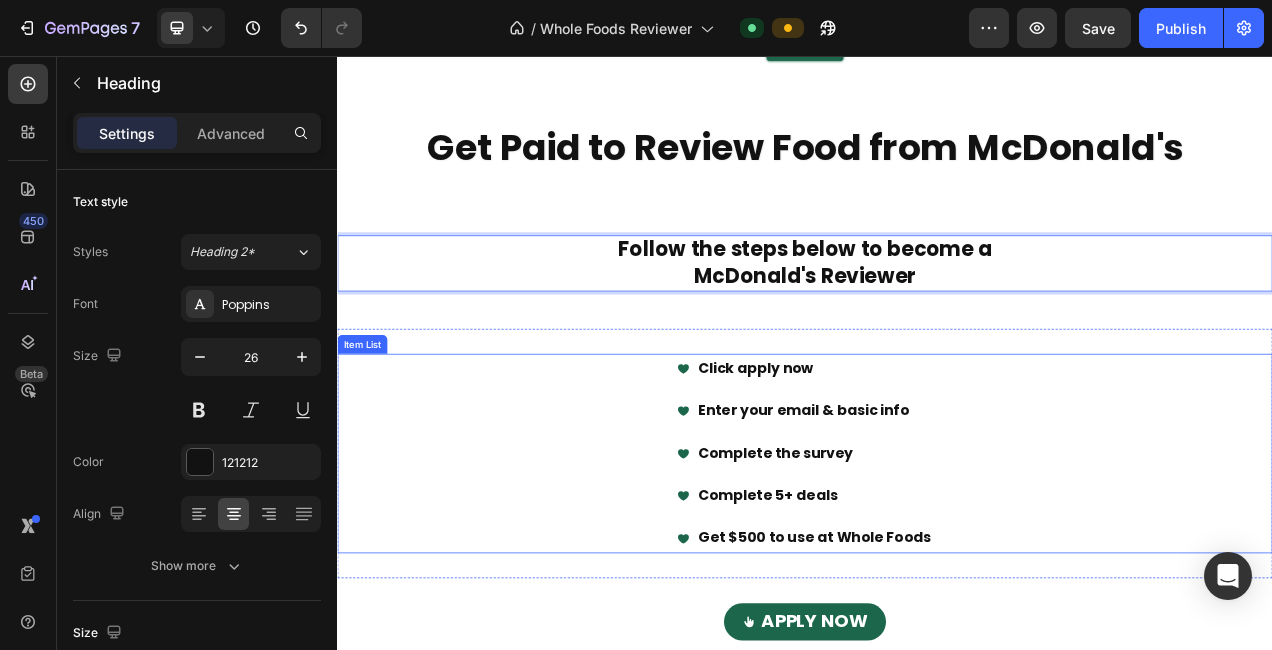 click on "​Get $500 to use at Whole Foods" at bounding box center (949, 673) 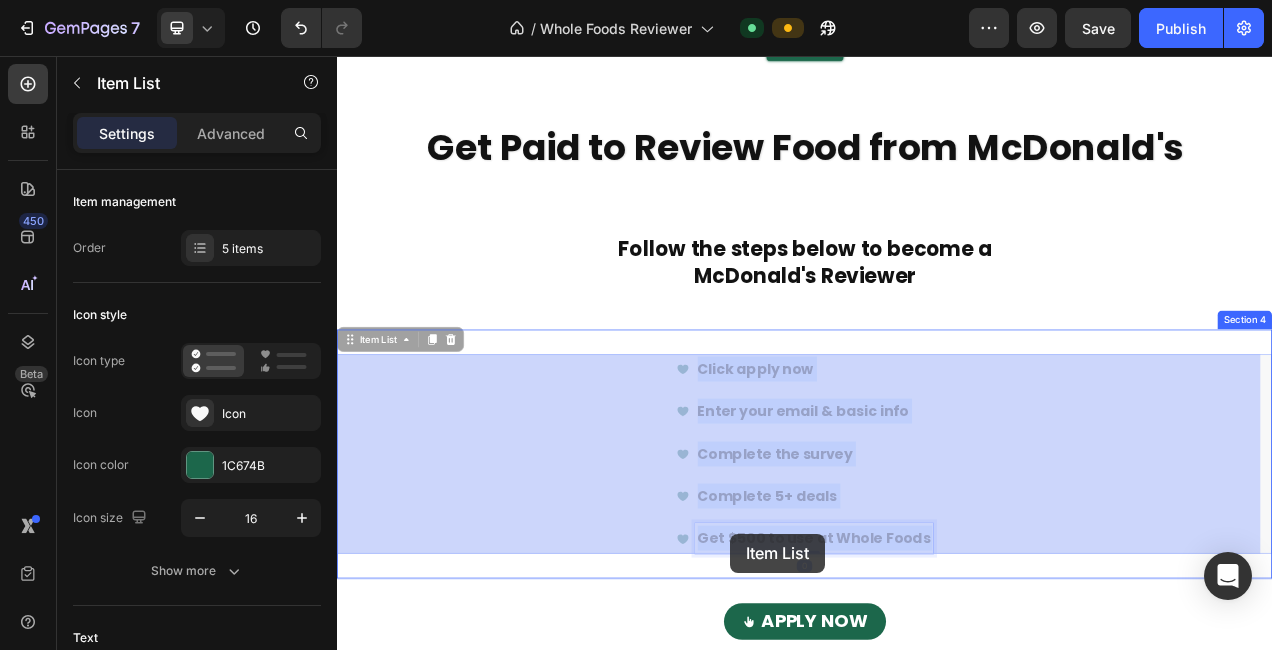 drag, startPoint x: 877, startPoint y: 669, endPoint x: 841, endPoint y: 670, distance: 36.013885 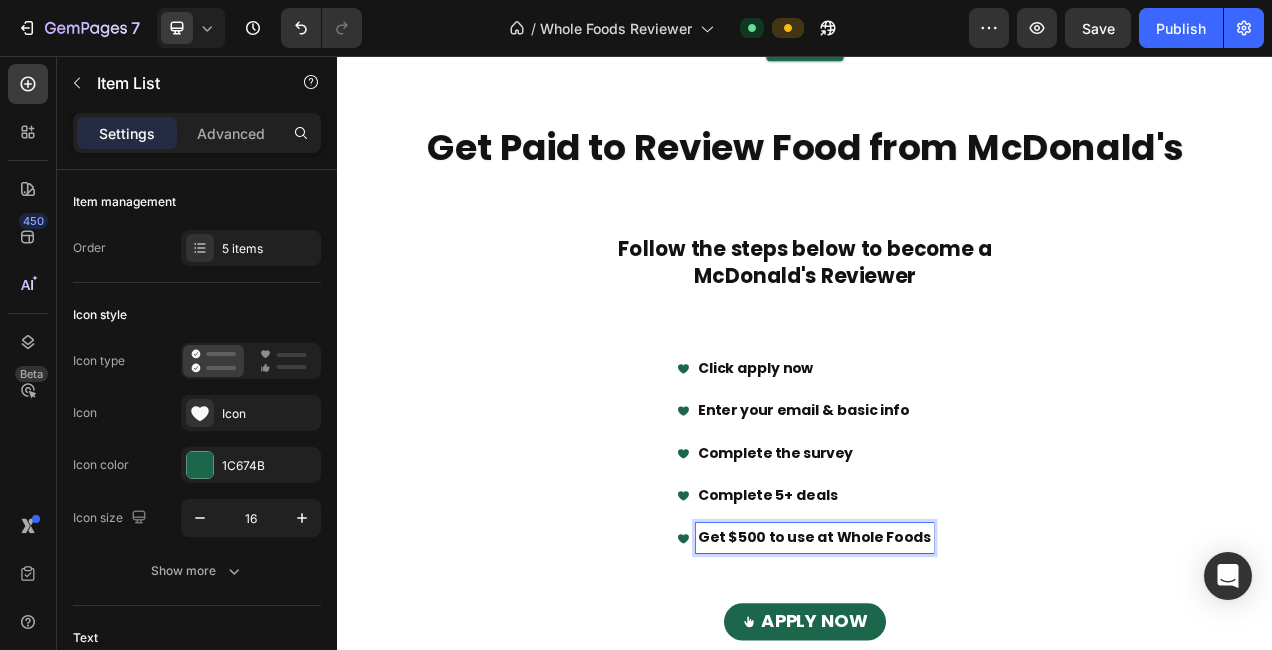 click on "​Get $500 to use at Whole Foods" at bounding box center (949, 673) 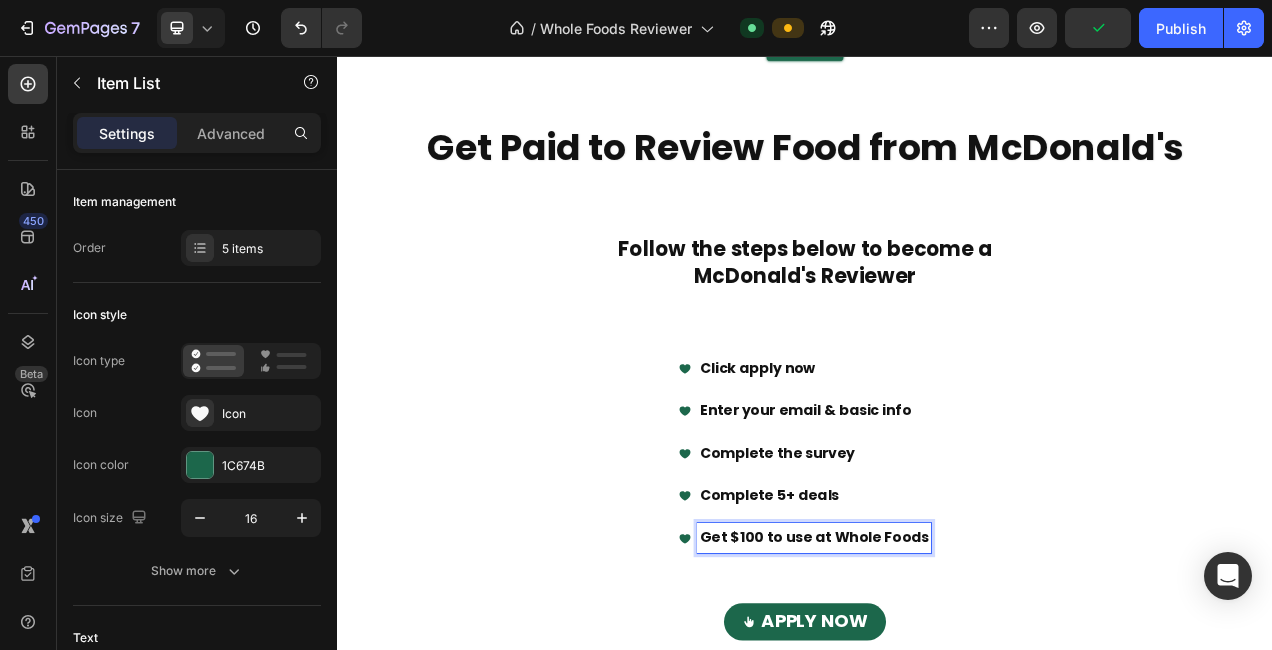 click on "​Get $100 to use at Whole Foods" at bounding box center [949, 673] 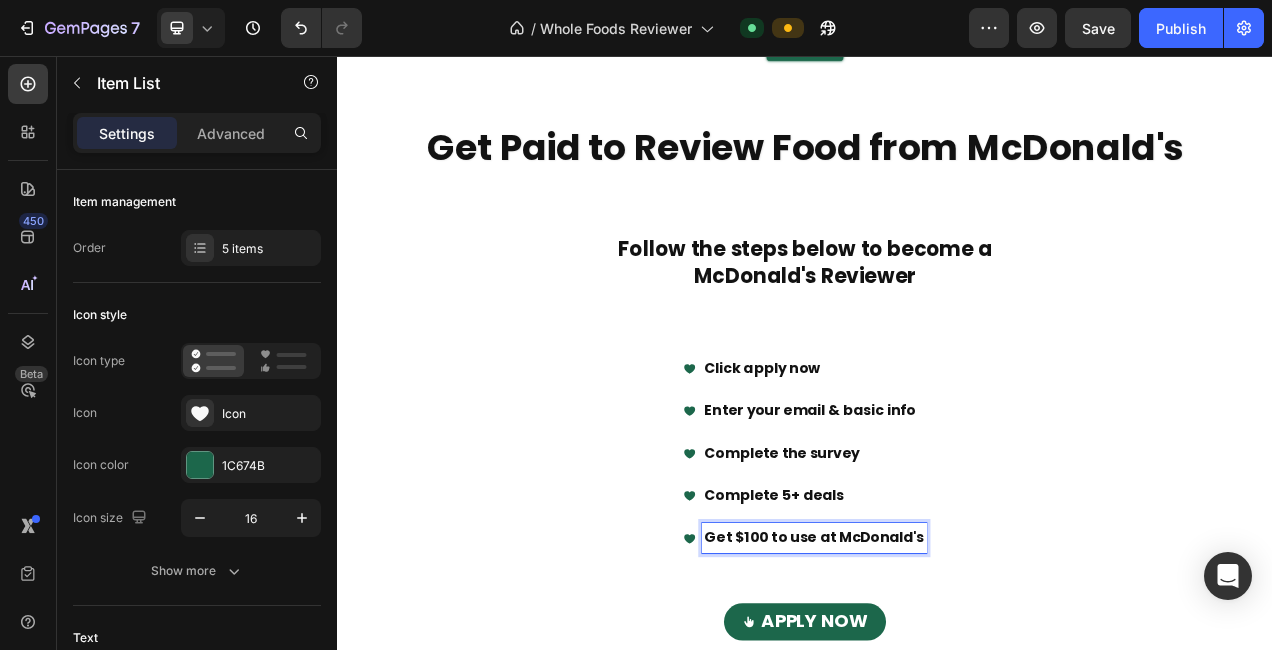 click on "Click apply now
Enter your email & basic info
Complete the survey
​Complete 5+ deals
​Get $100 to use at [BRAND]" at bounding box center (937, 566) 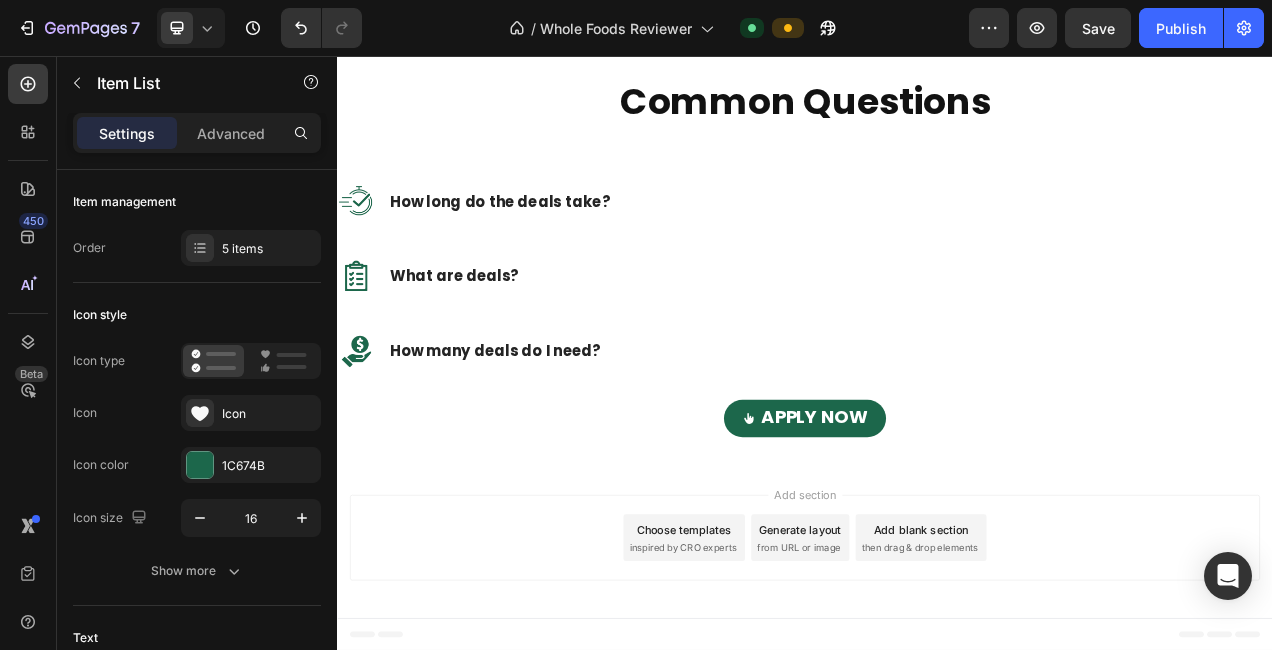 scroll, scrollTop: 2314, scrollLeft: 0, axis: vertical 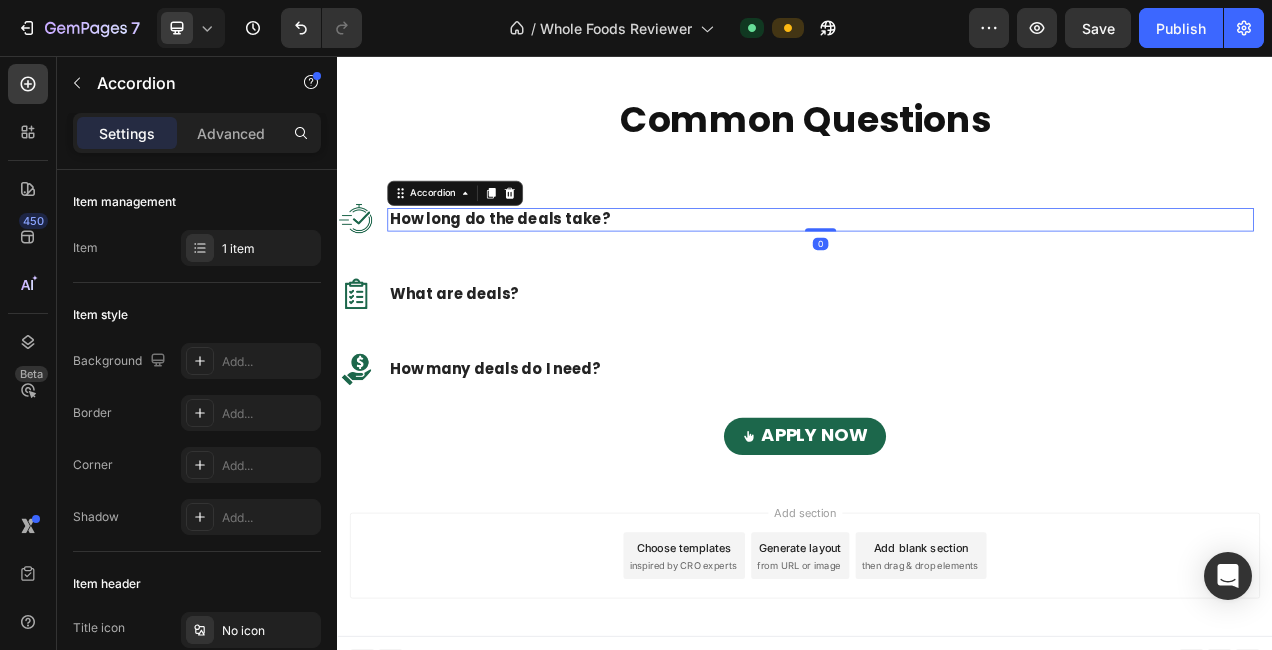 click on "How long do the deals take?" at bounding box center [957, 266] 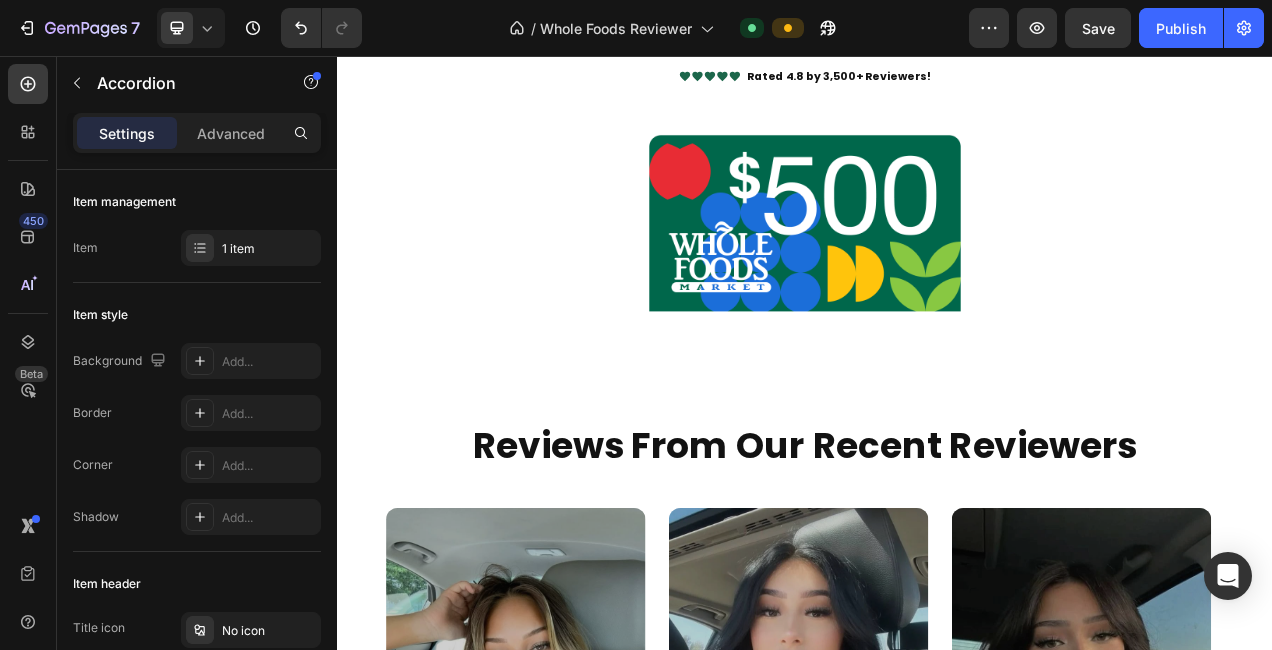 scroll, scrollTop: 0, scrollLeft: 0, axis: both 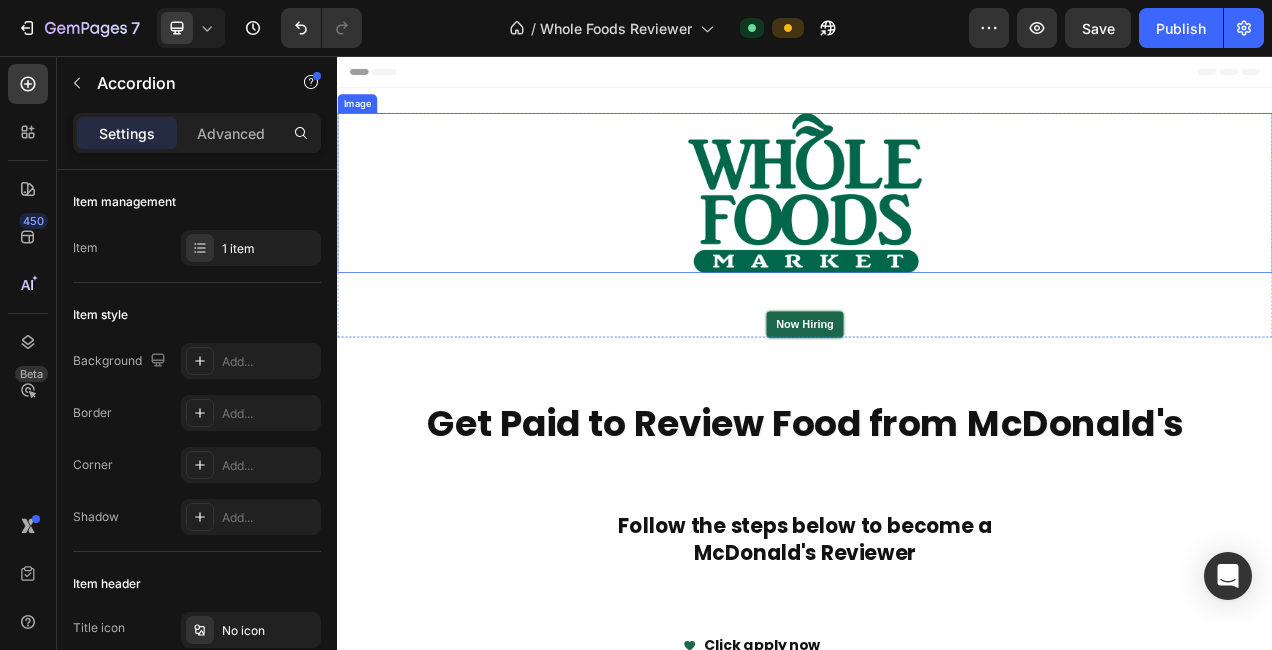 click at bounding box center [937, 231] 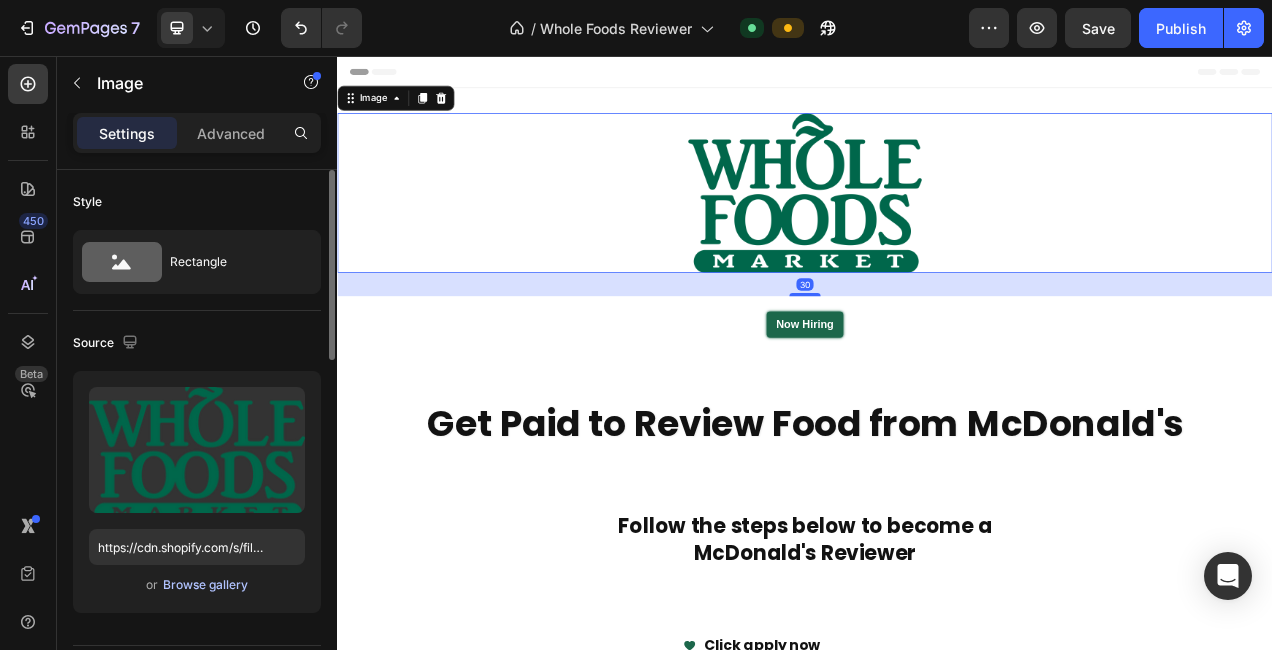click on "Browse gallery" at bounding box center [205, 585] 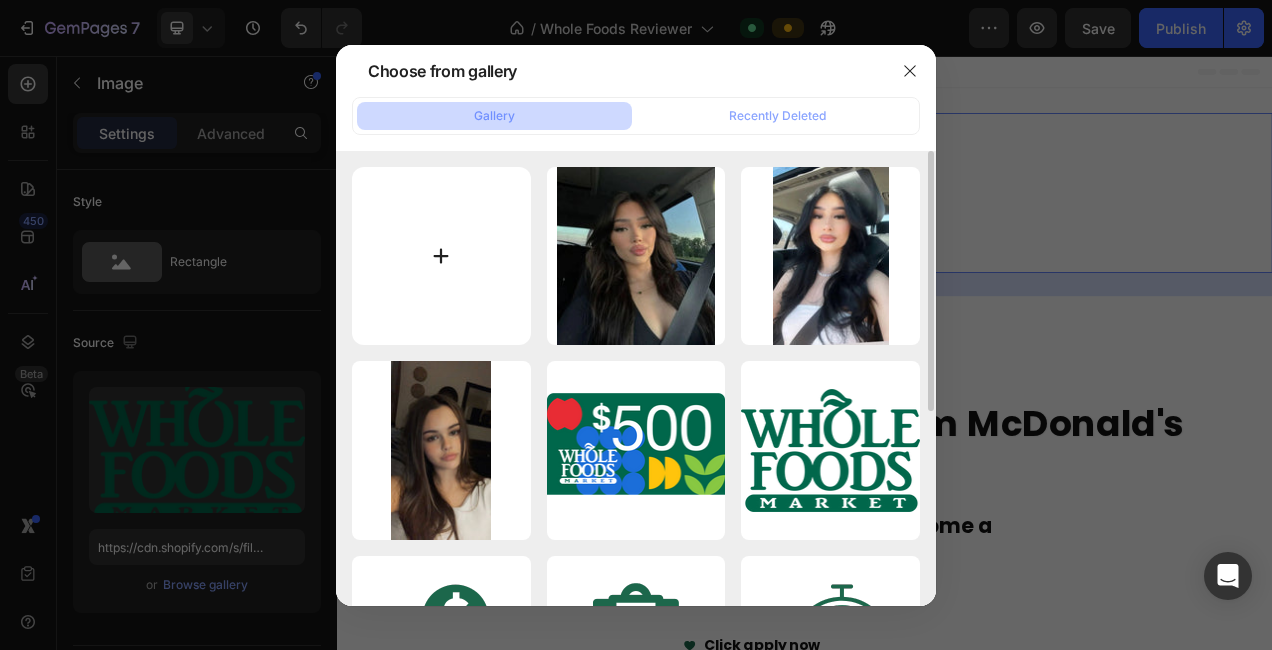 click at bounding box center (441, 256) 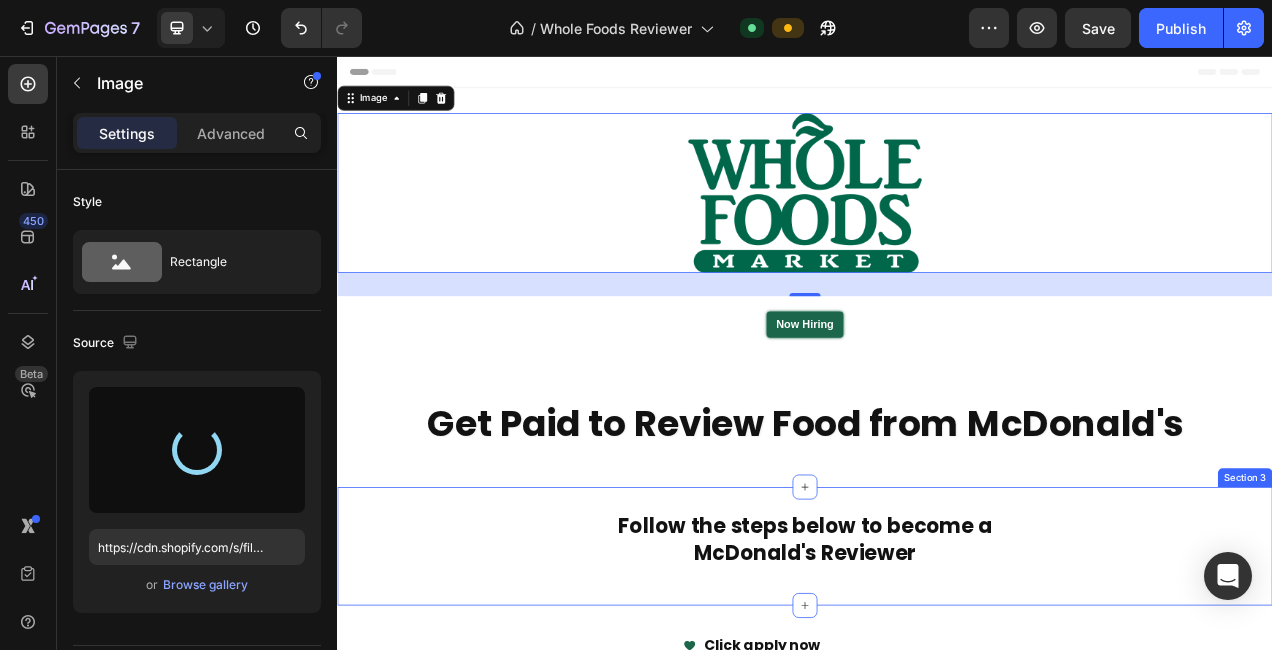 type on "https://cdn.shopify.com/s/files/1/0715/6056/0839/files/gempages_576085568136414147-c63fae91-6e47-4db2-84a5-c9e4b0623d97.svg" 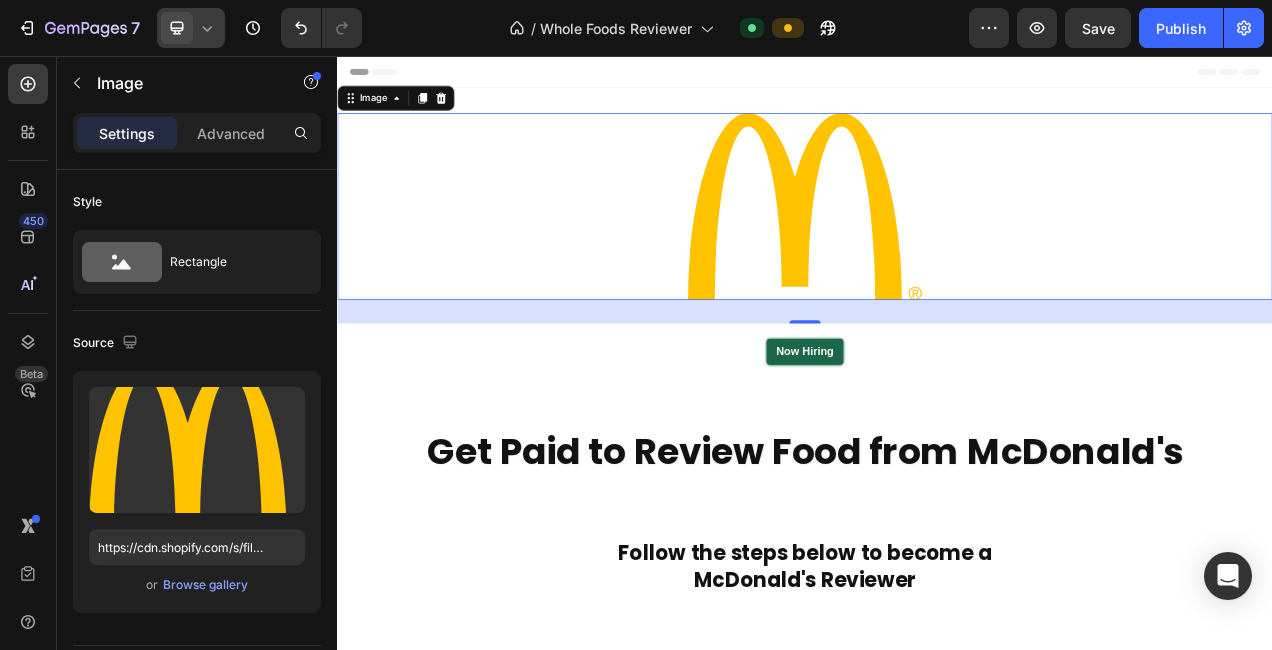 click 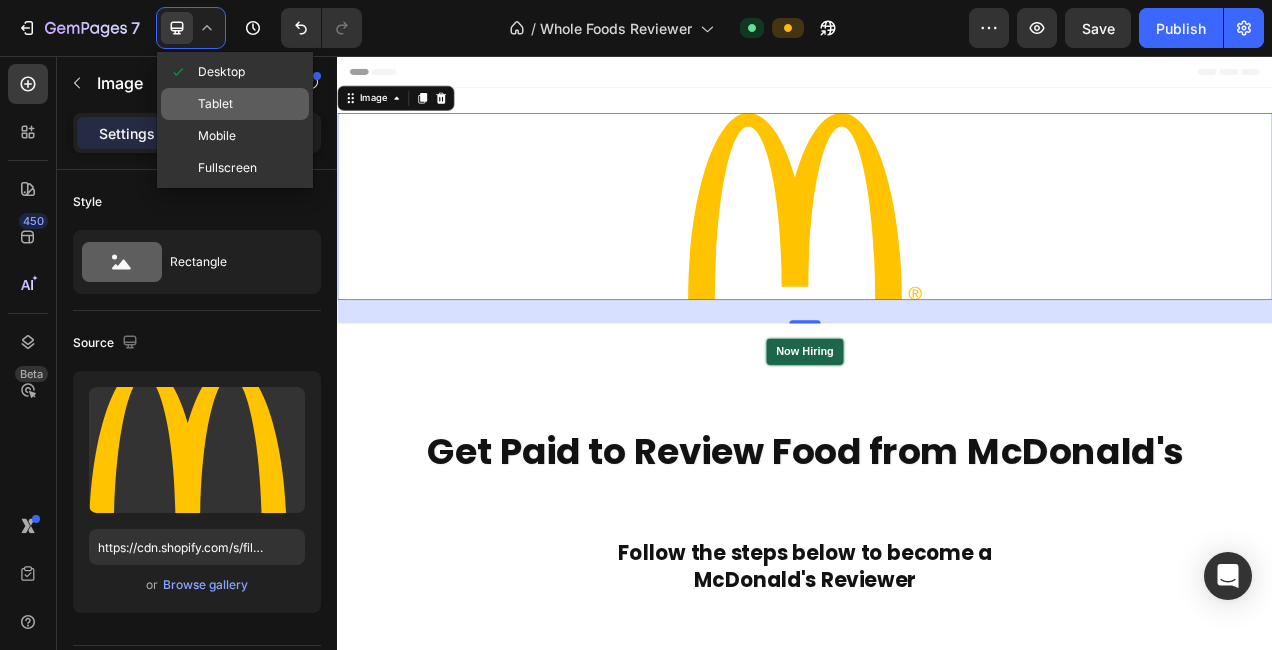click on "Tablet" at bounding box center (215, 104) 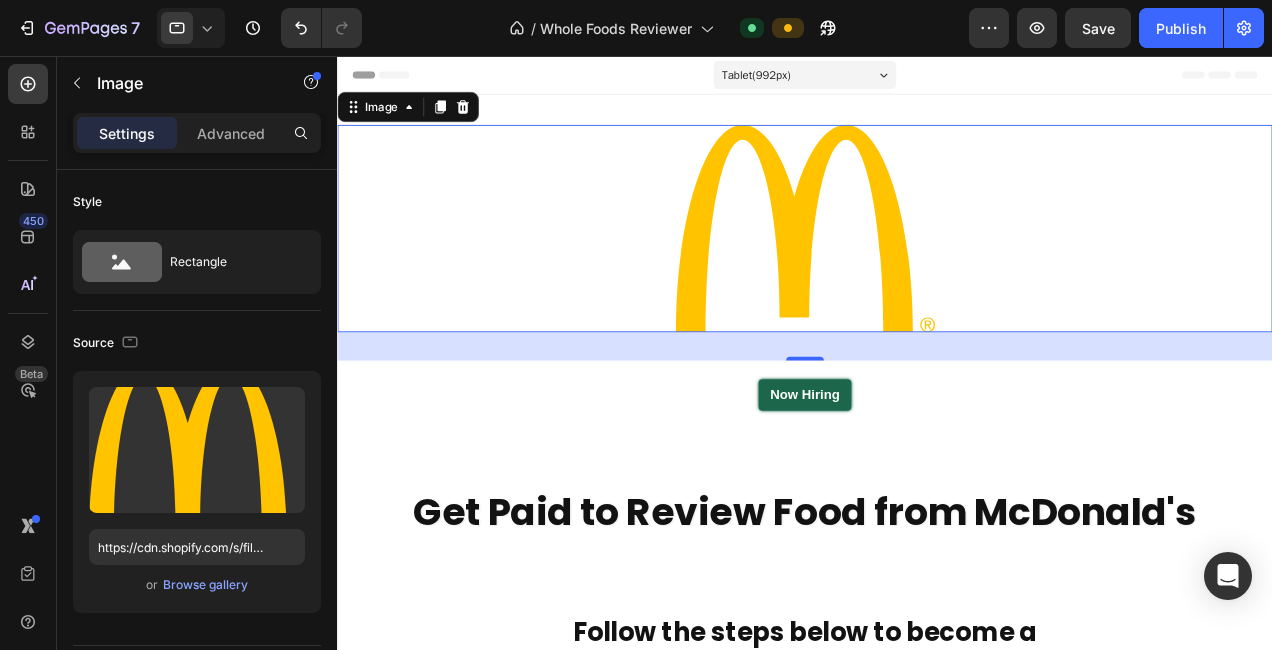 scroll, scrollTop: 3, scrollLeft: 0, axis: vertical 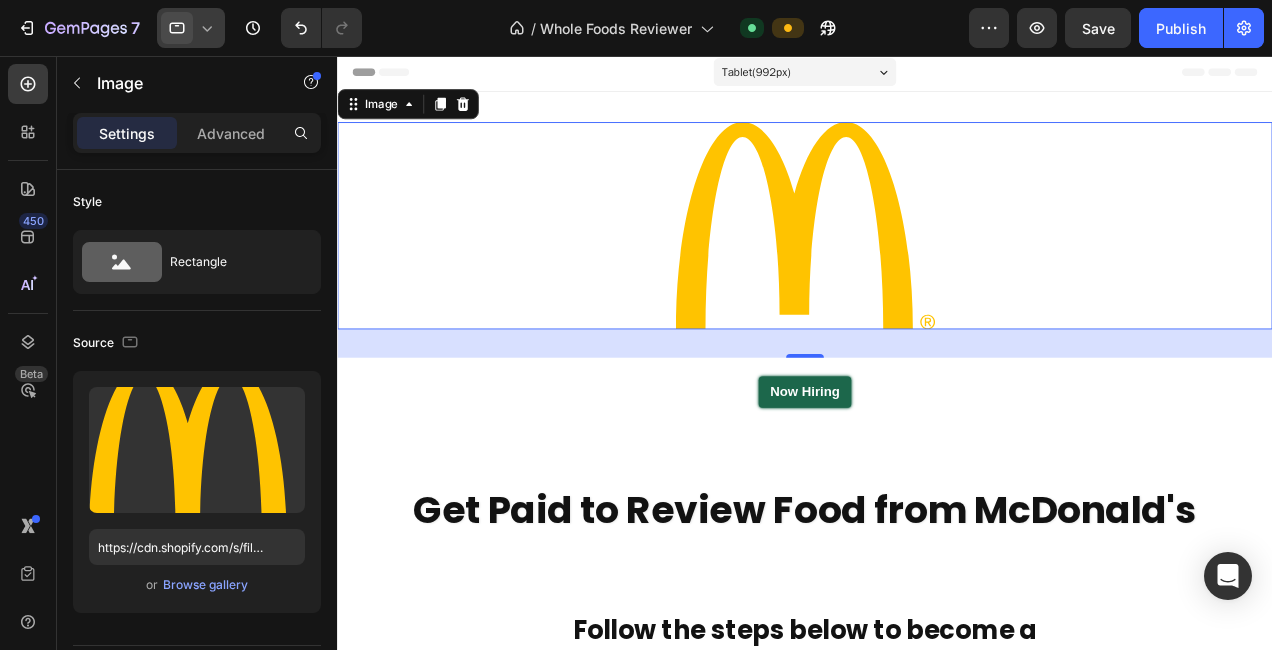 click 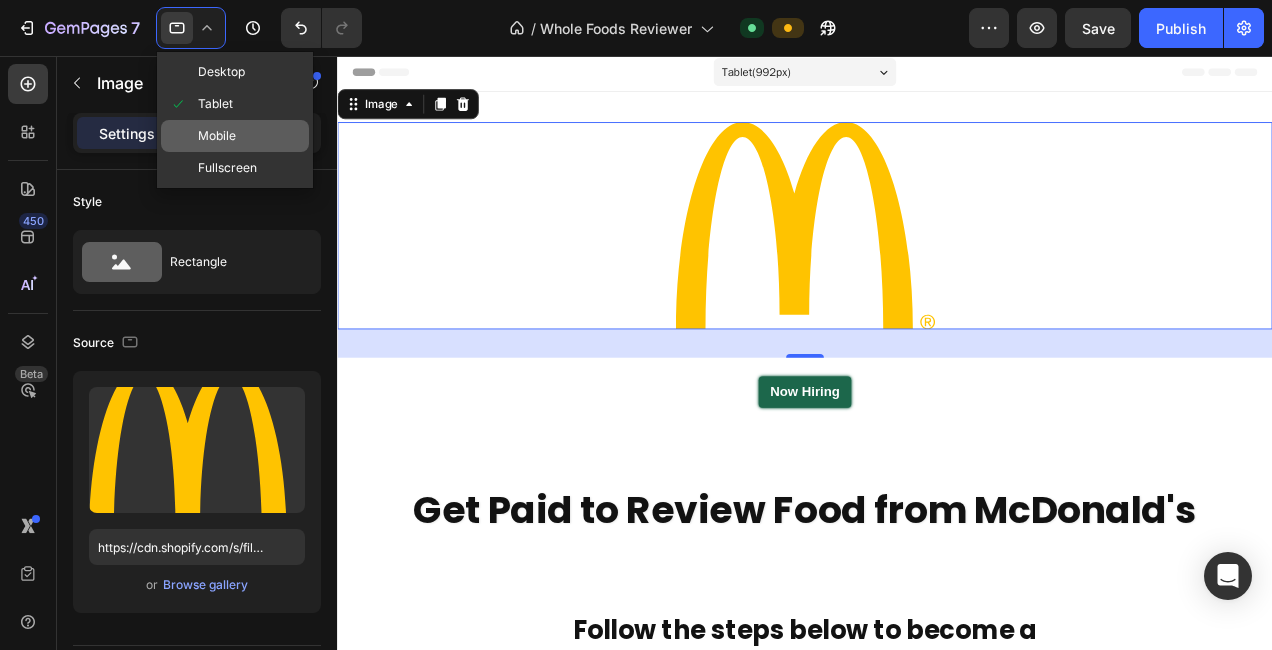 click on "Mobile" at bounding box center [217, 136] 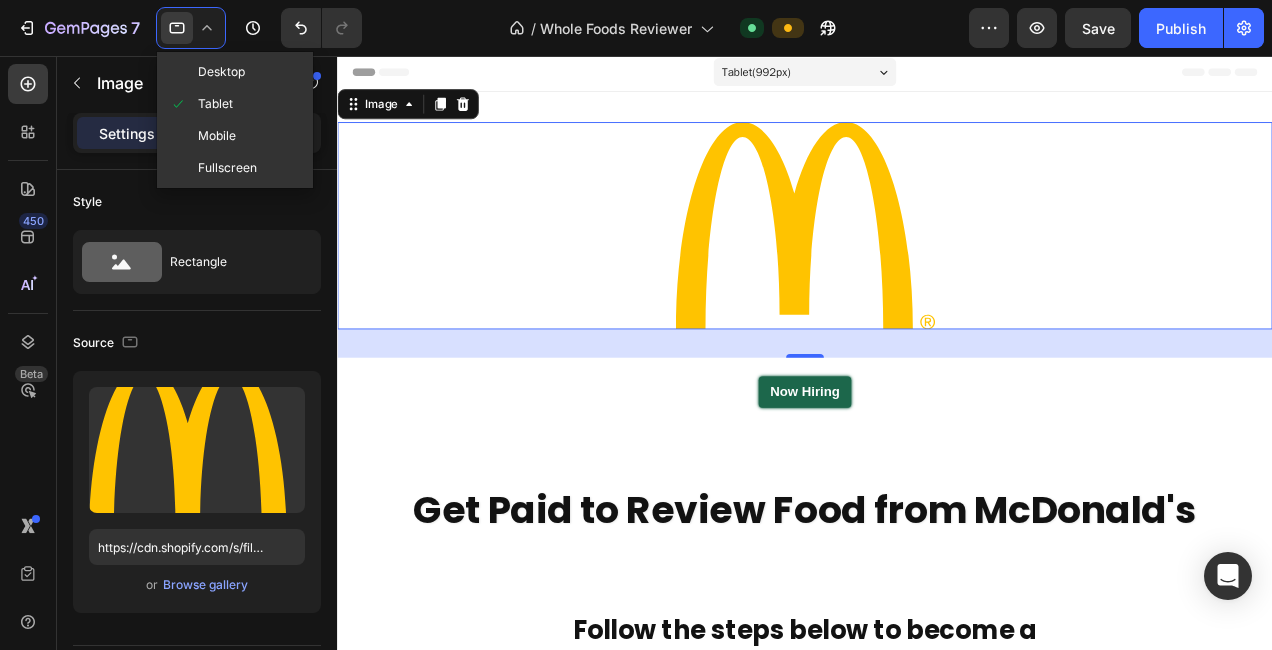 type on "200" 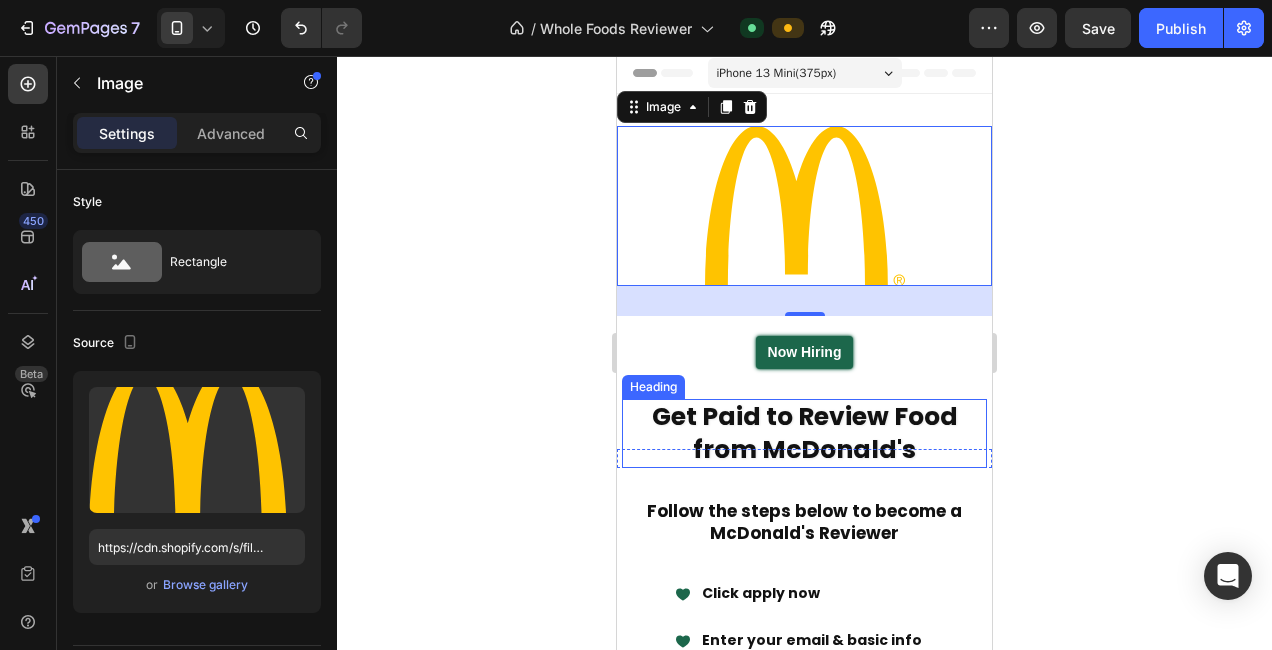 click on "Get Paid to Review Food from McDonald's" at bounding box center (805, 433) 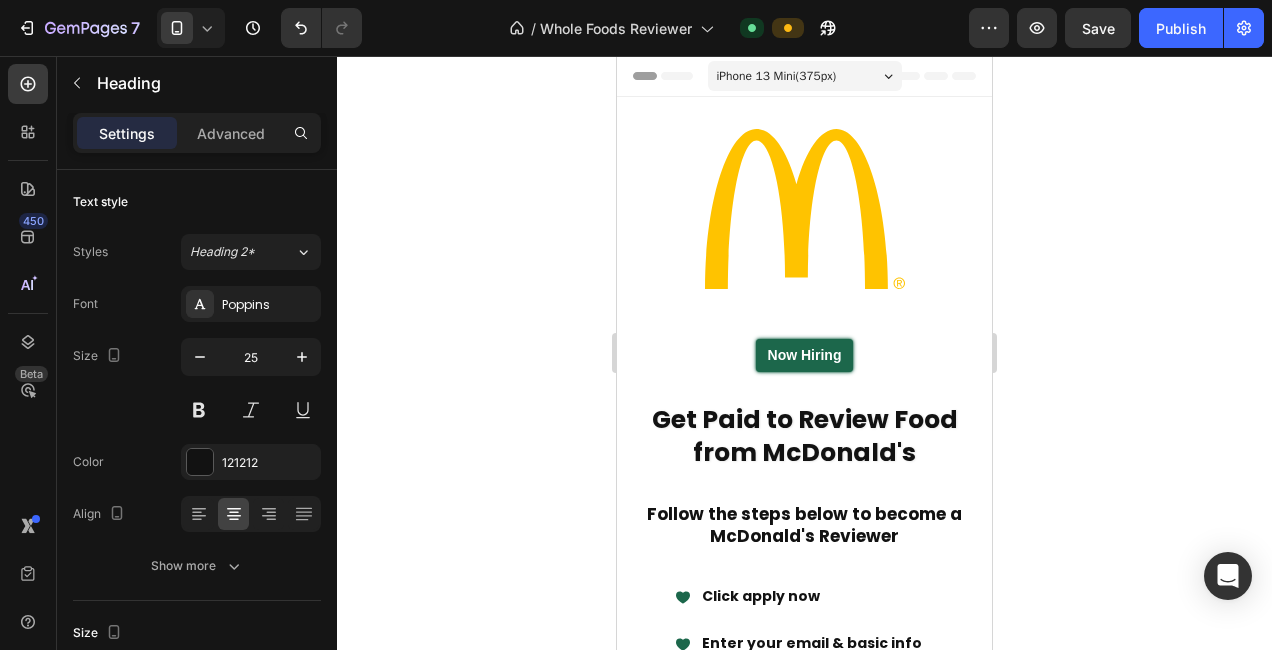 scroll, scrollTop: 6, scrollLeft: 0, axis: vertical 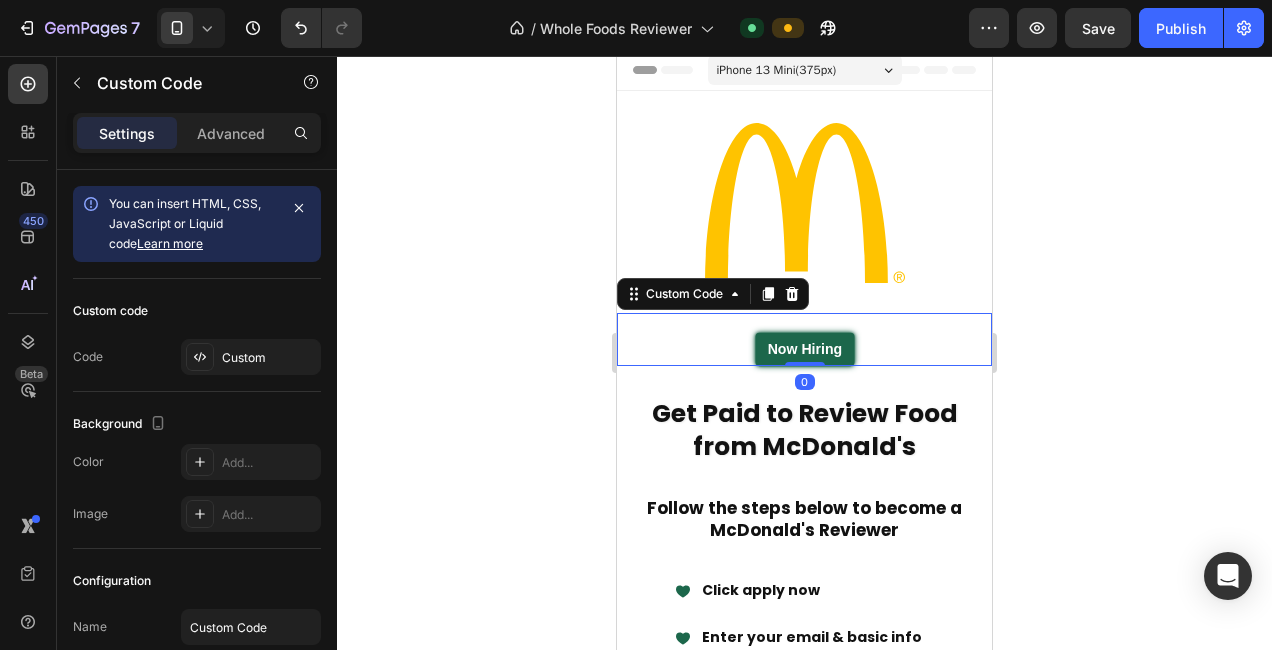 click on "Now Hiring" at bounding box center (804, 349) 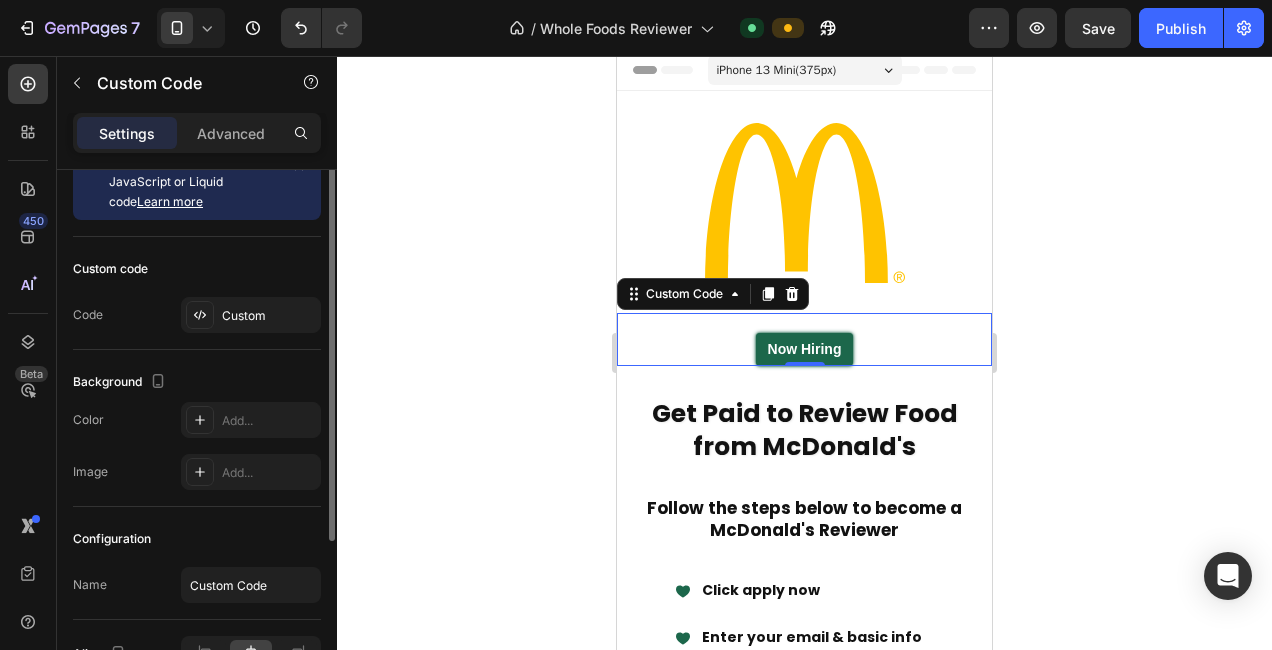 scroll, scrollTop: 0, scrollLeft: 0, axis: both 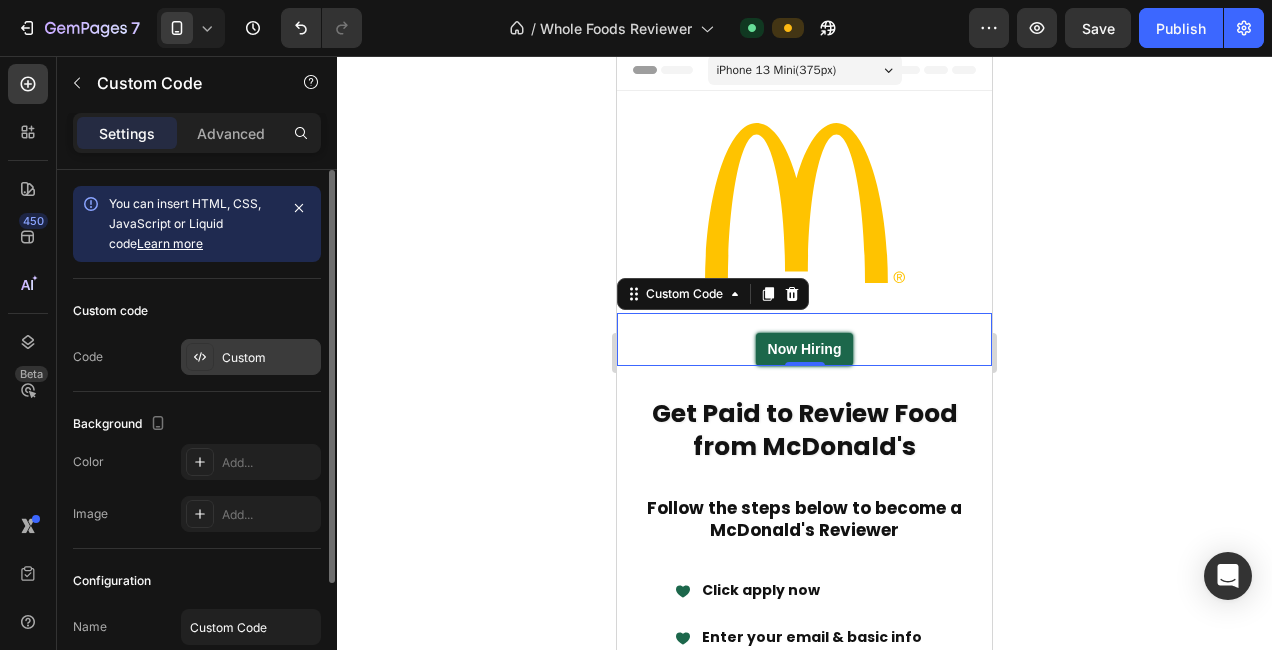 click on "Custom" at bounding box center (269, 358) 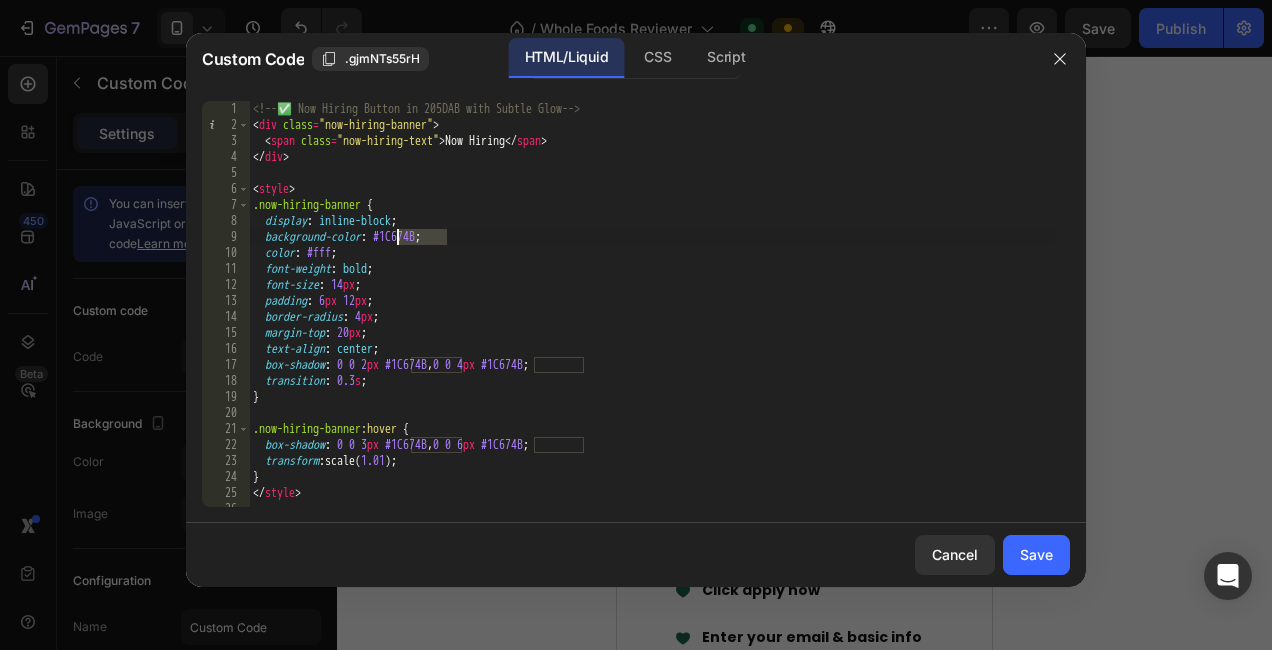 drag, startPoint x: 447, startPoint y: 239, endPoint x: 398, endPoint y: 233, distance: 49.365982 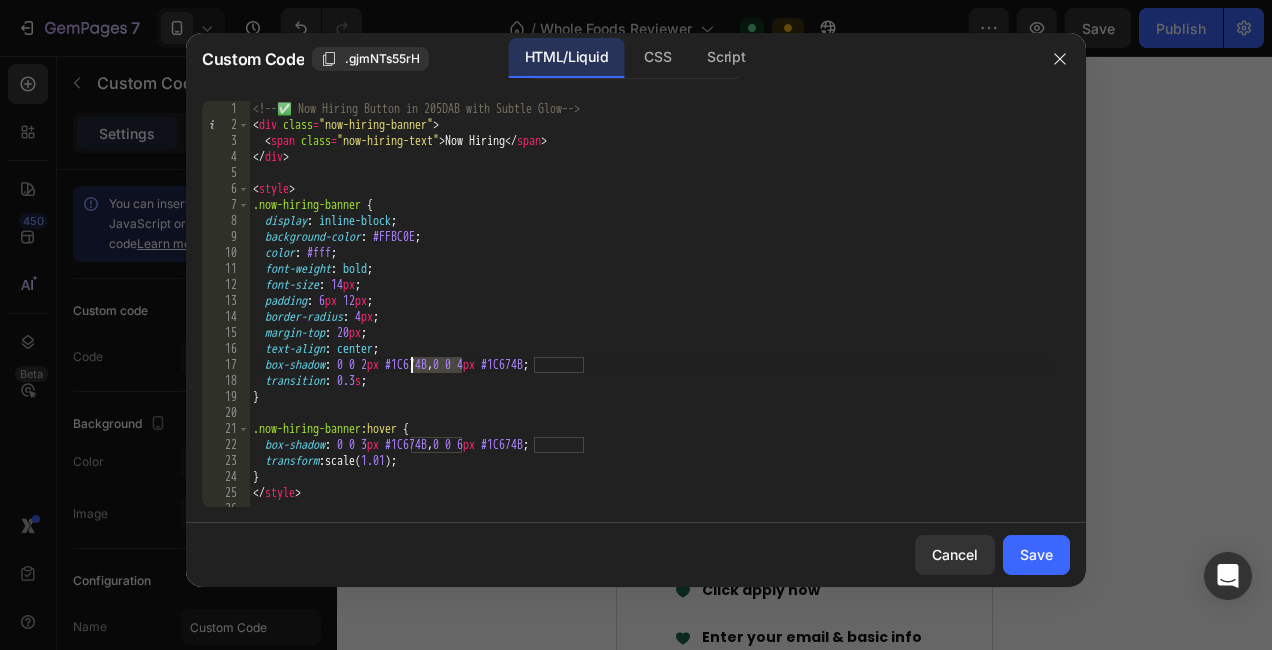 drag, startPoint x: 459, startPoint y: 363, endPoint x: 413, endPoint y: 363, distance: 46 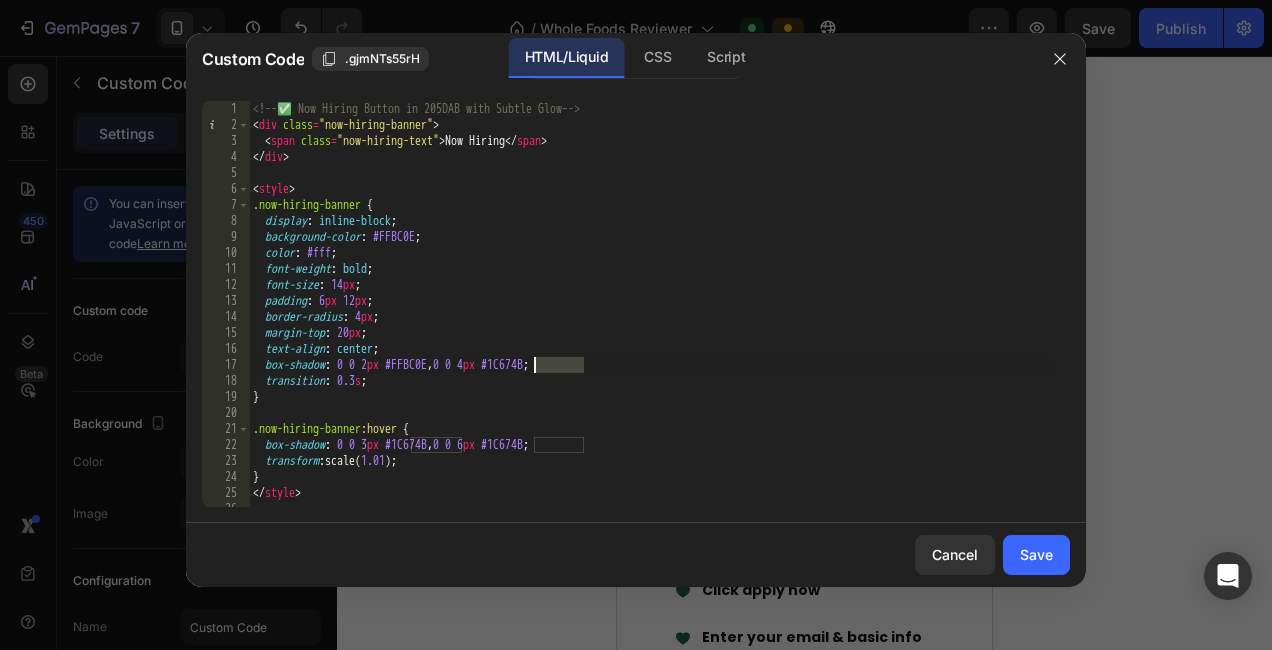 drag, startPoint x: 584, startPoint y: 363, endPoint x: 536, endPoint y: 361, distance: 48.04165 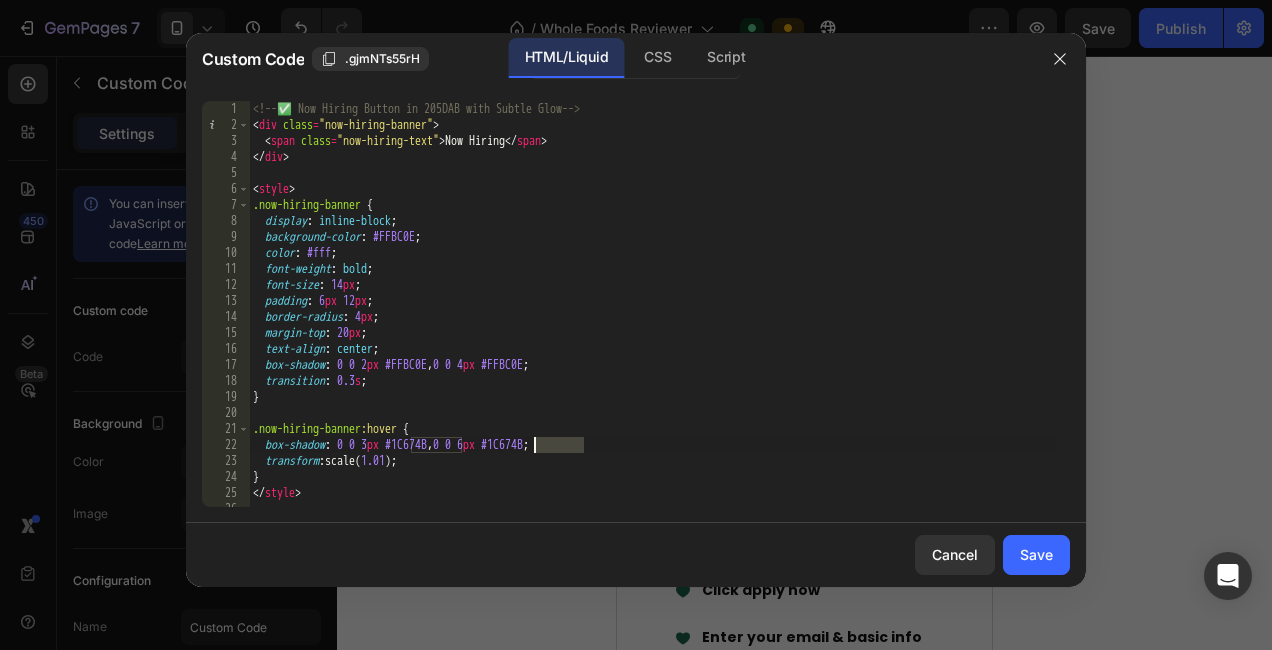 drag, startPoint x: 583, startPoint y: 443, endPoint x: 533, endPoint y: 441, distance: 50.039986 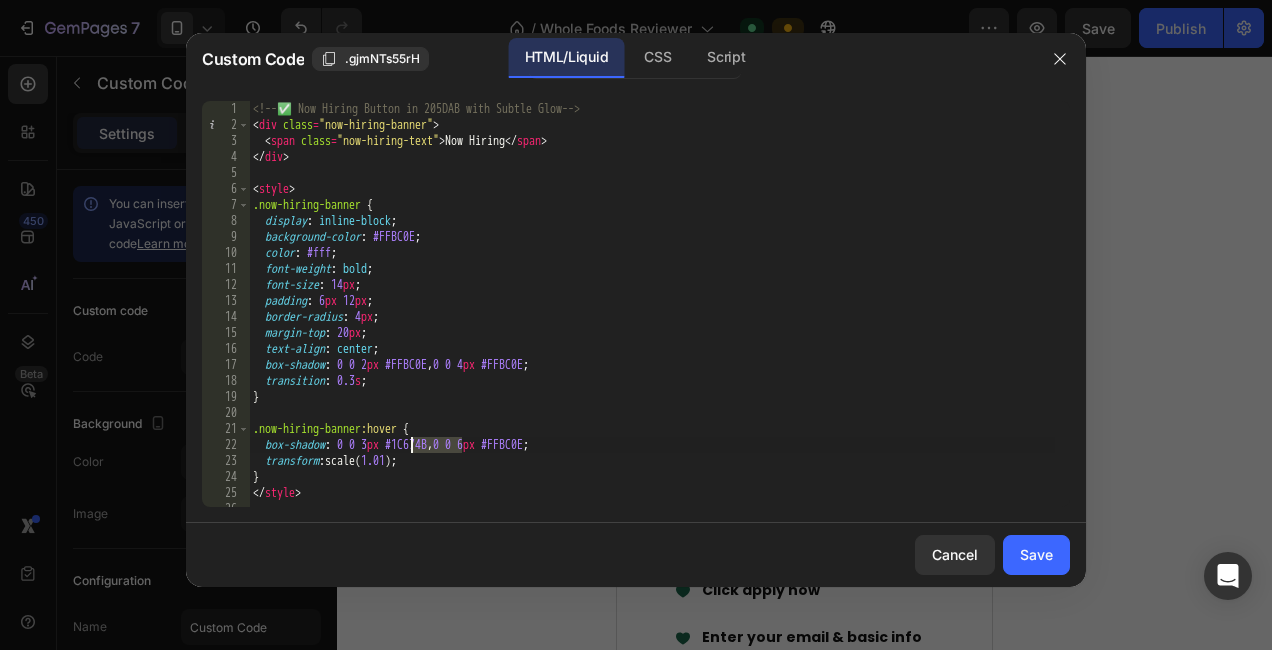 drag, startPoint x: 459, startPoint y: 443, endPoint x: 410, endPoint y: 443, distance: 49 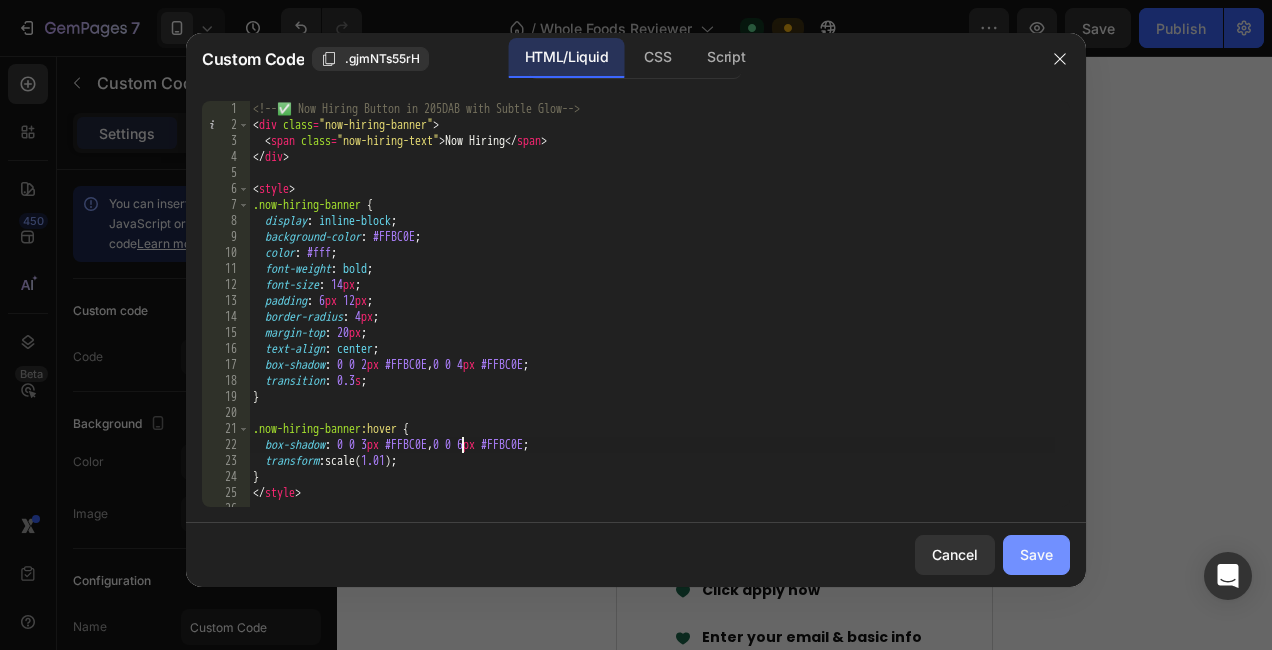 click on "Save" 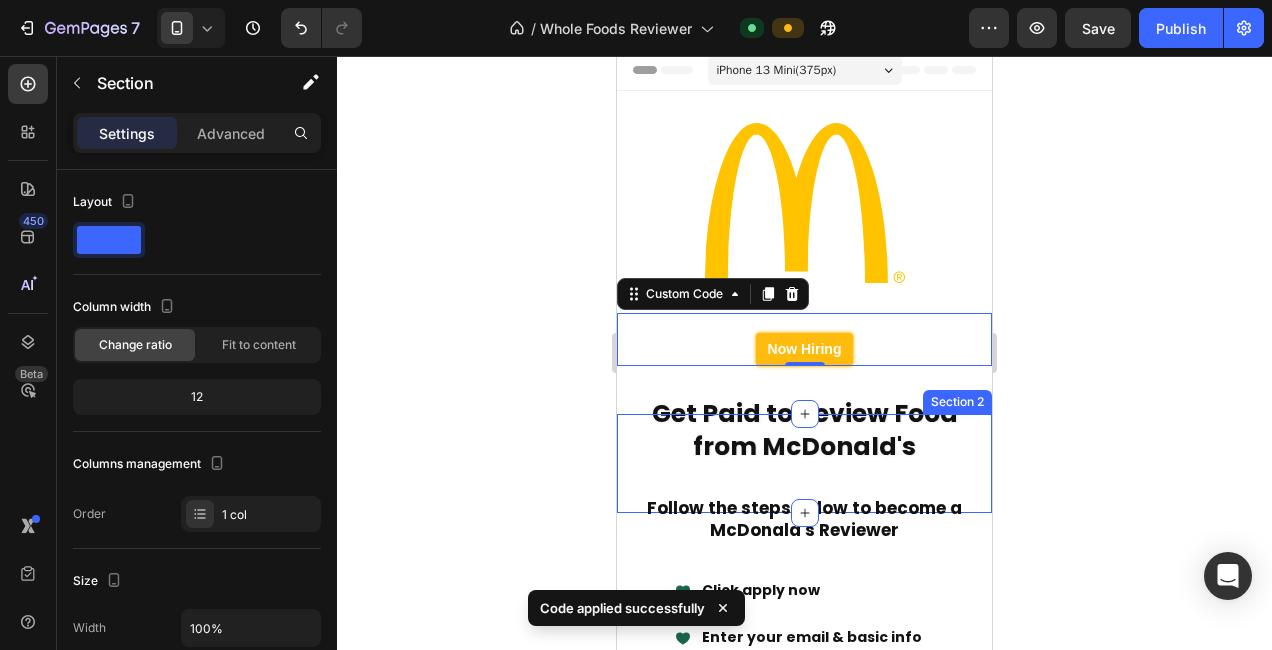 click on "Get Paid to Review Food from [BRAND] Heading Row" at bounding box center (804, 463) 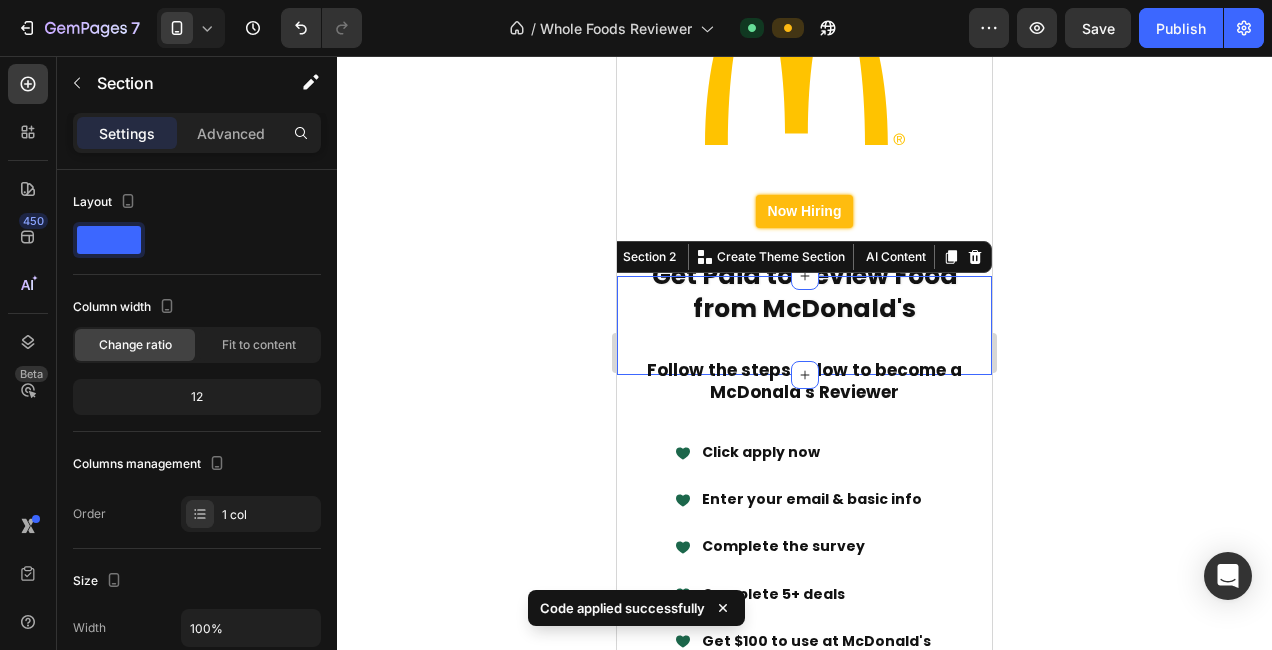 scroll, scrollTop: 154, scrollLeft: 0, axis: vertical 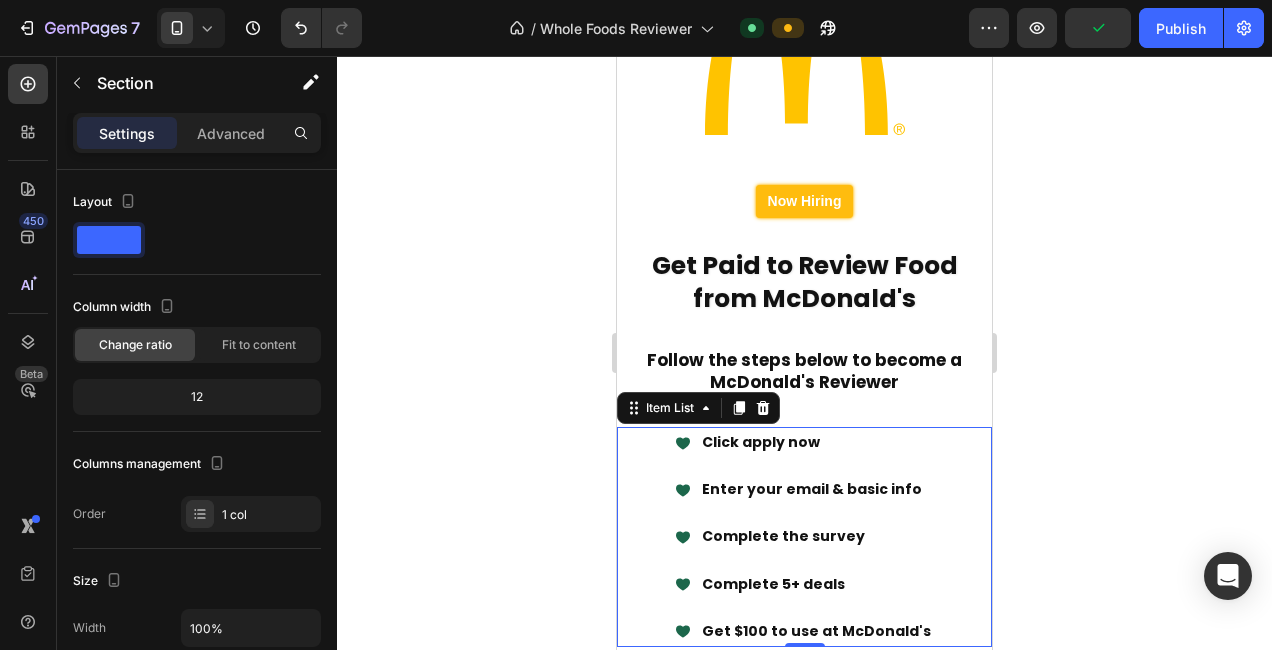 click on "Click apply now
Enter your email & basic info
Complete the survey
​Complete 5+ deals
​Get $100 to use at [BRAND]" at bounding box center [804, 537] 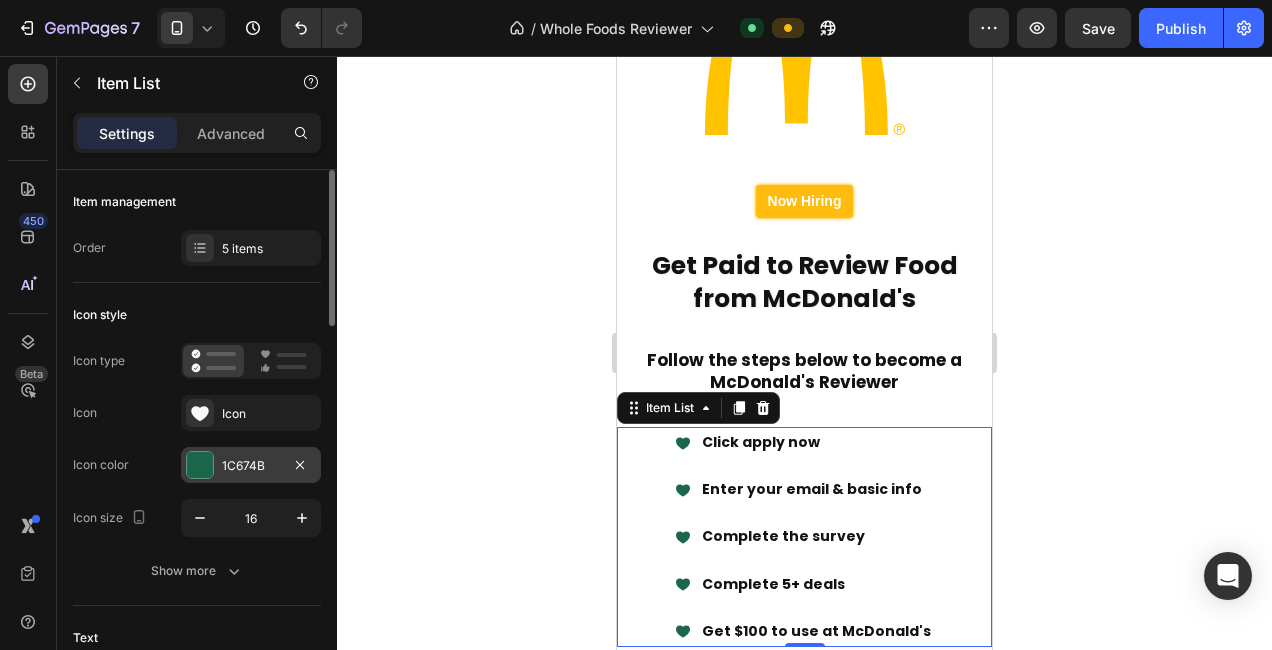 click at bounding box center (200, 465) 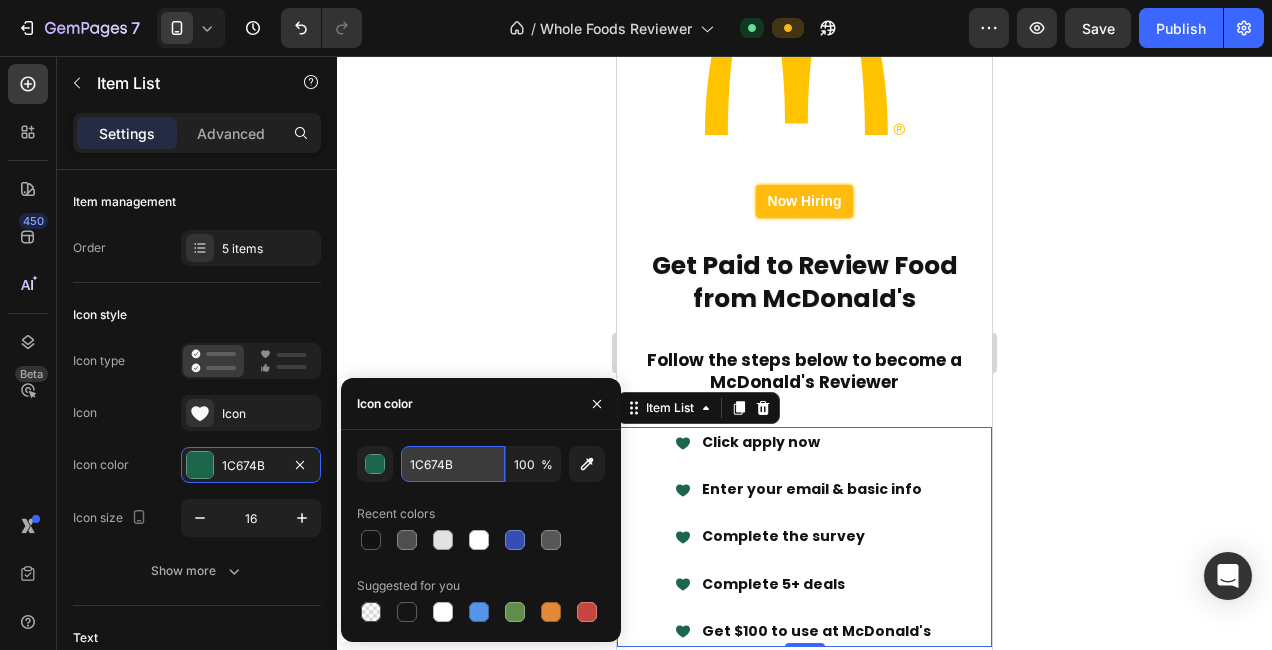 click on "1C674B" at bounding box center [453, 464] 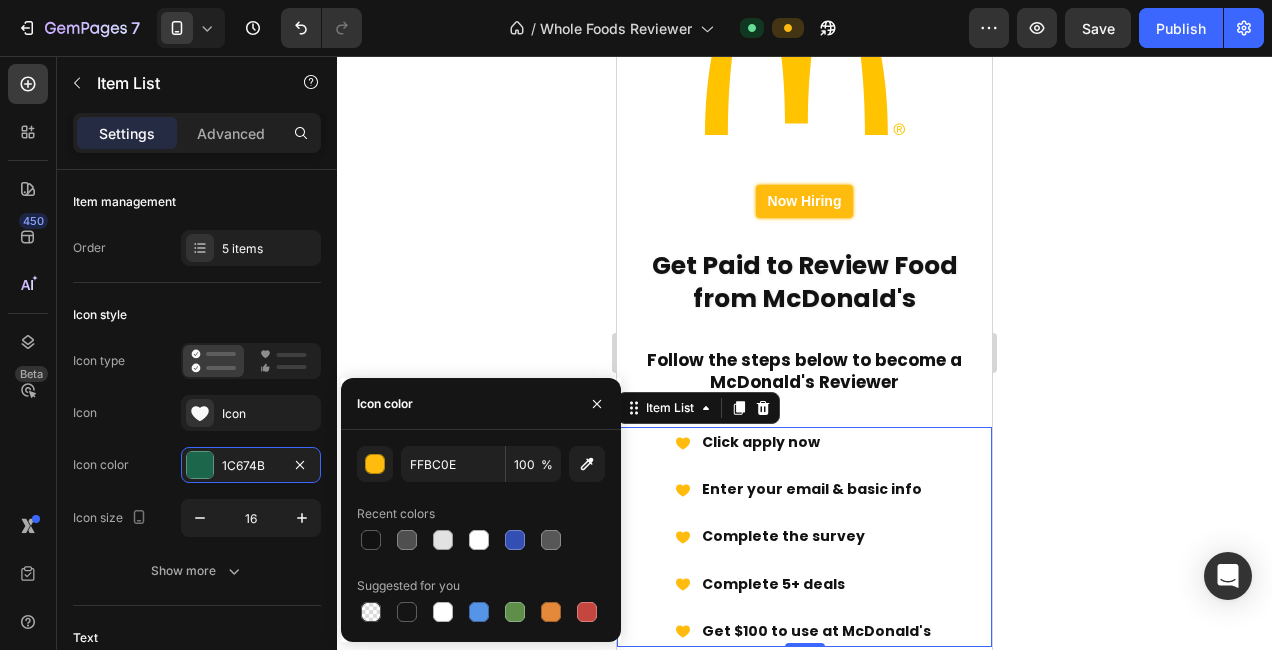 click 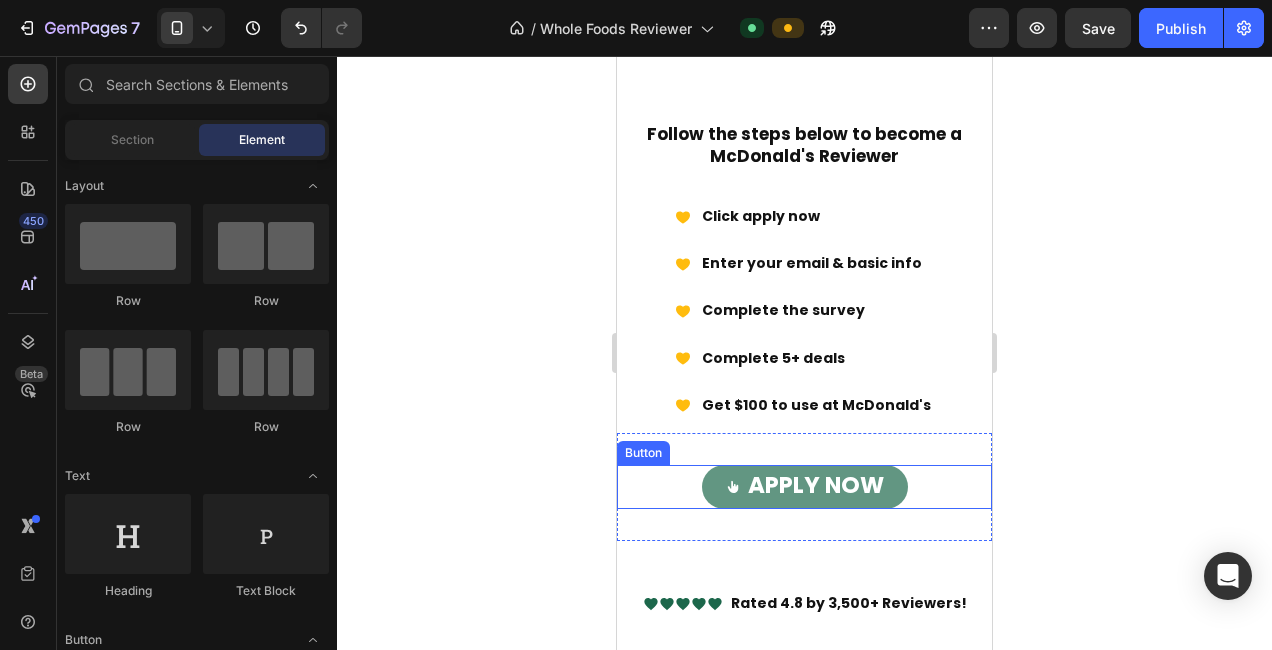 scroll, scrollTop: 477, scrollLeft: 0, axis: vertical 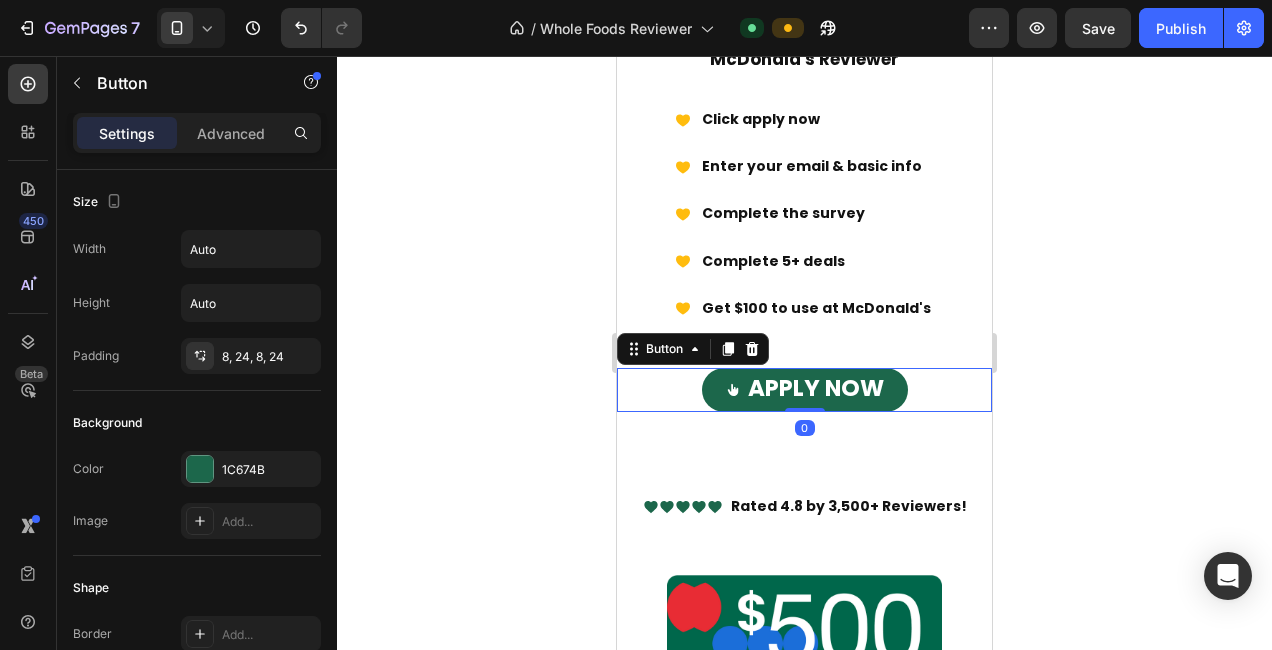 click on "APPLY NOW Button   0" at bounding box center [804, 390] 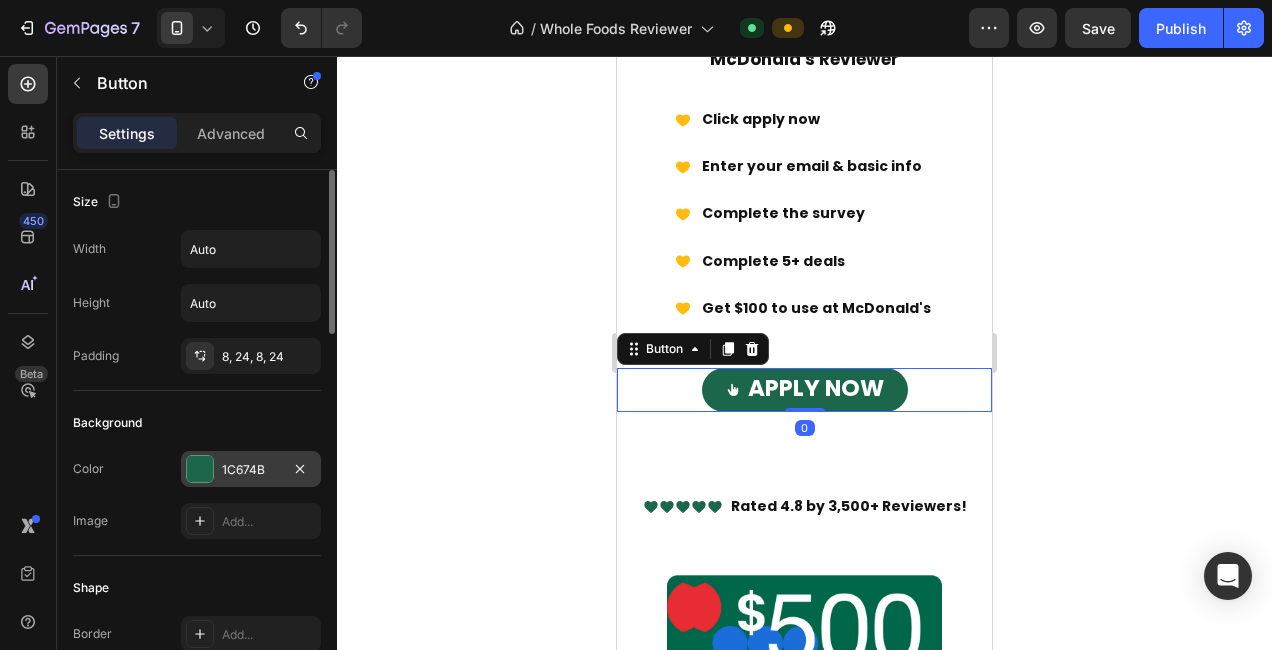 click on "1C674B" at bounding box center (251, 469) 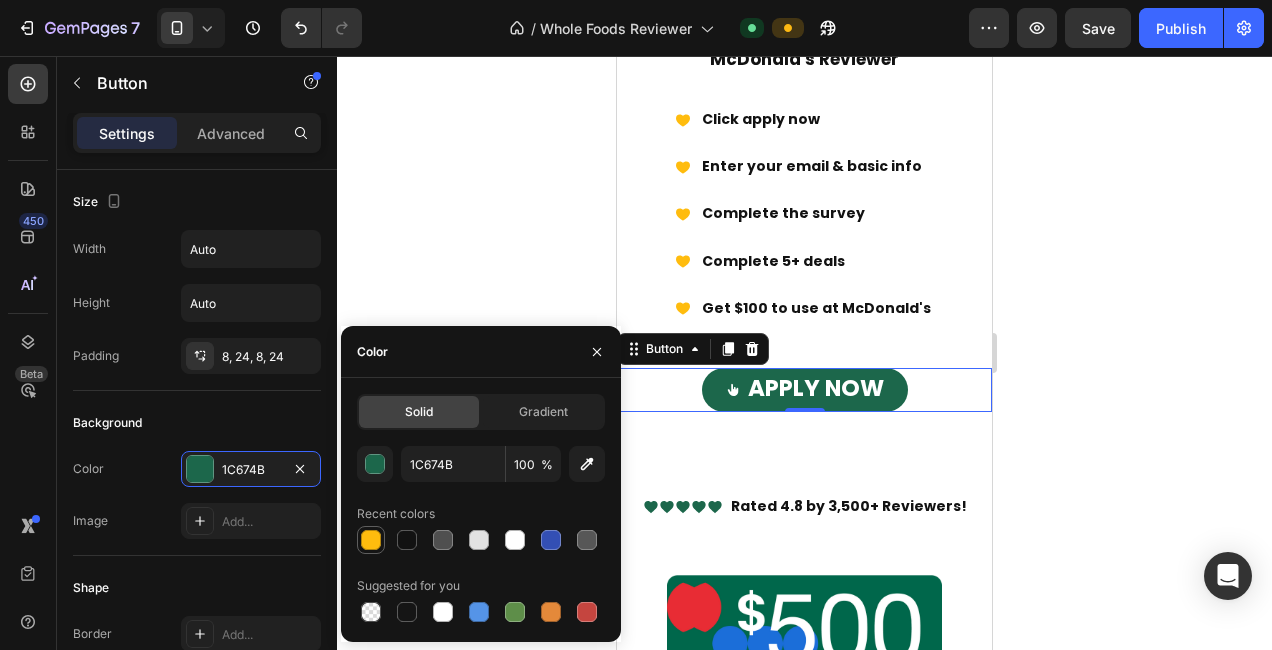 click at bounding box center (371, 540) 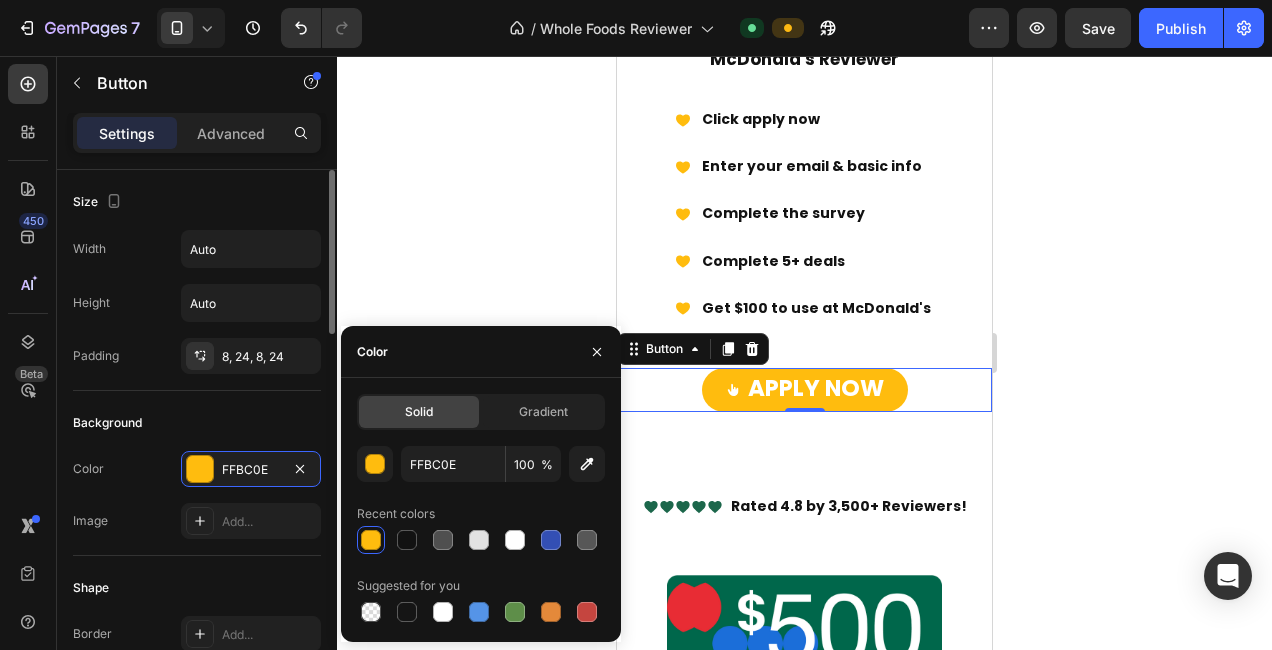 click on "Background" at bounding box center (197, 423) 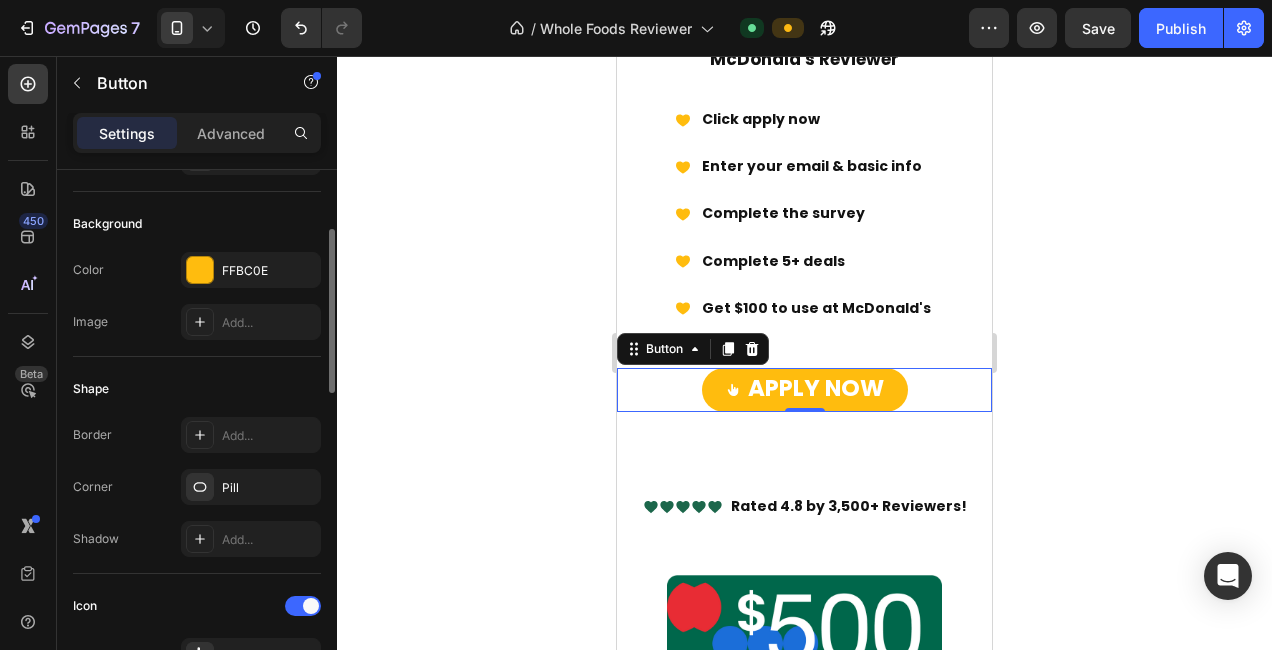 scroll, scrollTop: 198, scrollLeft: 0, axis: vertical 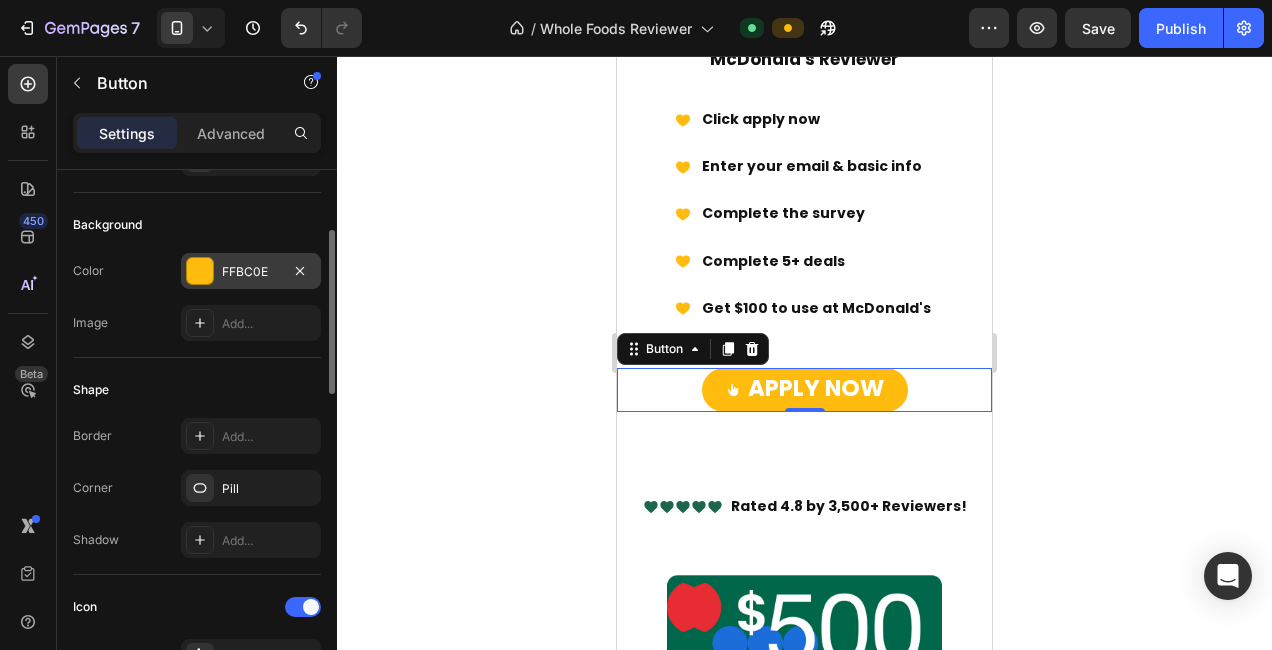 click on "FFBC0E" at bounding box center [251, 271] 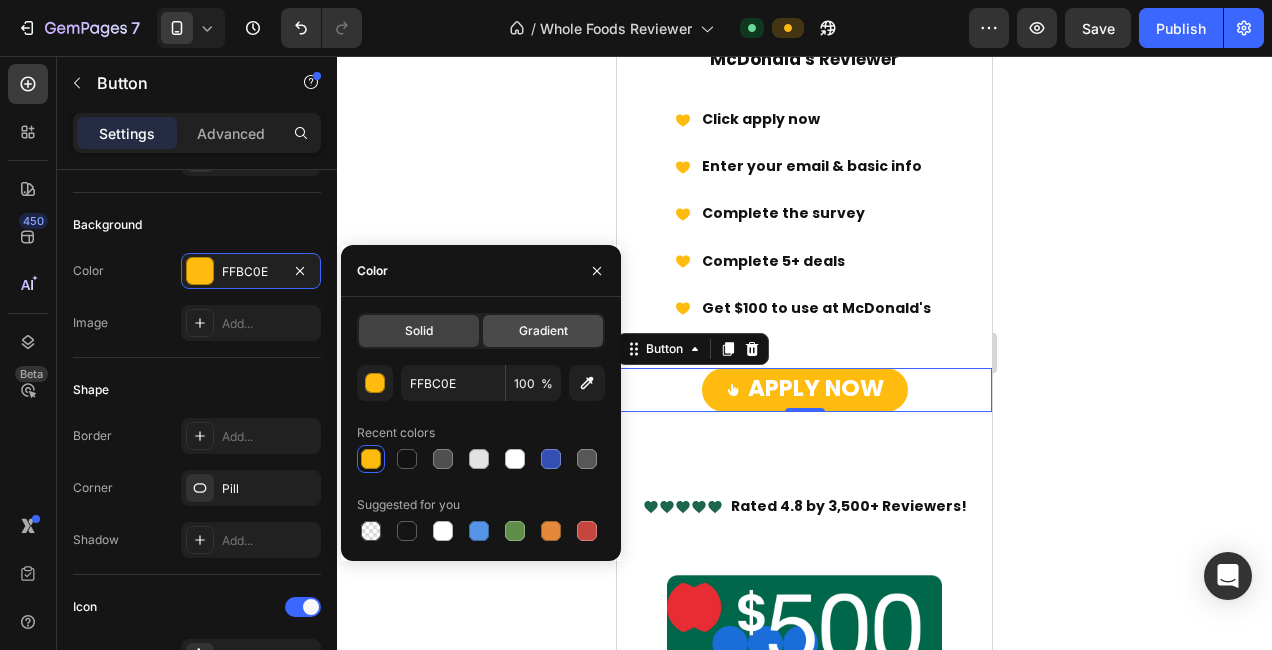 click on "Gradient" 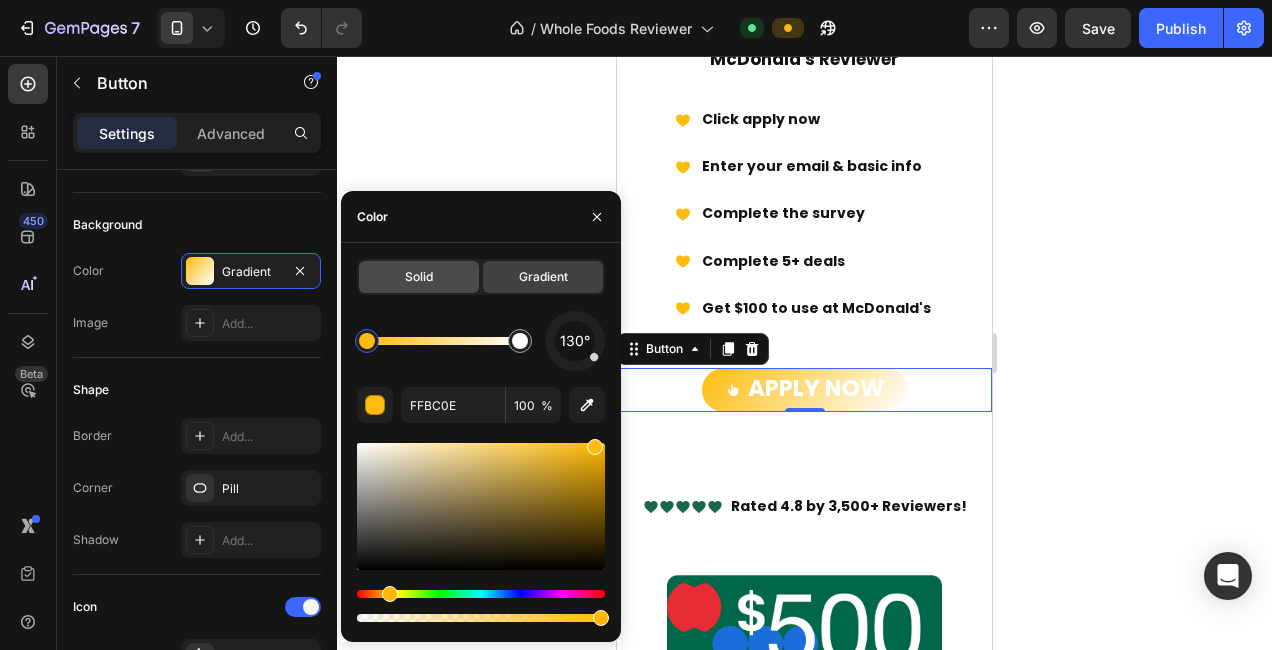 click on "Solid" 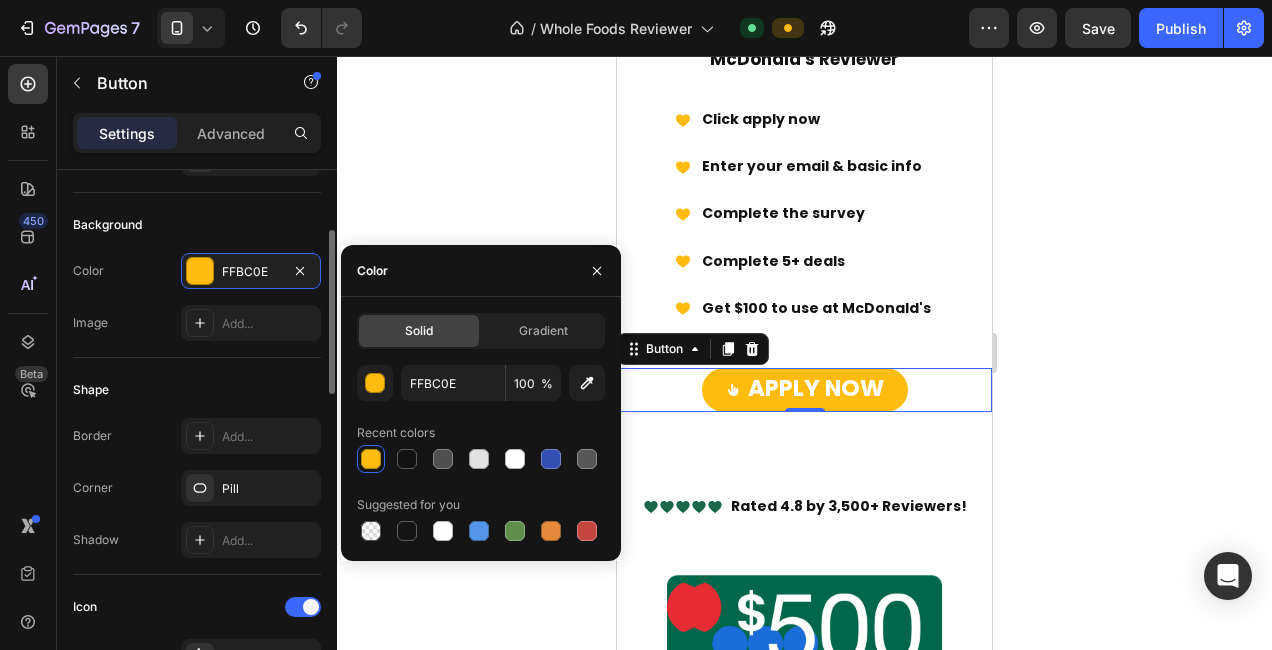 click on "Background" at bounding box center [197, 225] 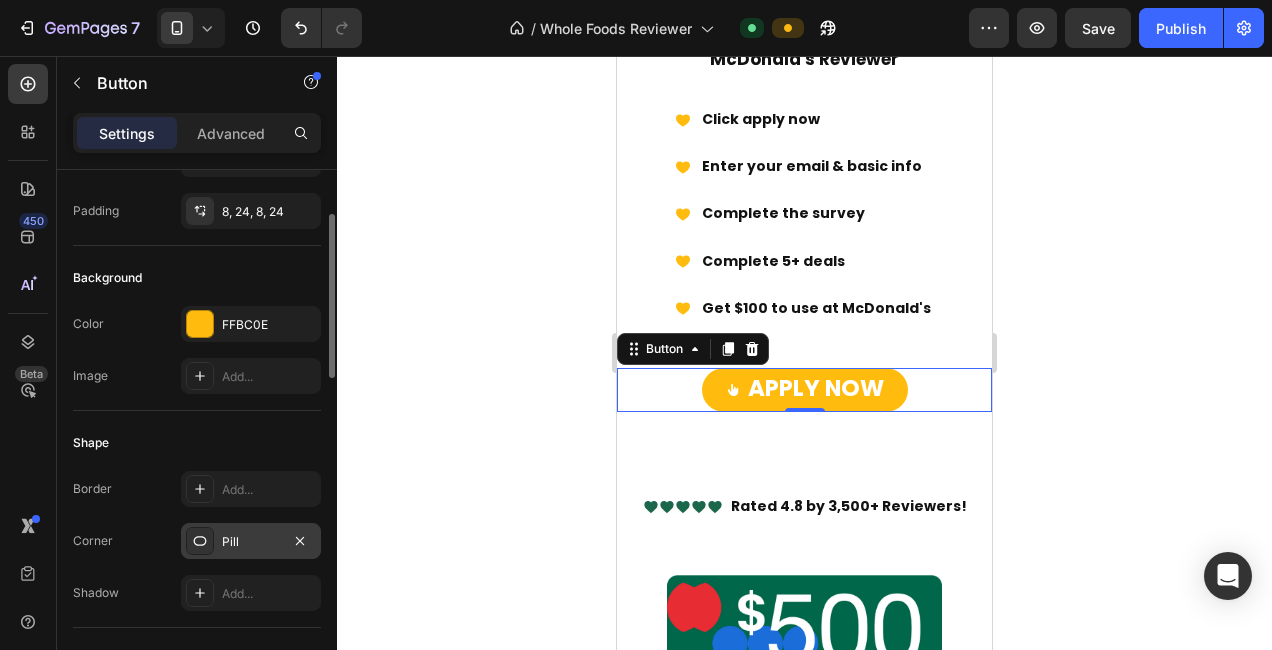 scroll, scrollTop: 155, scrollLeft: 0, axis: vertical 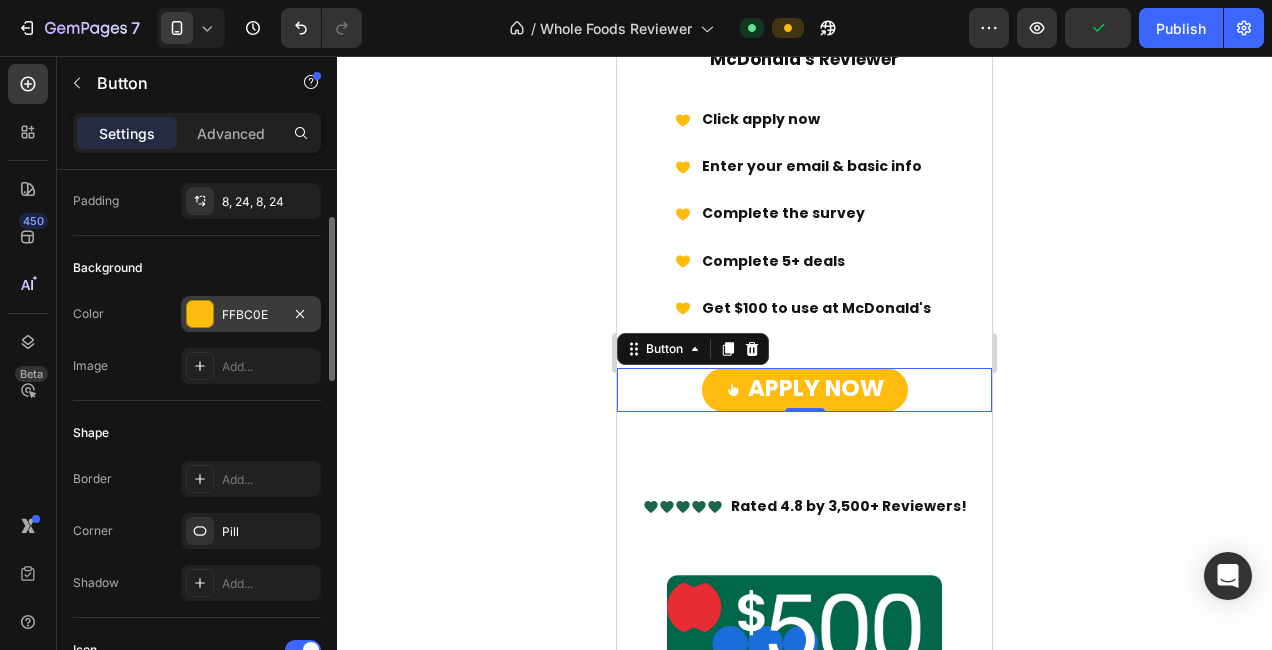 click at bounding box center [200, 314] 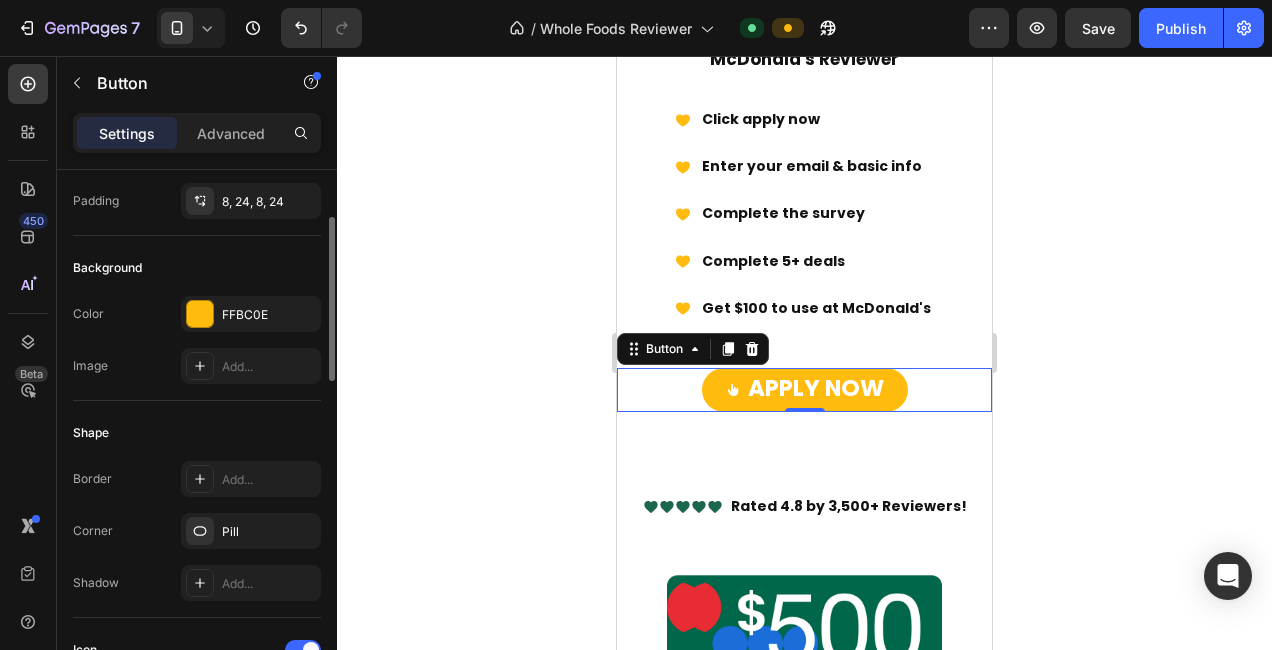 click on "Shape Border Add... Corner Pill Shadow Add..." 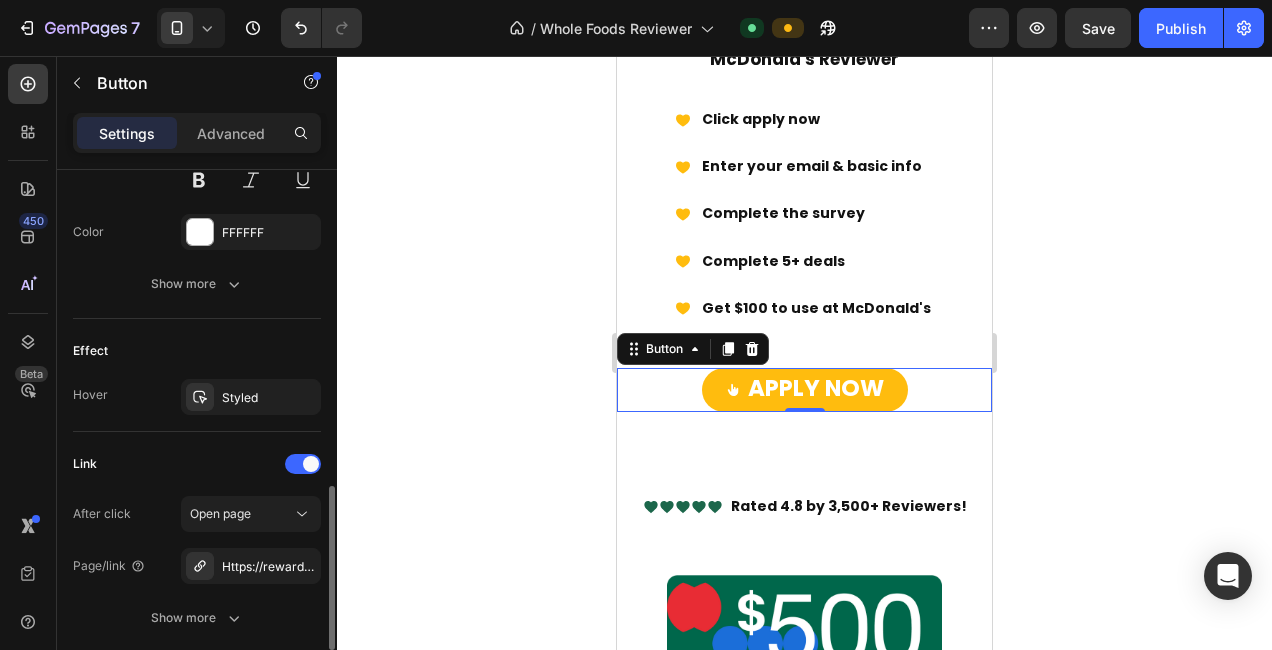 scroll, scrollTop: 1079, scrollLeft: 0, axis: vertical 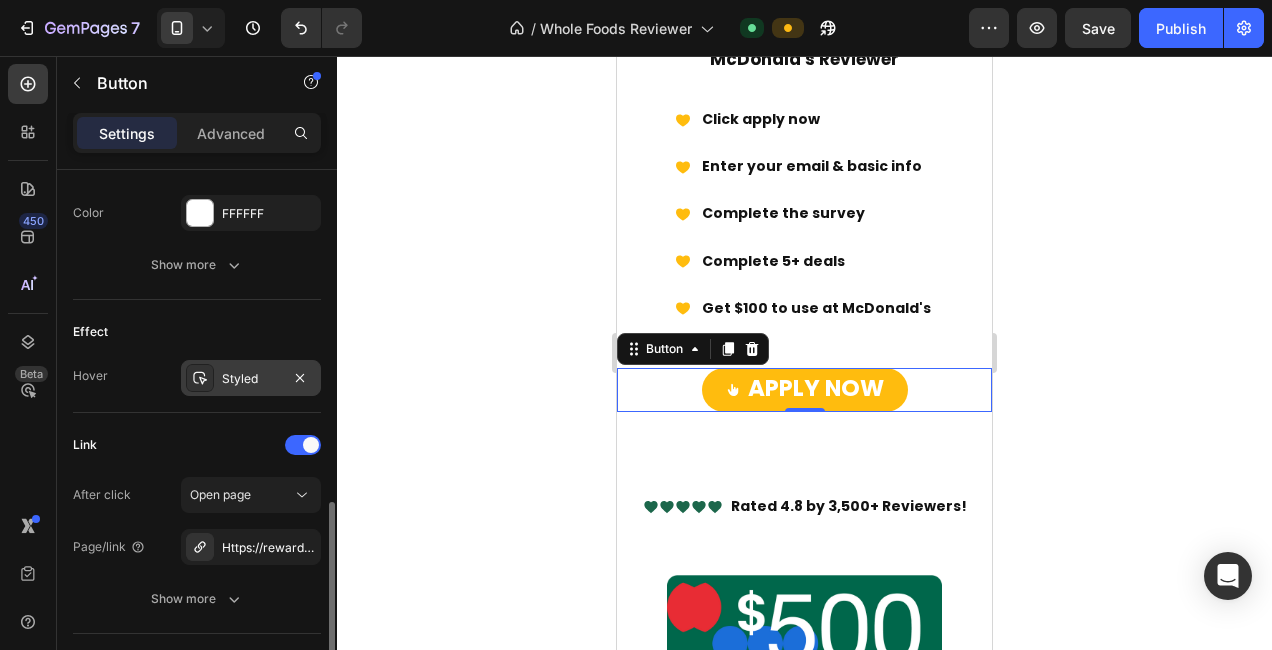 click on "Styled" at bounding box center (251, 379) 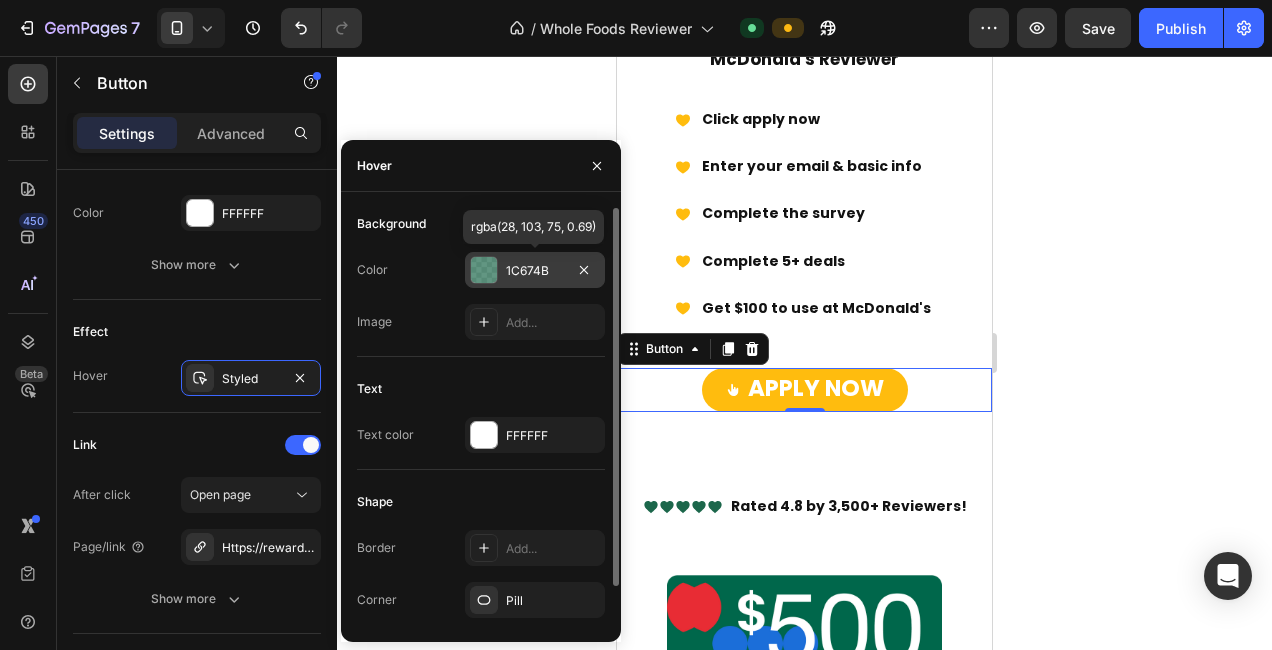 click on "1C674B" at bounding box center [535, 271] 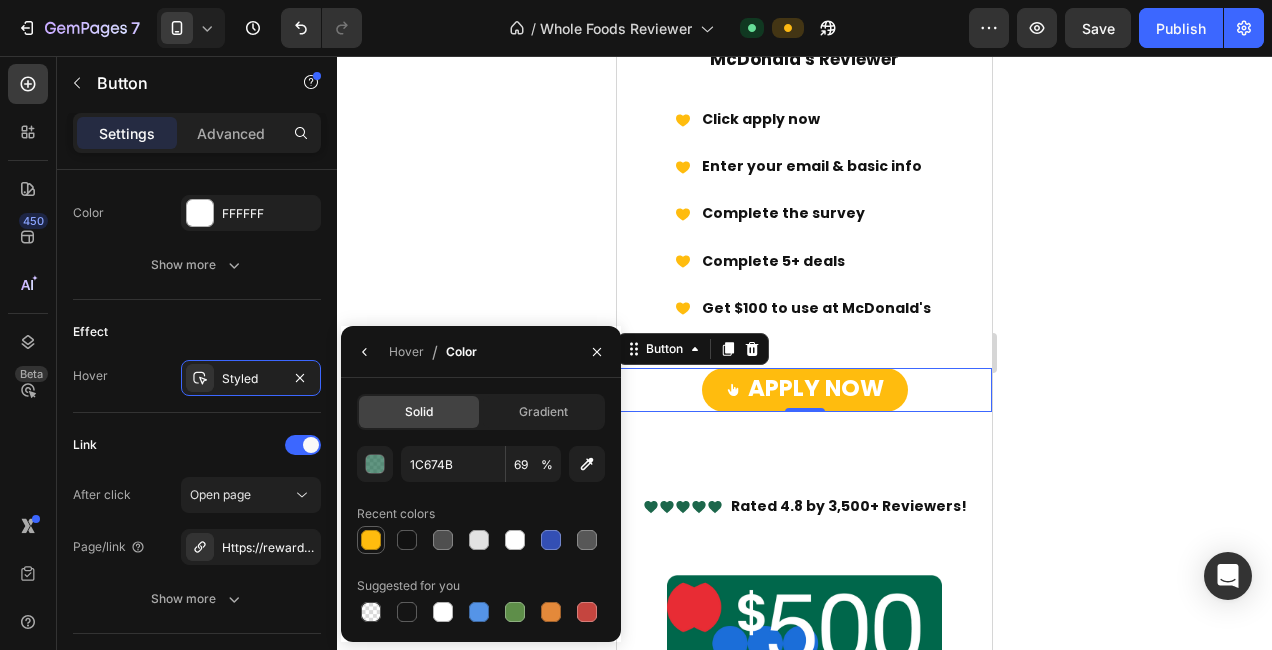 click at bounding box center (371, 540) 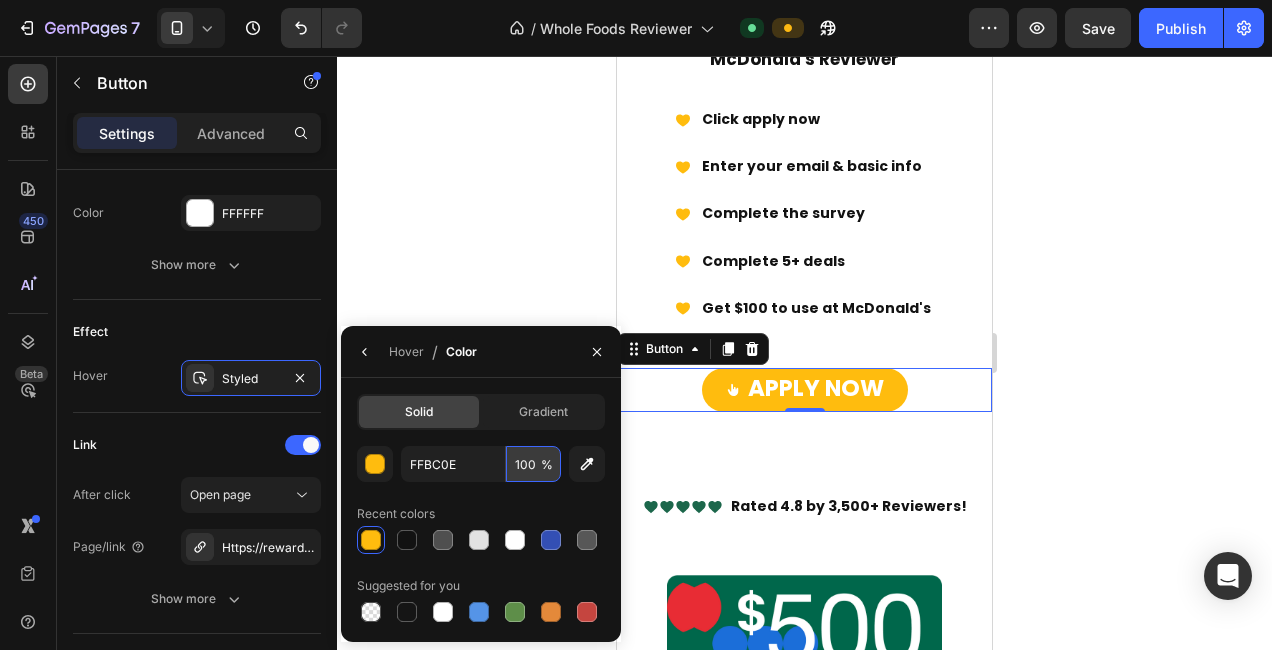 click on "100" at bounding box center [0, 0] 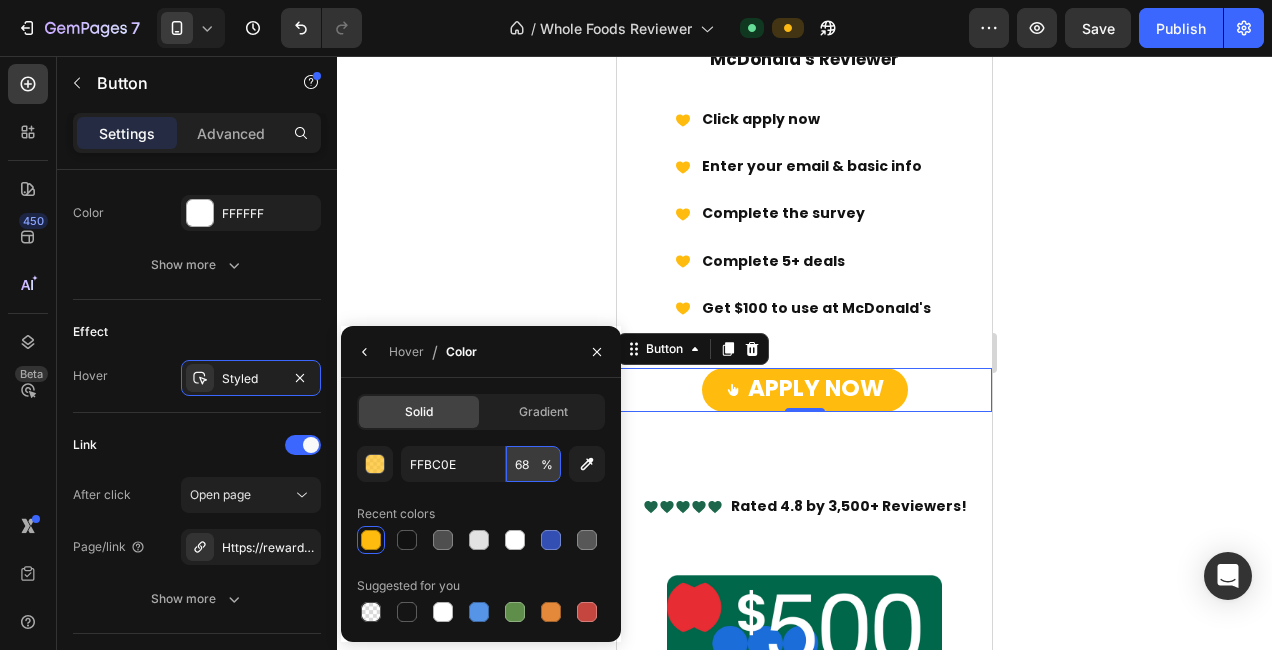 type on "68" 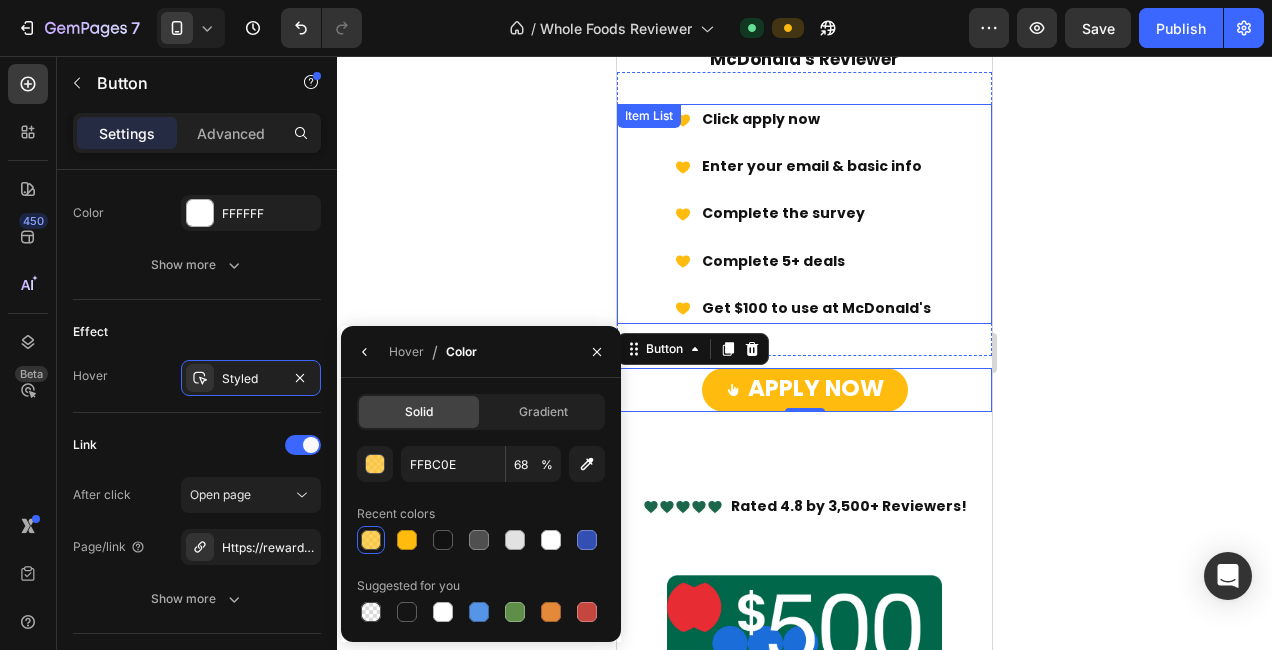 click on "Click apply now
Enter your email & basic info
Complete the survey
​Complete 5+ deals
​Get $100 to use at [BRAND]" at bounding box center (804, 214) 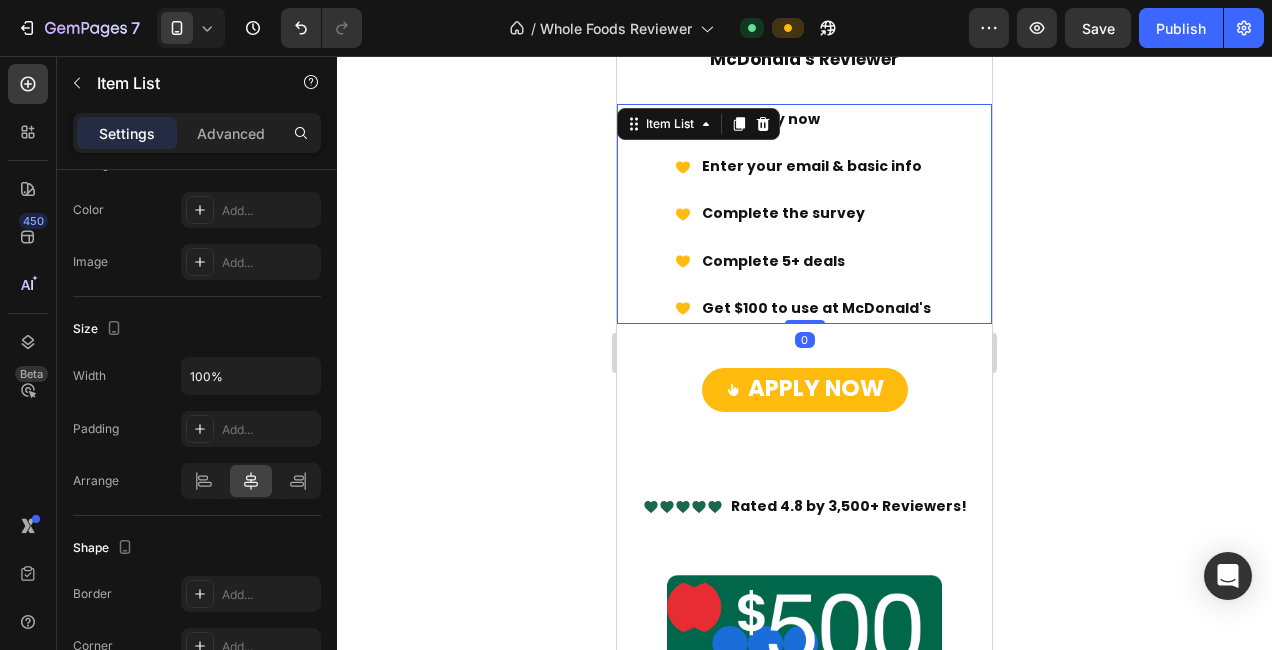 scroll, scrollTop: 0, scrollLeft: 0, axis: both 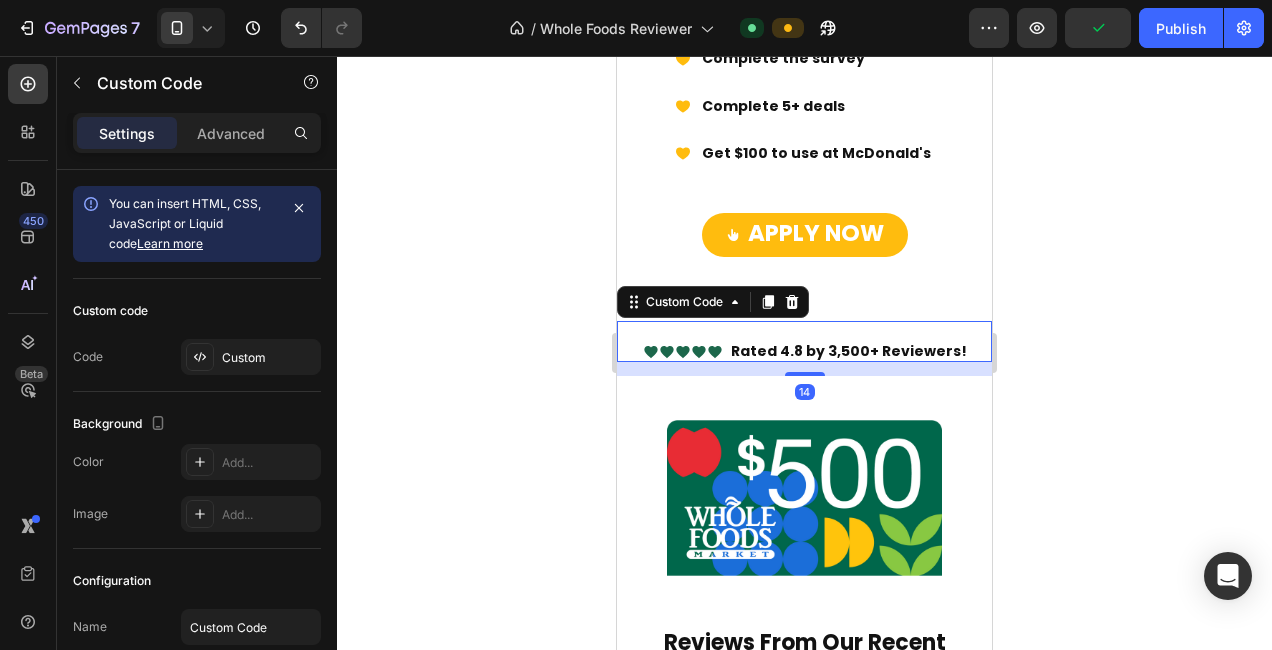 click on "Rated 4.8 by 3,500+ Reviewers!" at bounding box center (849, 351) 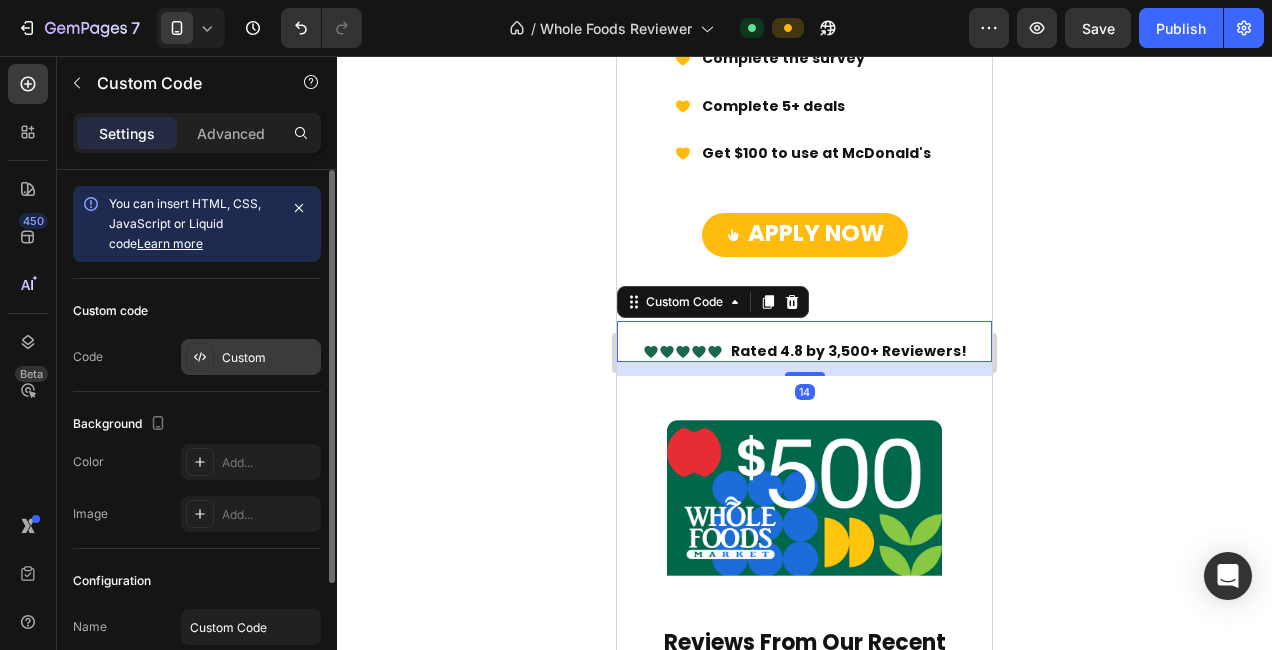 click on "Custom" at bounding box center [269, 358] 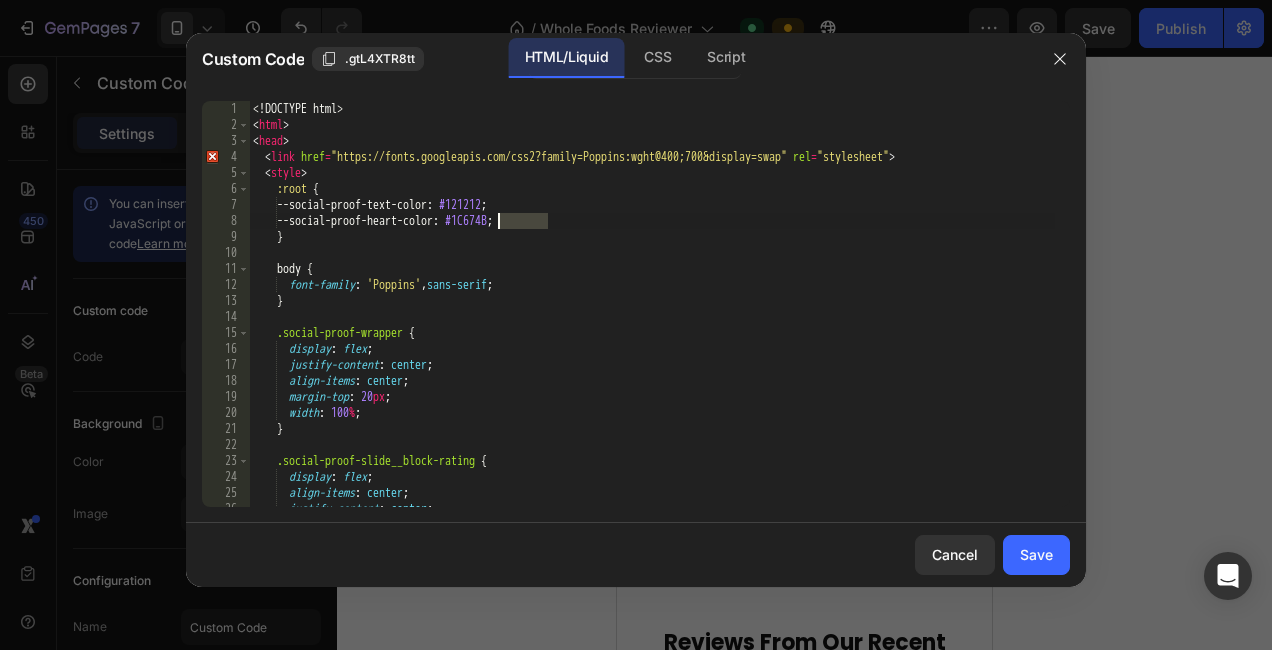 drag, startPoint x: 548, startPoint y: 222, endPoint x: 498, endPoint y: 219, distance: 50.08992 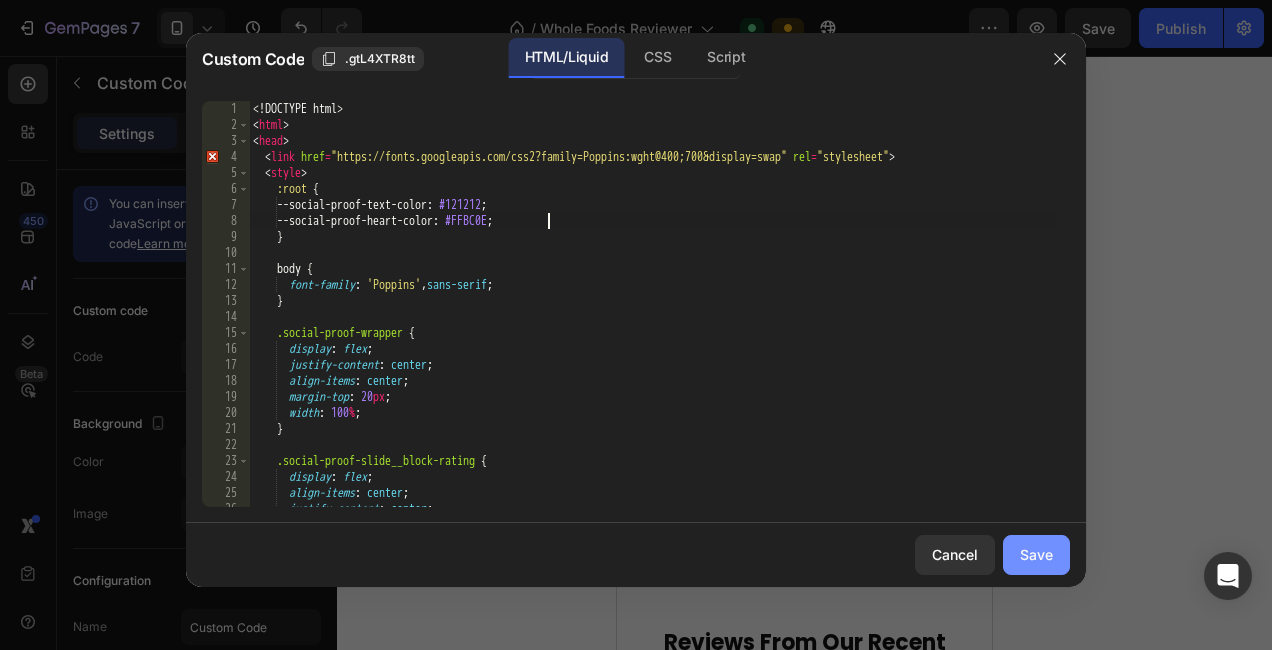 click on "Save" at bounding box center (1036, 554) 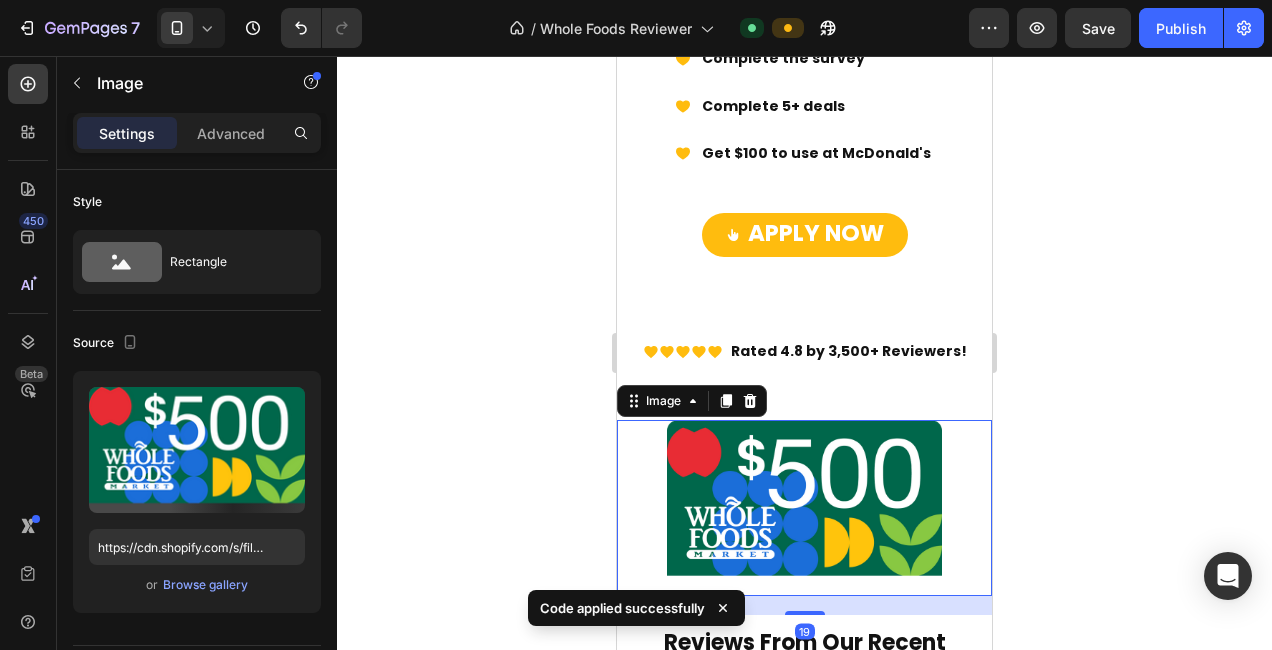 click at bounding box center [804, 508] 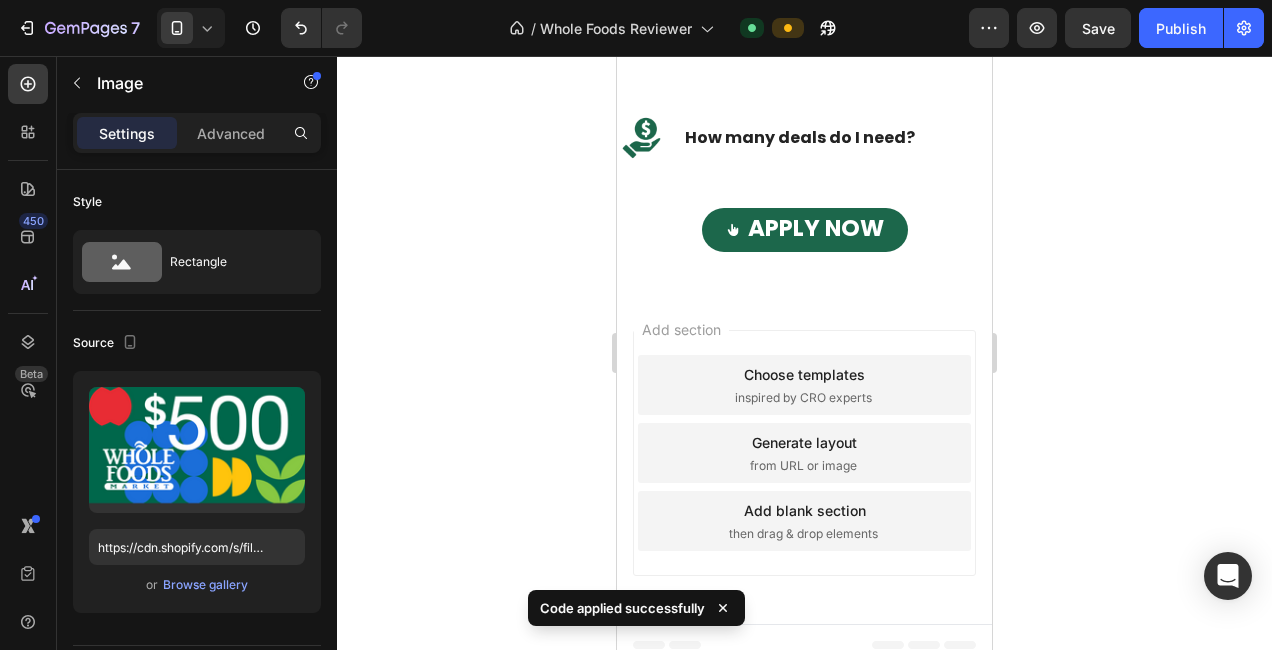 scroll, scrollTop: 2033, scrollLeft: 0, axis: vertical 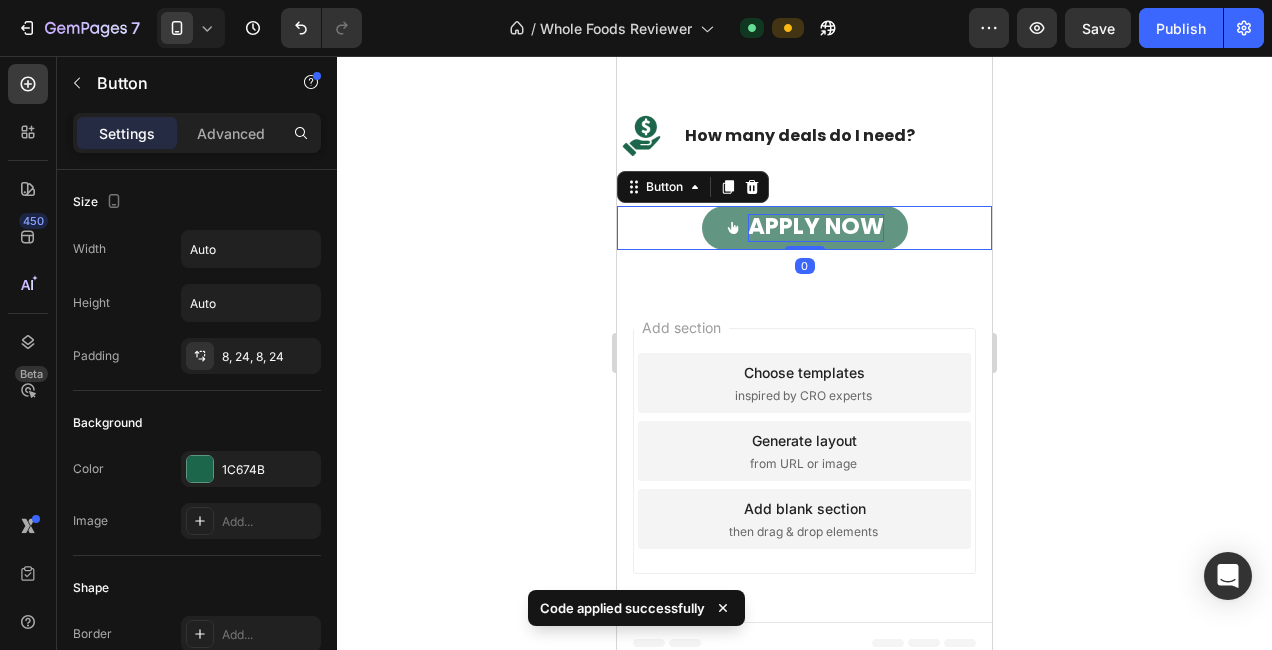 click on "APPLY NOW" at bounding box center [816, 226] 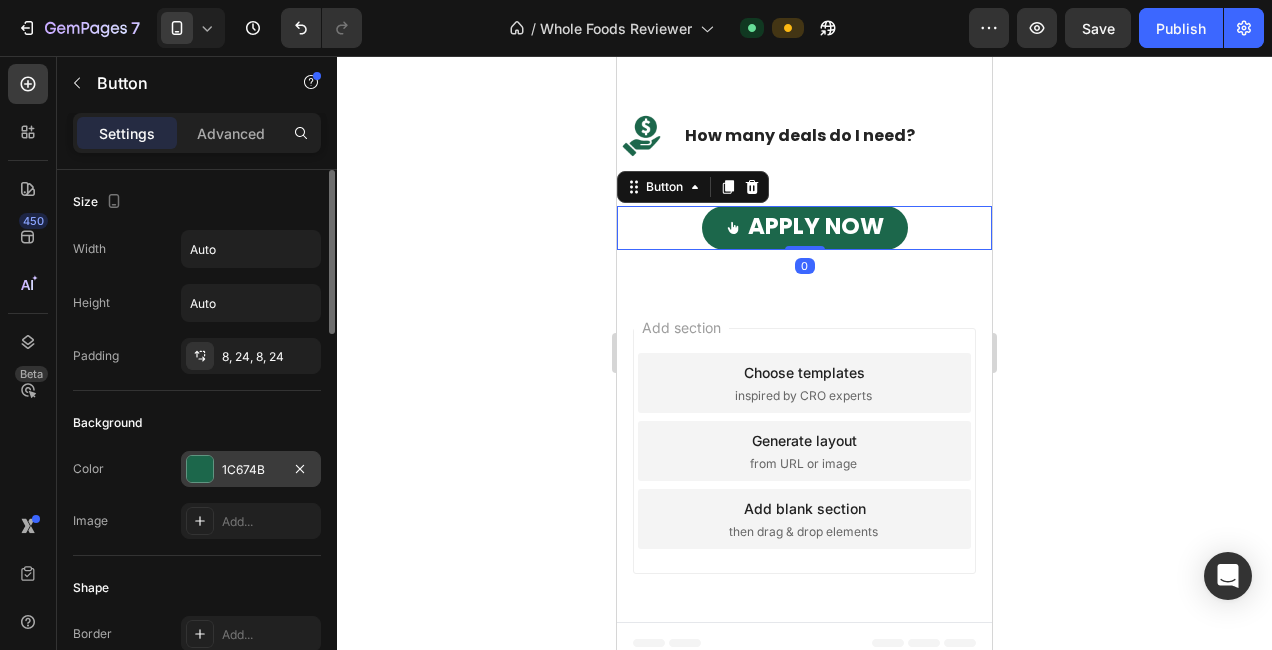 click on "1C674B" at bounding box center (251, 469) 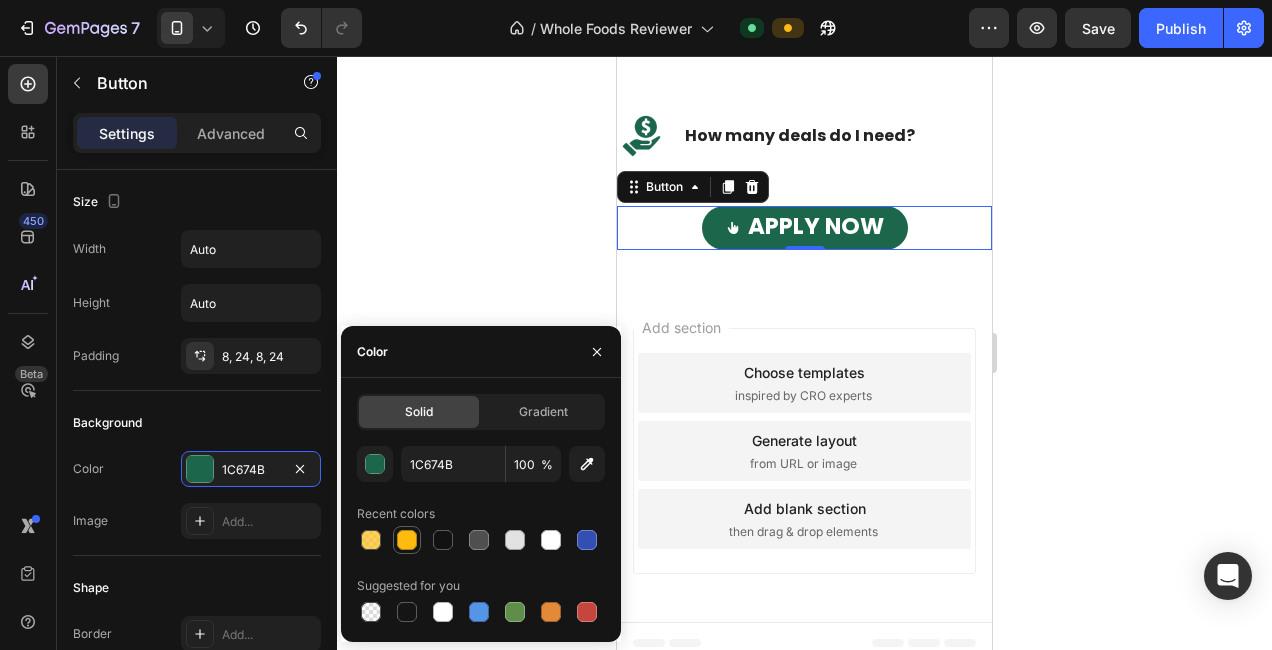 click at bounding box center (407, 540) 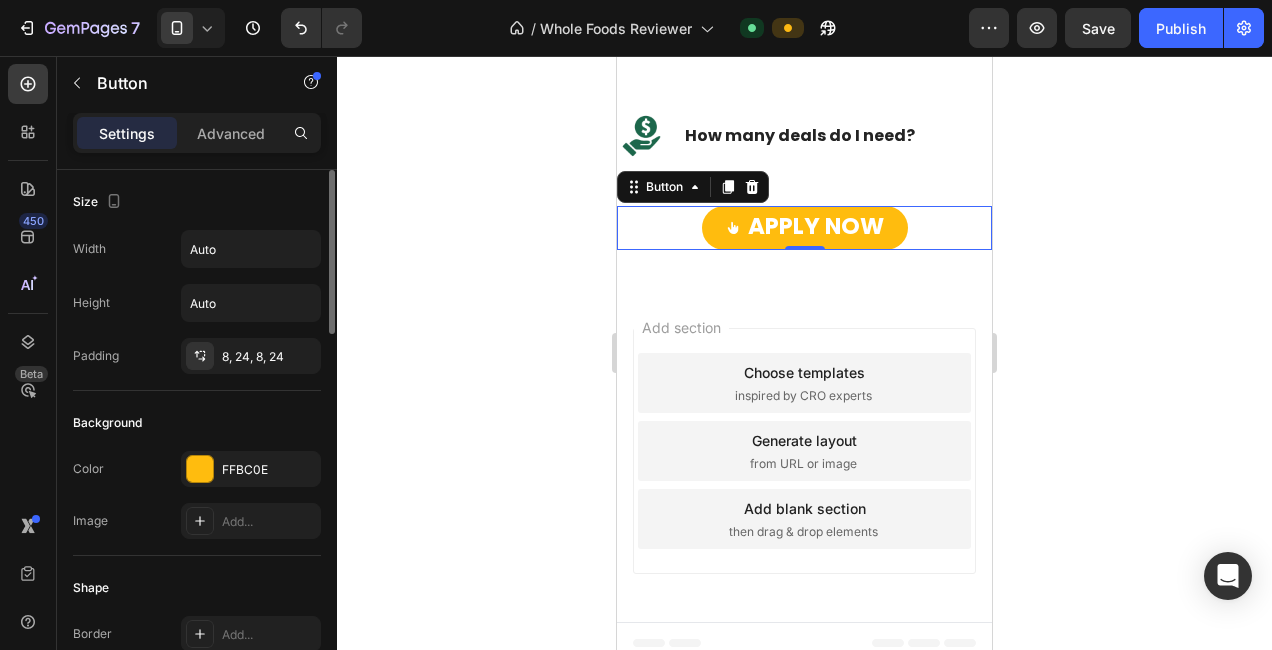 click on "Background" at bounding box center [197, 423] 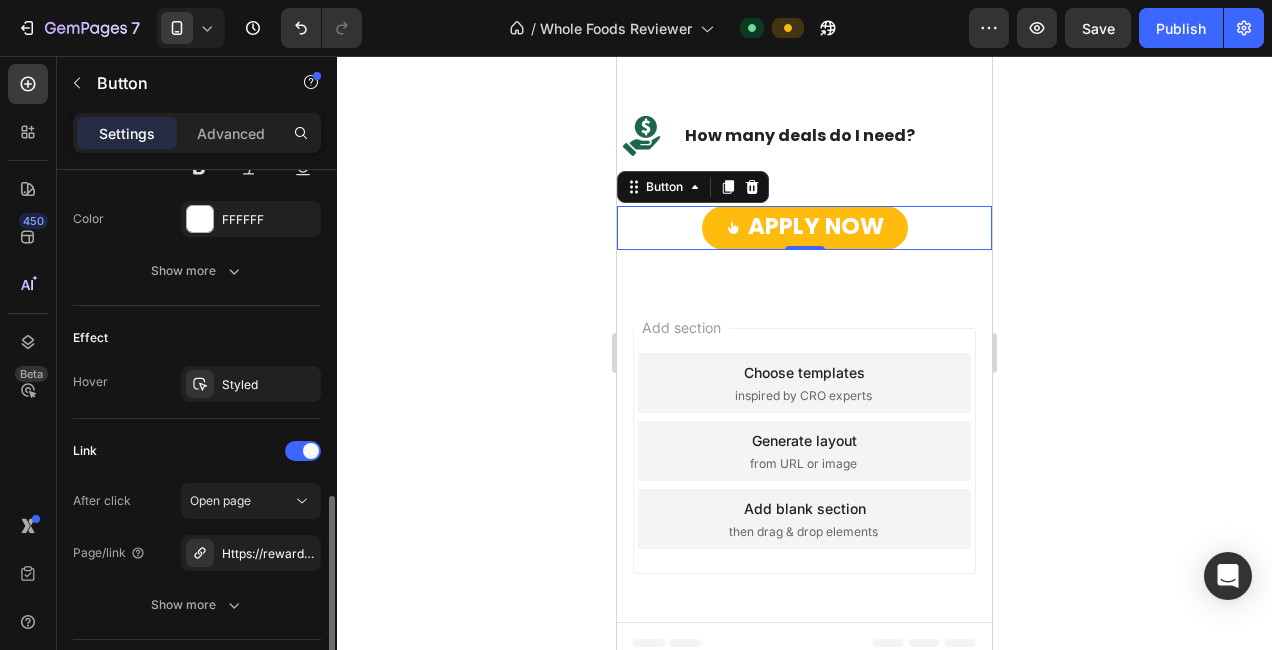scroll, scrollTop: 1085, scrollLeft: 0, axis: vertical 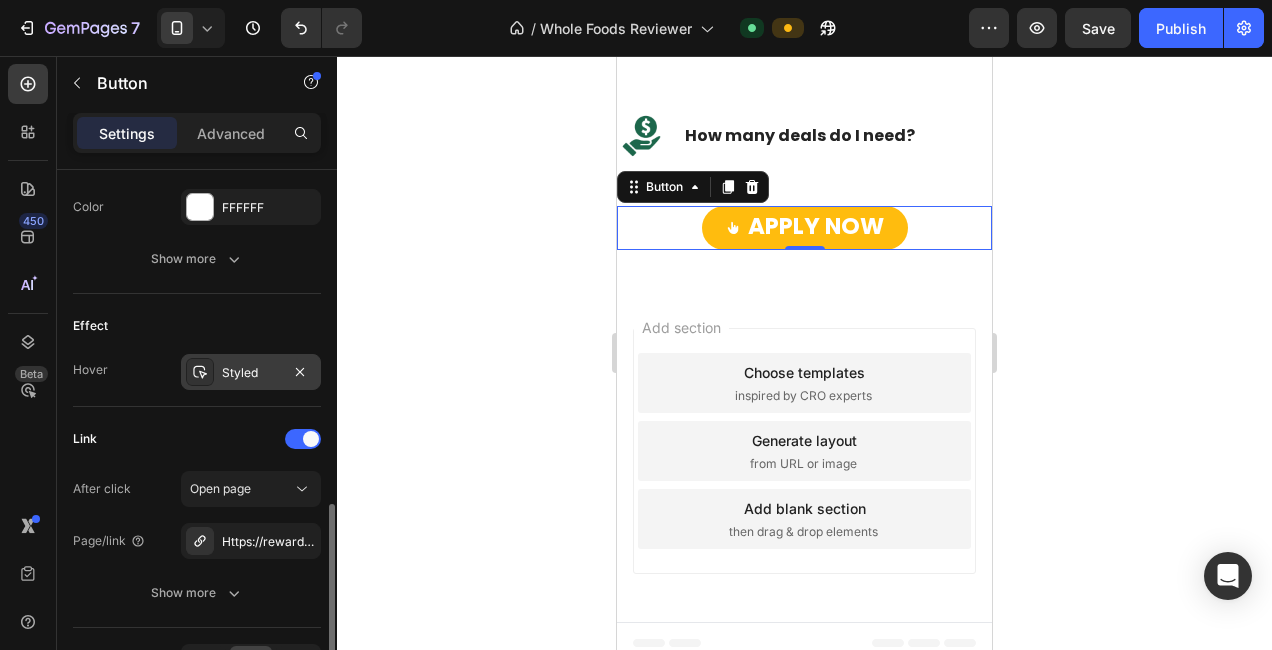 click on "Styled" at bounding box center (251, 372) 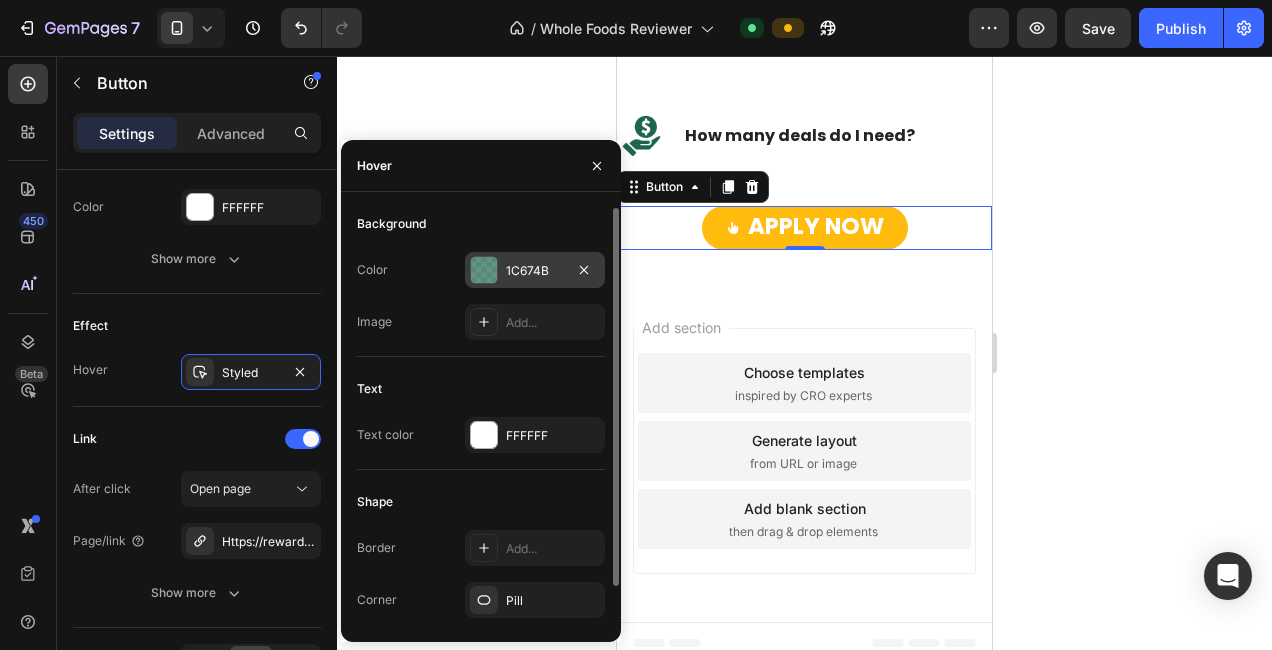 click on "1C674B" at bounding box center (535, 270) 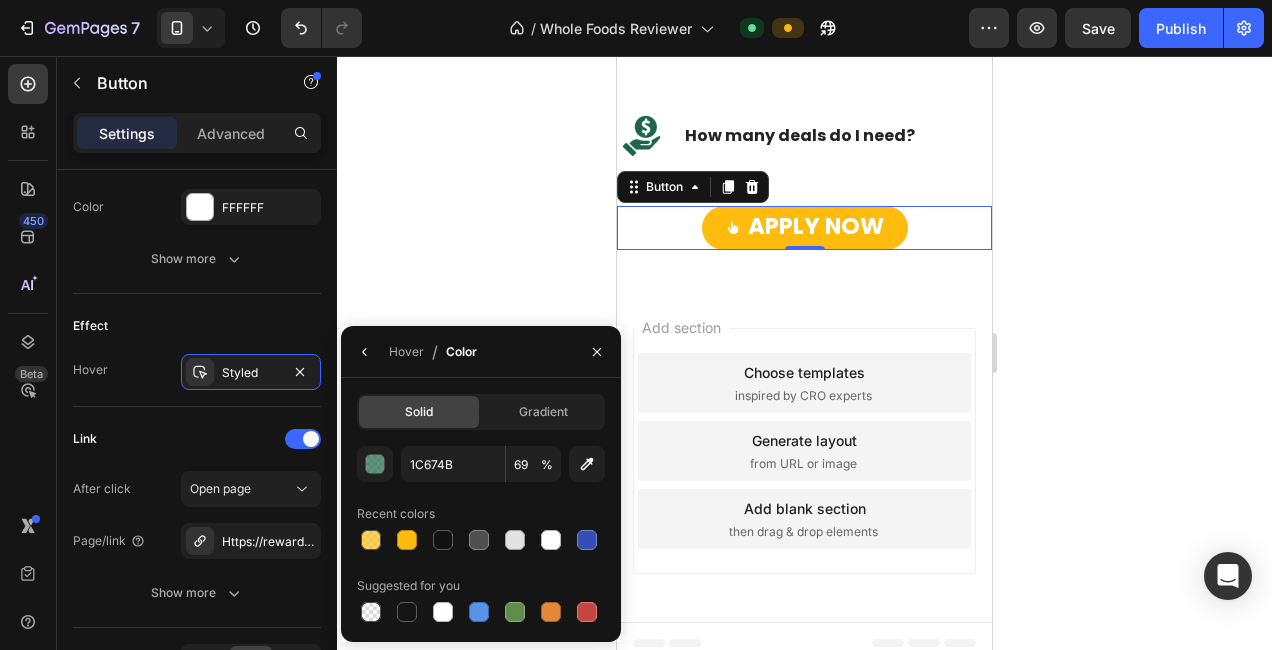 click on "1C674B 69 % Recent colors Suggested for you" at bounding box center (481, 536) 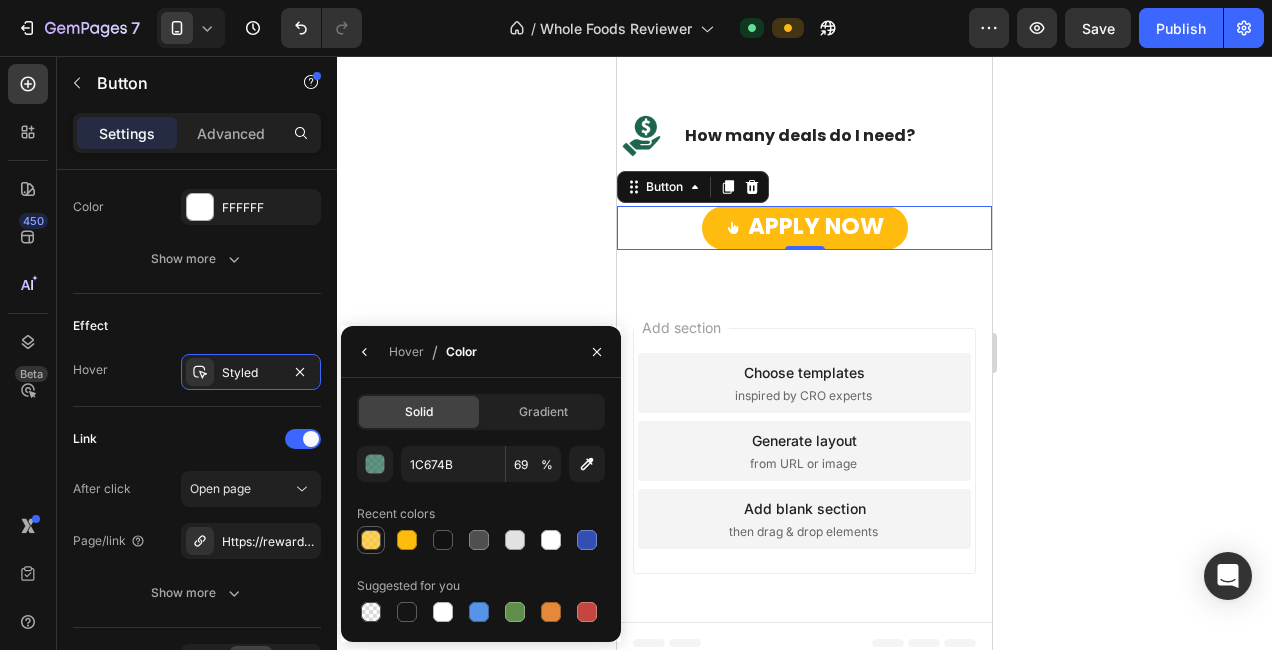 click at bounding box center (371, 540) 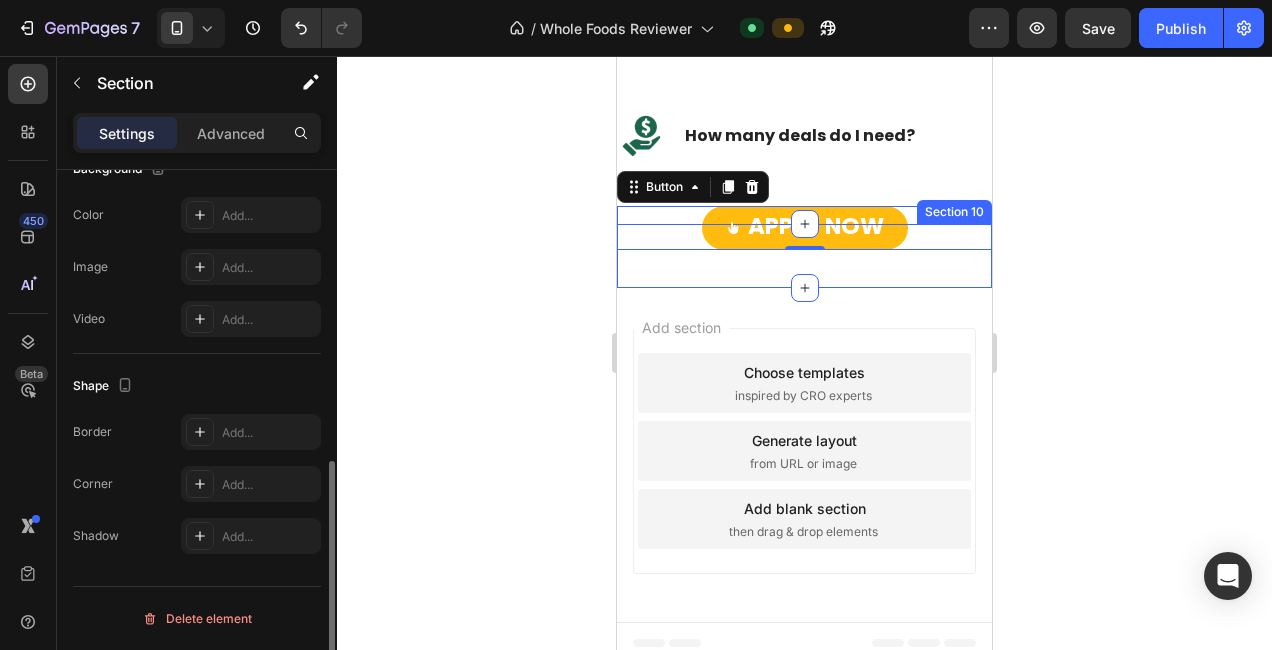 click on "APPLY NOW Button   0 Section 10" at bounding box center (804, 256) 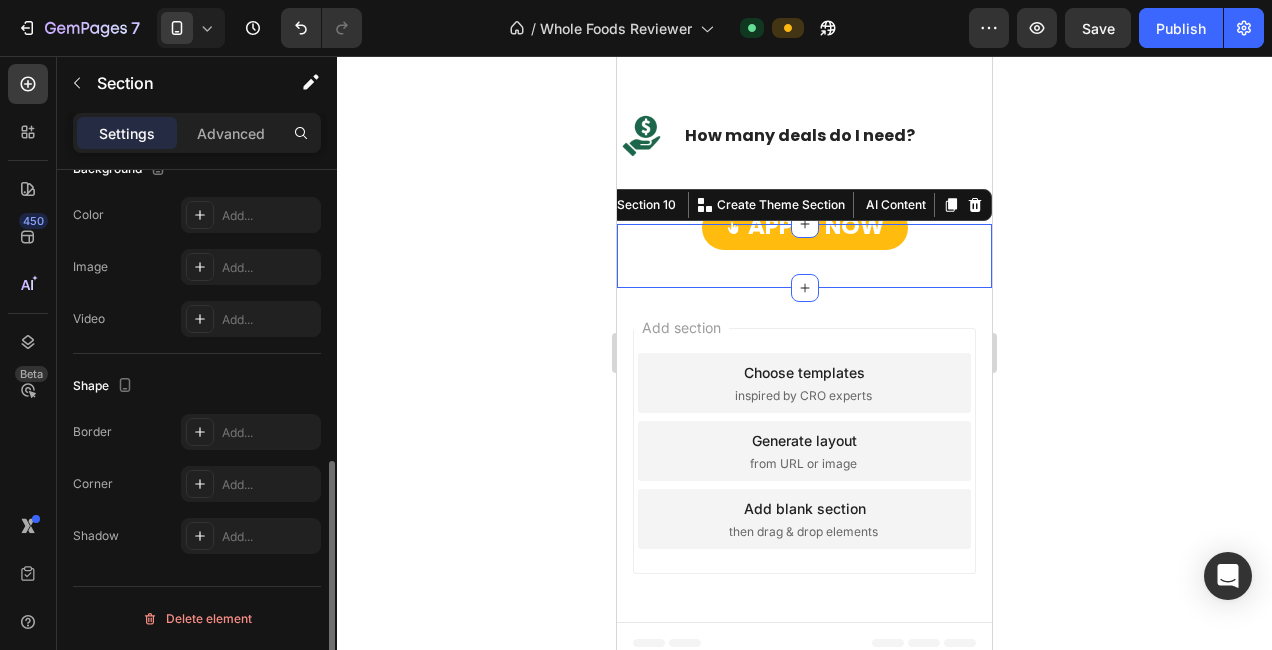 scroll, scrollTop: 0, scrollLeft: 0, axis: both 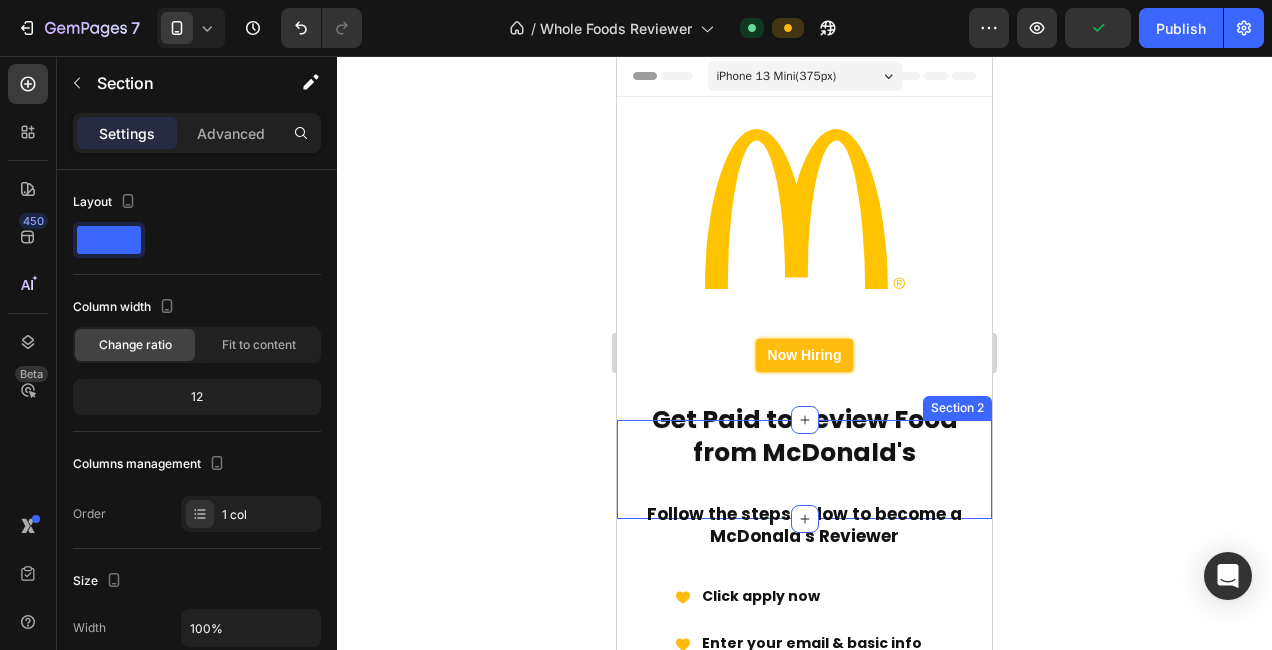 click on "Get Paid to Review Food from [BRAND] Heading Row" at bounding box center [804, 469] 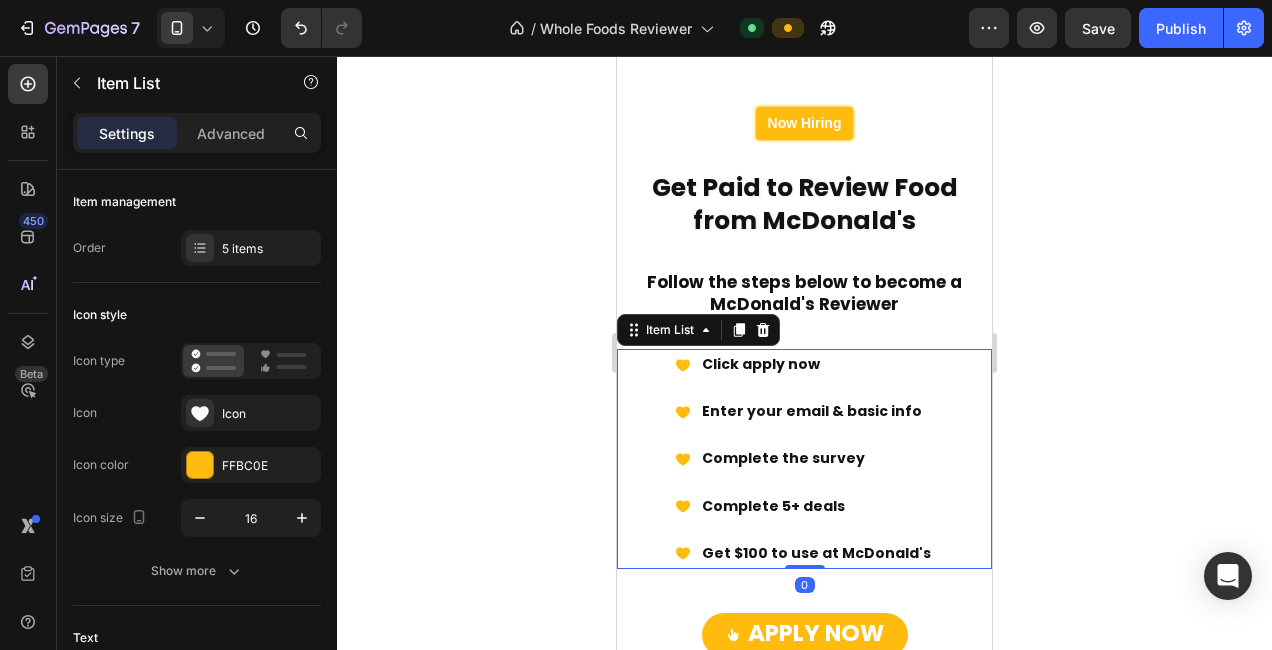 click on "Click apply now
Enter your email & basic info
Complete the survey
​Complete 5+ deals
​Get $100 to use at [BRAND]" at bounding box center (804, 459) 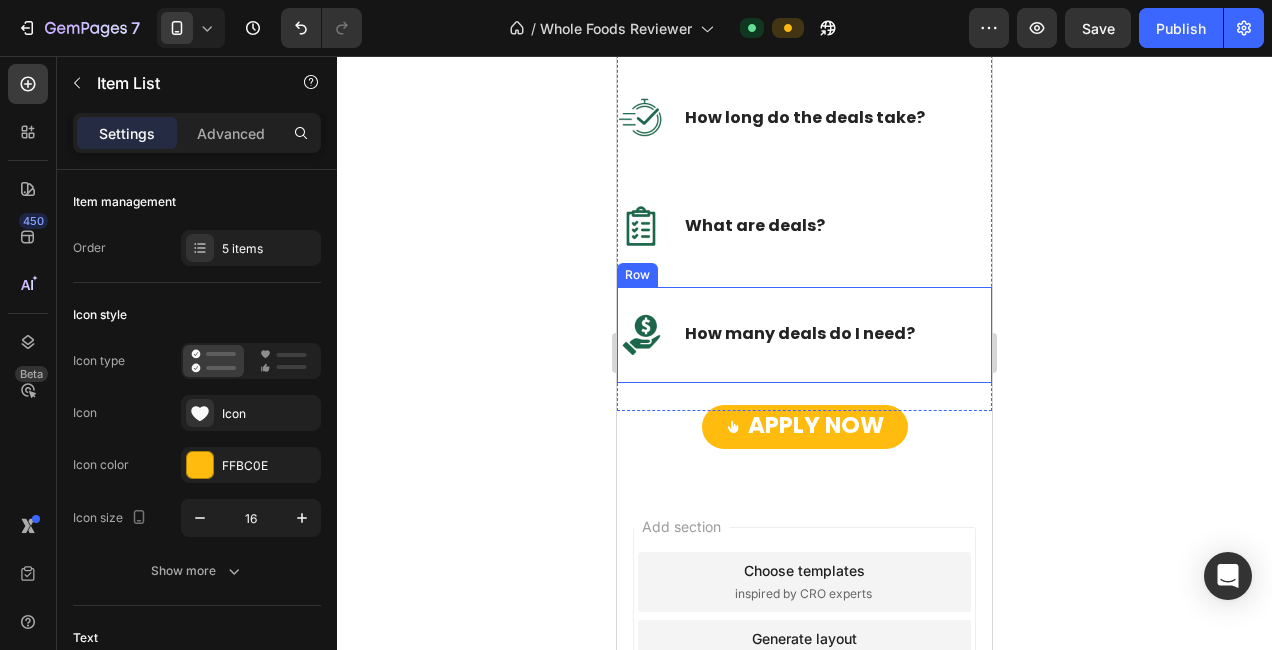 scroll, scrollTop: 1682, scrollLeft: 0, axis: vertical 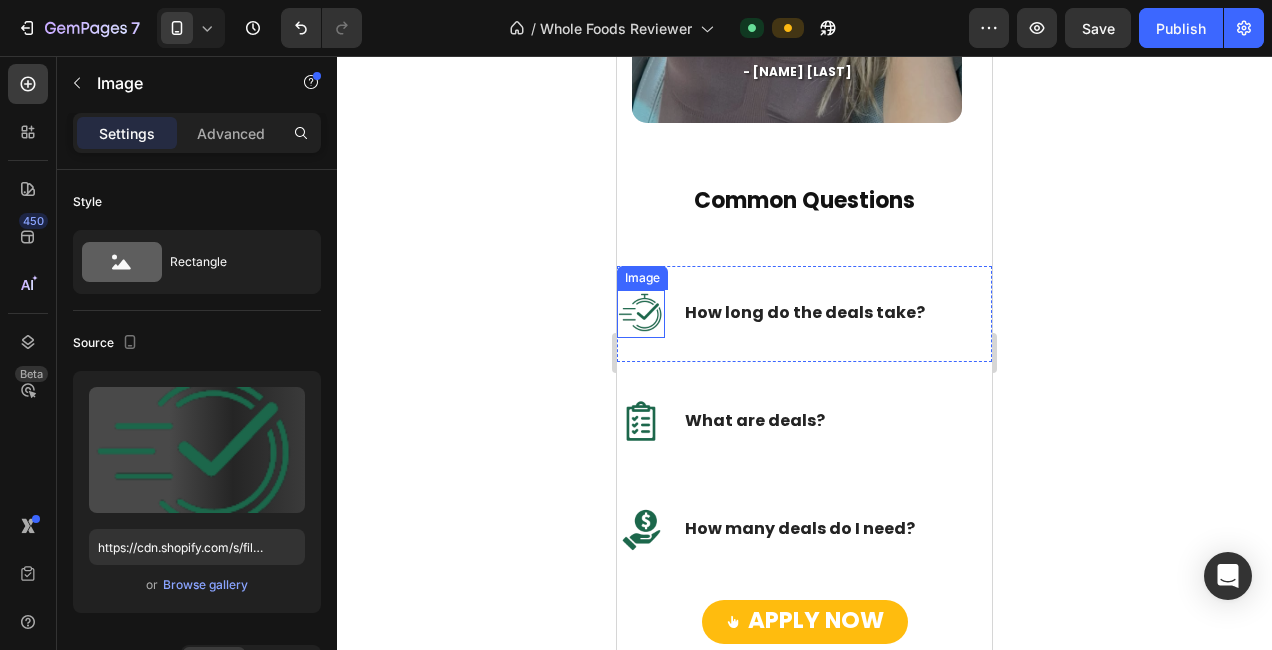 click at bounding box center [641, 314] 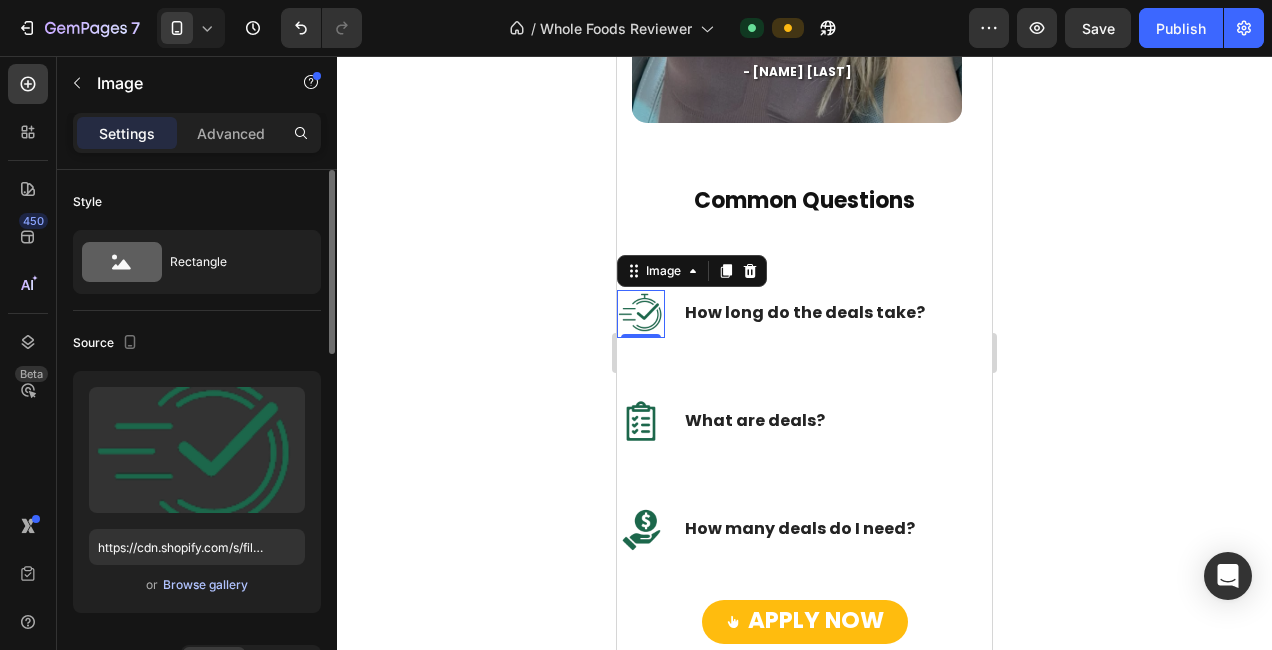 click on "Browse gallery" at bounding box center [205, 585] 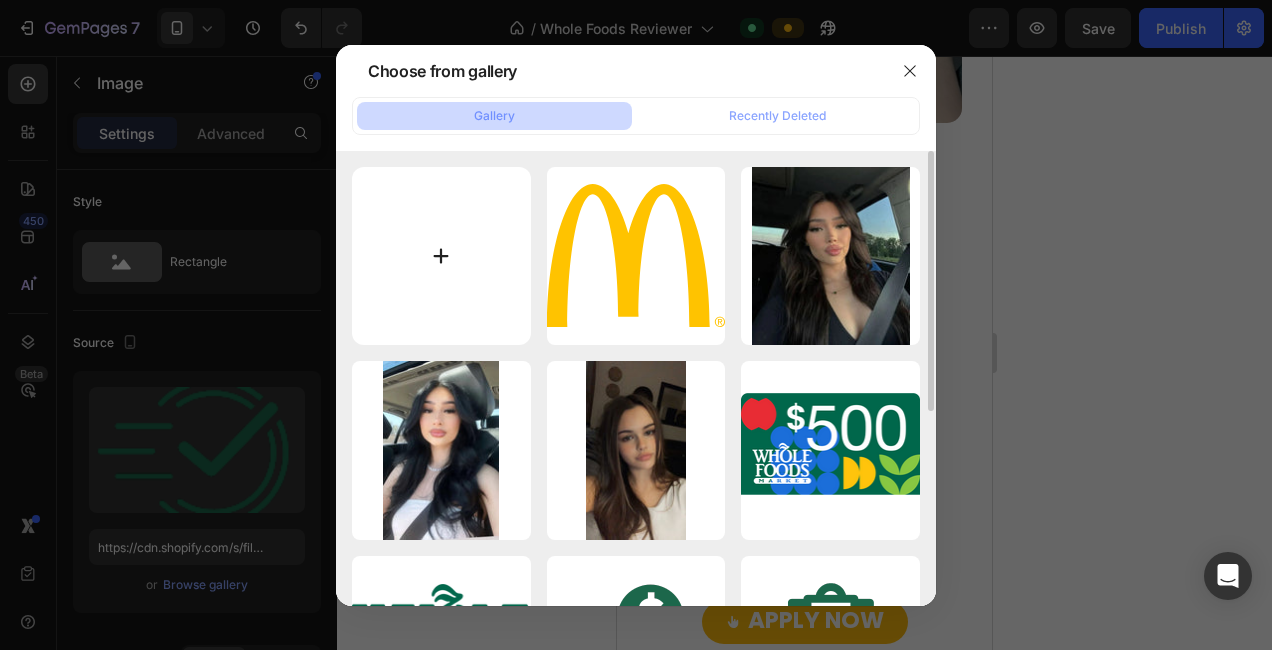 click at bounding box center [441, 256] 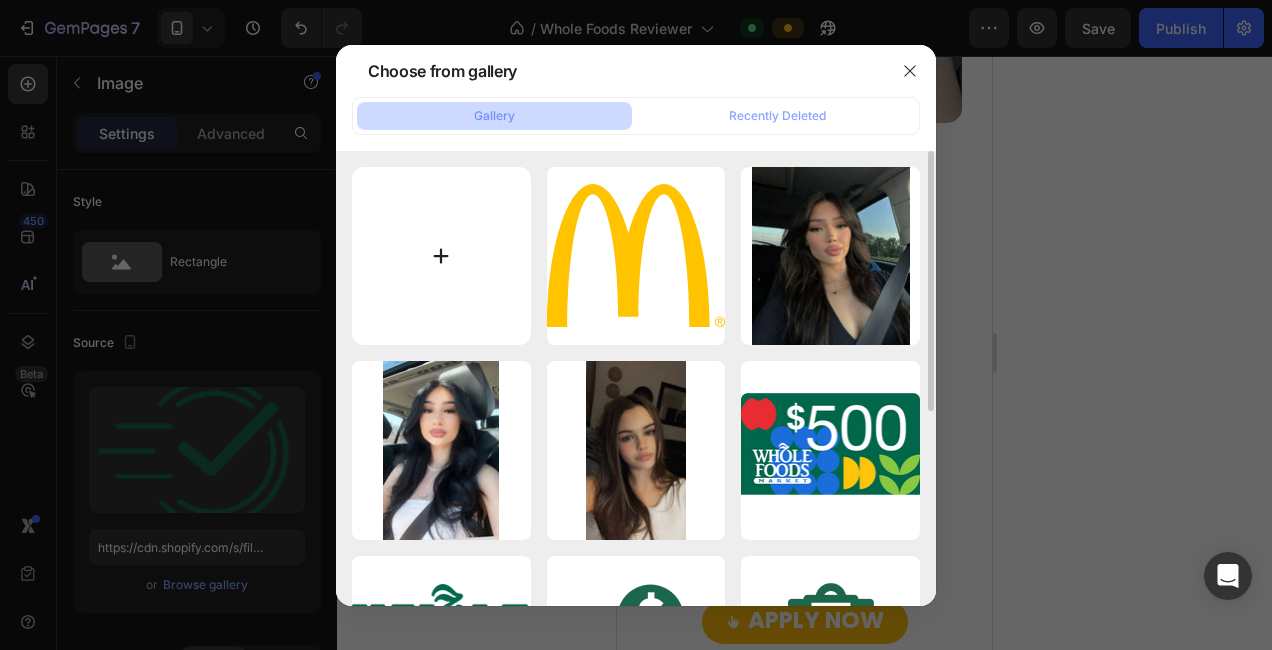 type on "C:\fakepath\Copy of Untitled Design copy.png" 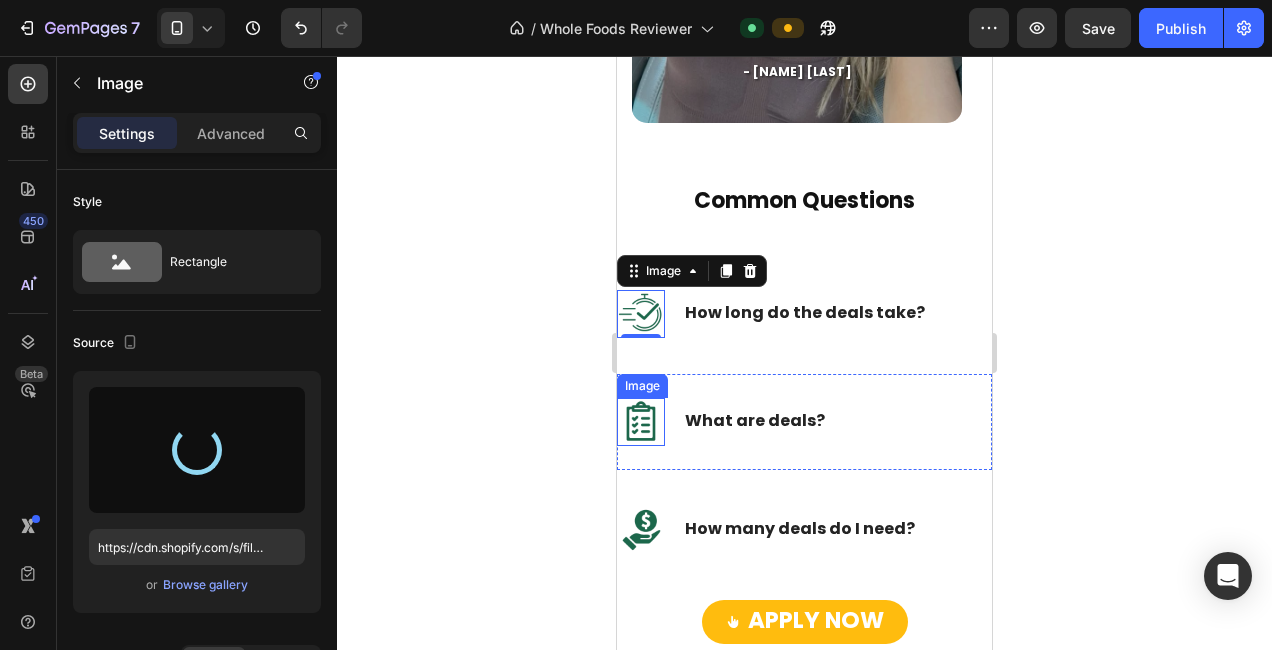 type on "https://cdn.shopify.com/s/files/1/0715/6056/0839/files/gempages_576085568136414147-9b816417-5973-453b-8b6f-2bdb5864a460.png" 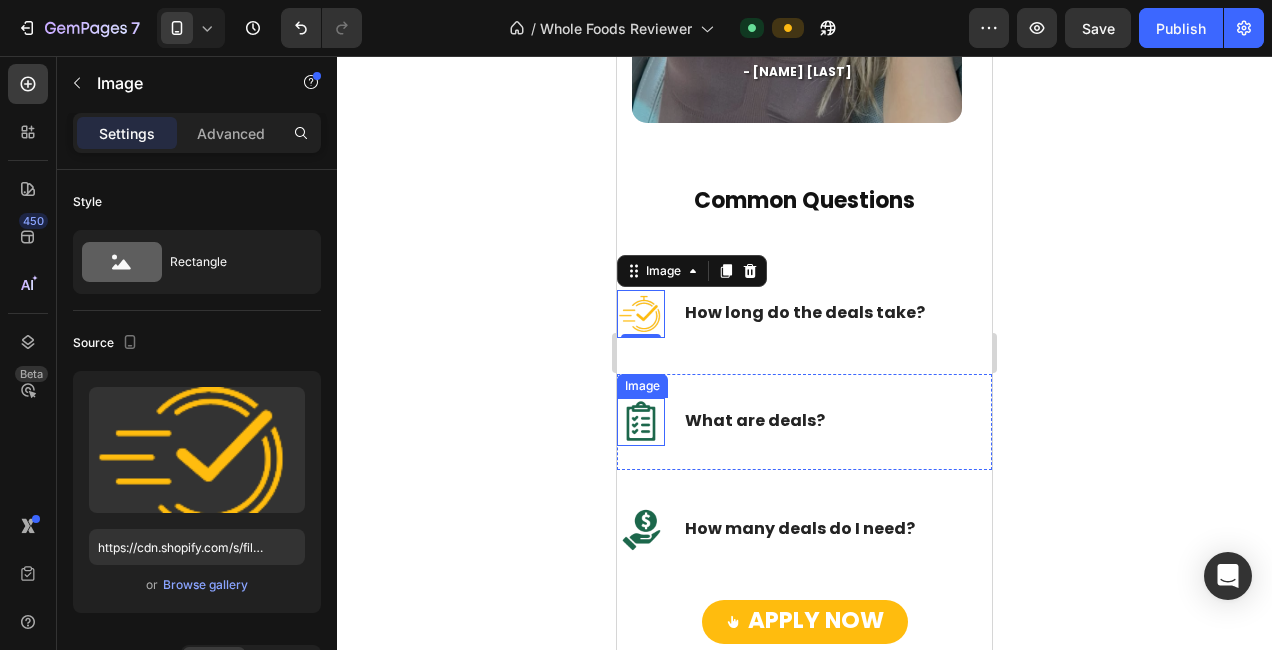 click at bounding box center [641, 422] 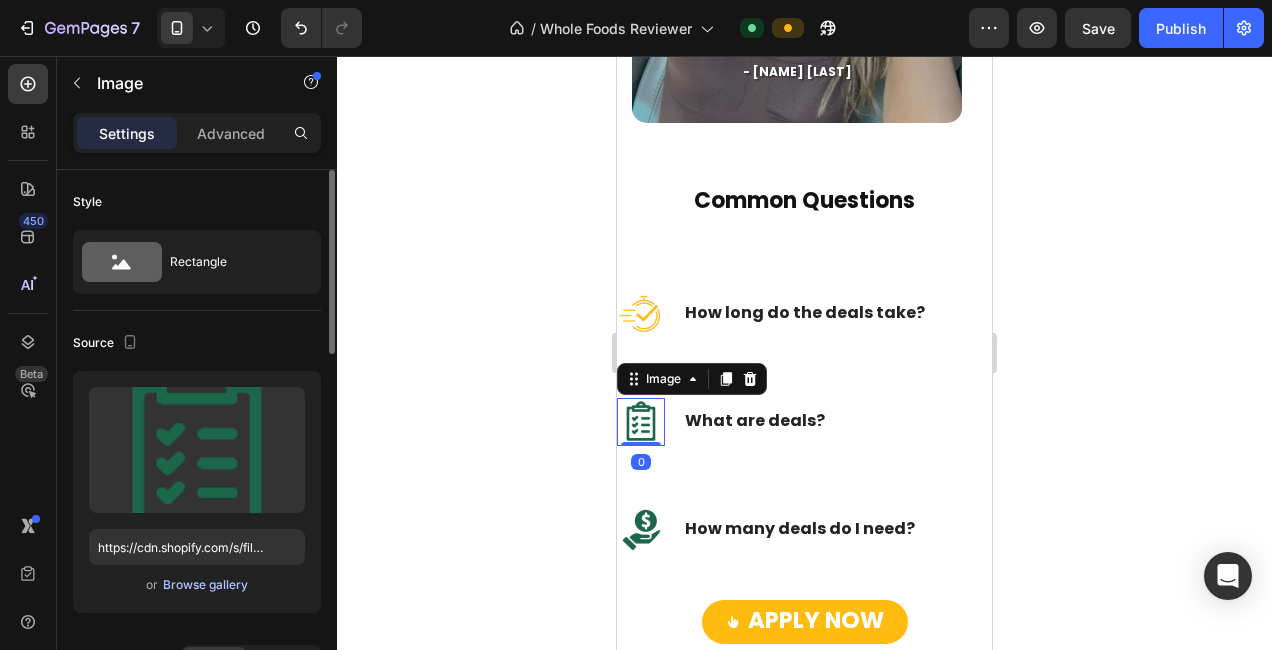 click on "Browse gallery" at bounding box center (205, 585) 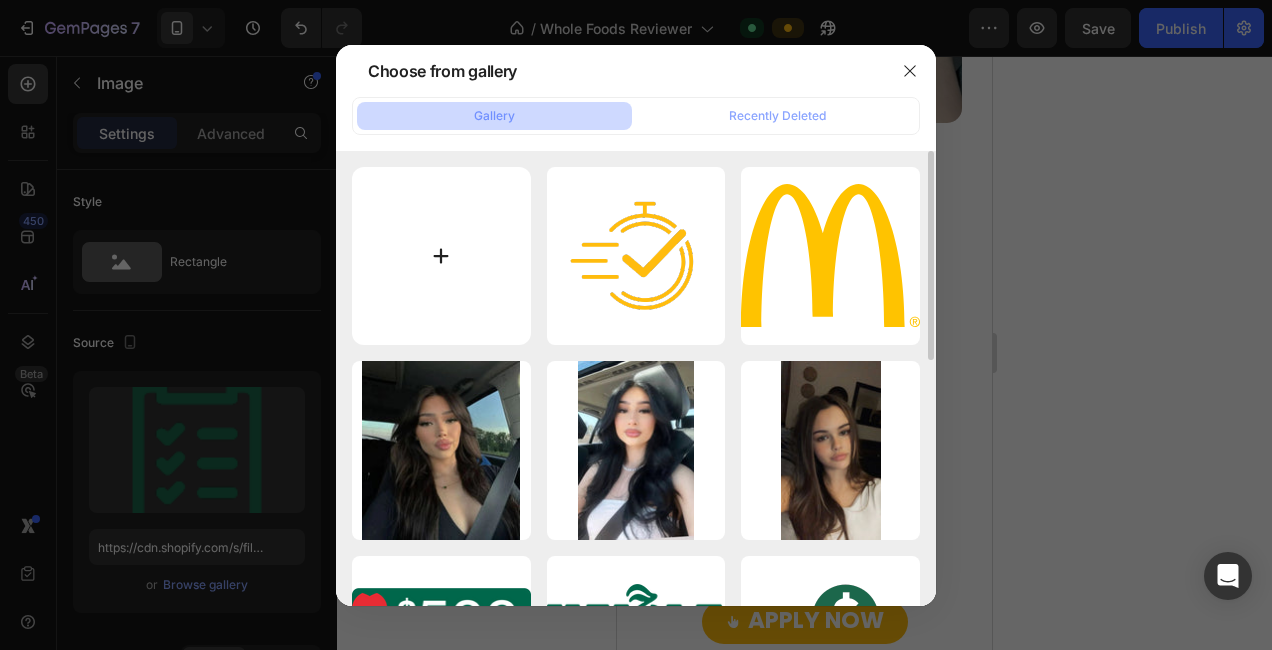 click at bounding box center (441, 256) 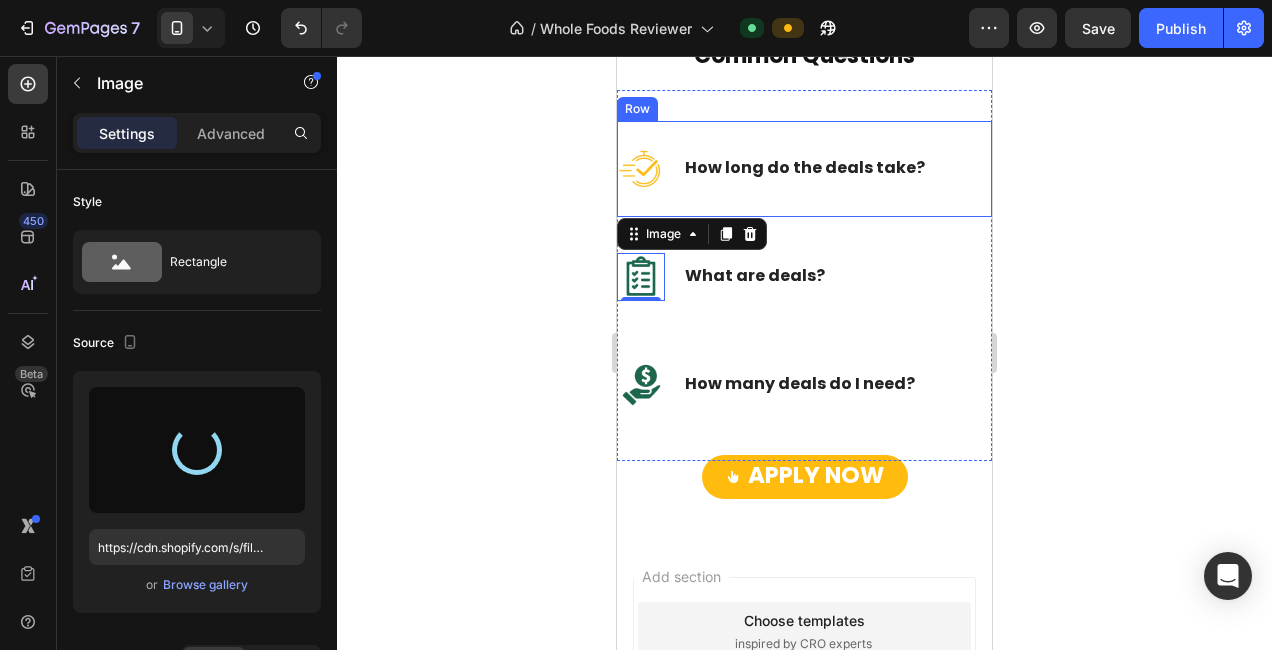 scroll, scrollTop: 1848, scrollLeft: 0, axis: vertical 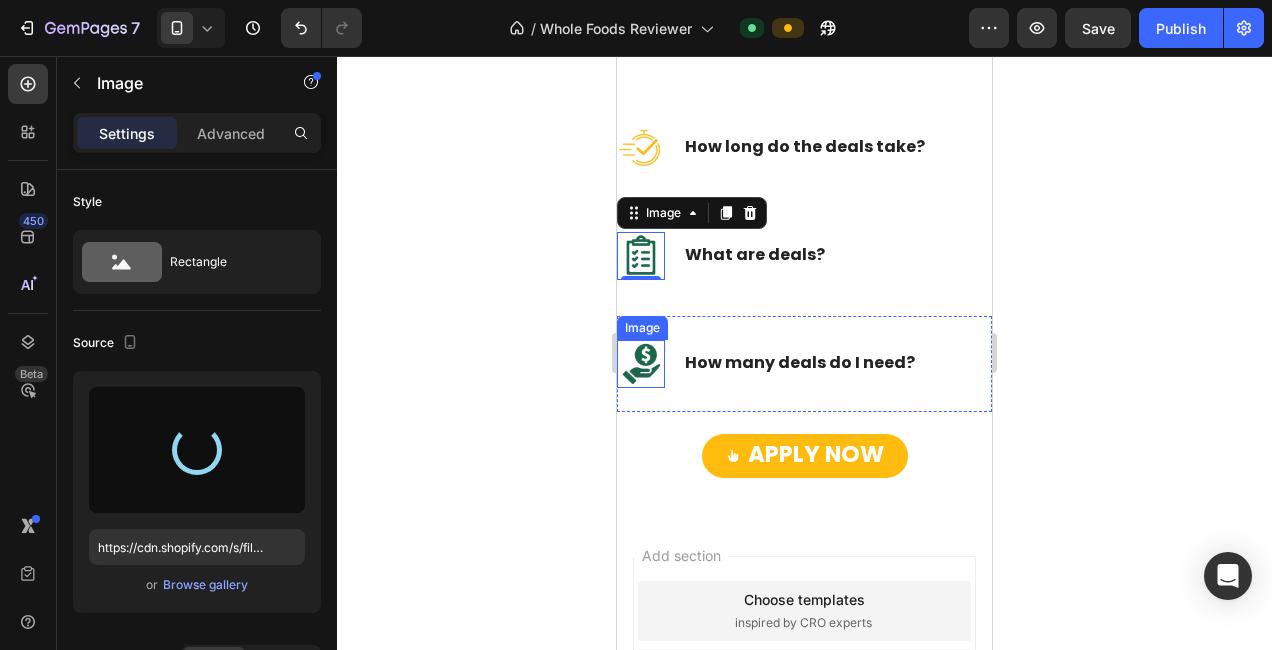 type on "https://cdn.shopify.com/s/files/1/0715/6056/0839/files/gempages_576085568136414147-790a7a02-b3fa-496c-9ee0-7678655909a7.png" 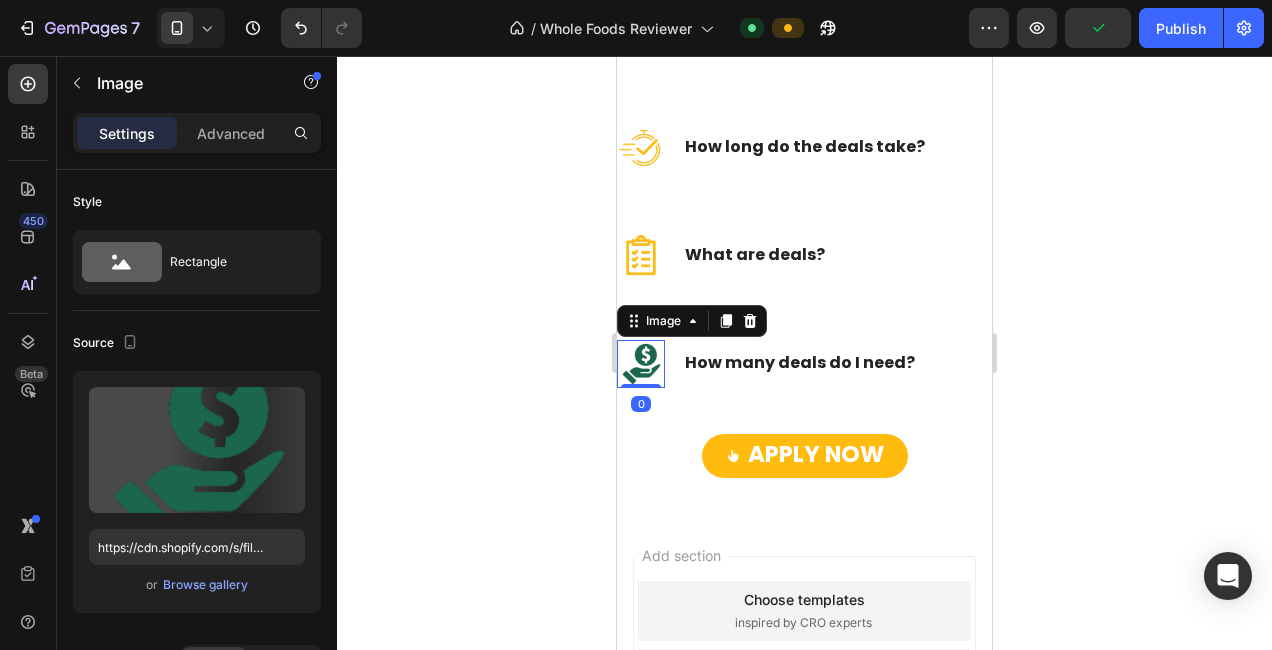 click at bounding box center (641, 364) 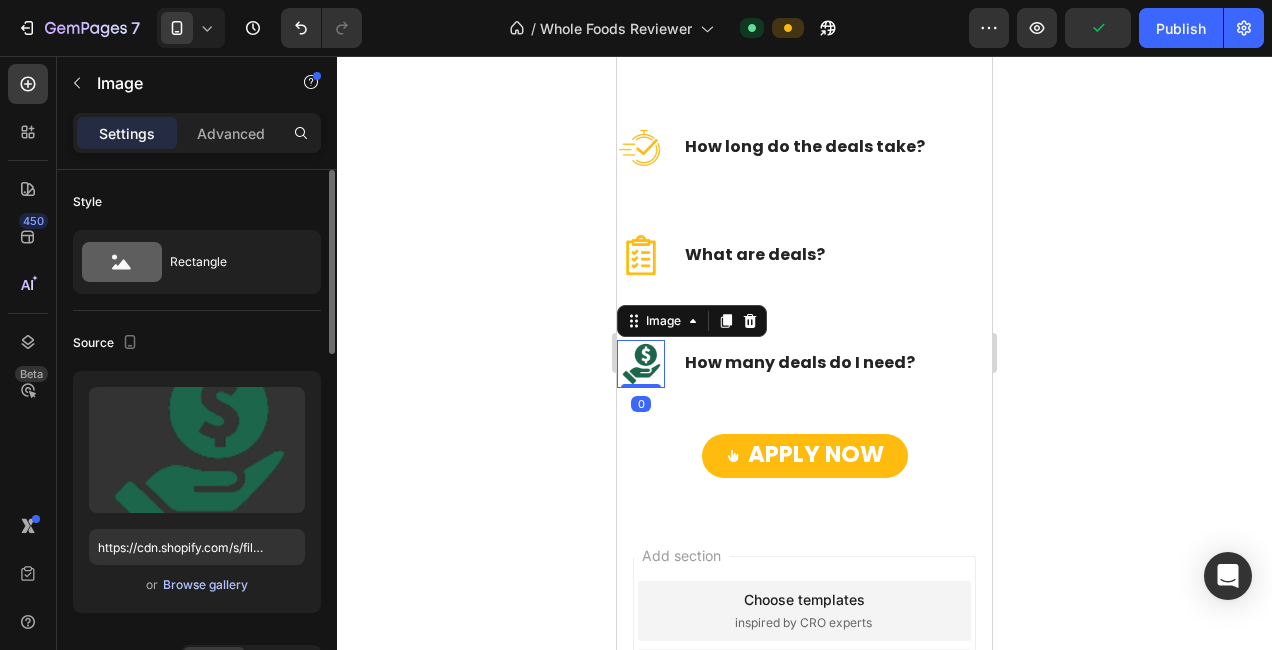 click on "Browse gallery" at bounding box center (205, 585) 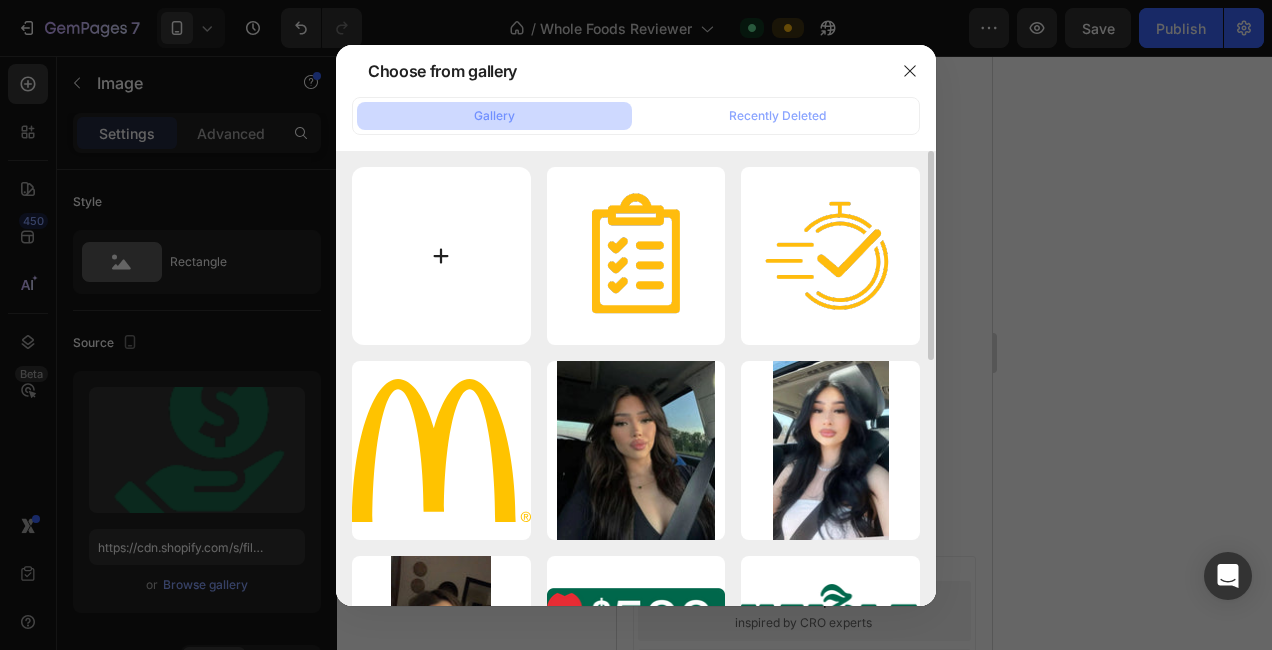 click at bounding box center (441, 256) 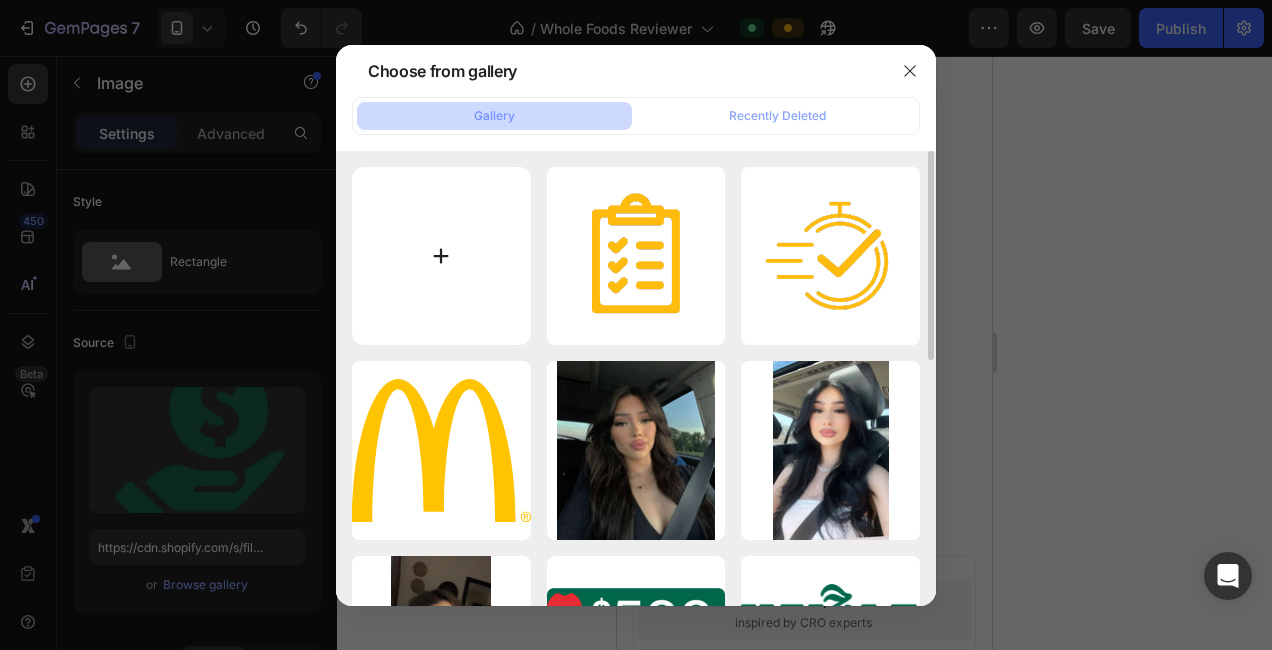 type on "C:\fakepath\Copy of Untitled Design copy 2.png" 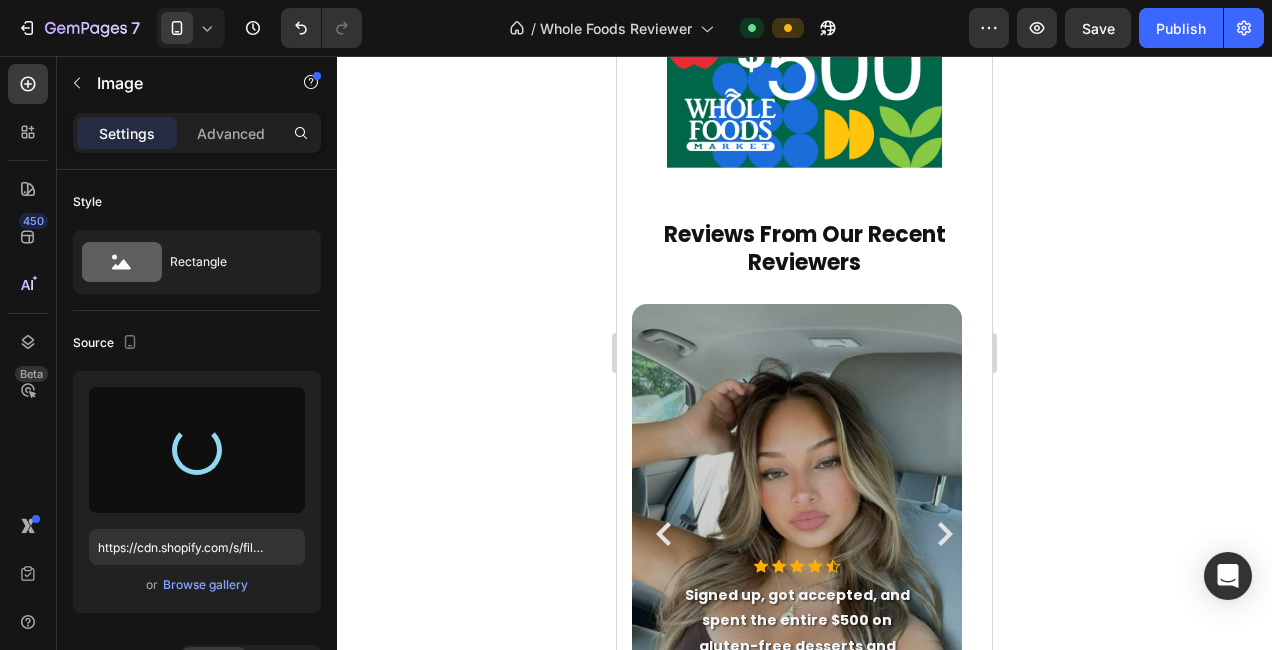 type on "https://cdn.shopify.com/s/files/1/0715/6056/0839/files/gempages_576085568136414147-13d8dc69-2fb2-4408-8c47-ad68b2f9d329.png" 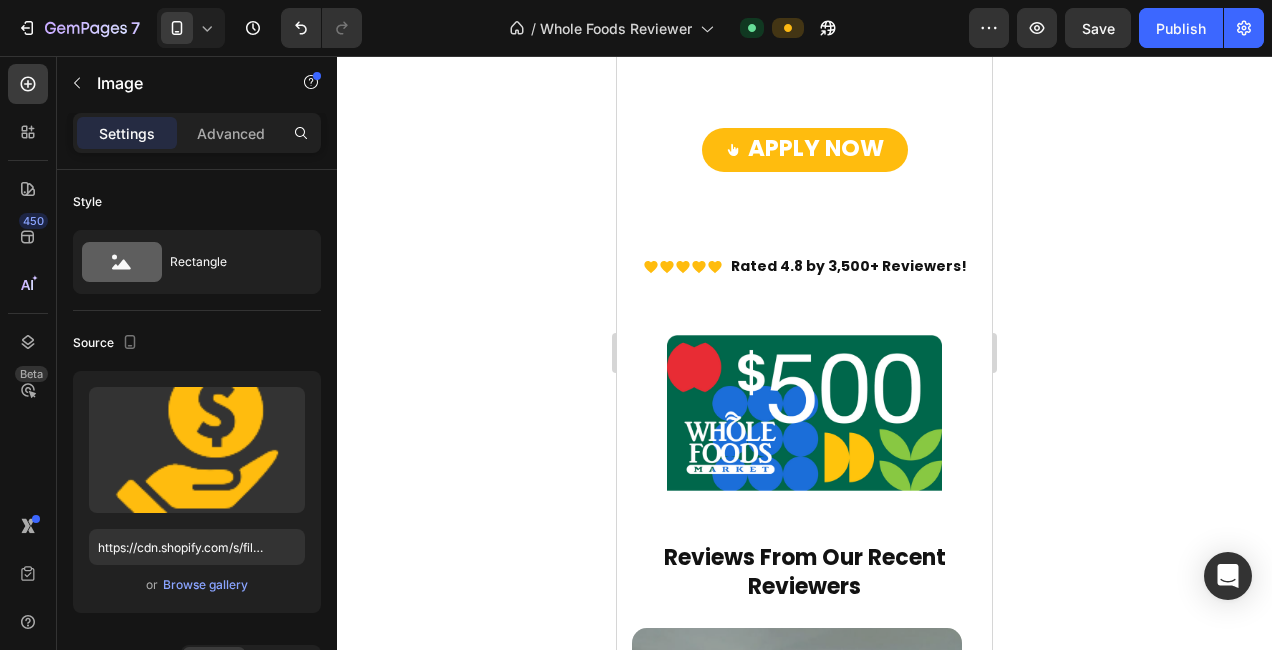 scroll, scrollTop: 603, scrollLeft: 0, axis: vertical 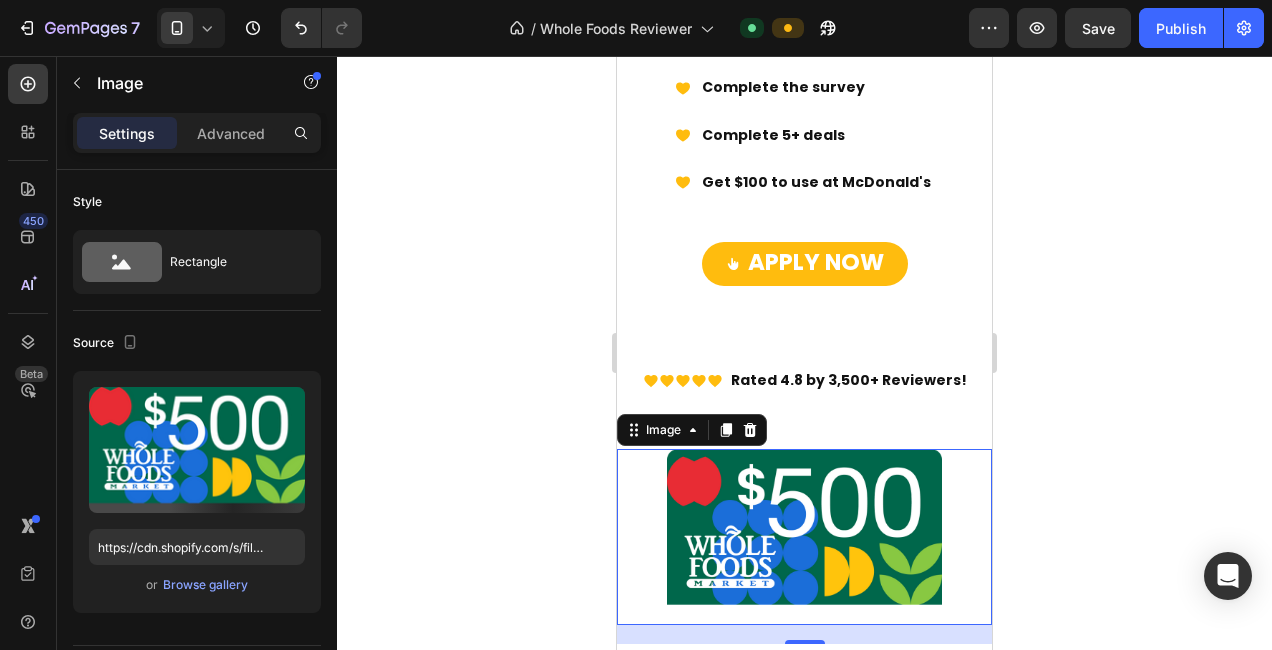 click at bounding box center [804, 537] 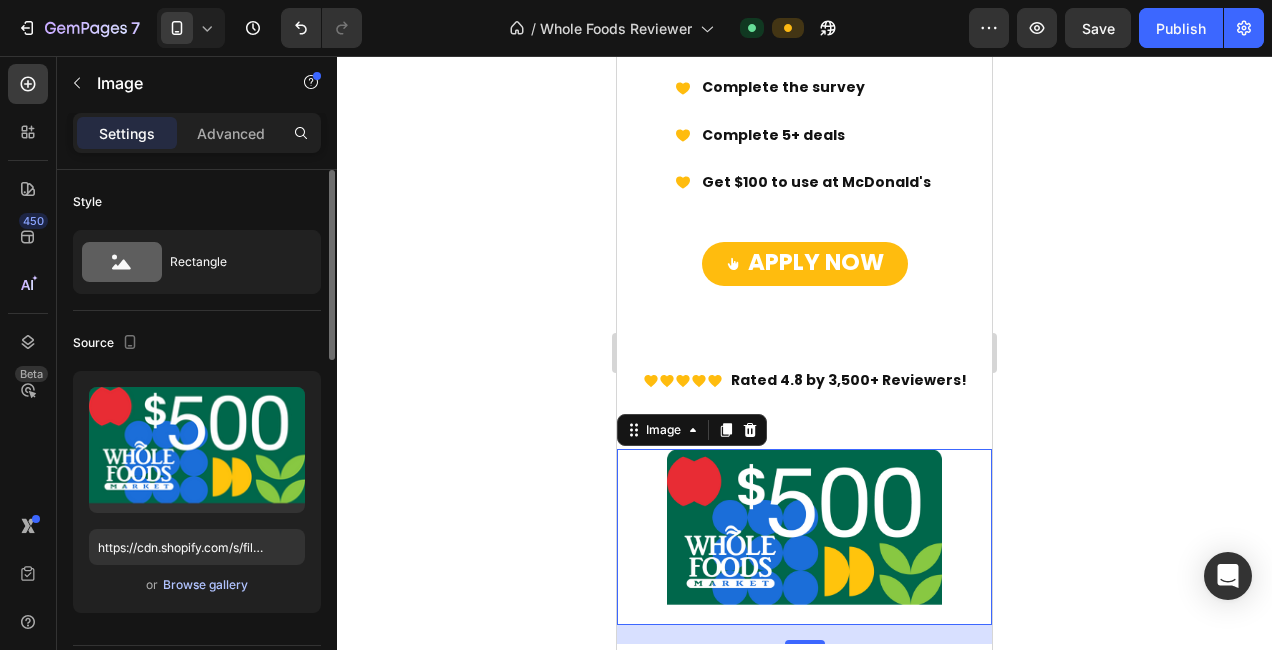 click on "Browse gallery" at bounding box center [205, 585] 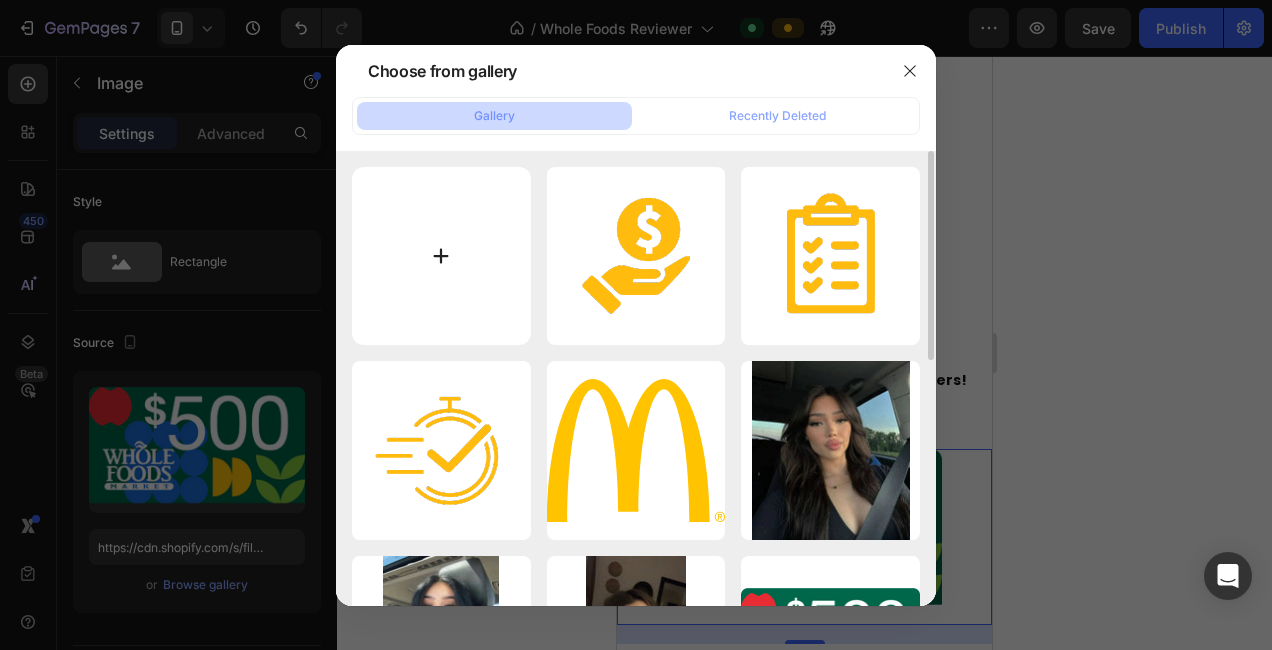 click at bounding box center [441, 256] 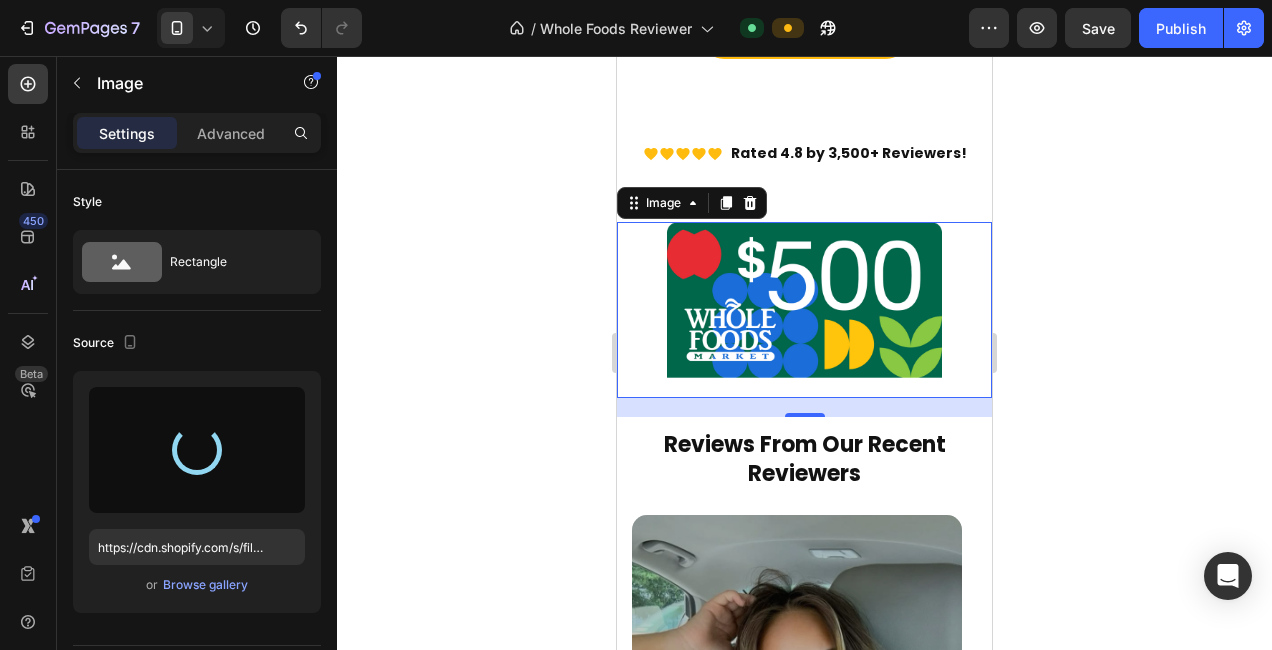 scroll, scrollTop: 832, scrollLeft: 0, axis: vertical 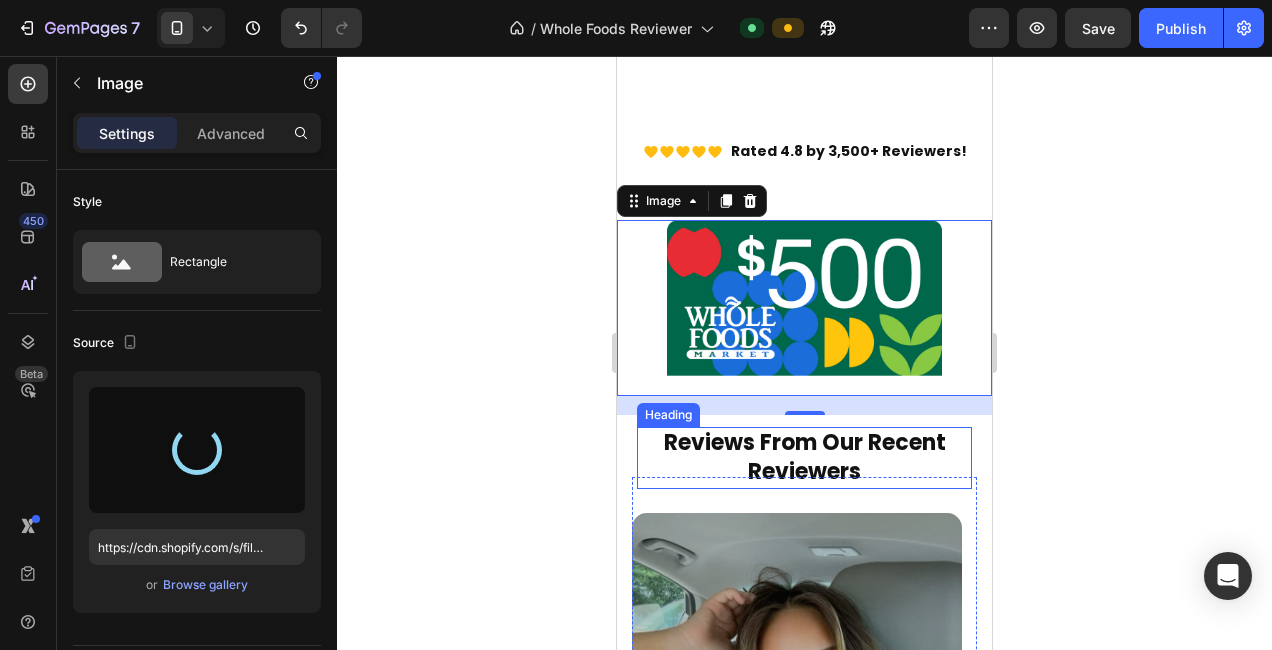 type on "https://cdn.shopify.com/s/files/1/0715/6056/0839/files/gempages_576085568136414147-5af7e11e-348f-4099-b302-3cb118d1914f.png" 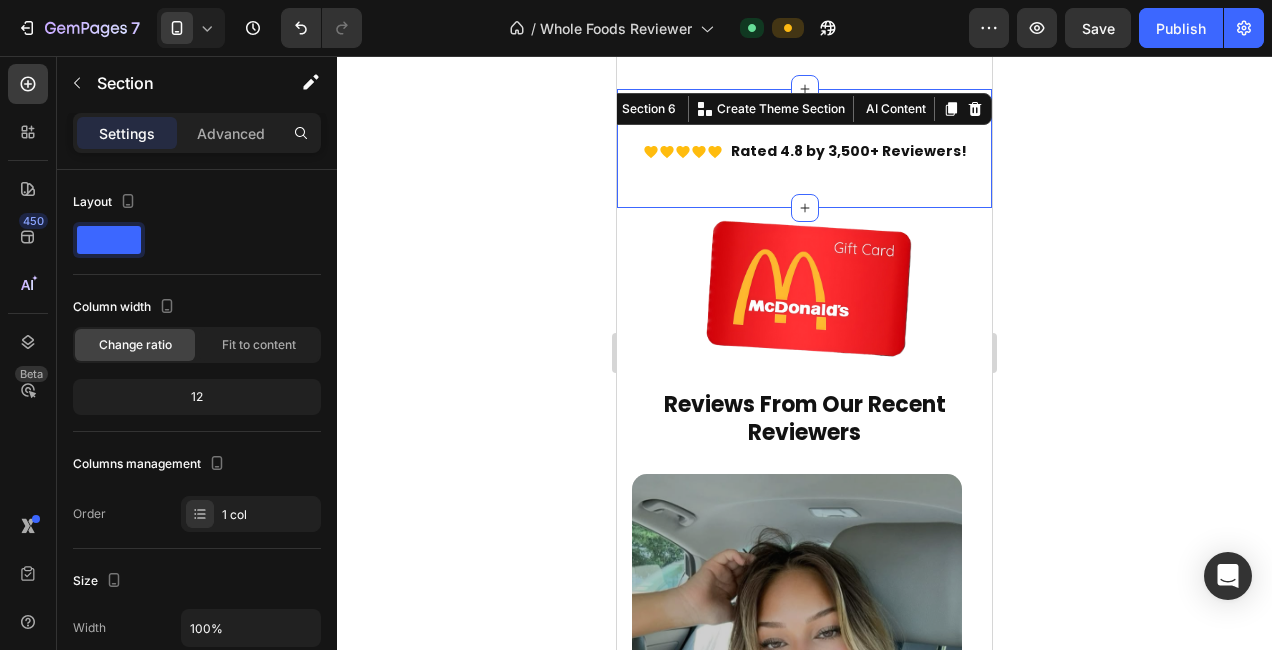 click on "Rated 4.8 by 3,500+ Reviewers!
Custom Code Section 6   You can create reusable sections Create Theme Section AI Content Write with GemAI What would you like to describe here? Tone and Voice Persuasive Product Show more Generate" at bounding box center [804, 148] 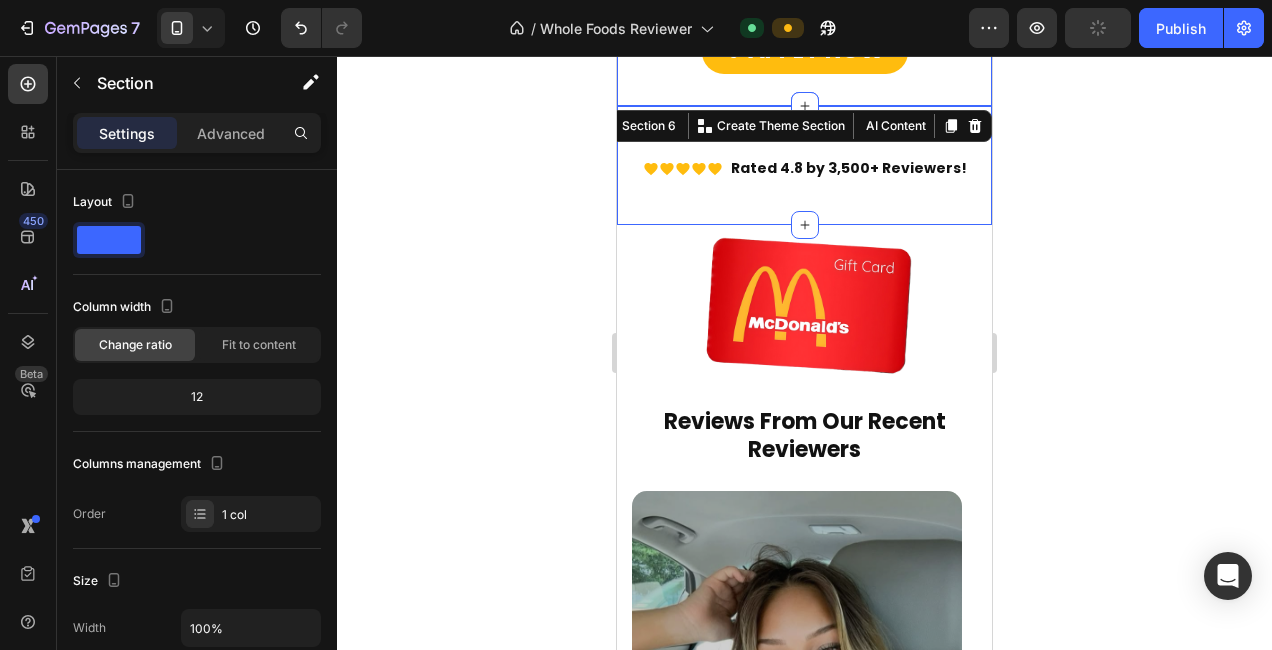scroll, scrollTop: 816, scrollLeft: 0, axis: vertical 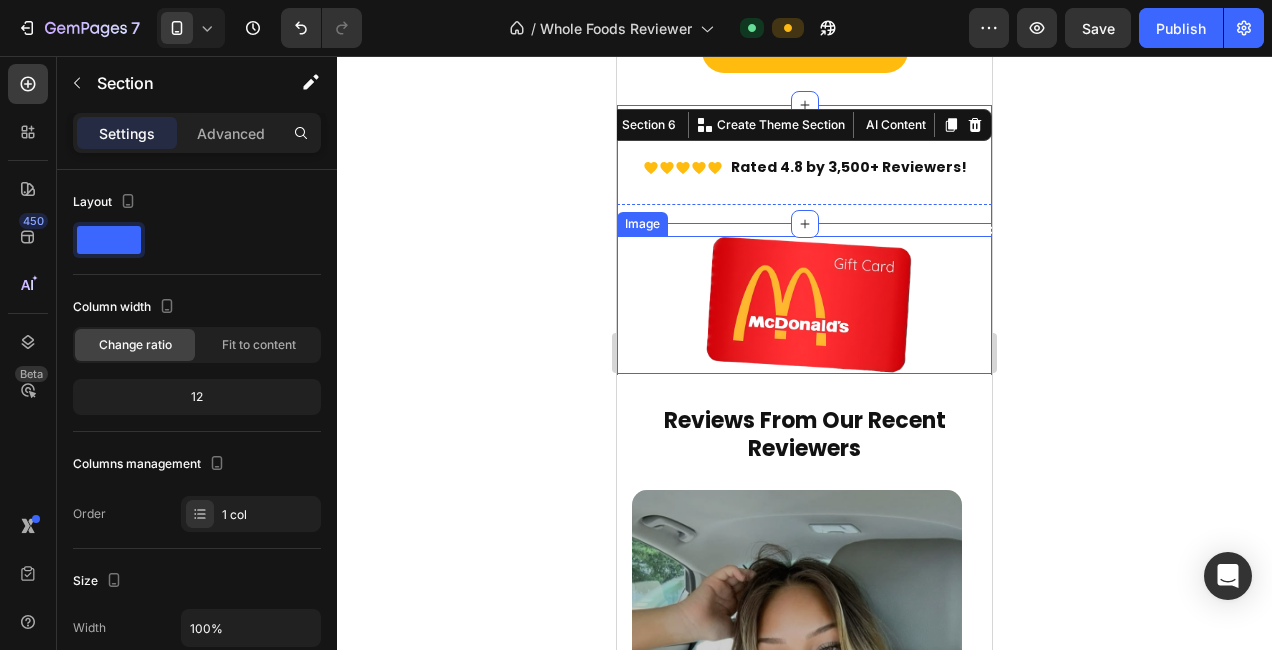 click at bounding box center [804, 305] 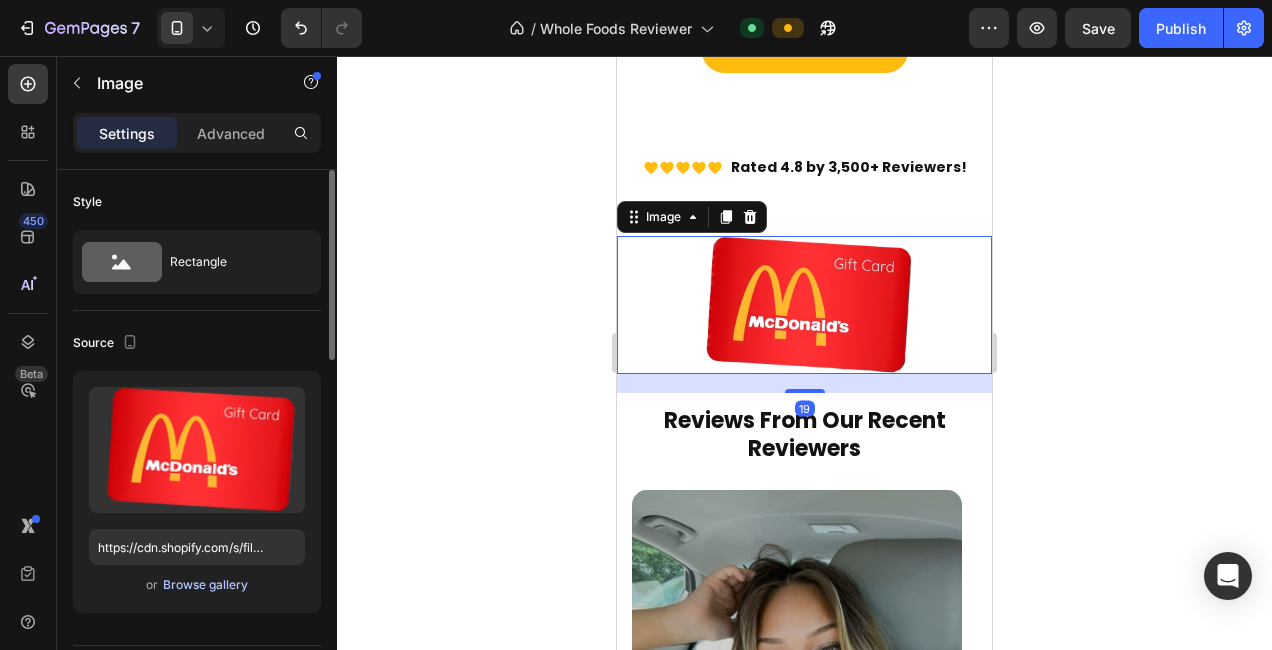 click on "Browse gallery" at bounding box center [205, 585] 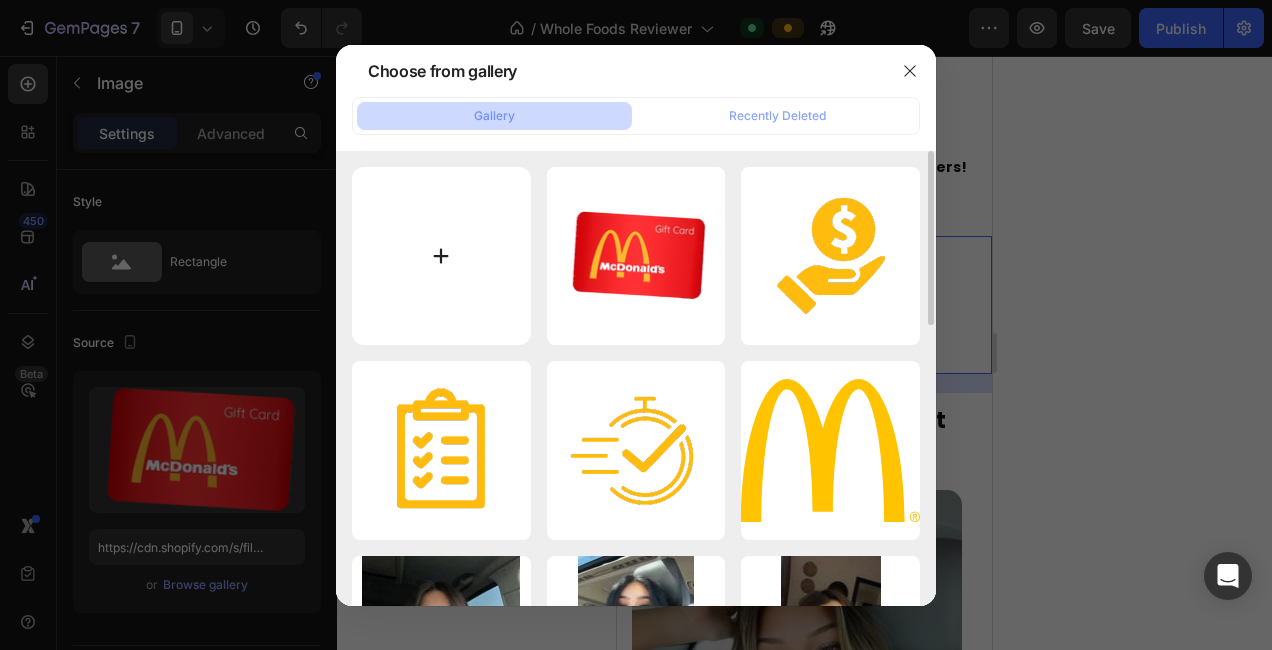 click at bounding box center [441, 256] 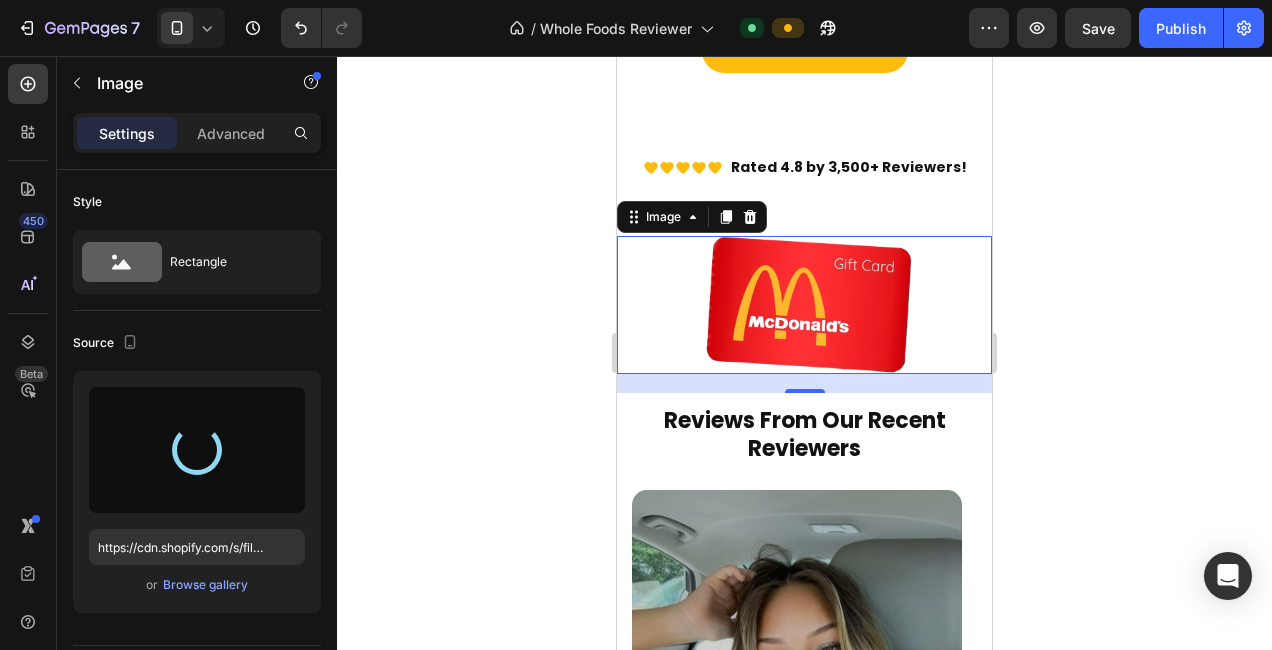 type on "https://cdn.shopify.com/s/files/1/0715/6056/0839/files/gempages_576085568136414147-fe8b4500-d632-45bb-9ade-3a75a44e8b6d.png" 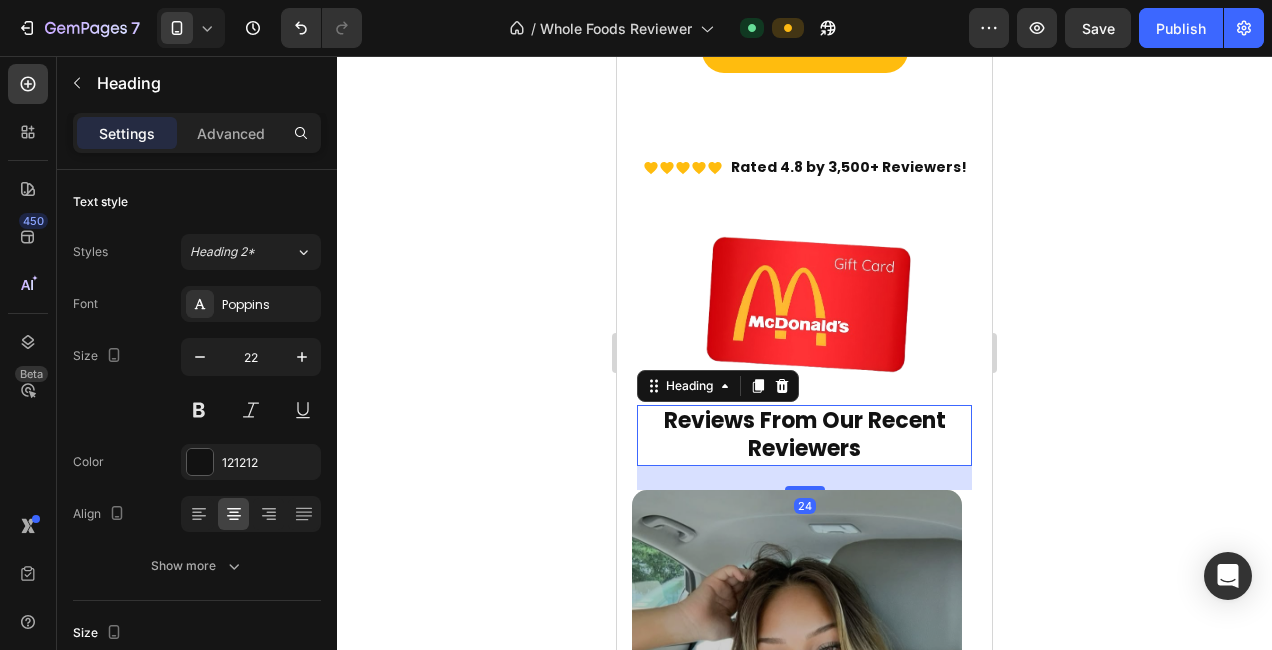 click on "Reviews From Our Recent Reviewers" at bounding box center (804, 435) 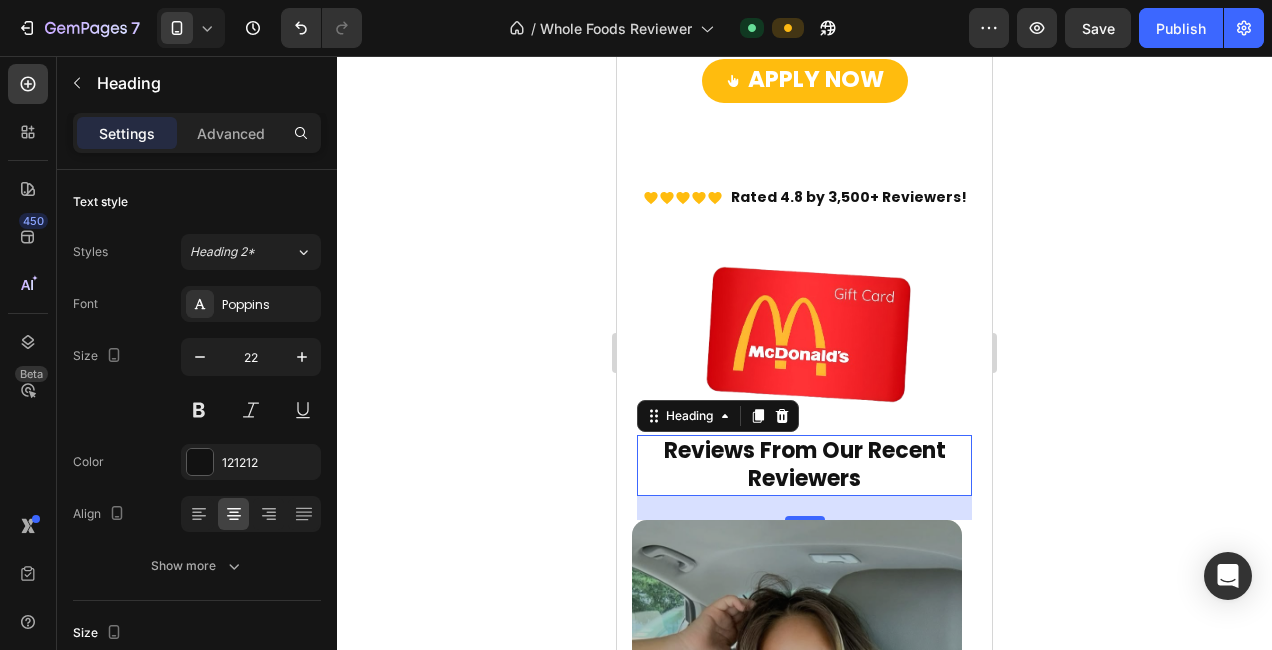 scroll, scrollTop: 788, scrollLeft: 0, axis: vertical 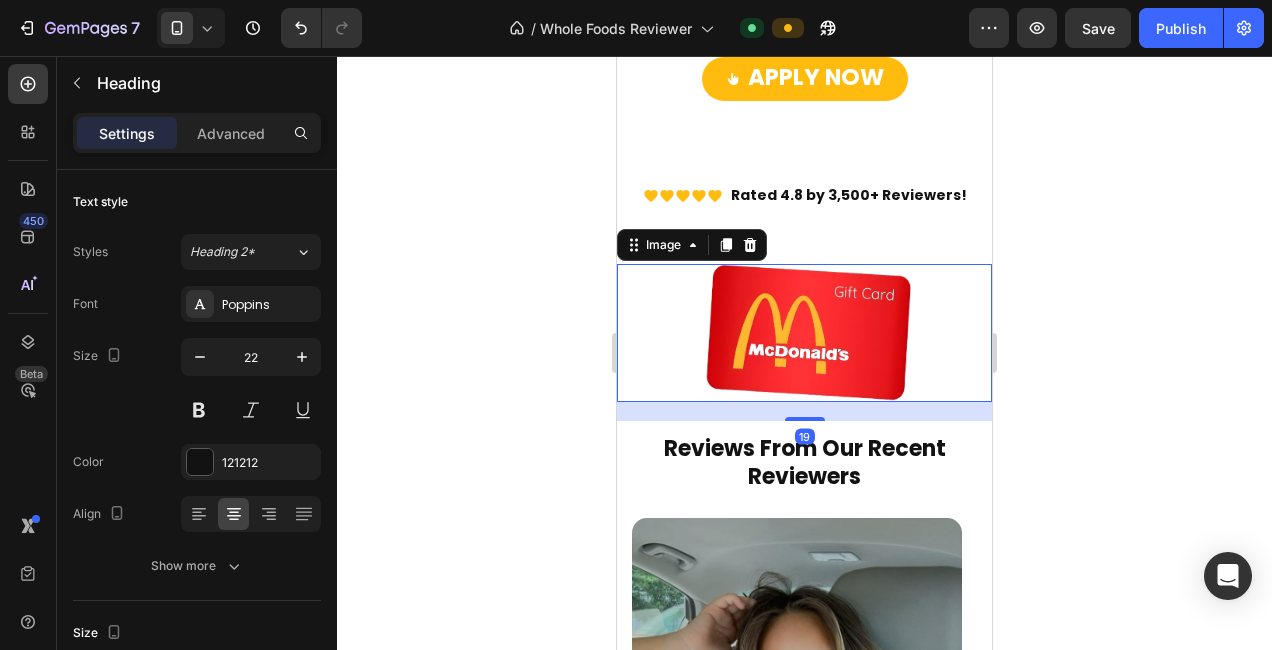 click at bounding box center [804, 332] 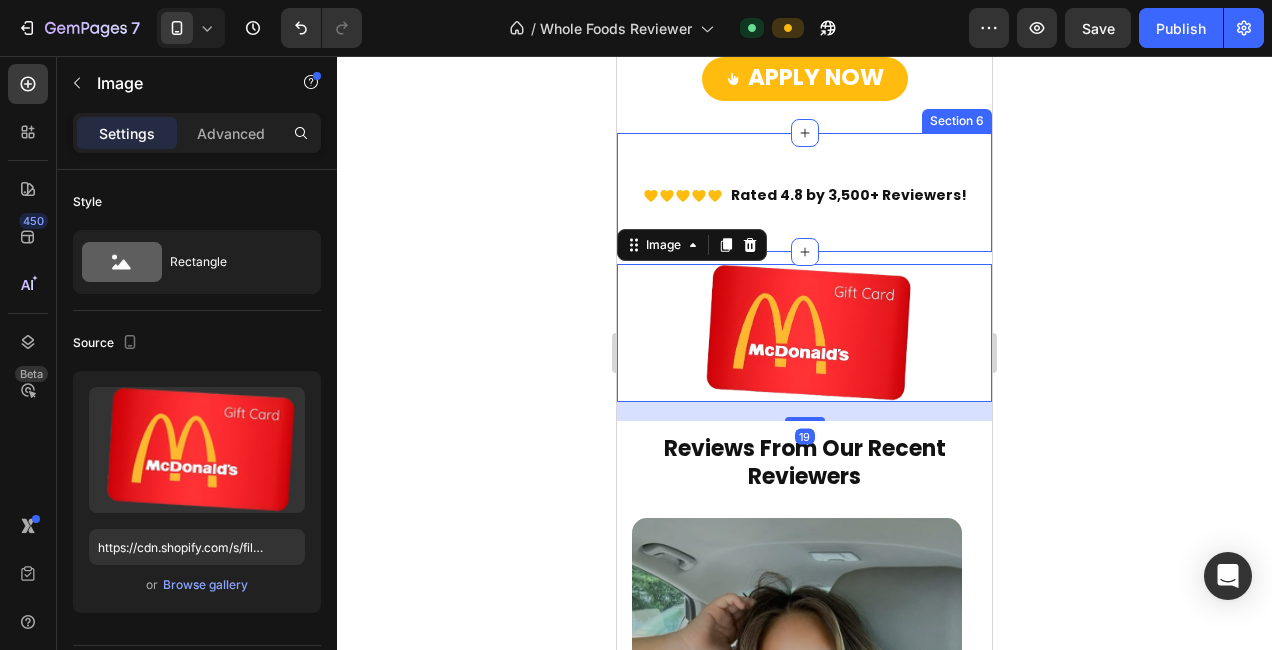 click on "Rated 4.8 by 3,500+ Reviewers!
Custom Code Section 6" at bounding box center [804, 192] 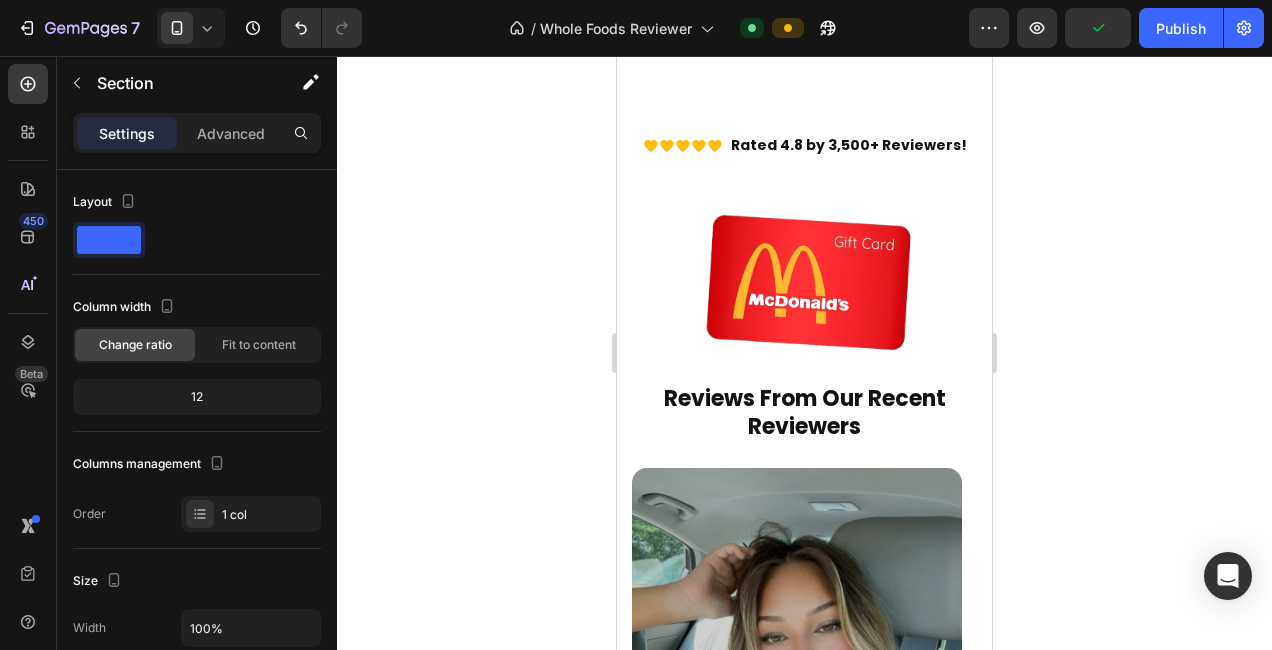 scroll, scrollTop: 836, scrollLeft: 0, axis: vertical 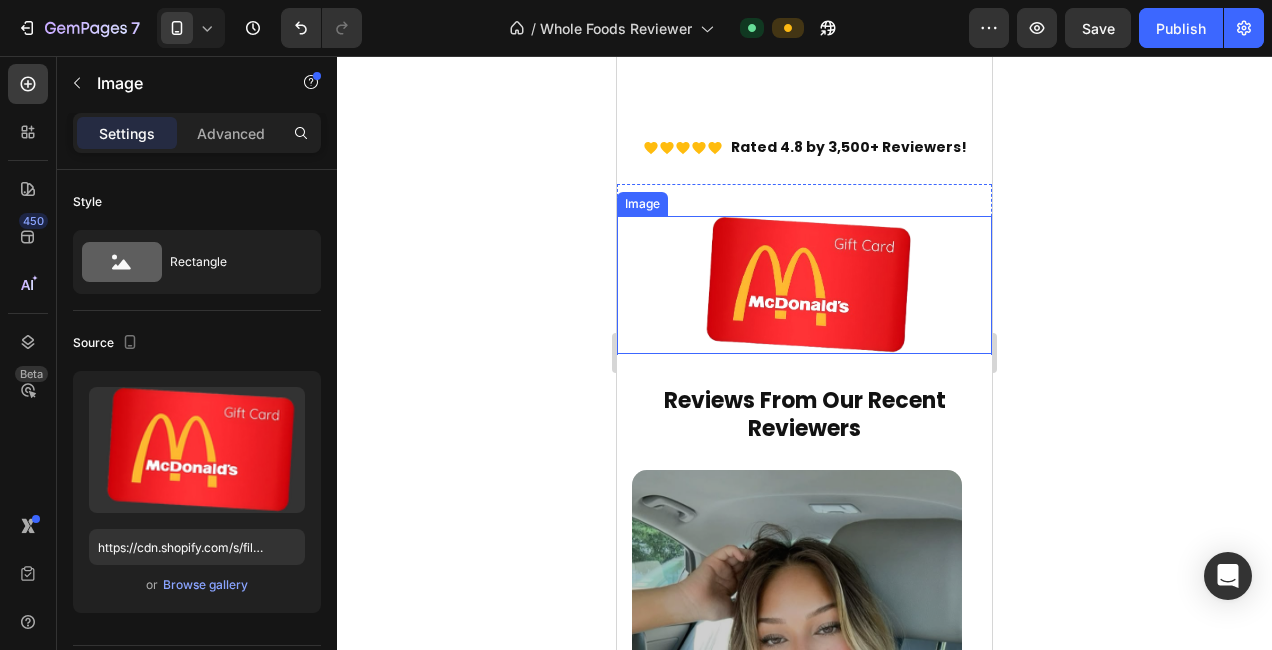 click at bounding box center [804, 284] 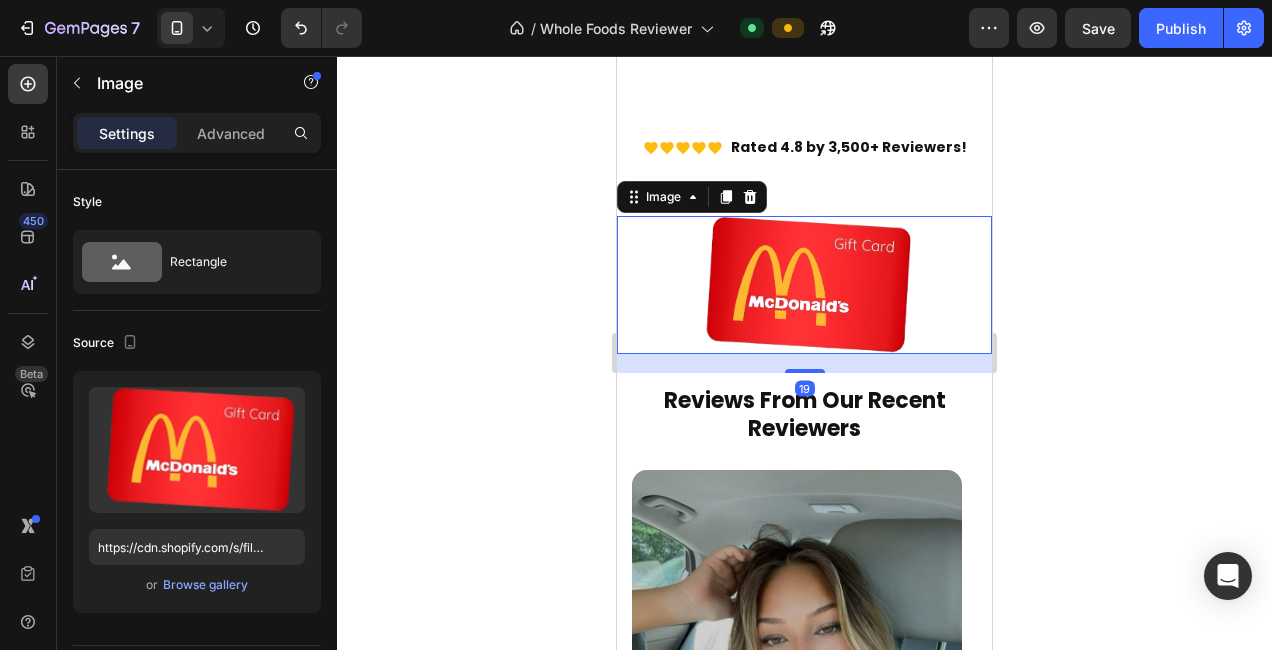 click on "Image" at bounding box center (692, 197) 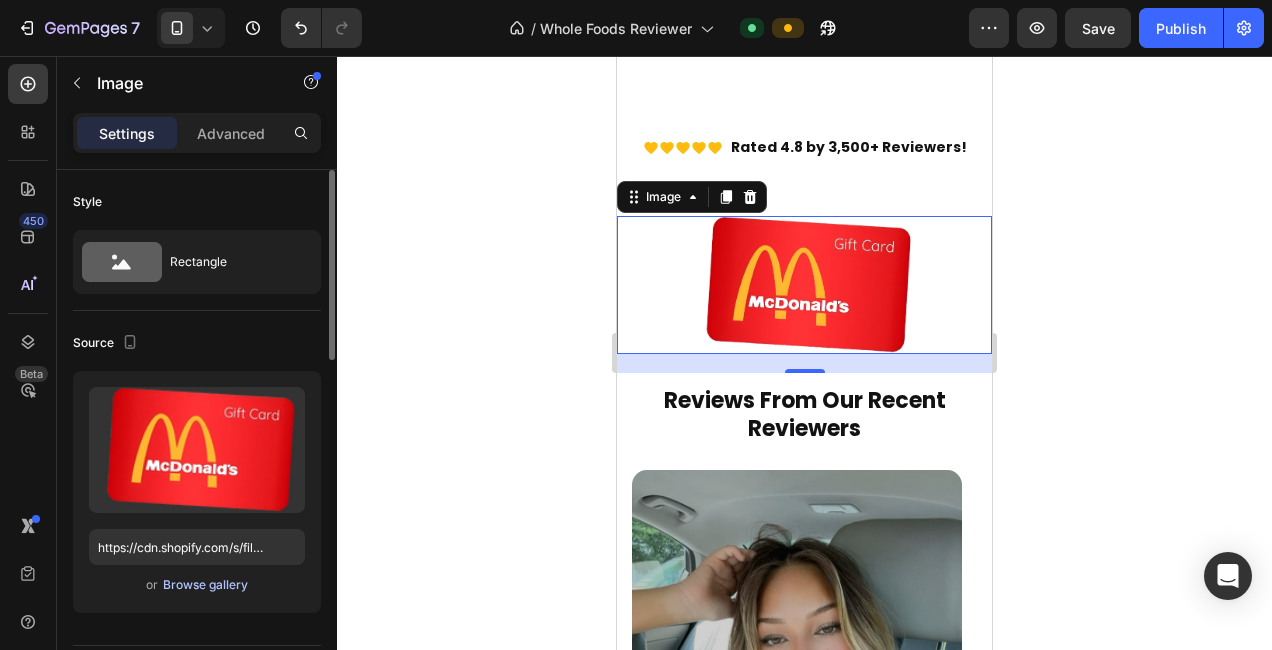 click on "Browse gallery" at bounding box center (205, 585) 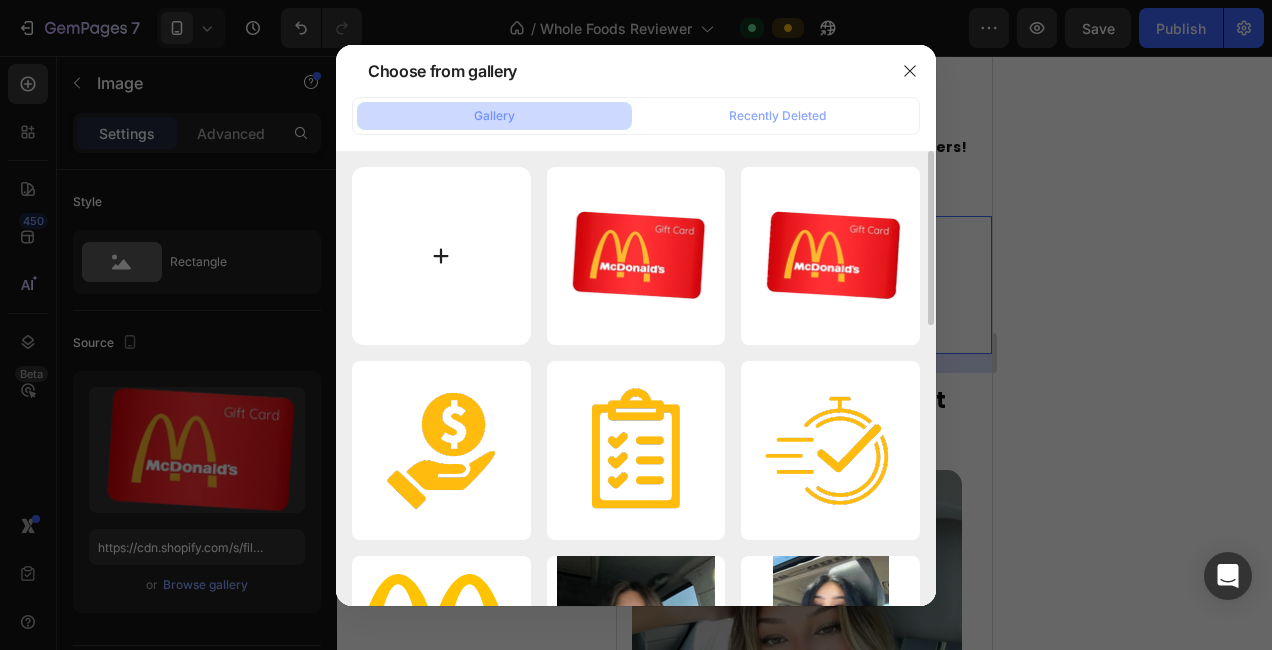 click at bounding box center [441, 256] 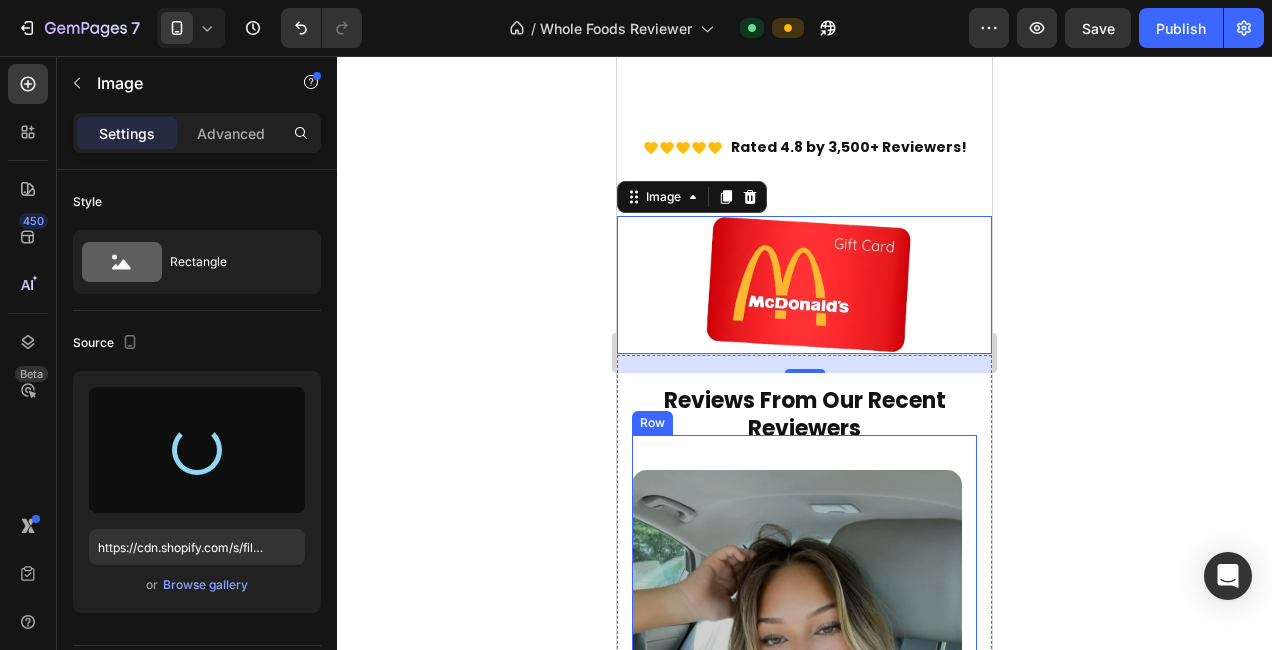 type on "https://cdn.shopify.com/s/files/1/0715/6056/0839/files/gempages_576085568136414147-8c21b4fd-db23-432b-9bca-ec88a45446c2.png" 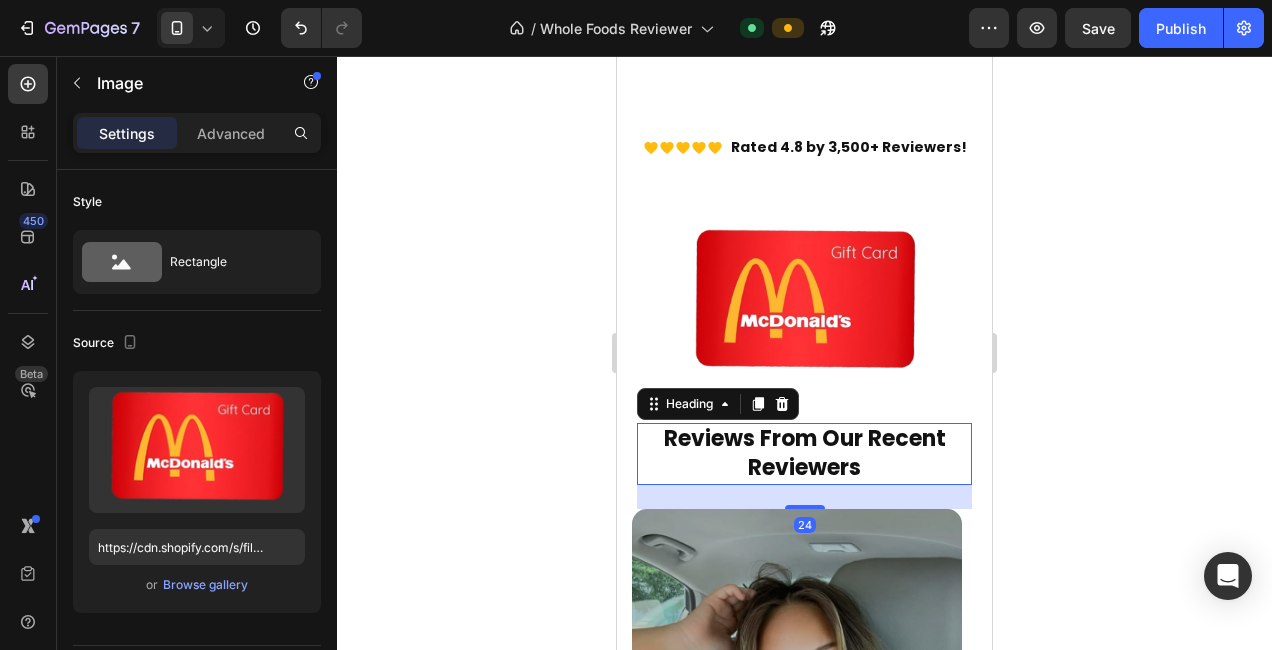 click on "Reviews From Our Recent Reviewers" at bounding box center [805, 453] 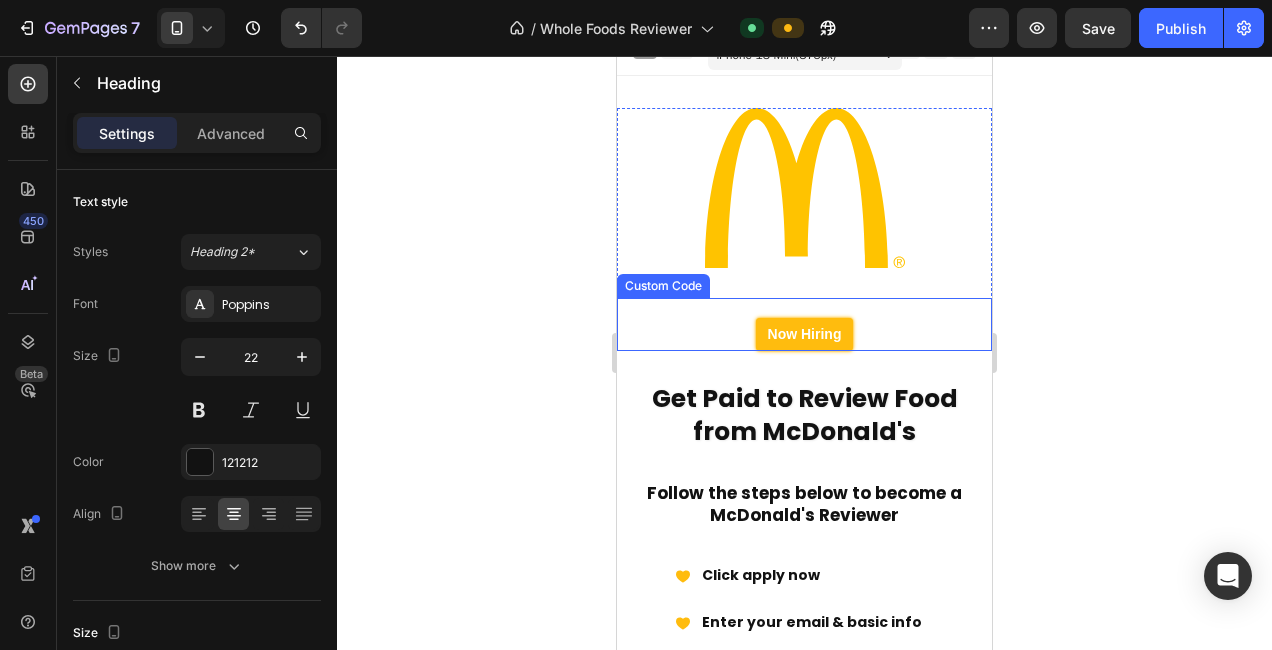 scroll, scrollTop: 22, scrollLeft: 0, axis: vertical 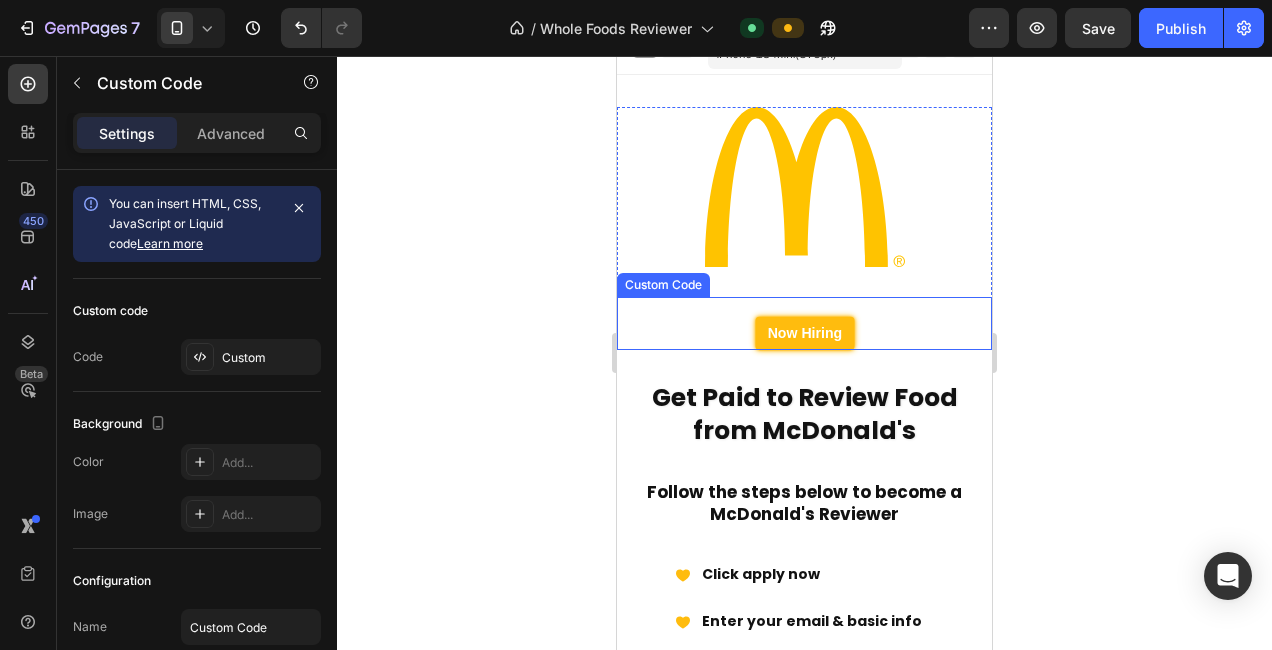 click on "Now Hiring" at bounding box center (804, 333) 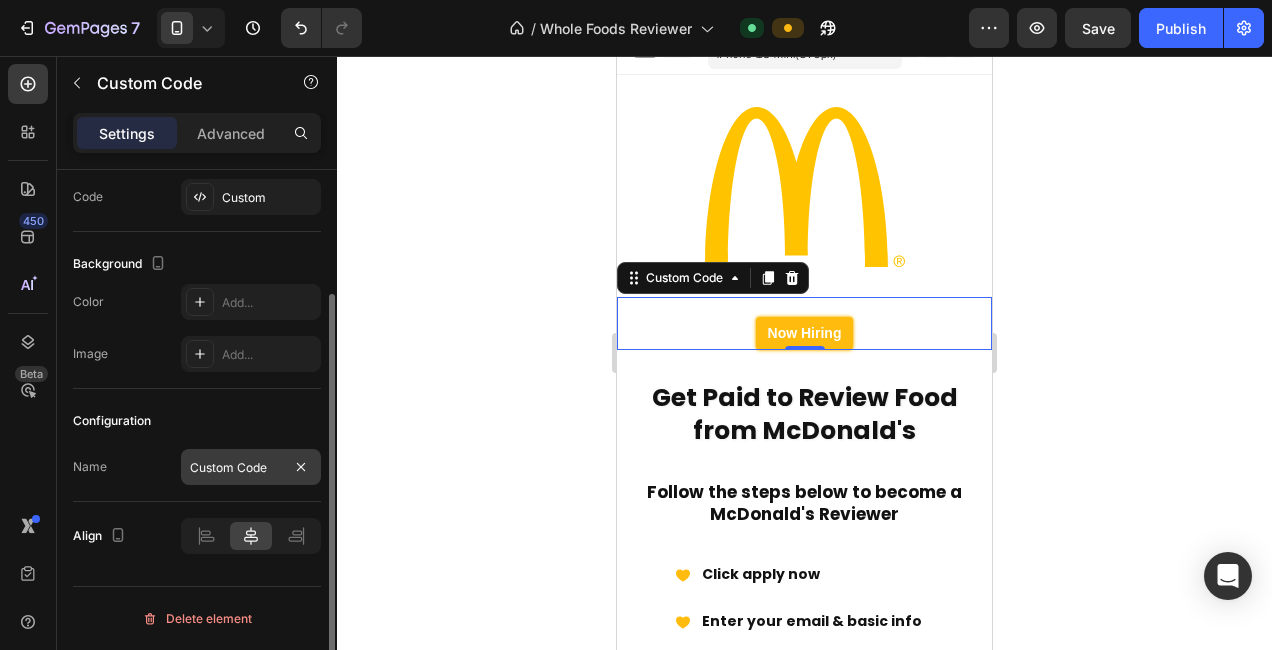 scroll, scrollTop: 0, scrollLeft: 0, axis: both 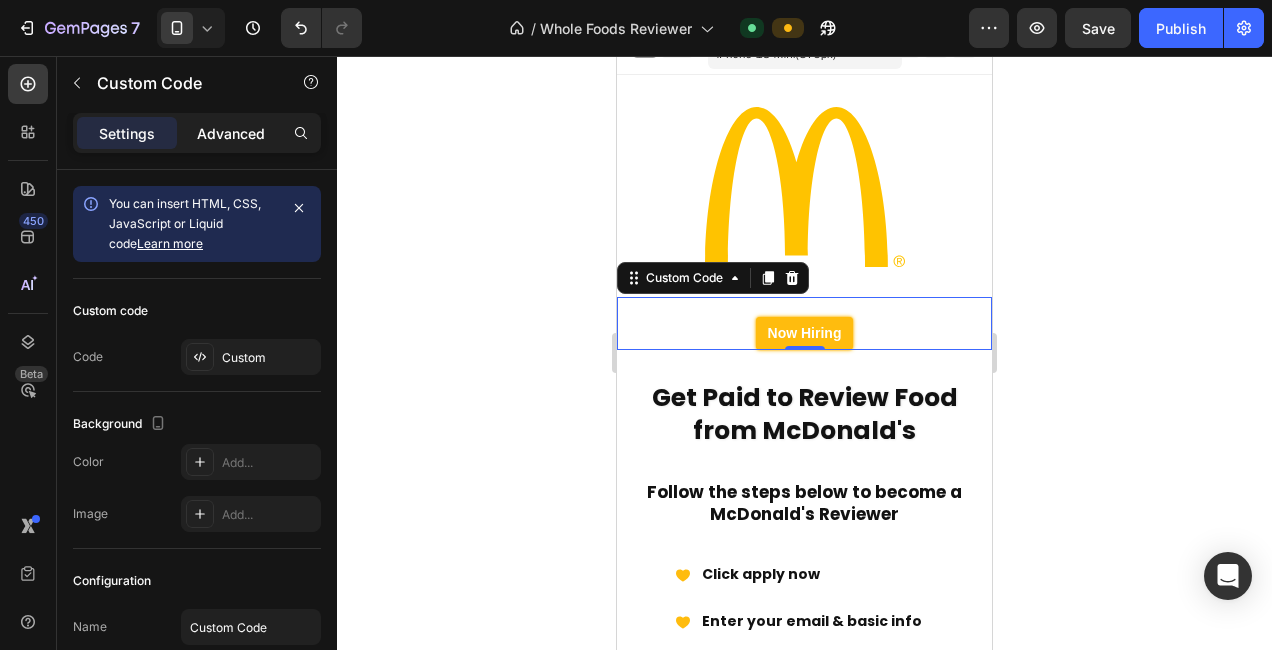 click on "Advanced" at bounding box center (231, 133) 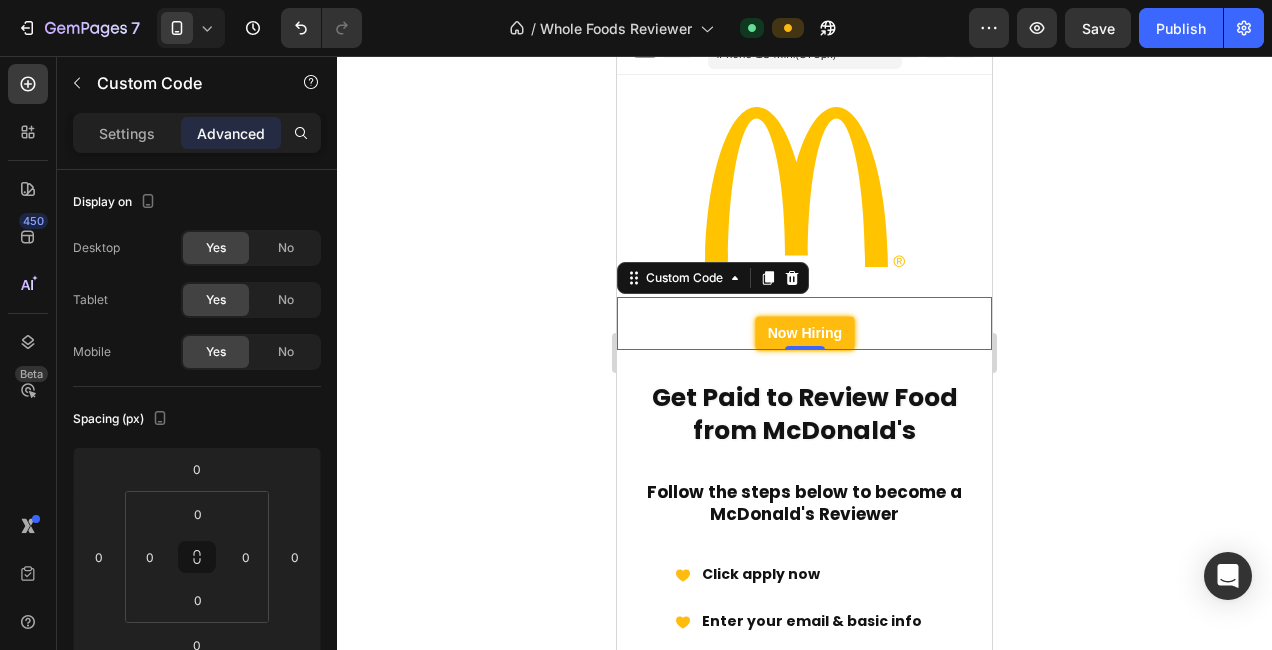 click on "Now Hiring" at bounding box center [804, 333] 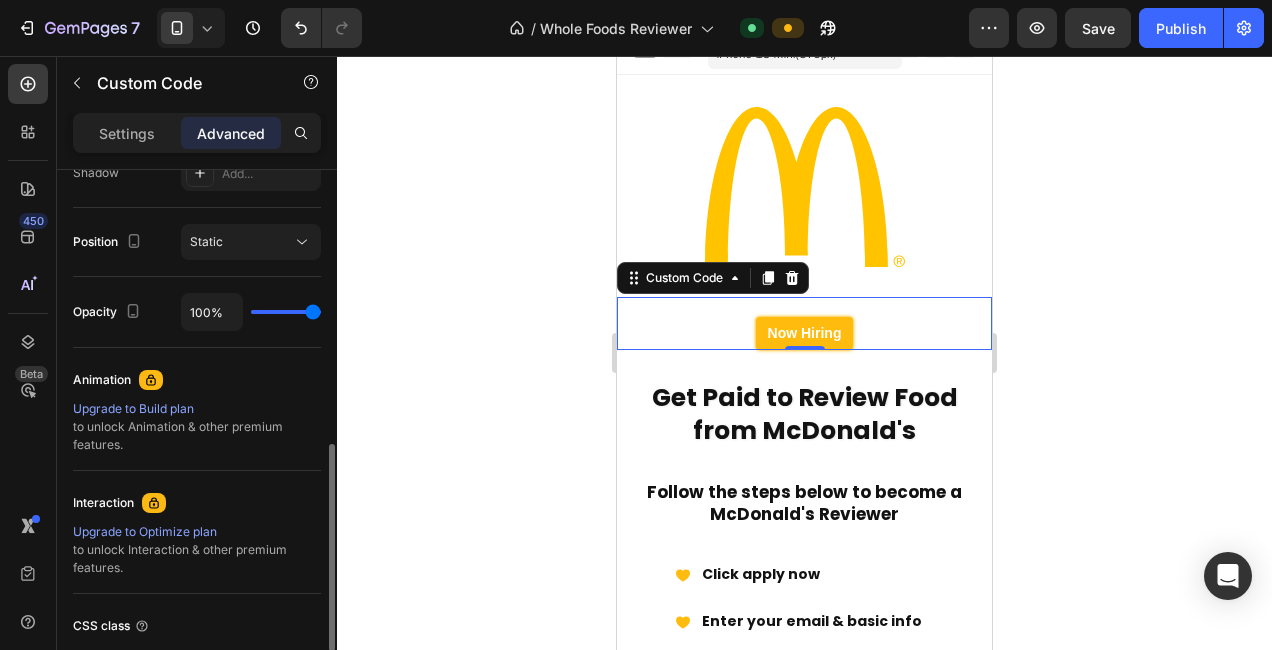 scroll, scrollTop: 0, scrollLeft: 0, axis: both 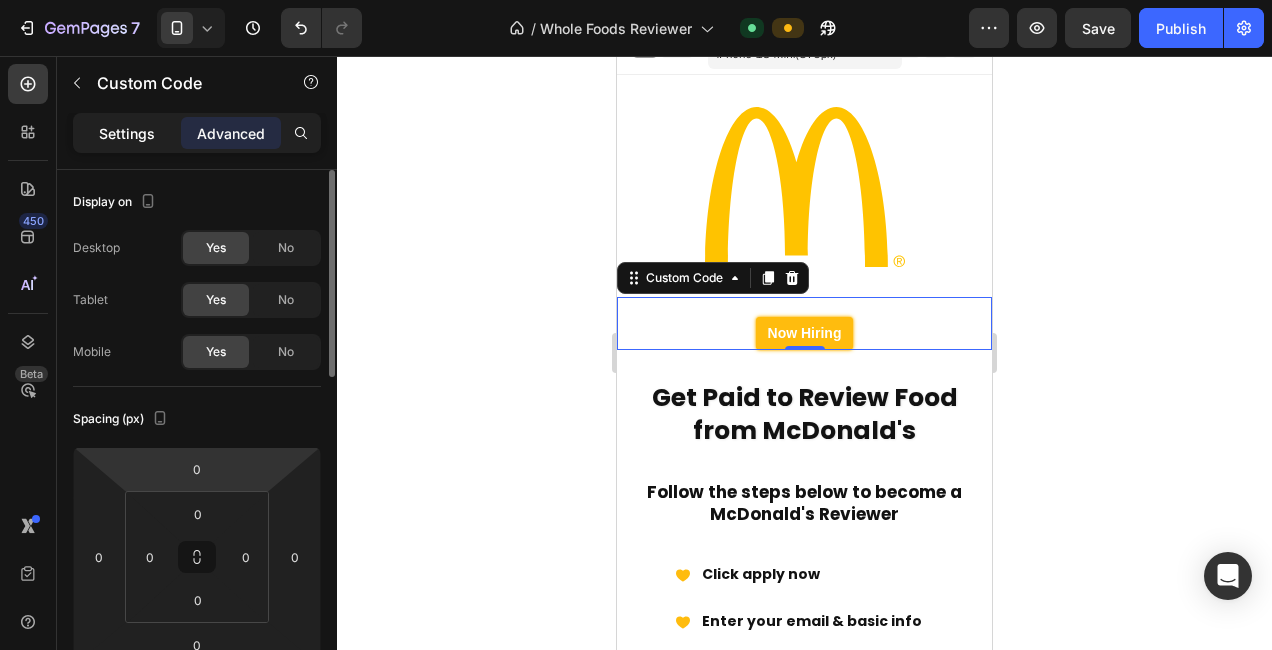 click on "Settings" at bounding box center [127, 133] 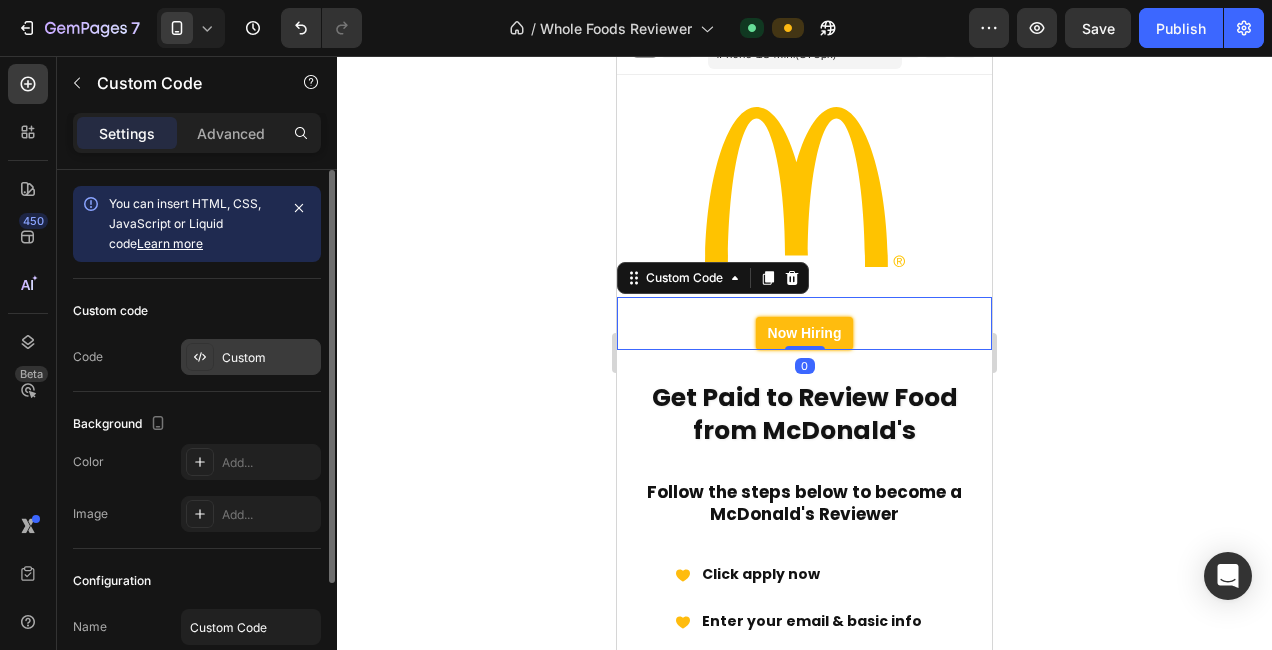click on "Custom" at bounding box center [269, 358] 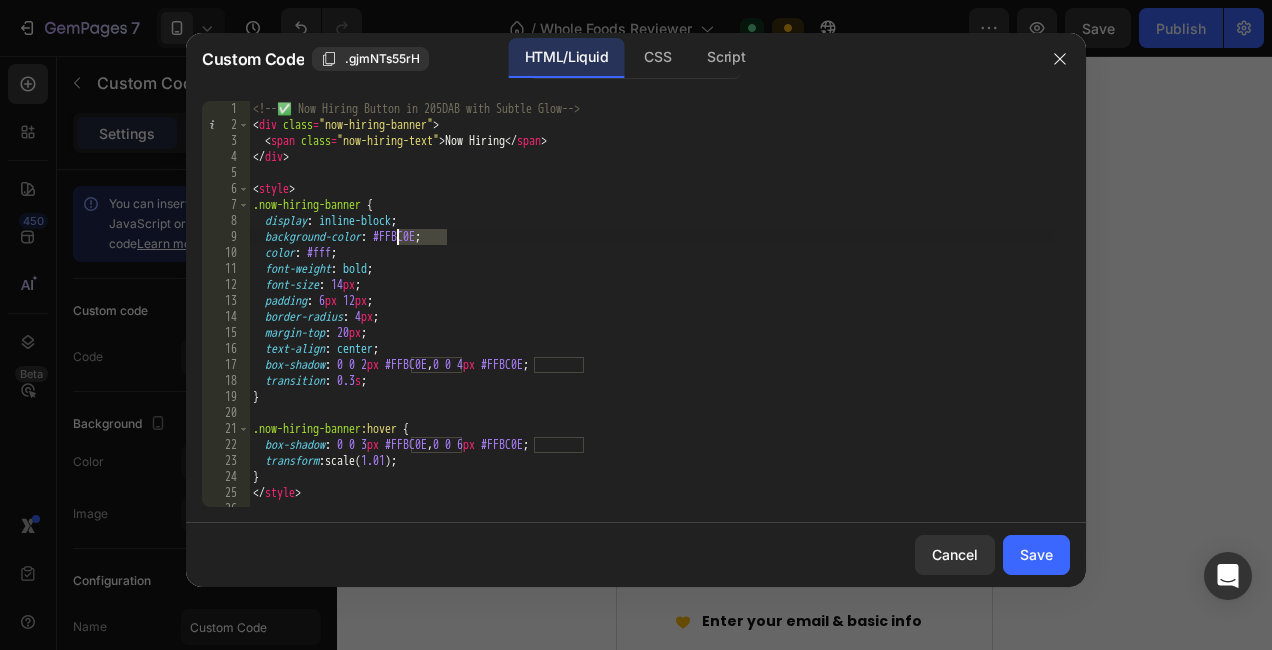 drag, startPoint x: 447, startPoint y: 240, endPoint x: 401, endPoint y: 243, distance: 46.09772 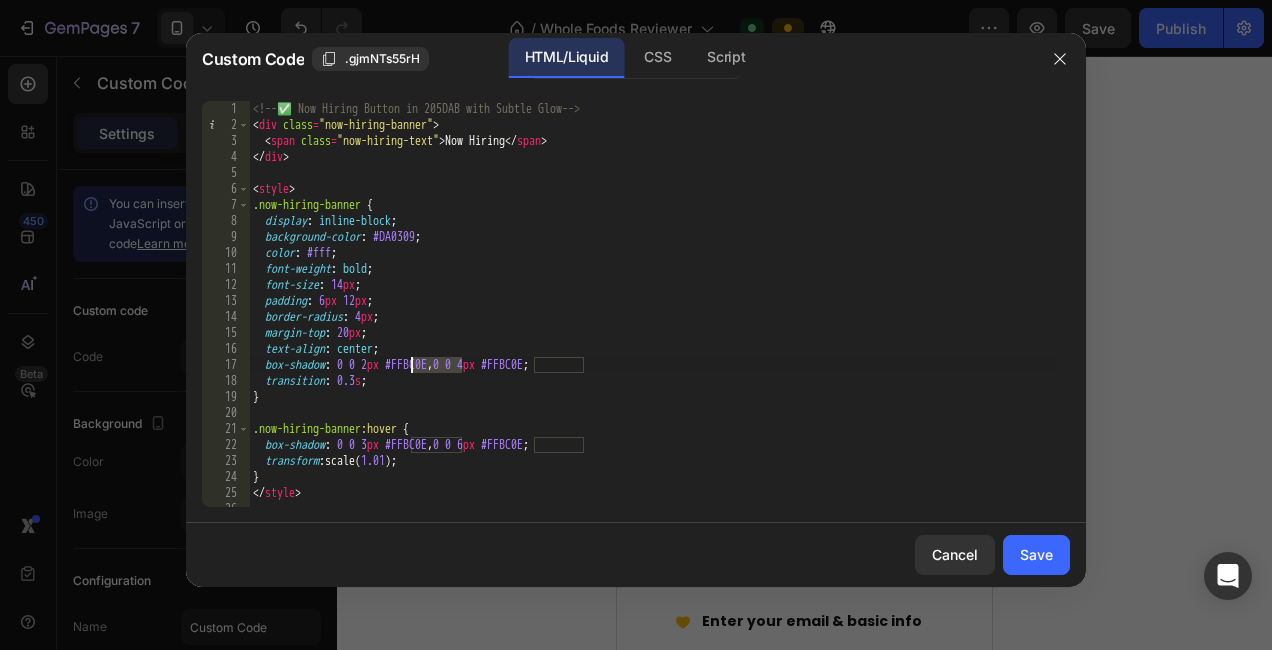 drag, startPoint x: 465, startPoint y: 362, endPoint x: 413, endPoint y: 362, distance: 52 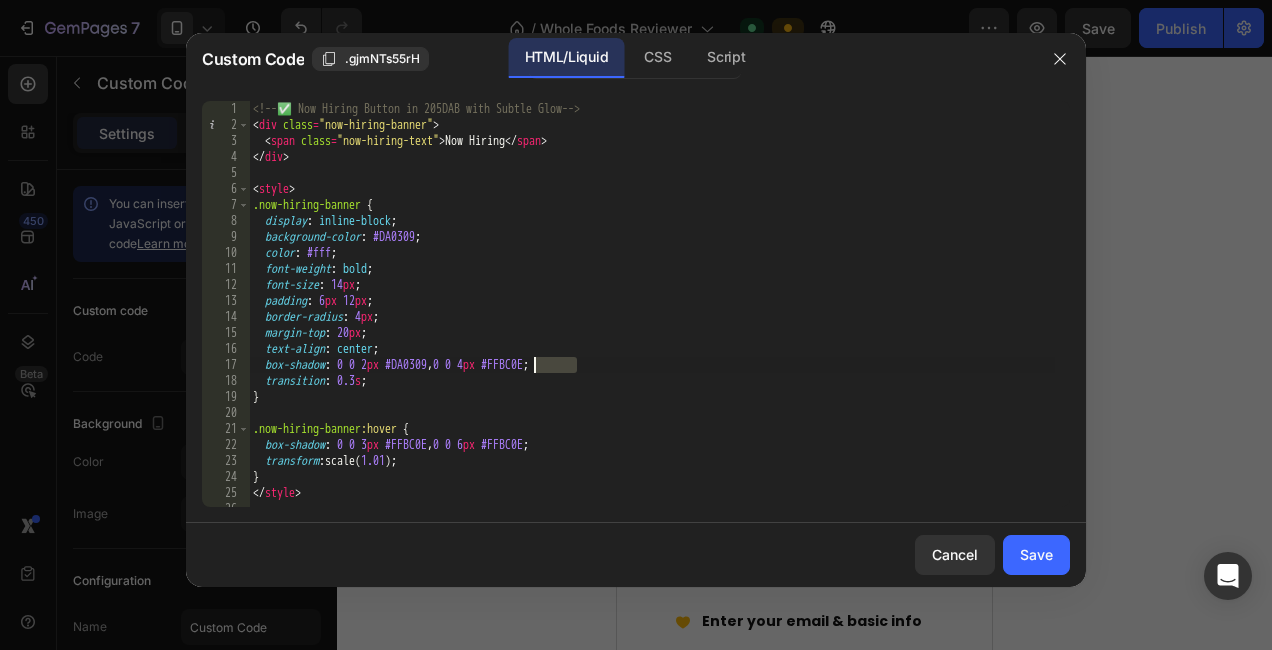 drag, startPoint x: 581, startPoint y: 362, endPoint x: 534, endPoint y: 362, distance: 47 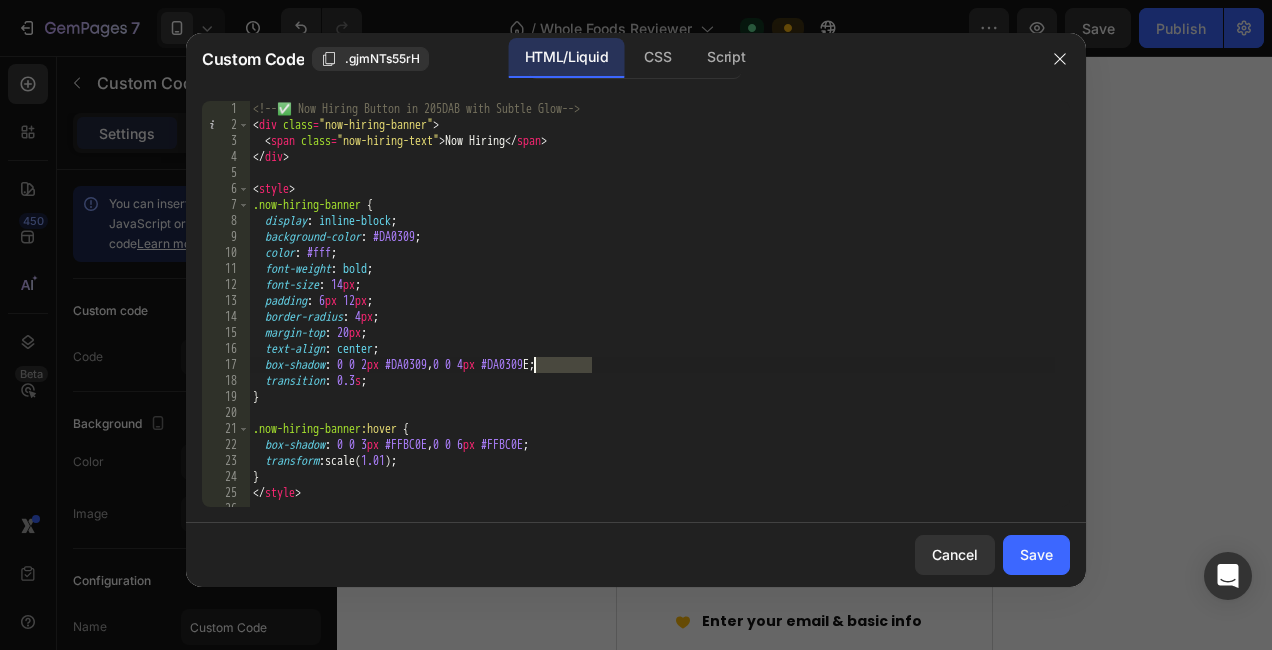 drag, startPoint x: 590, startPoint y: 362, endPoint x: 534, endPoint y: 360, distance: 56.0357 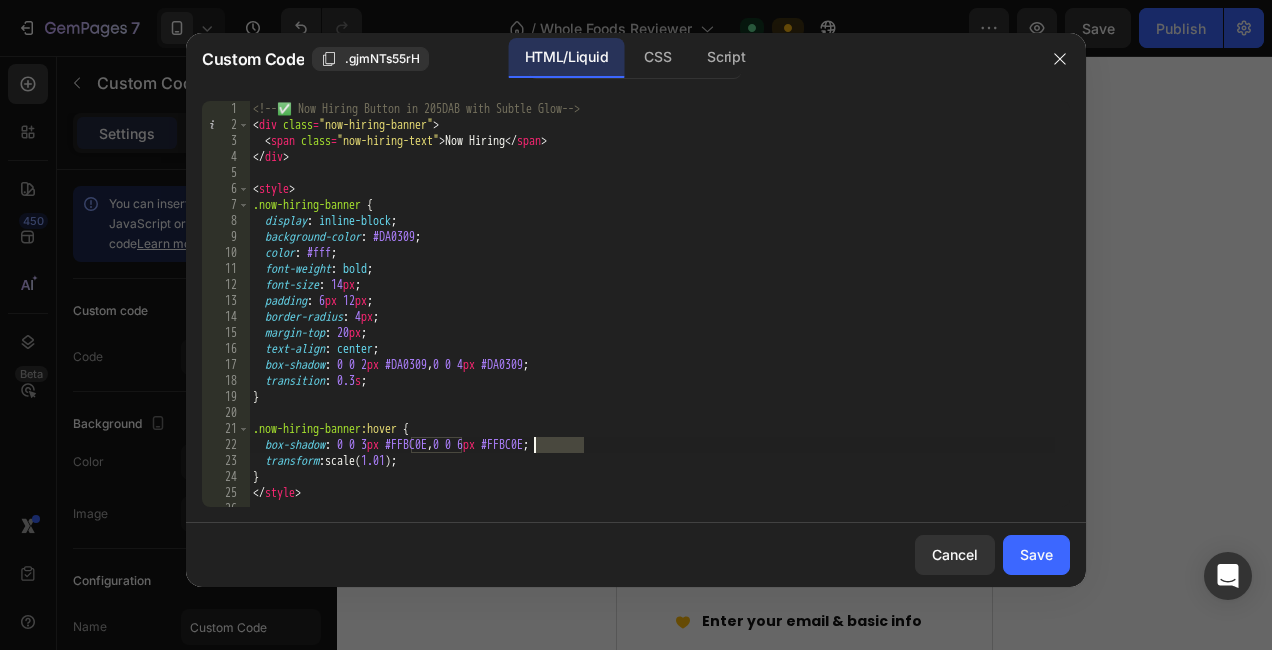 drag, startPoint x: 584, startPoint y: 446, endPoint x: 542, endPoint y: 445, distance: 42.0119 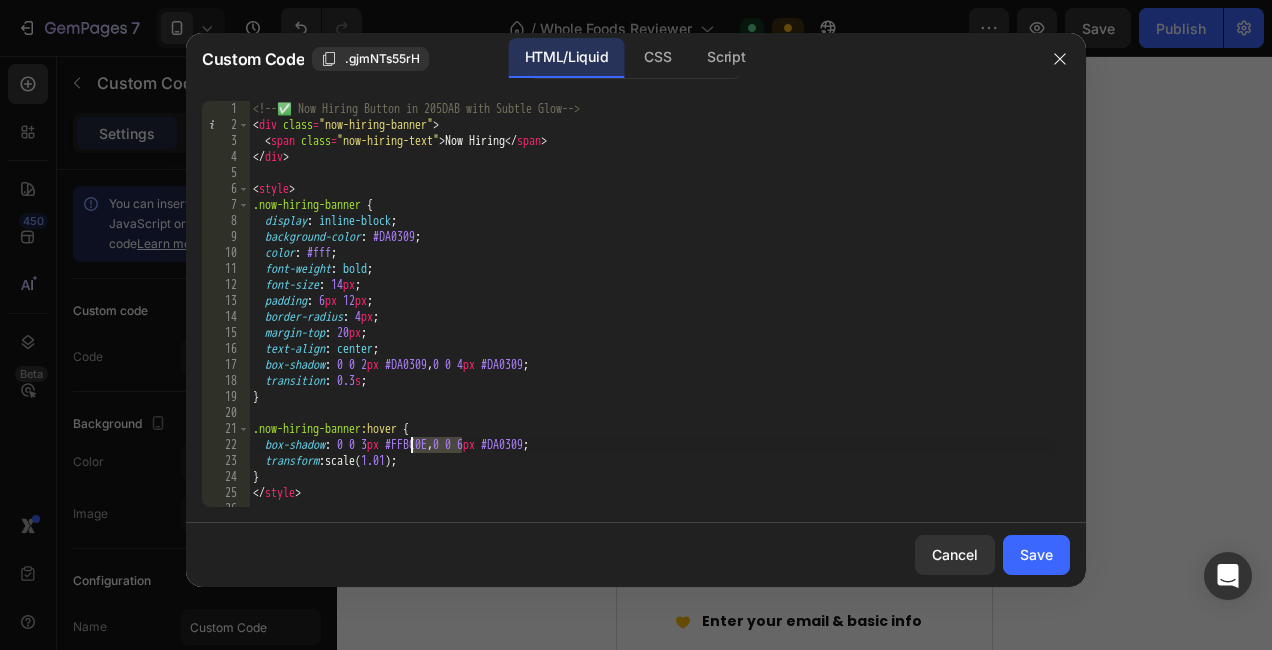 drag, startPoint x: 460, startPoint y: 446, endPoint x: 411, endPoint y: 445, distance: 49.010204 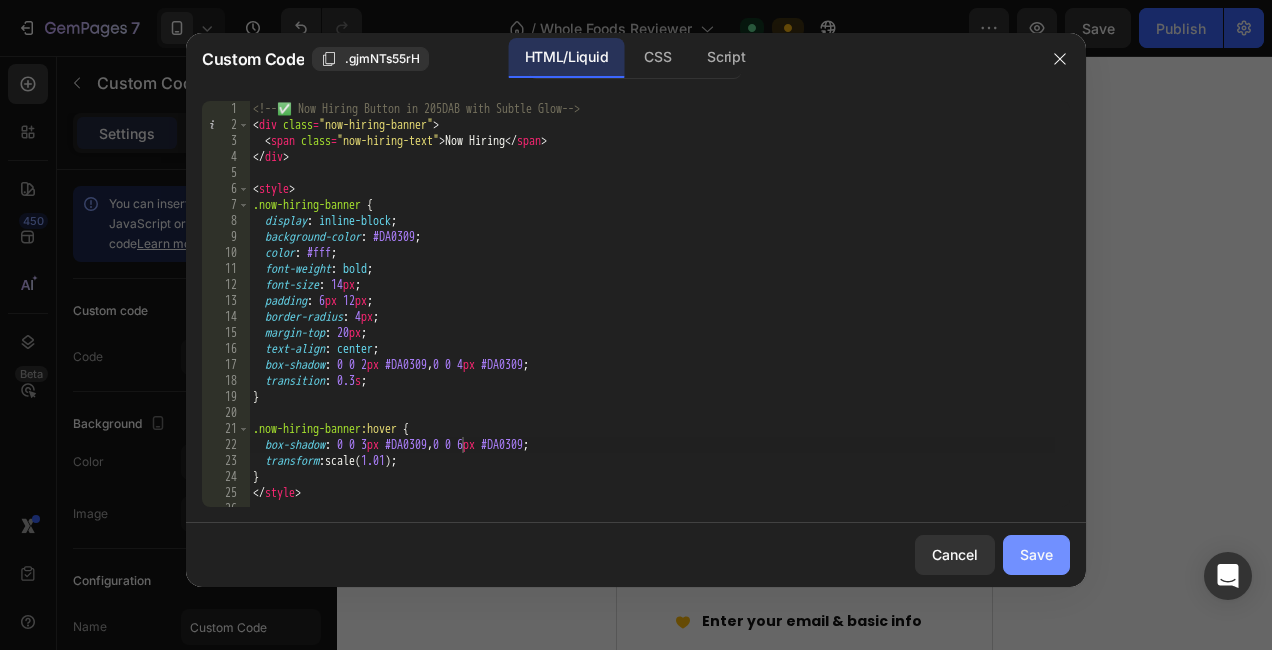 click on "Save" at bounding box center [1036, 554] 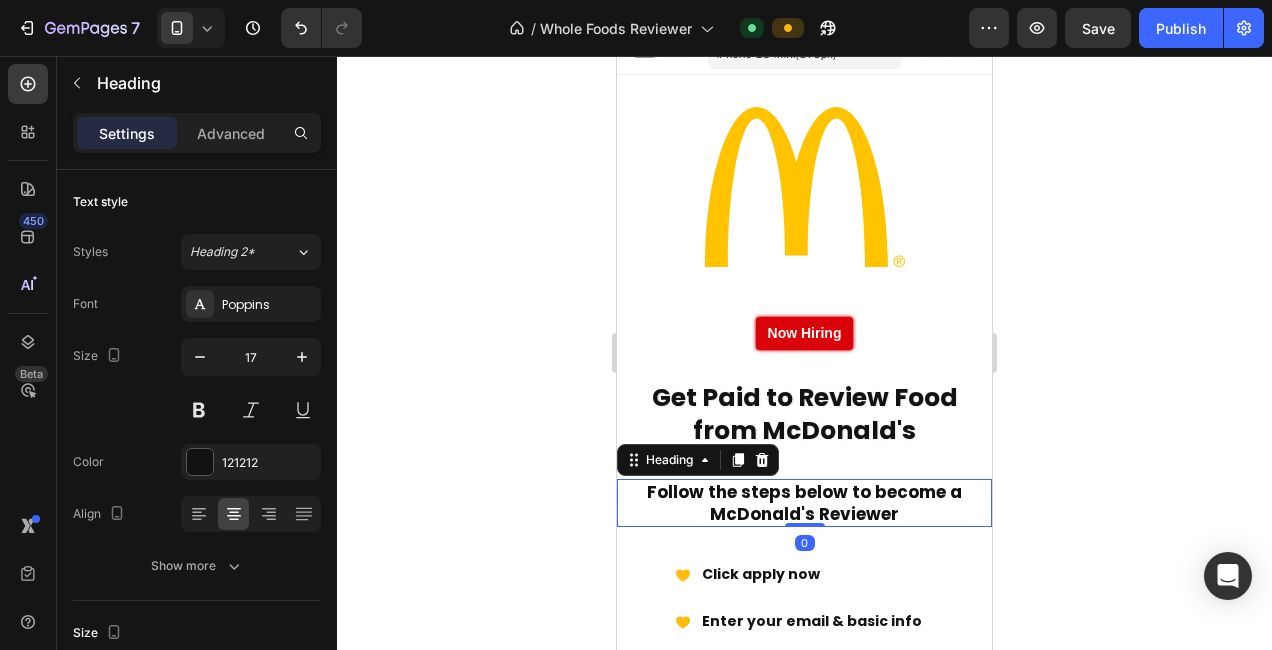 click on "Follow the steps below to become a [BRAND] Reviewer" at bounding box center [804, 503] 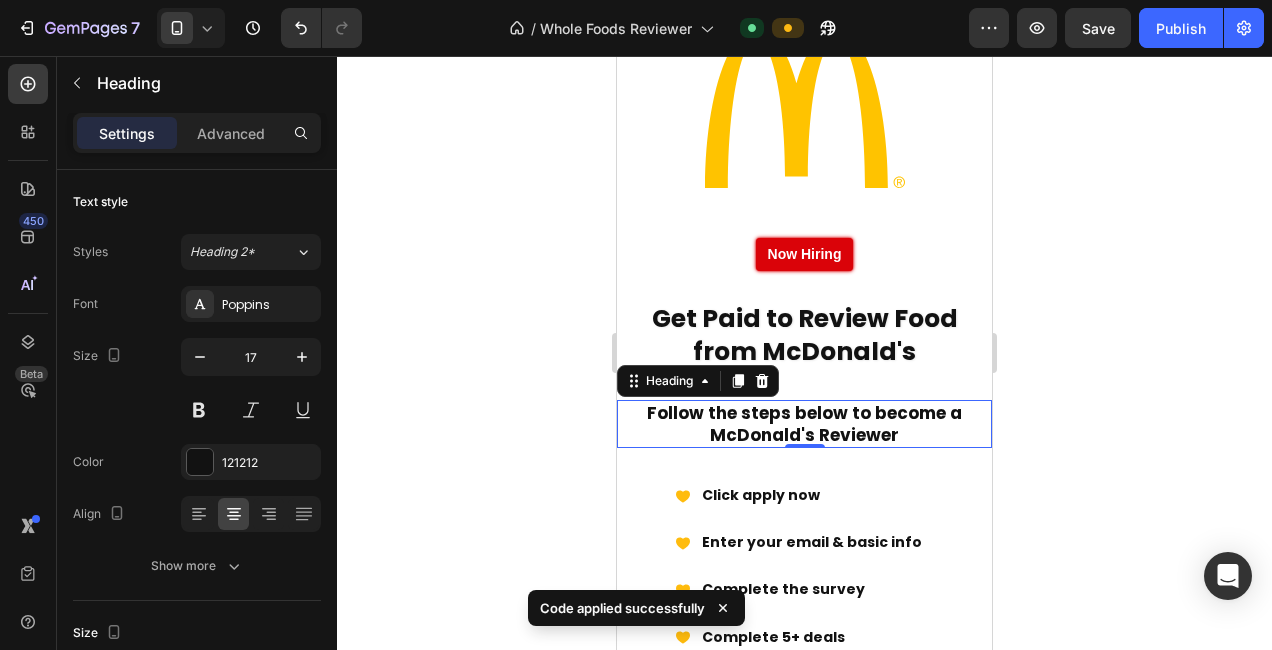 scroll, scrollTop: 97, scrollLeft: 0, axis: vertical 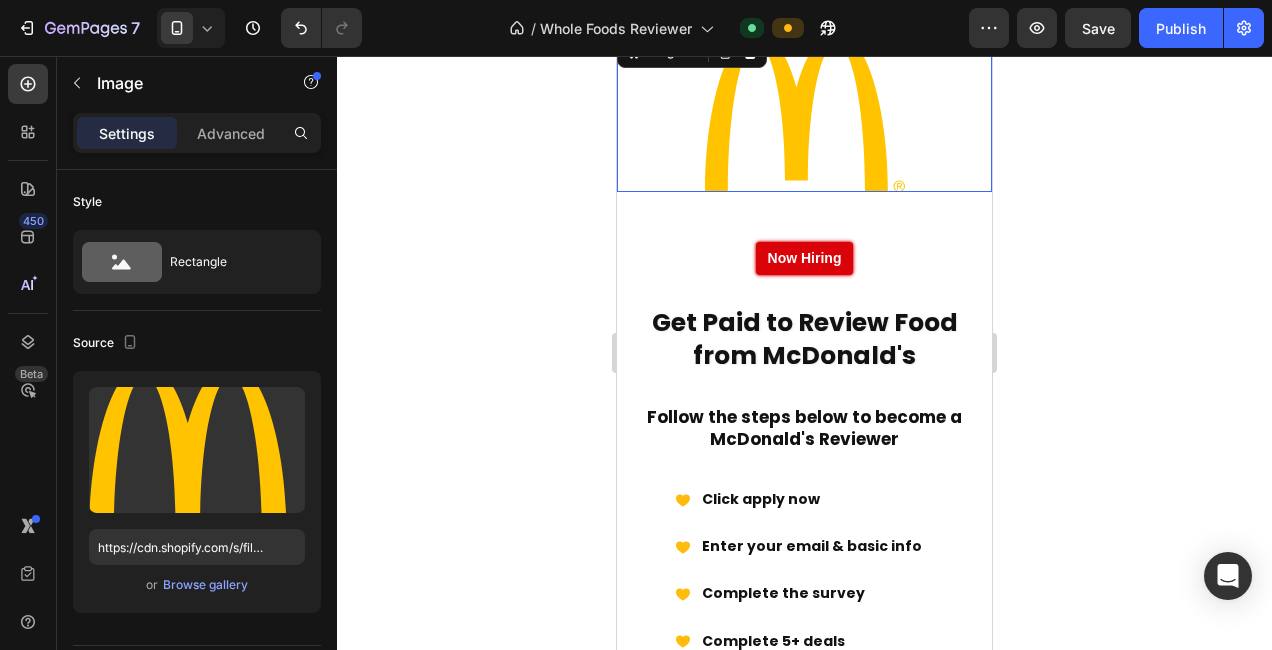 click at bounding box center (805, 112) 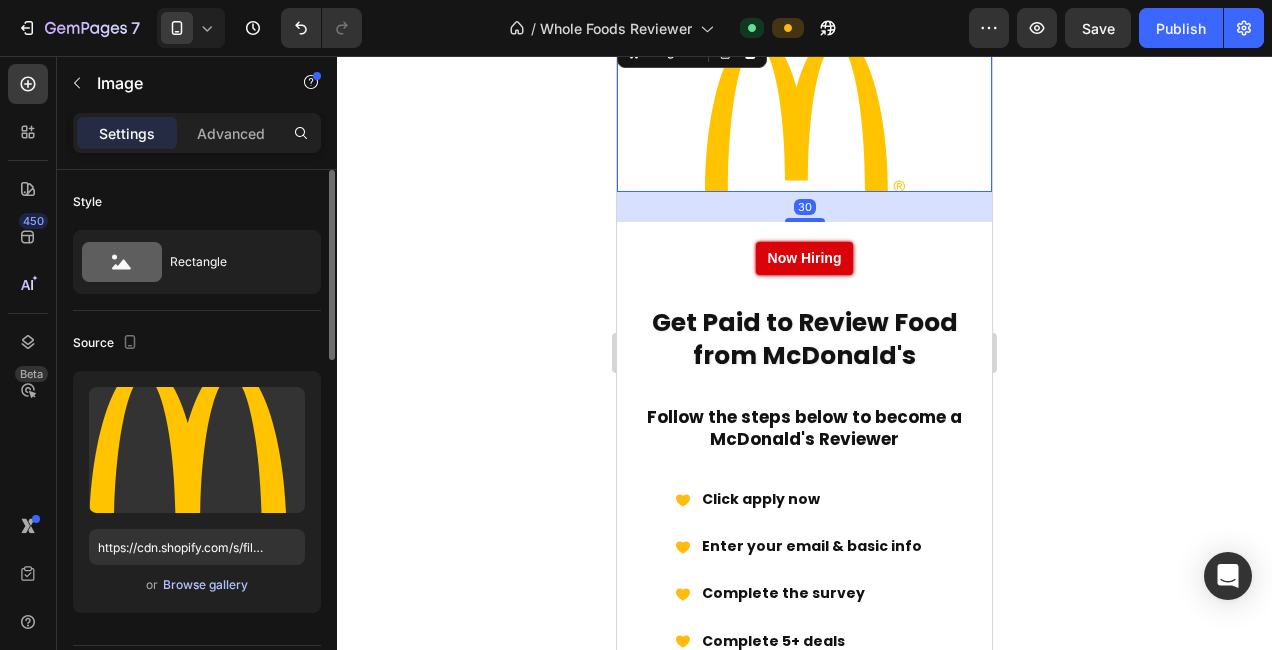 click on "Browse gallery" at bounding box center [205, 585] 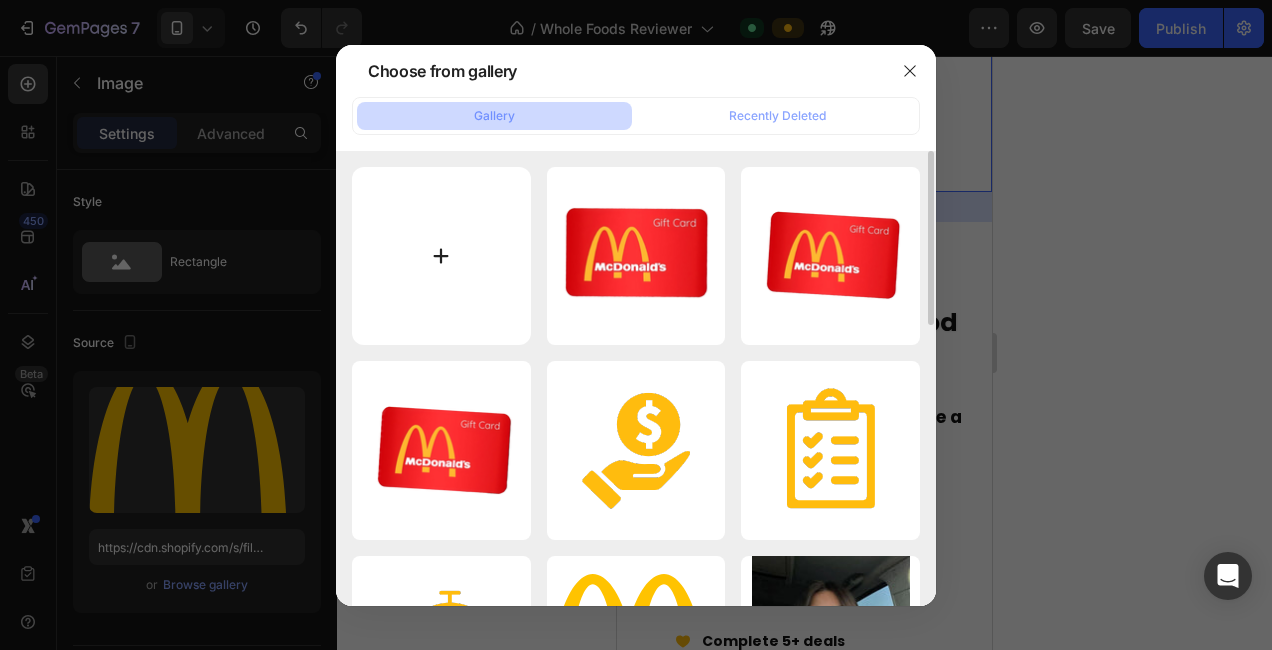 click at bounding box center [441, 256] 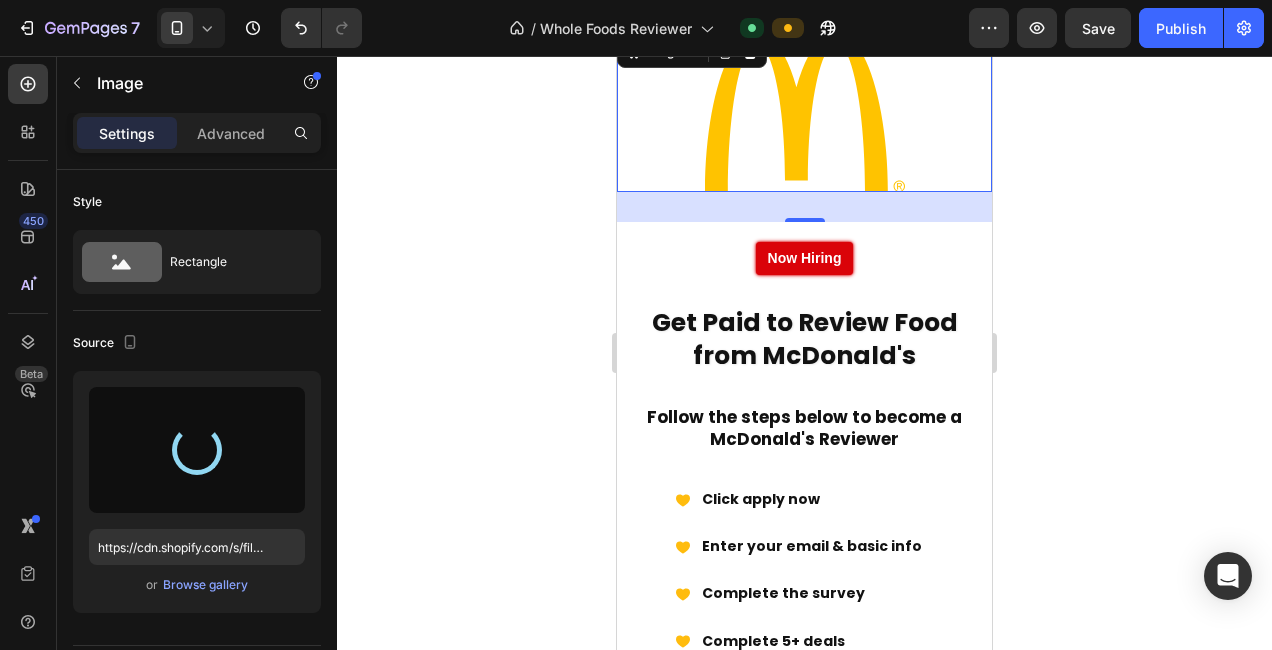 type on "https://cdn.shopify.com/s/files/1/0715/6056/0839/files/gempages_576085568136414147-516599f7-510c-494c-b43c-a918e25b81c5.png" 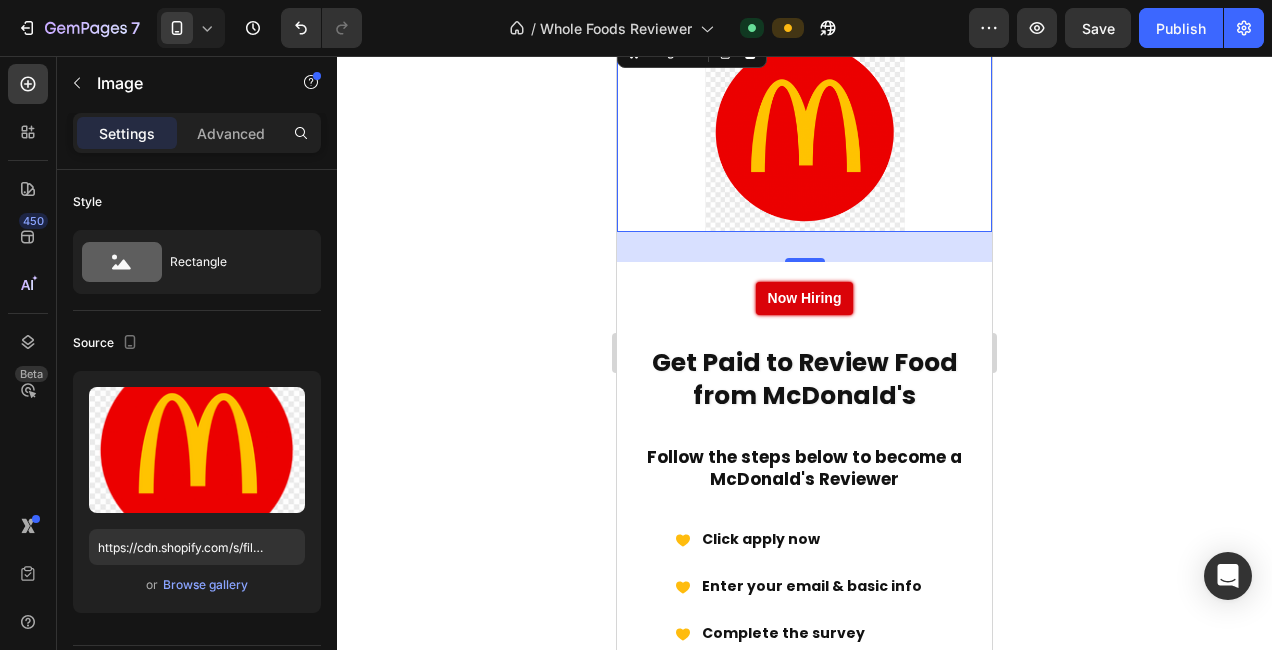 click at bounding box center [805, 132] 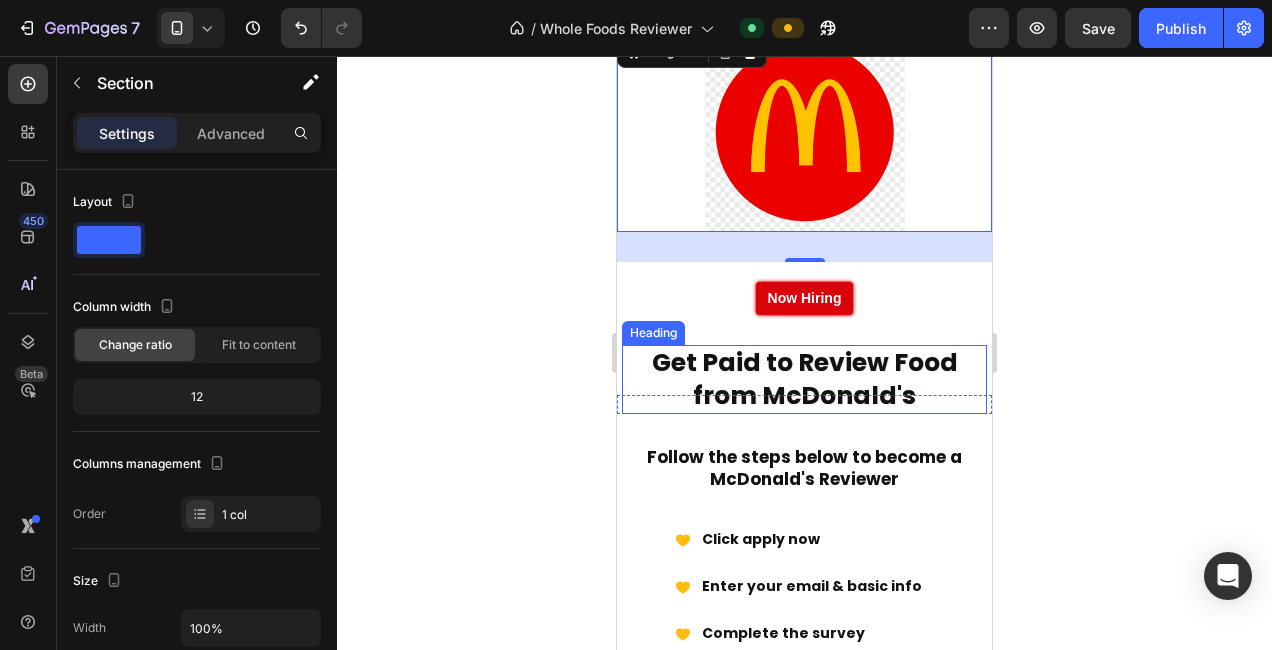 click on "Get Paid to Review Food from [BRAND] Heading Row" at bounding box center [804, 412] 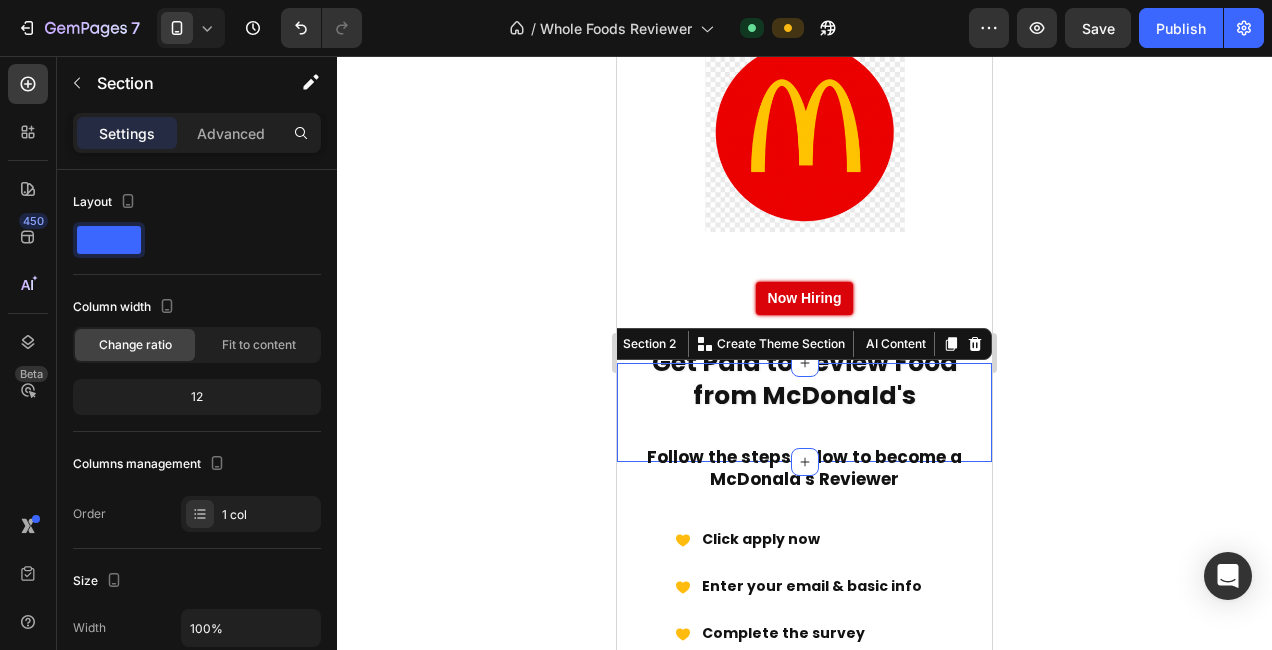 scroll, scrollTop: 0, scrollLeft: 0, axis: both 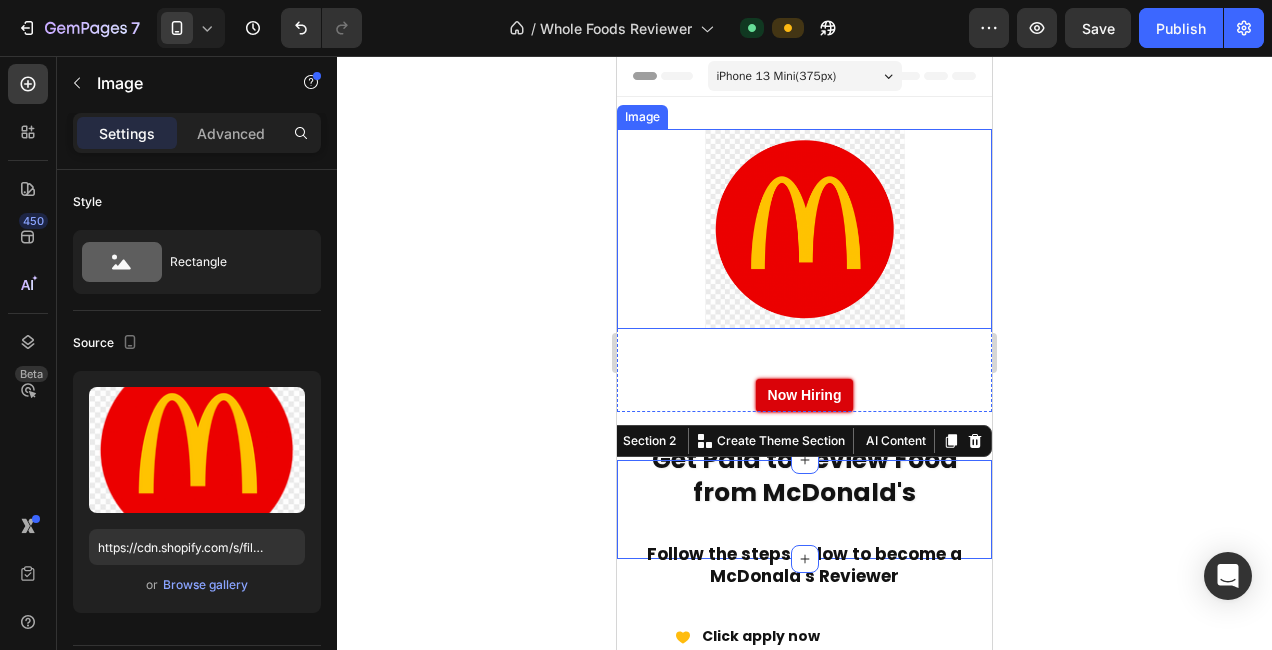 click at bounding box center (805, 229) 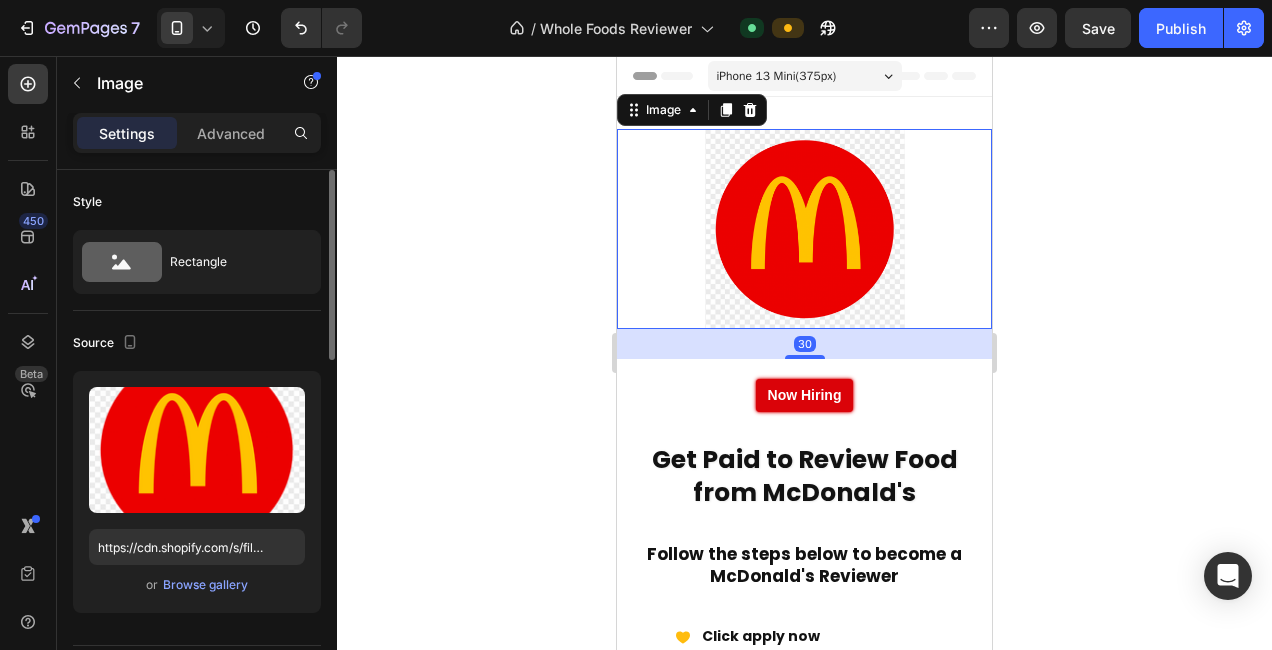 click on "or  Browse gallery" at bounding box center [197, 585] 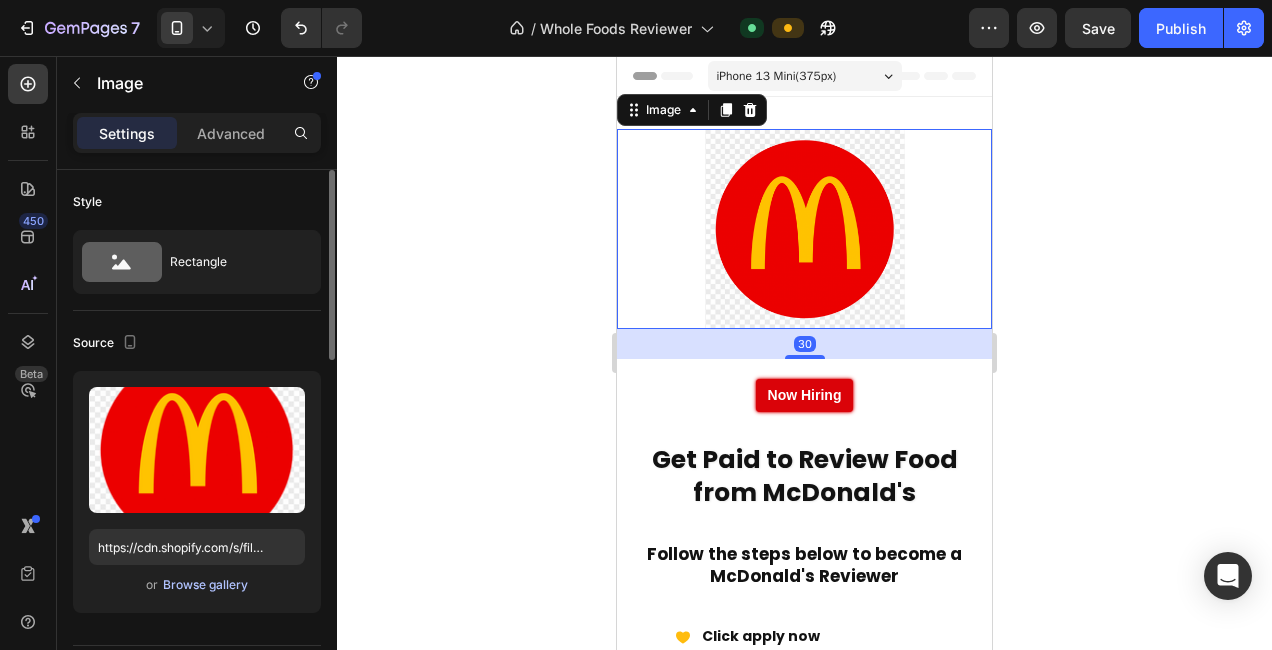 click on "Browse gallery" at bounding box center (205, 585) 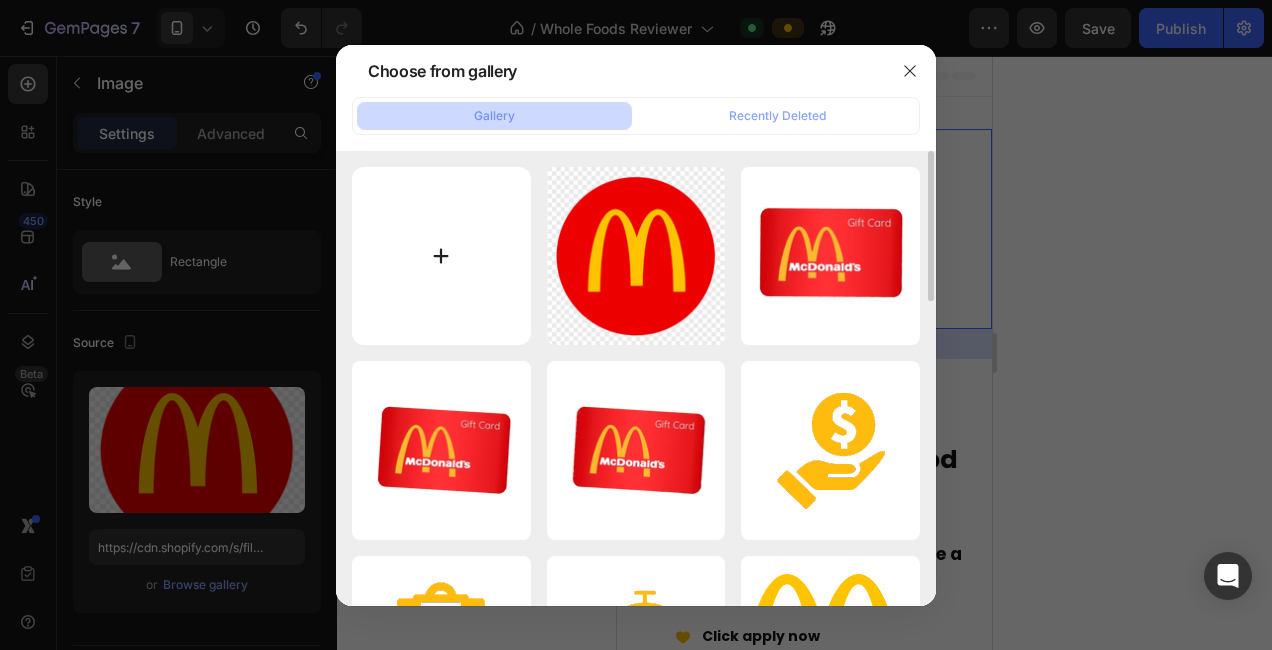 click at bounding box center (441, 256) 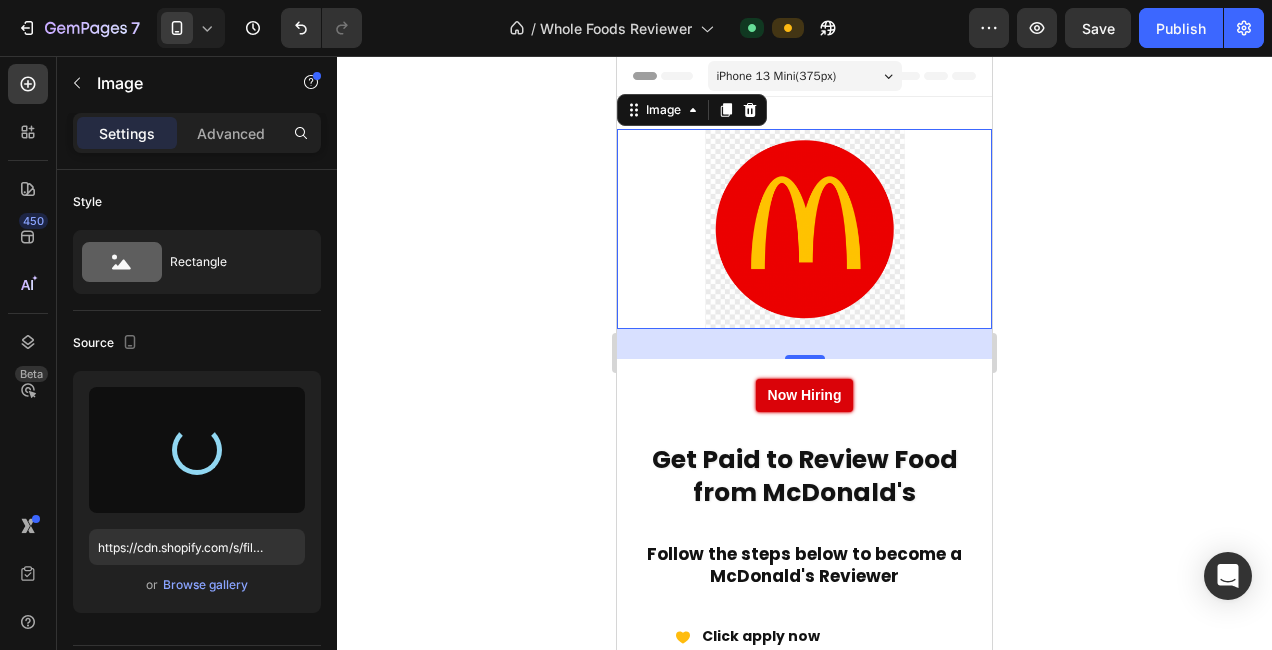 type on "https://cdn.shopify.com/s/files/1/0715/6056/0839/files/gempages_576085568136414147-98f82611-1a3a-4187-9775-0aea066a3216.png" 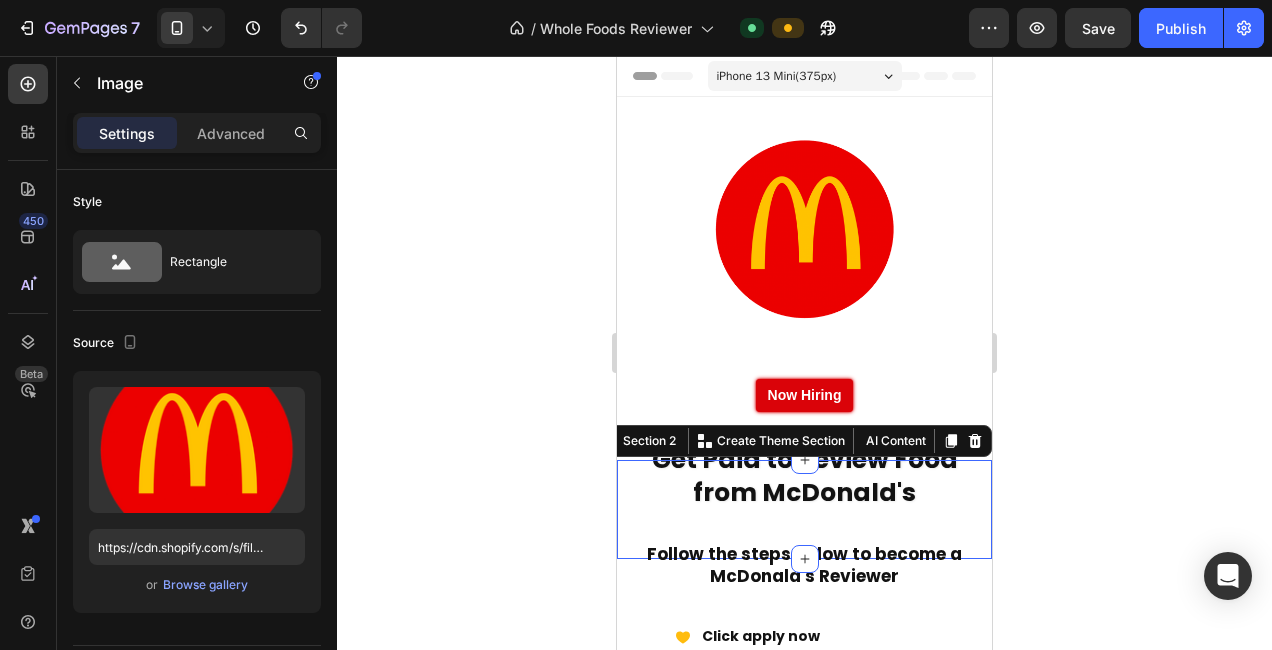 click on "Get Paid to Review Food from [BRAND] Heading Row" at bounding box center [804, 509] 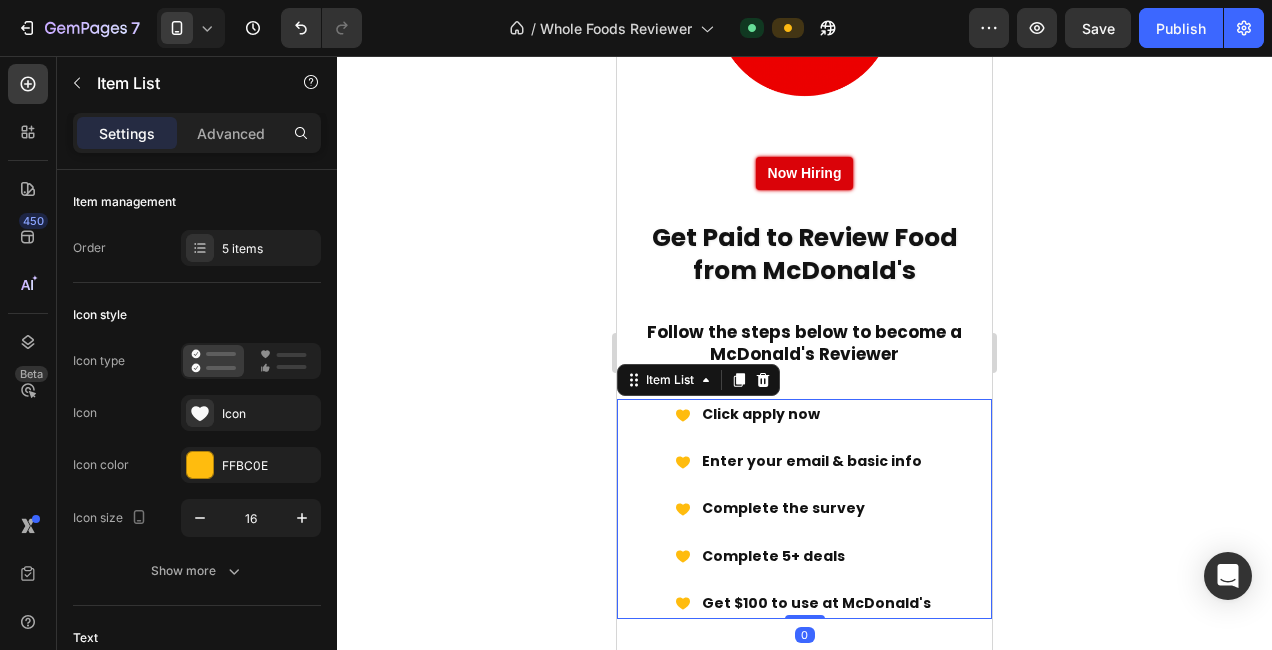 click on "Enter your email & basic info" at bounding box center [816, 461] 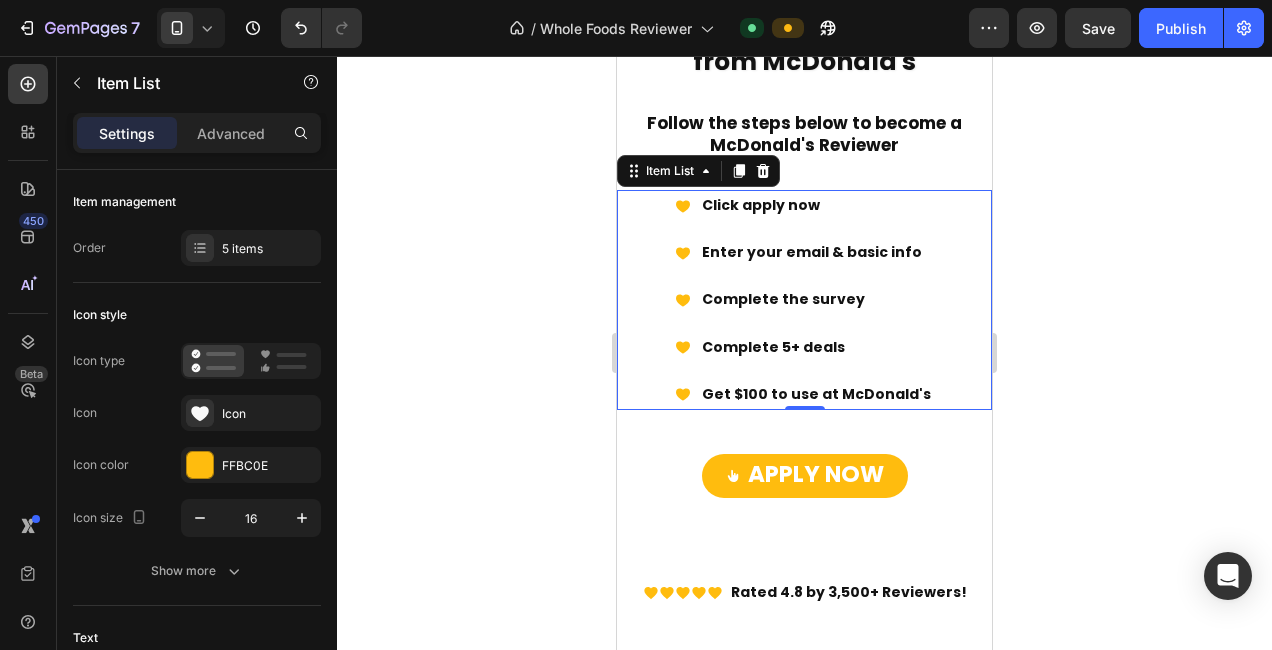 scroll, scrollTop: 0, scrollLeft: 0, axis: both 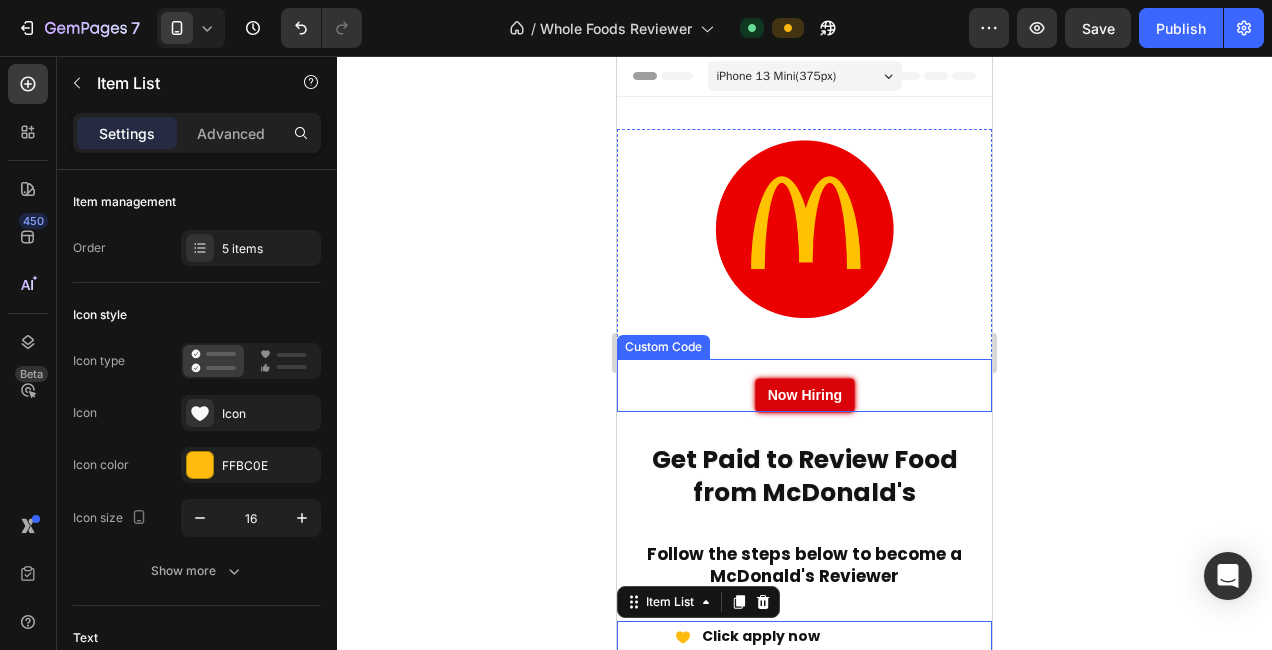 click on "Now Hiring" at bounding box center (804, 395) 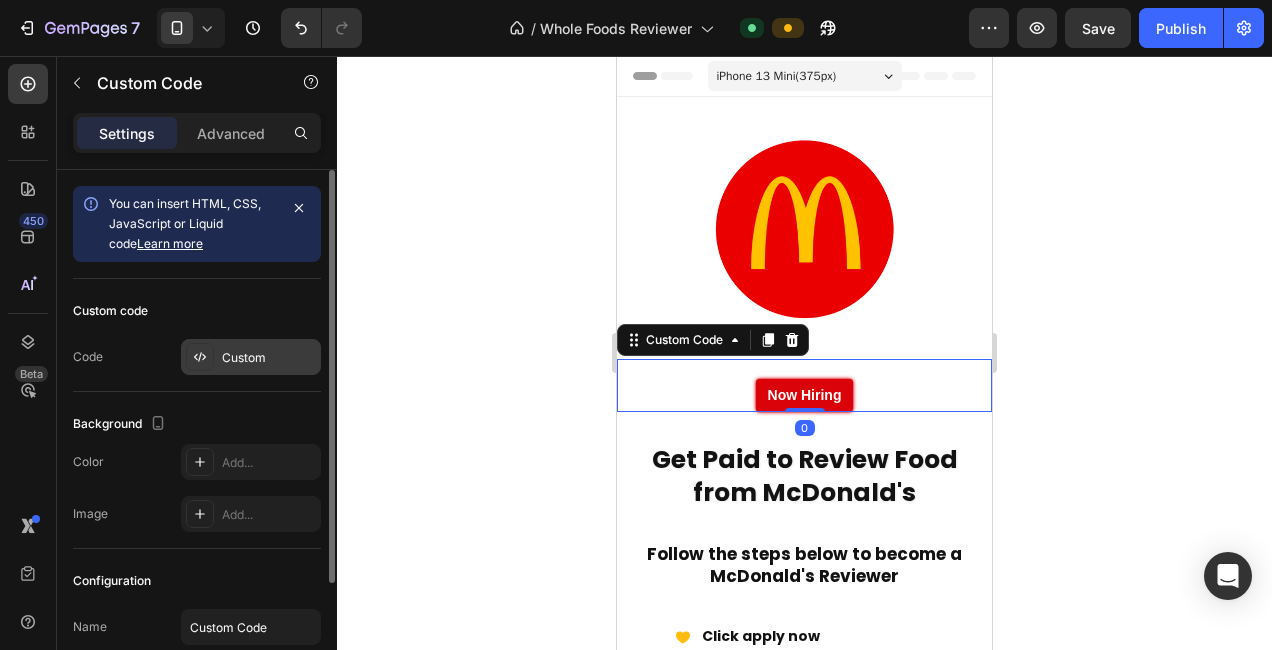 click on "Custom" at bounding box center (269, 358) 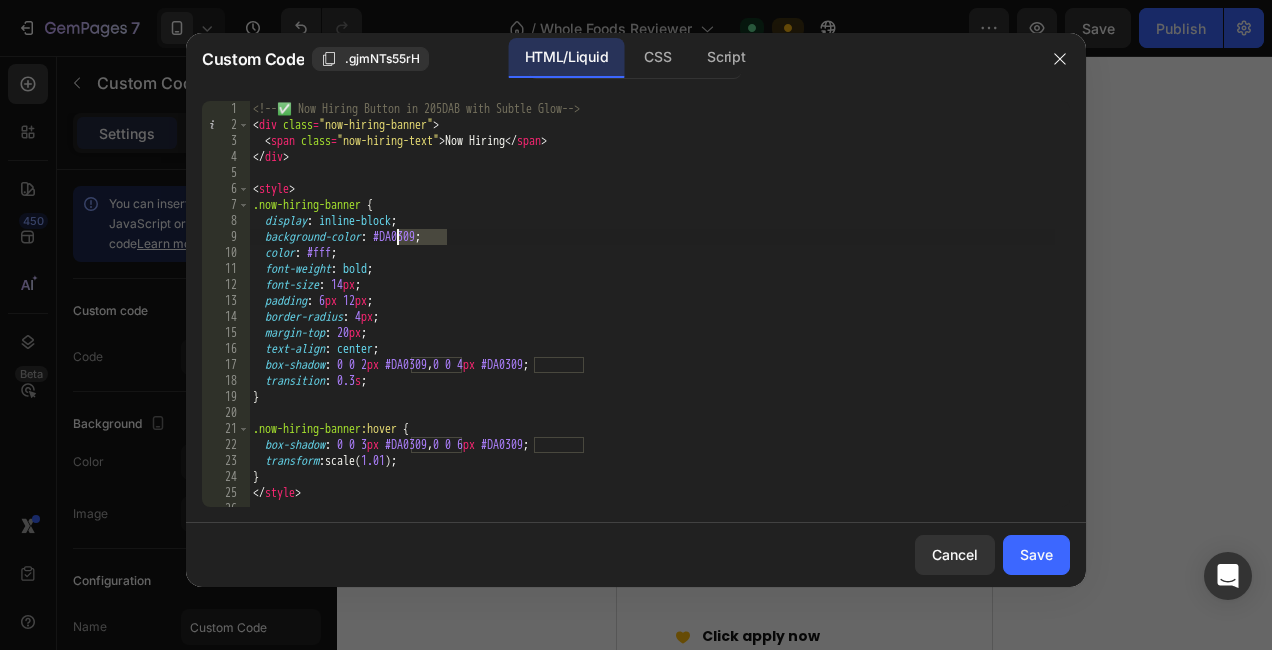drag, startPoint x: 448, startPoint y: 241, endPoint x: 397, endPoint y: 239, distance: 51.0392 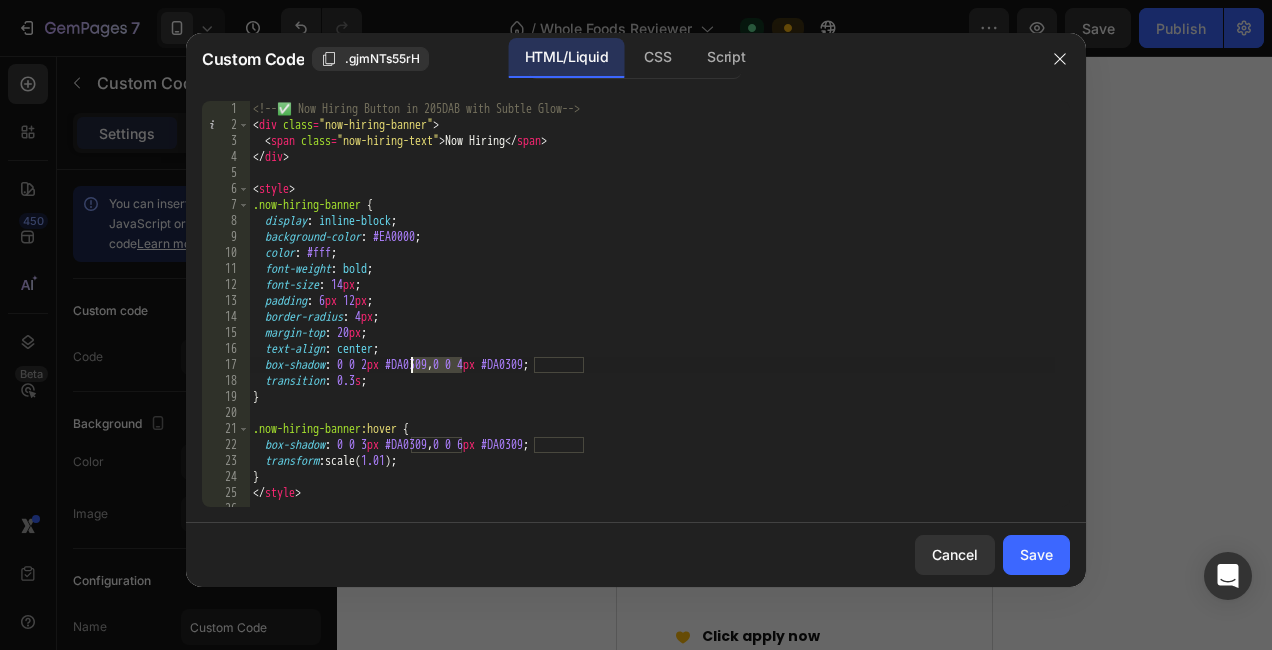 drag, startPoint x: 461, startPoint y: 363, endPoint x: 413, endPoint y: 361, distance: 48.04165 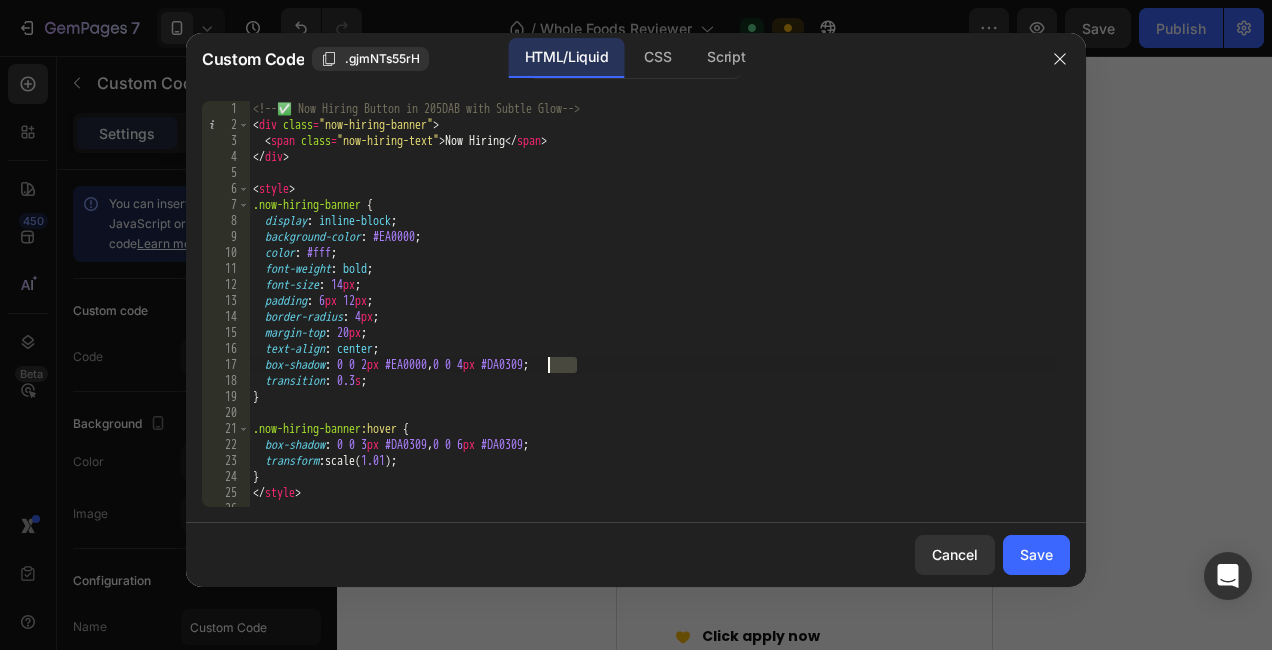 drag, startPoint x: 581, startPoint y: 364, endPoint x: 553, endPoint y: 364, distance: 28 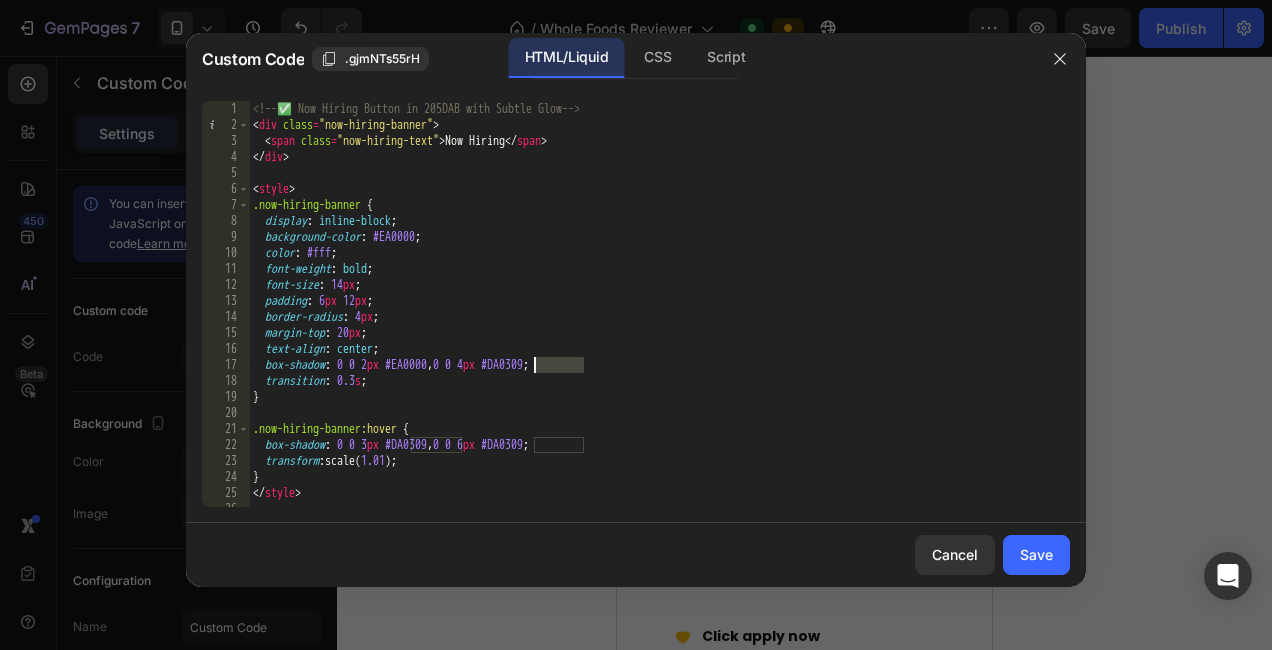 drag, startPoint x: 583, startPoint y: 364, endPoint x: 534, endPoint y: 362, distance: 49.0408 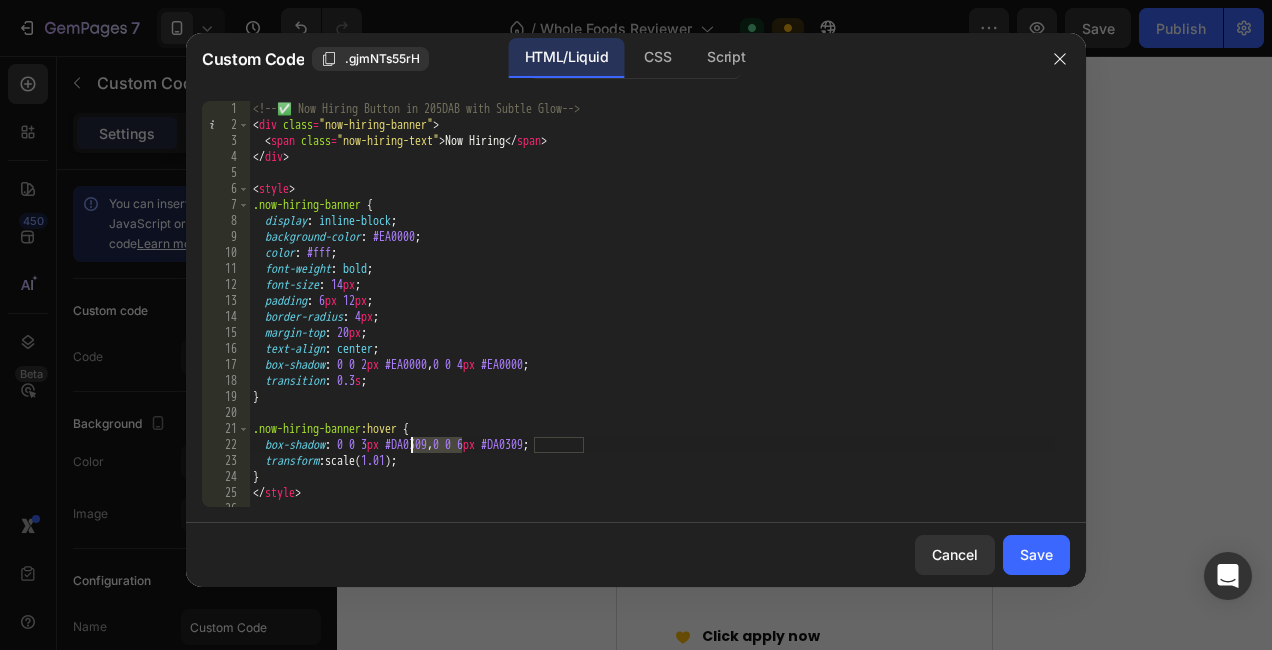 drag, startPoint x: 459, startPoint y: 440, endPoint x: 416, endPoint y: 441, distance: 43.011627 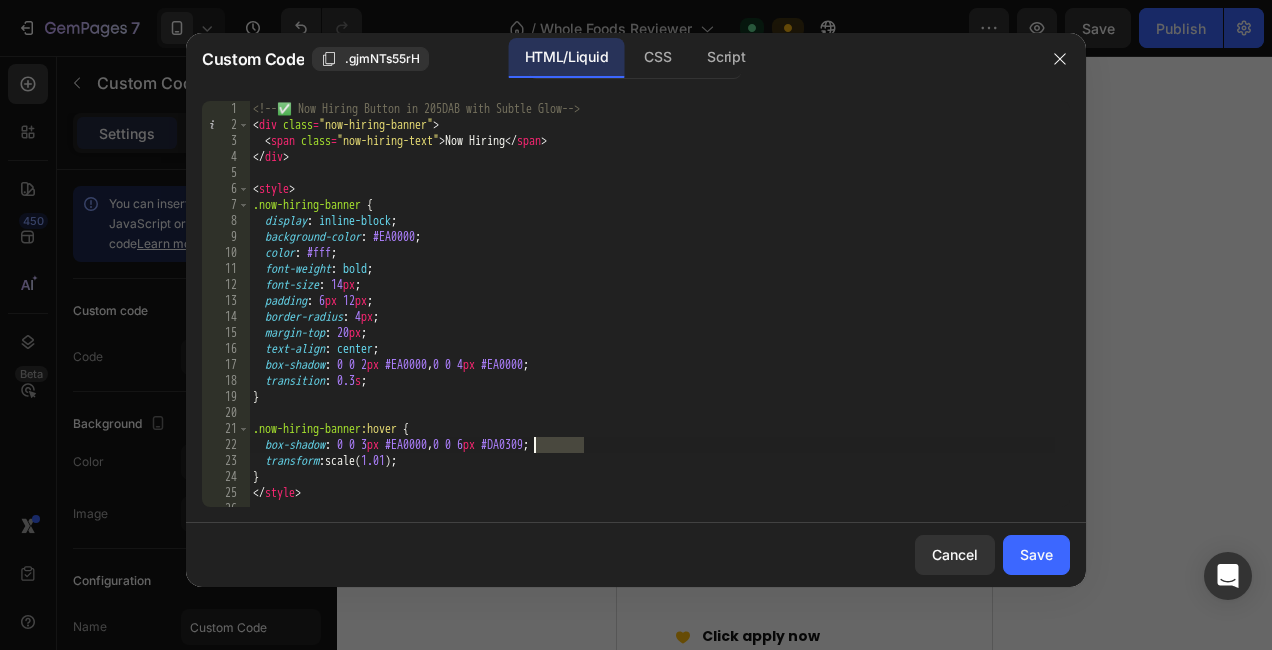 drag, startPoint x: 582, startPoint y: 442, endPoint x: 533, endPoint y: 441, distance: 49.010204 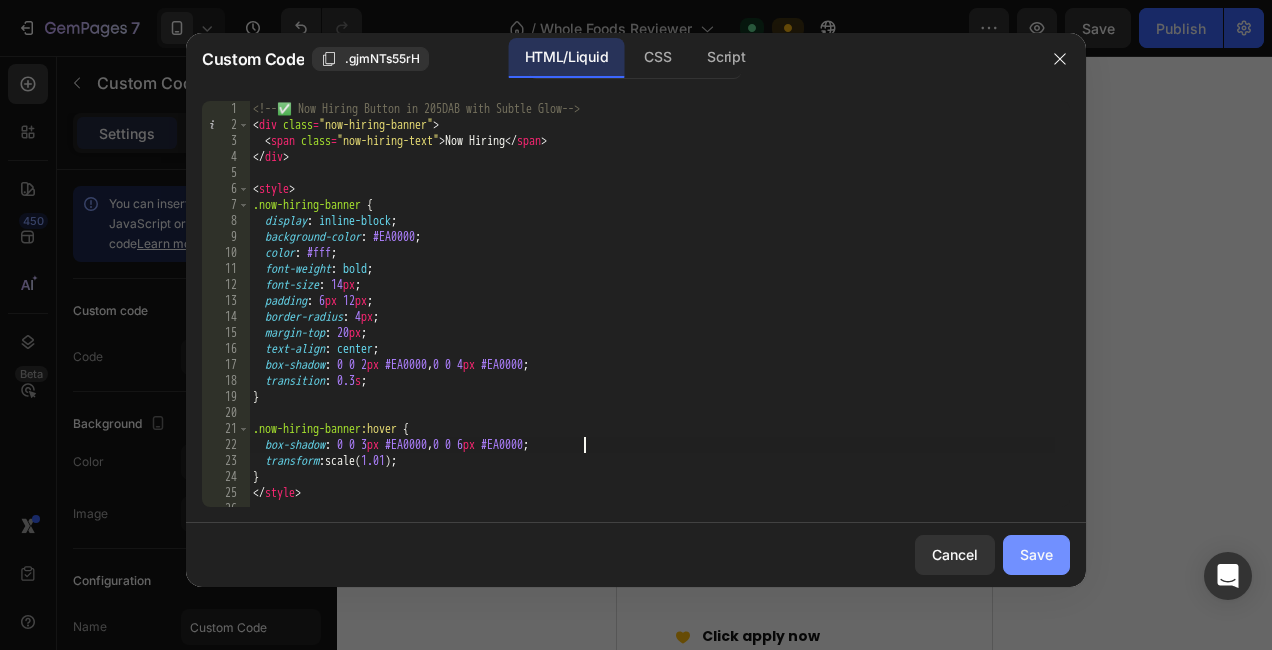 click on "Save" at bounding box center [1036, 554] 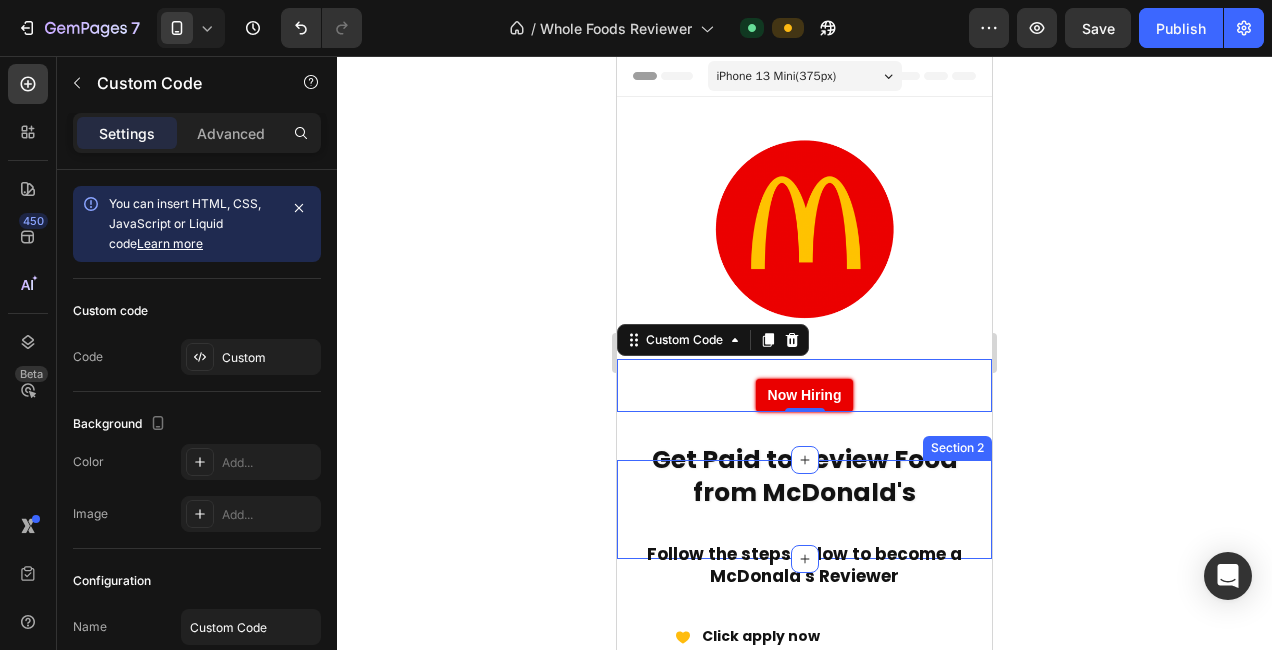 click on "Get Paid to Review Food from [BRAND] Heading Row" at bounding box center (804, 509) 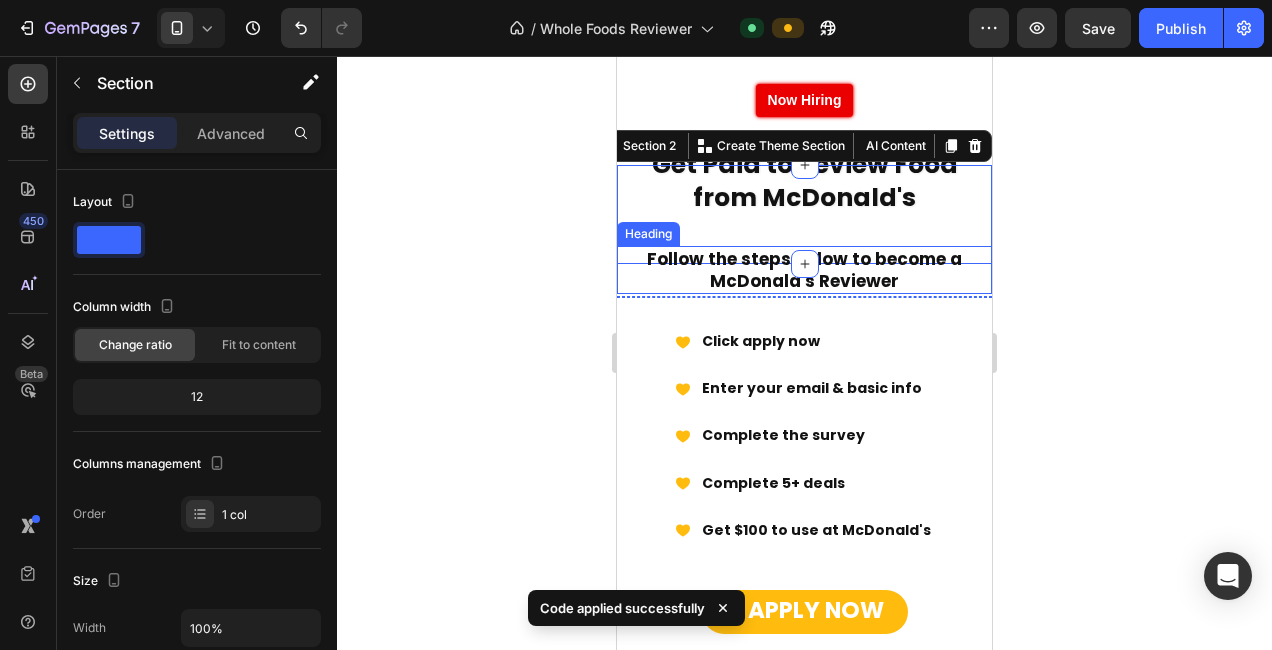 scroll, scrollTop: 323, scrollLeft: 0, axis: vertical 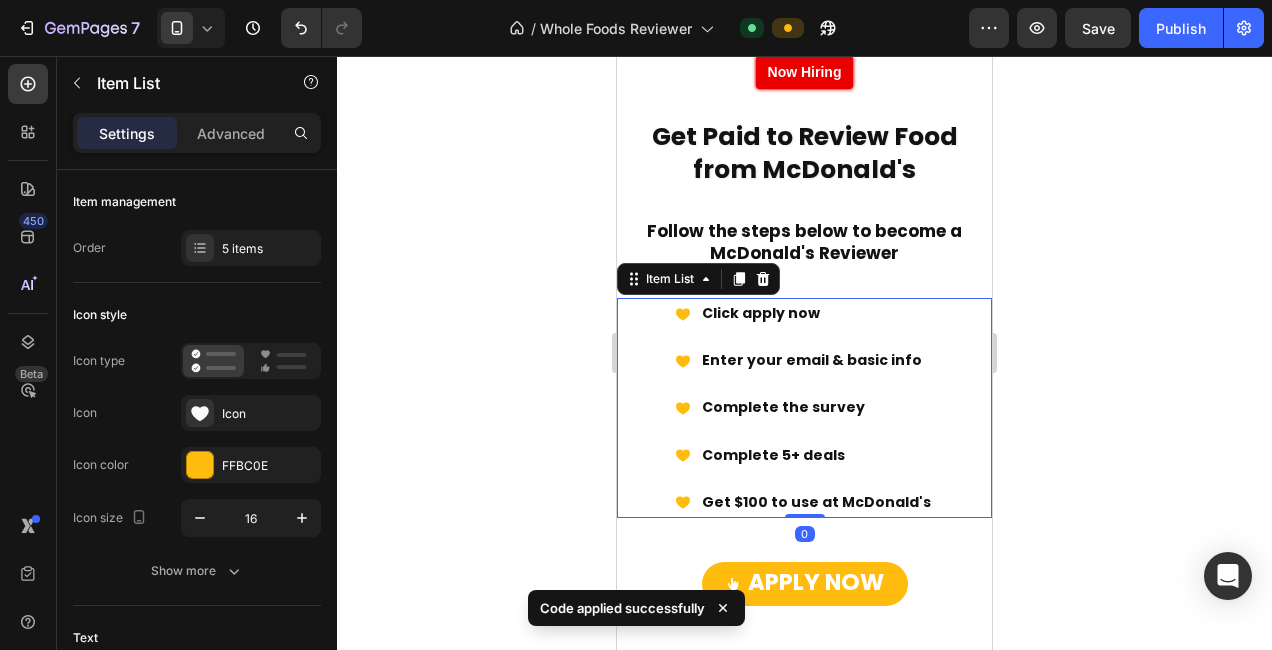 click on "Click apply now
Enter your email & basic info
Complete the survey
​Complete 5+ deals
​Get $100 to use at [BRAND]" at bounding box center (804, 408) 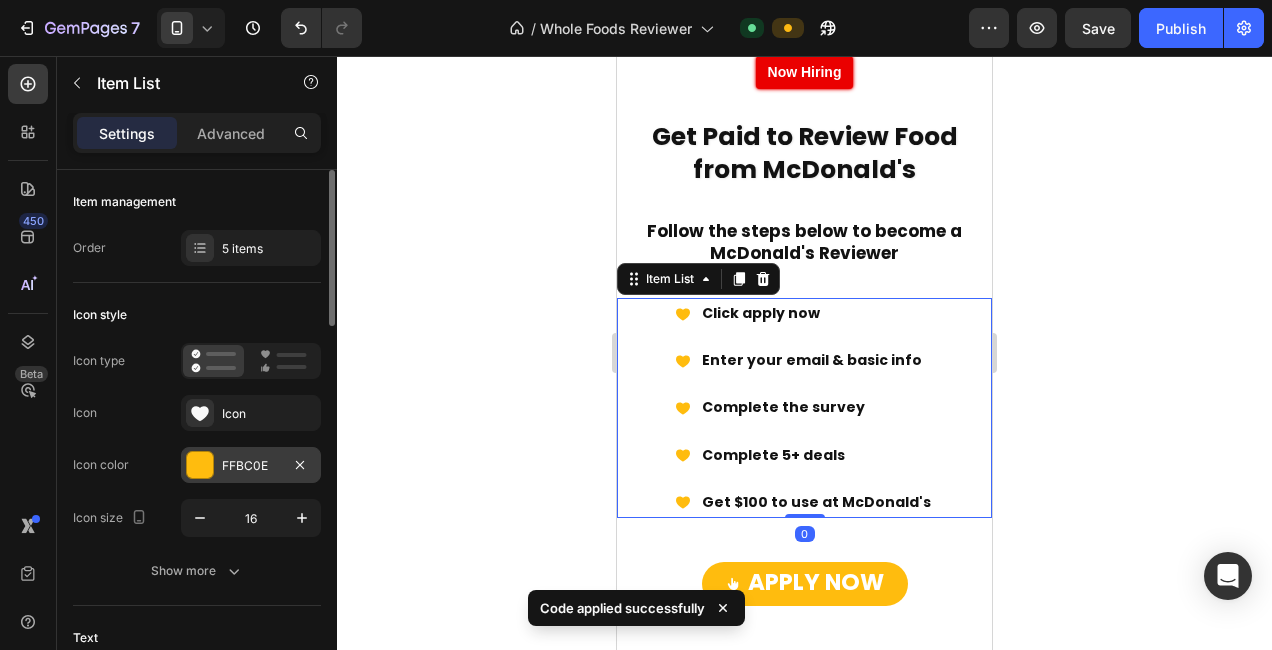 click on "FFBC0E" at bounding box center (251, 465) 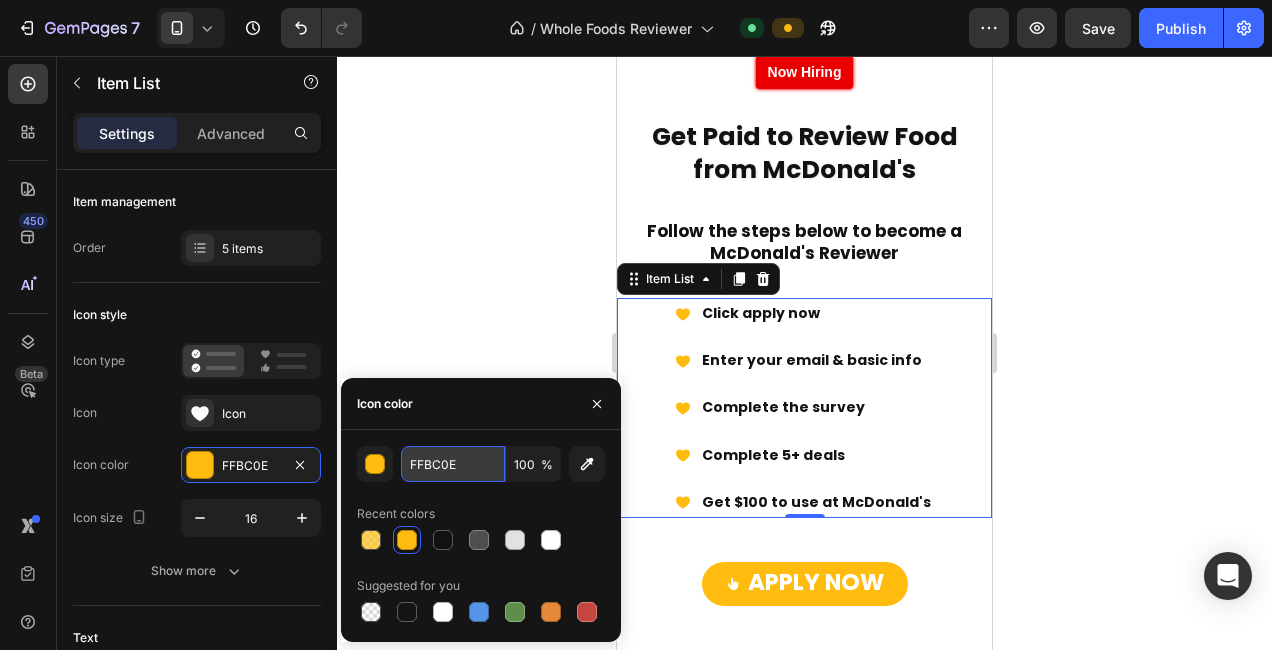 click on "FFBC0E" at bounding box center [453, 464] 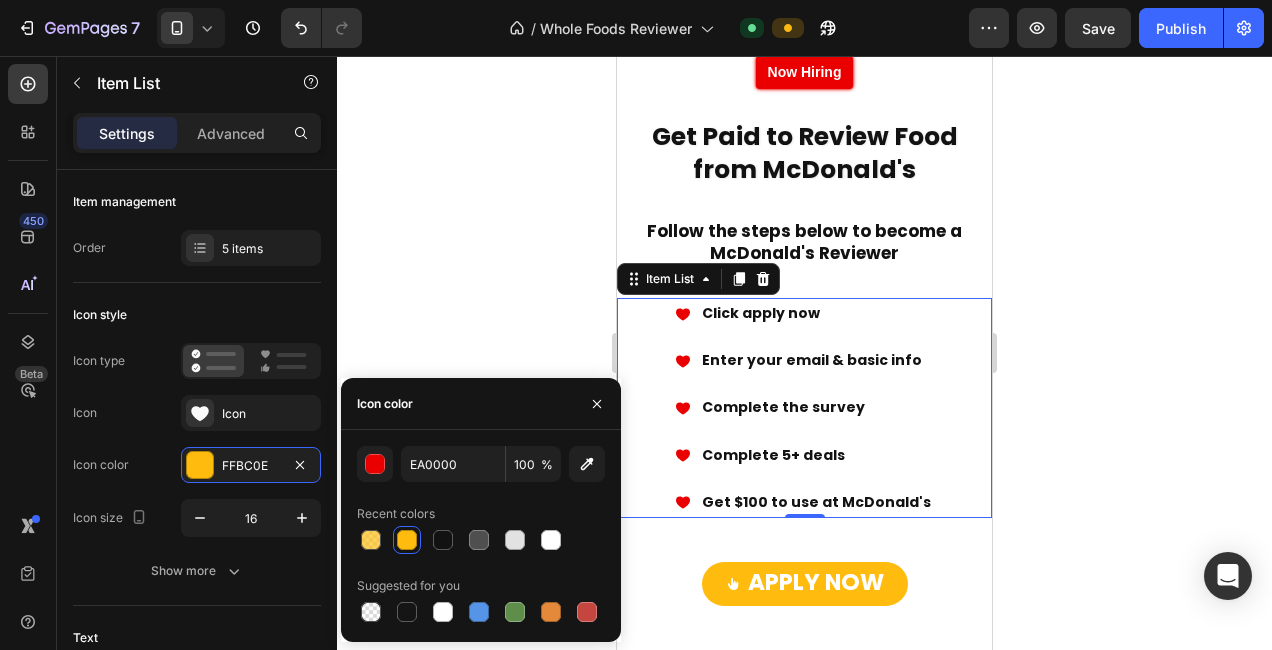 click 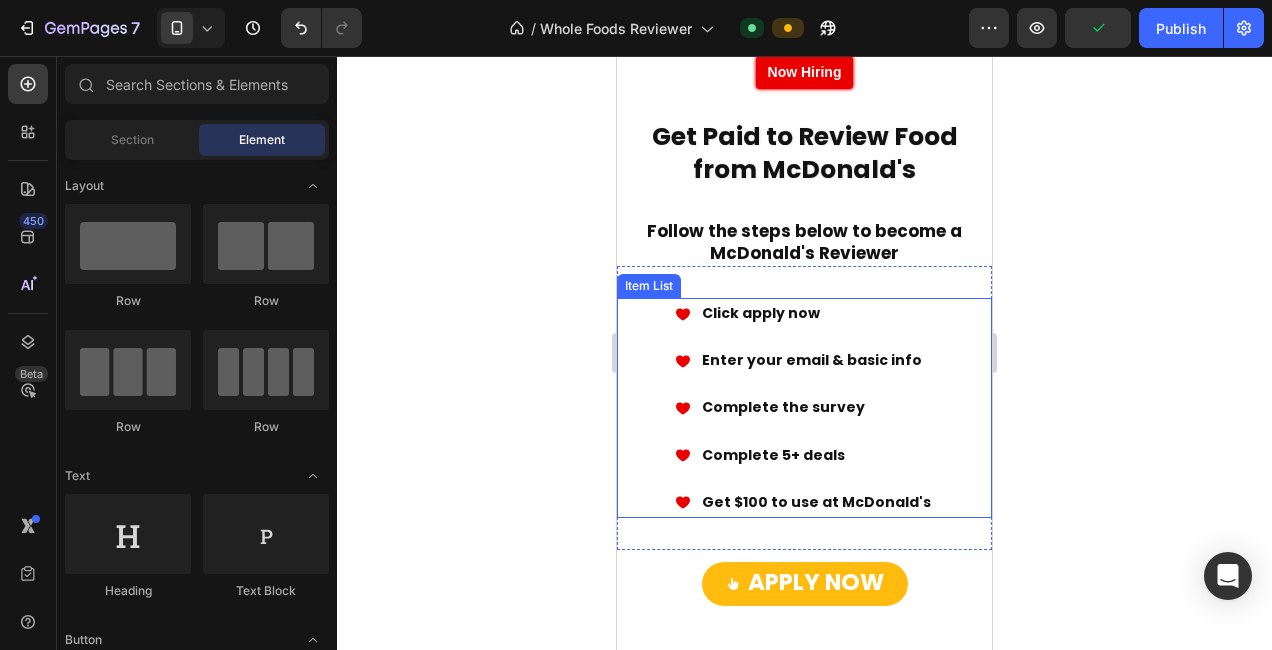 click on "Click apply now
Enter your email & basic info
Complete the survey
​Complete 5+ deals
​Get $100 to use at [BRAND]" at bounding box center (804, 408) 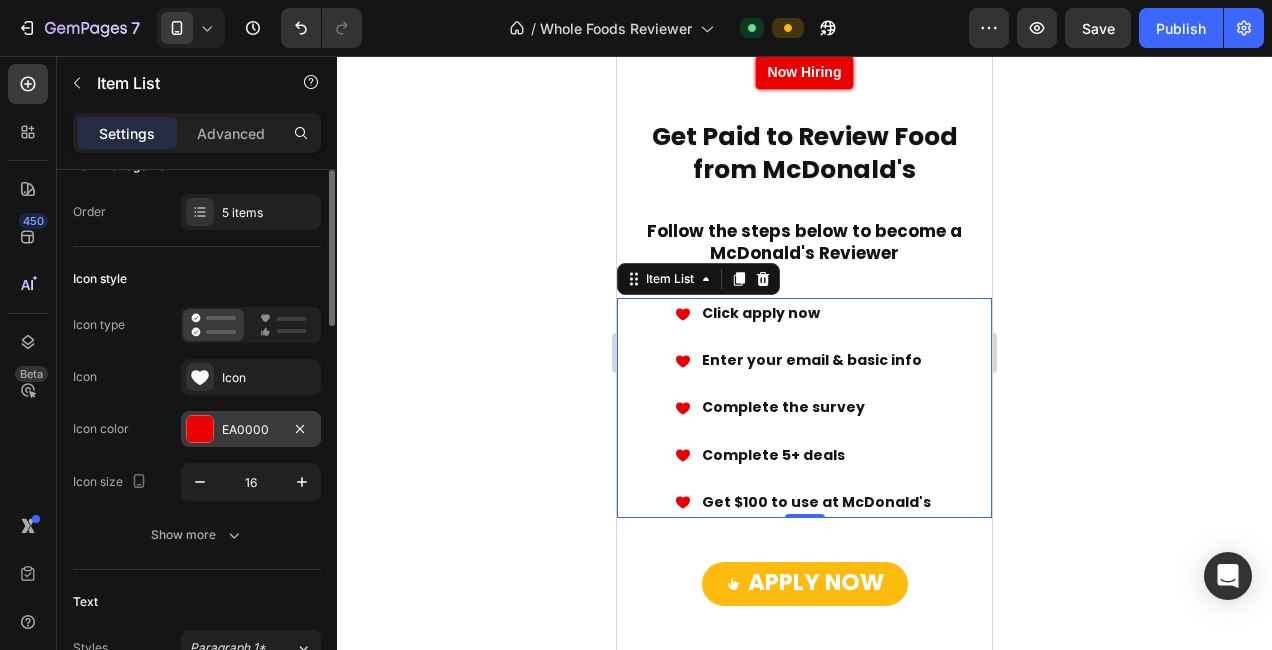 scroll, scrollTop: 51, scrollLeft: 0, axis: vertical 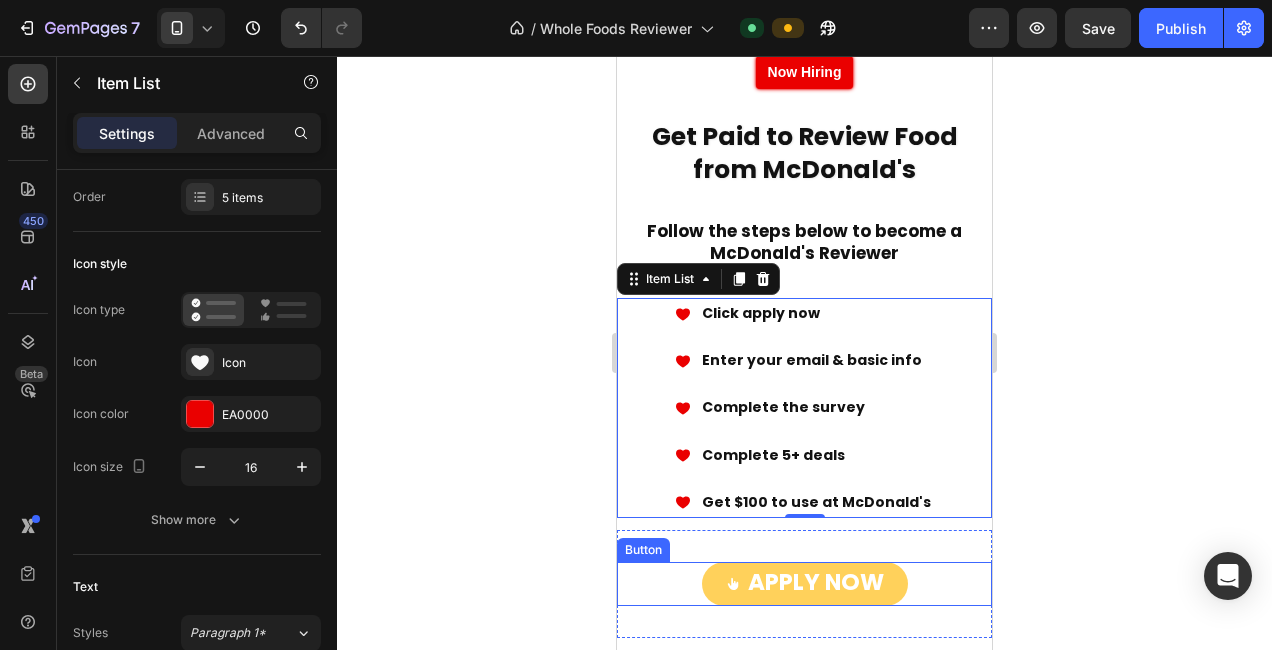 click on "APPLY NOW" at bounding box center [805, 584] 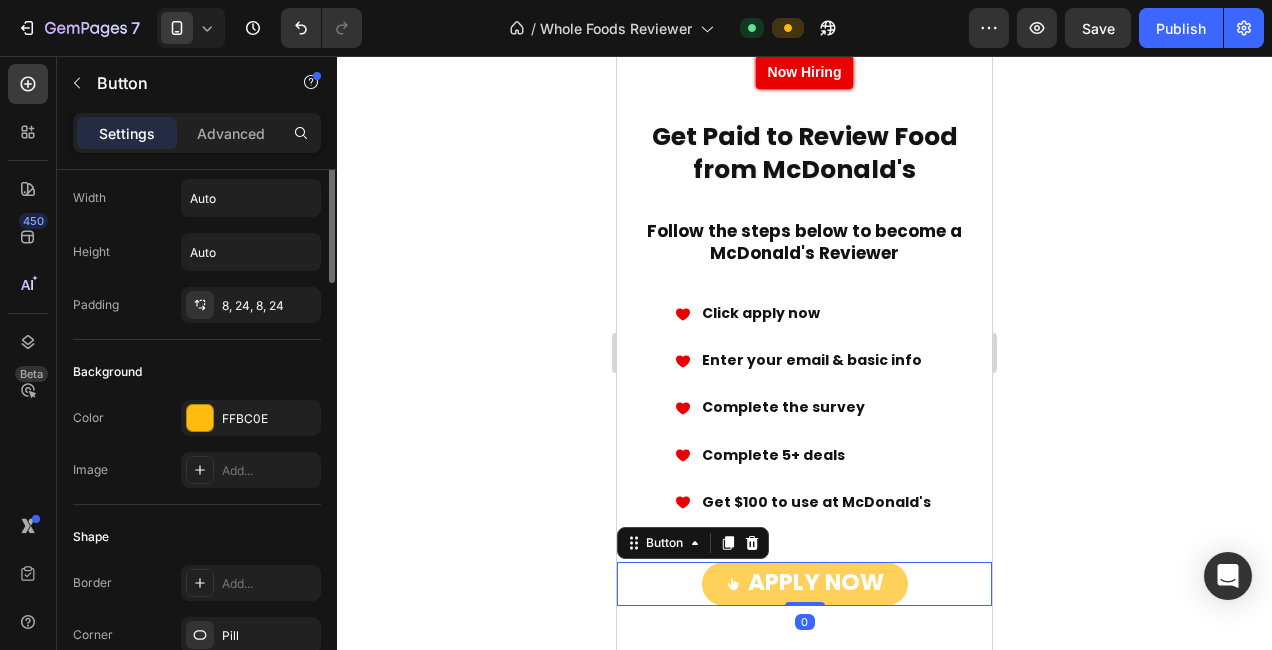 scroll, scrollTop: 0, scrollLeft: 0, axis: both 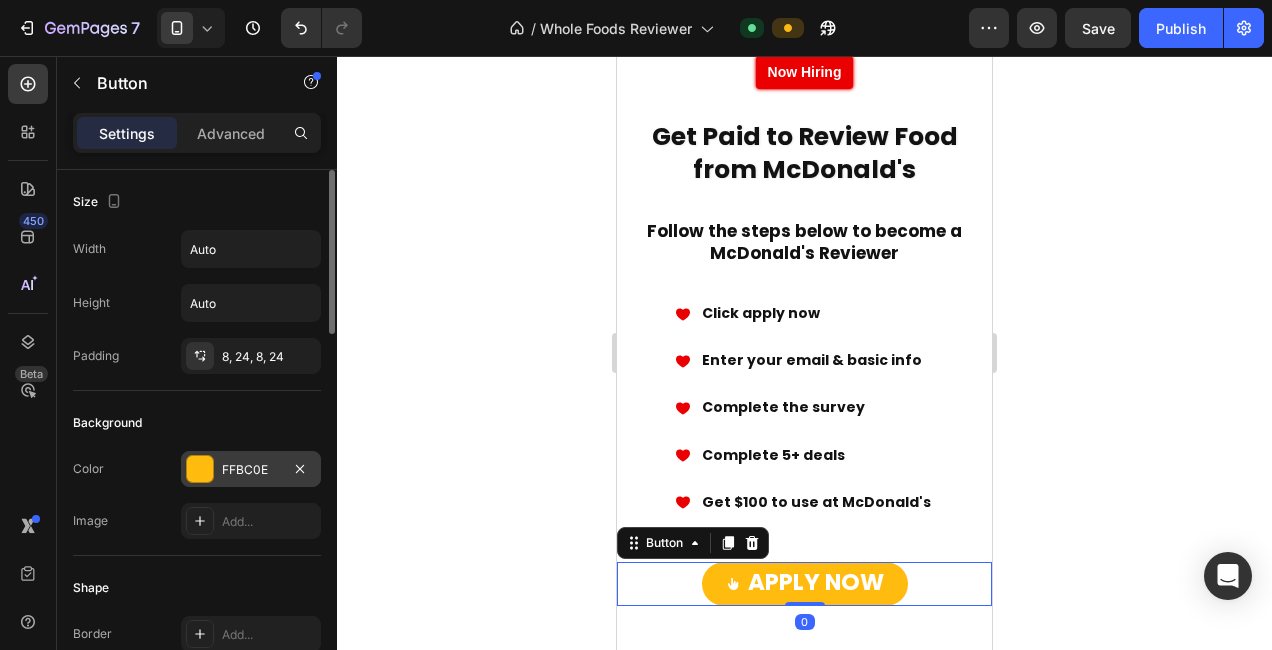 click on "FFBC0E" at bounding box center (251, 469) 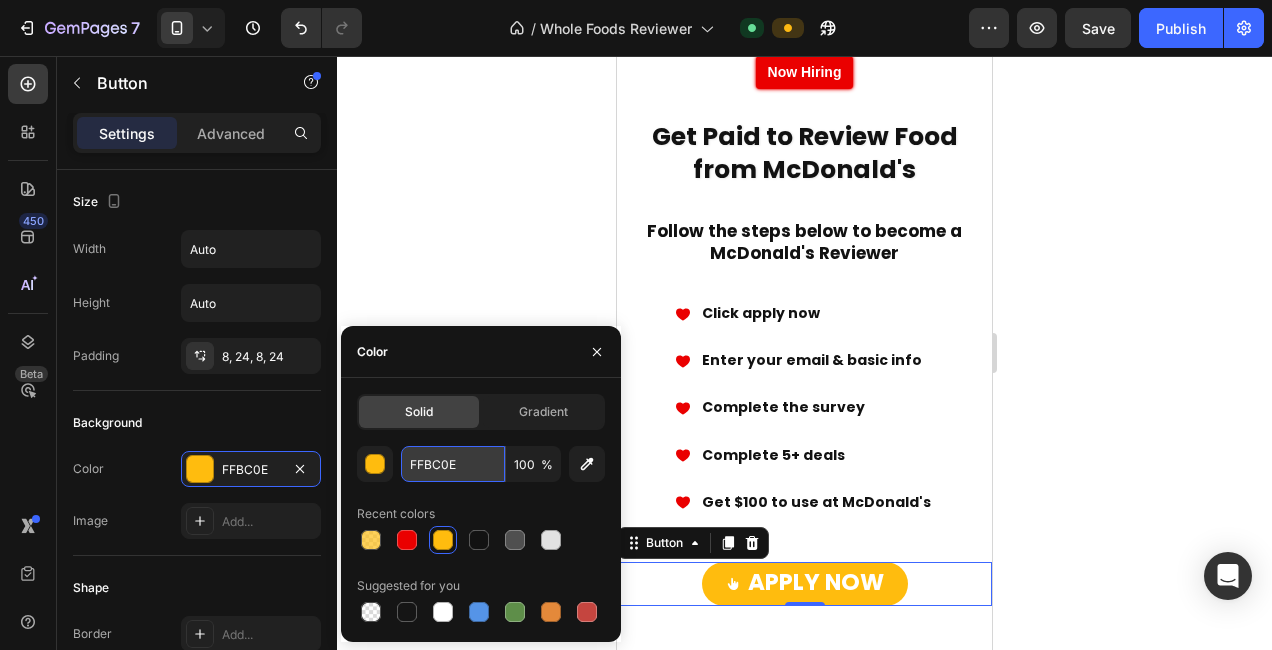 click on "FFBC0E" at bounding box center (453, 464) 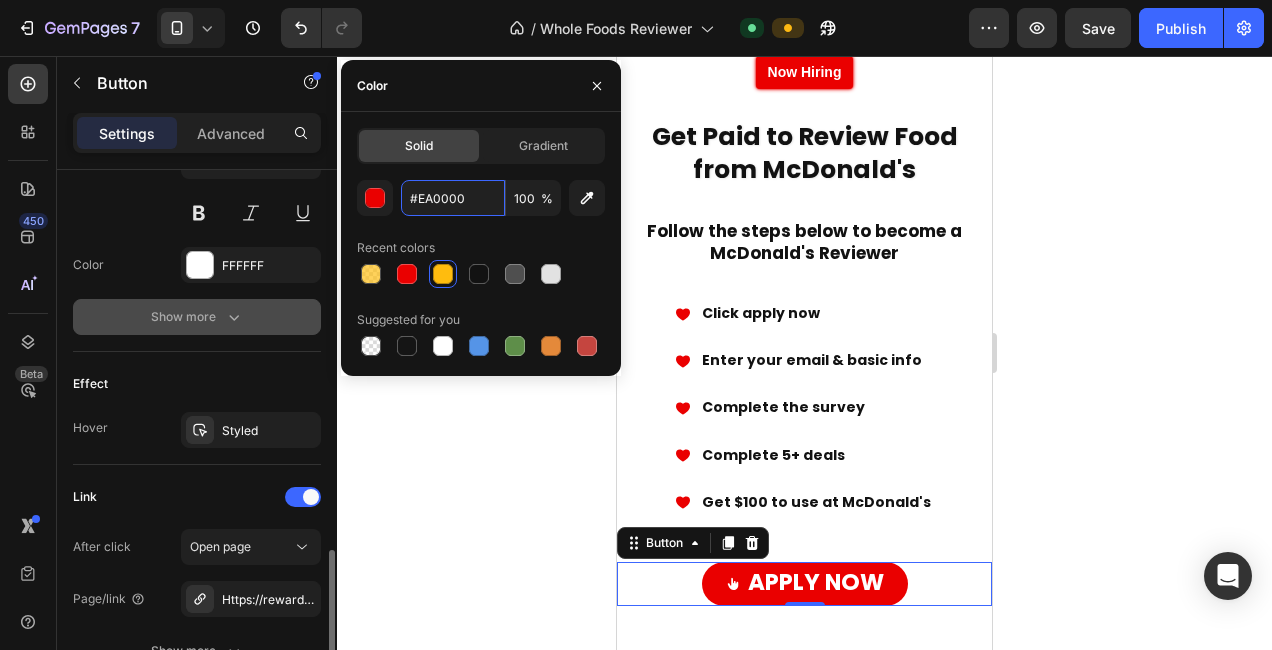 scroll, scrollTop: 1121, scrollLeft: 0, axis: vertical 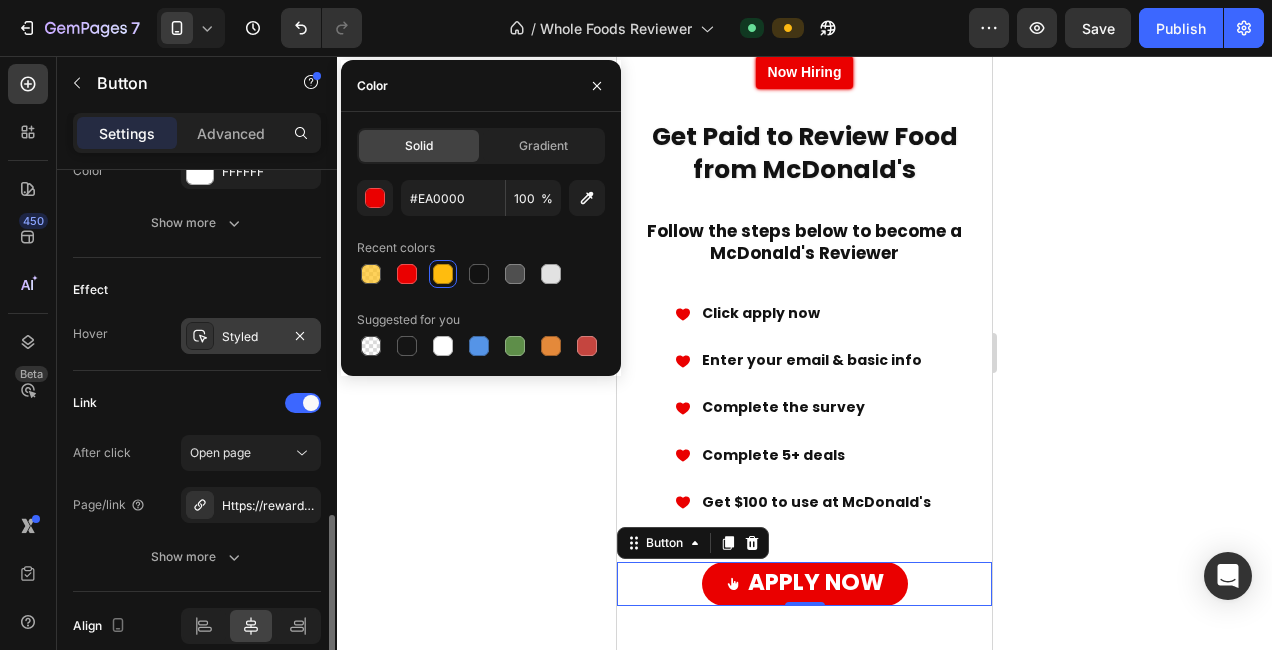 click on "Styled" at bounding box center [251, 336] 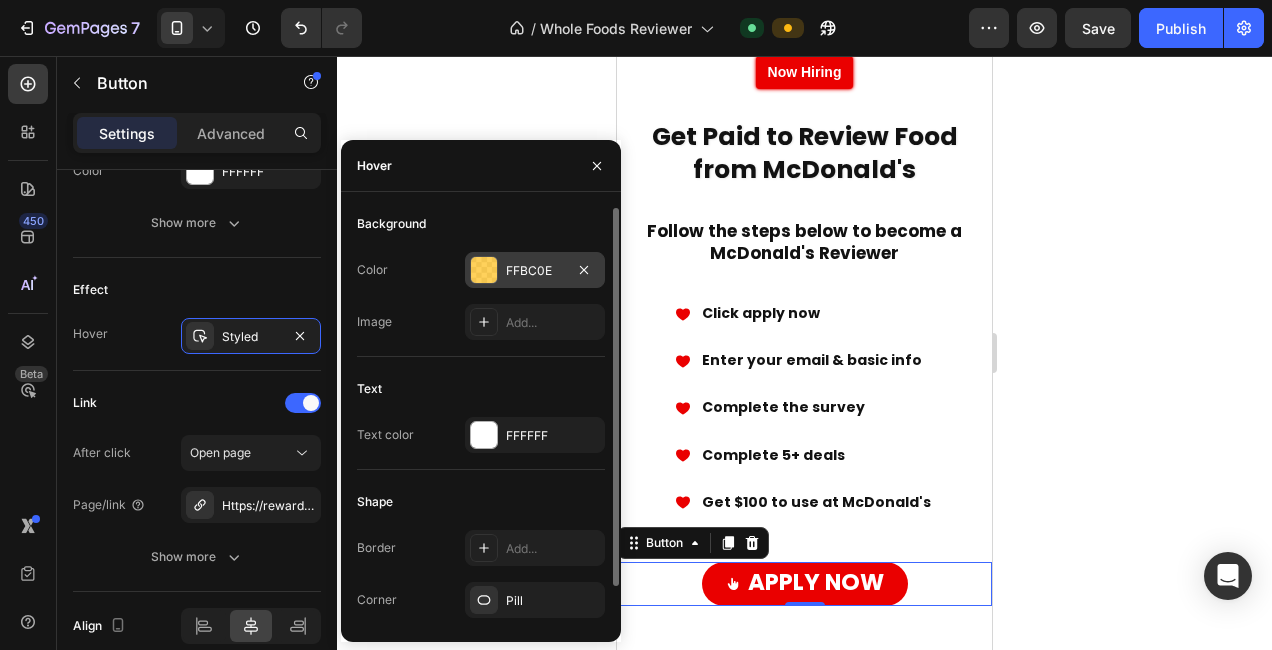 click on "FFBC0E" at bounding box center (535, 271) 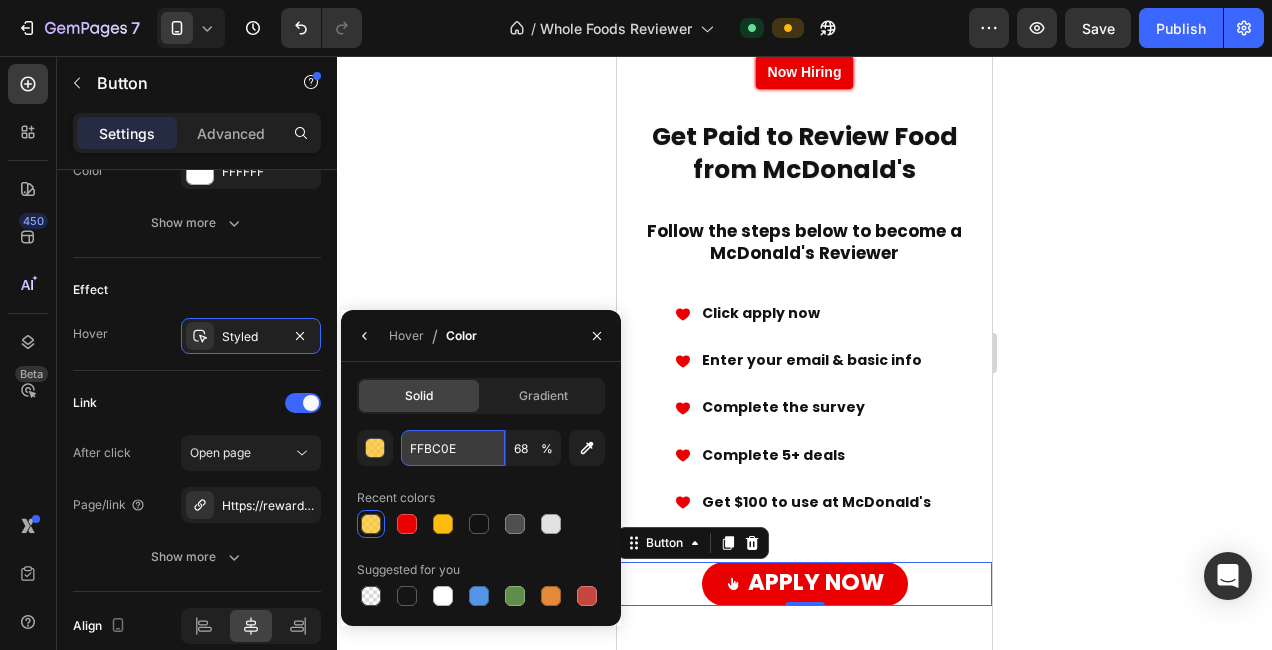 click on "FFBC0E" at bounding box center (0, 0) 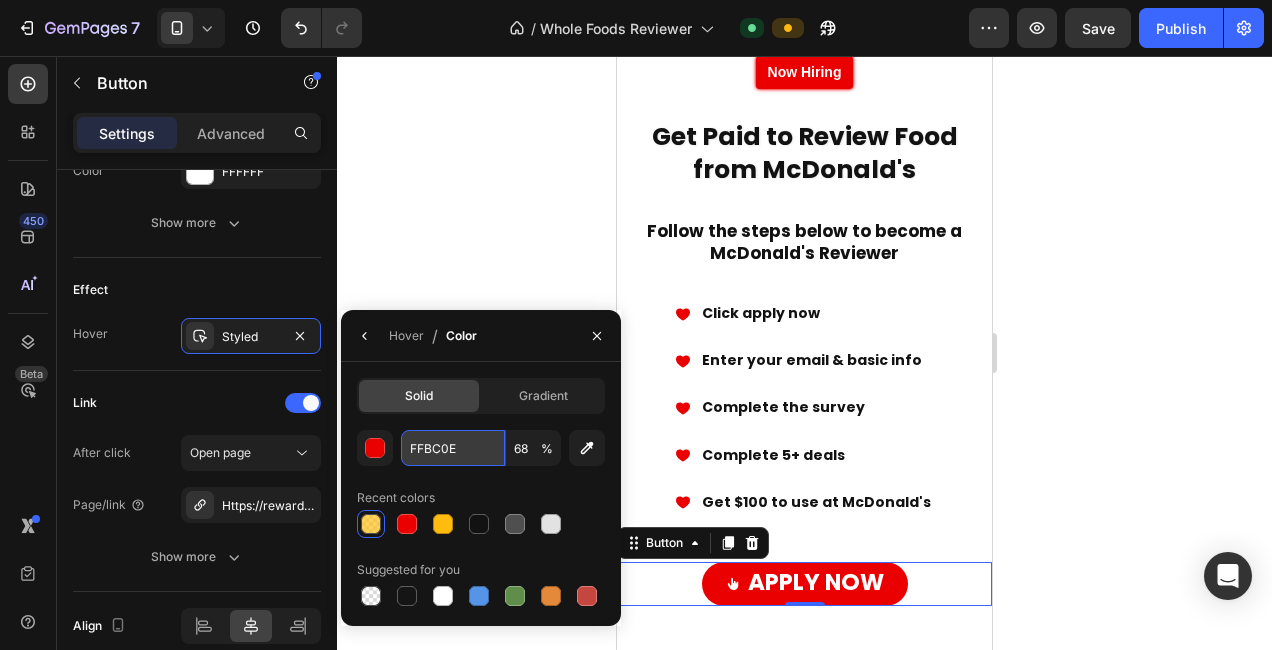 type on "#EA0000" 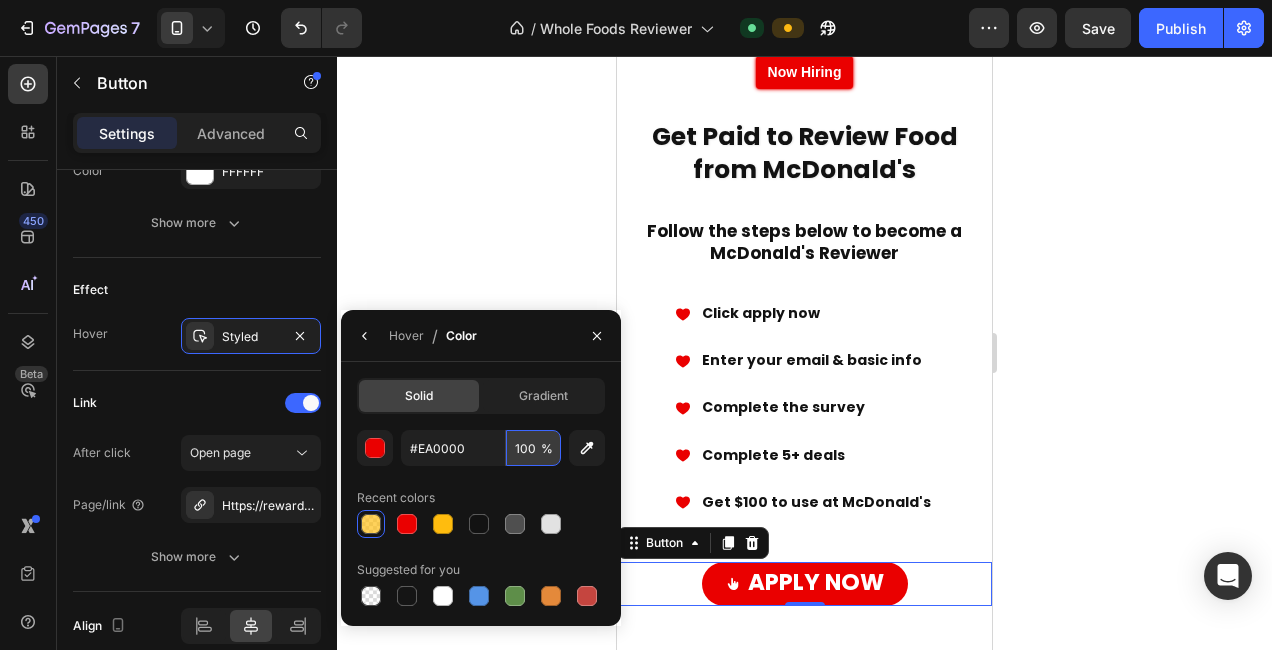 type on "EA0000" 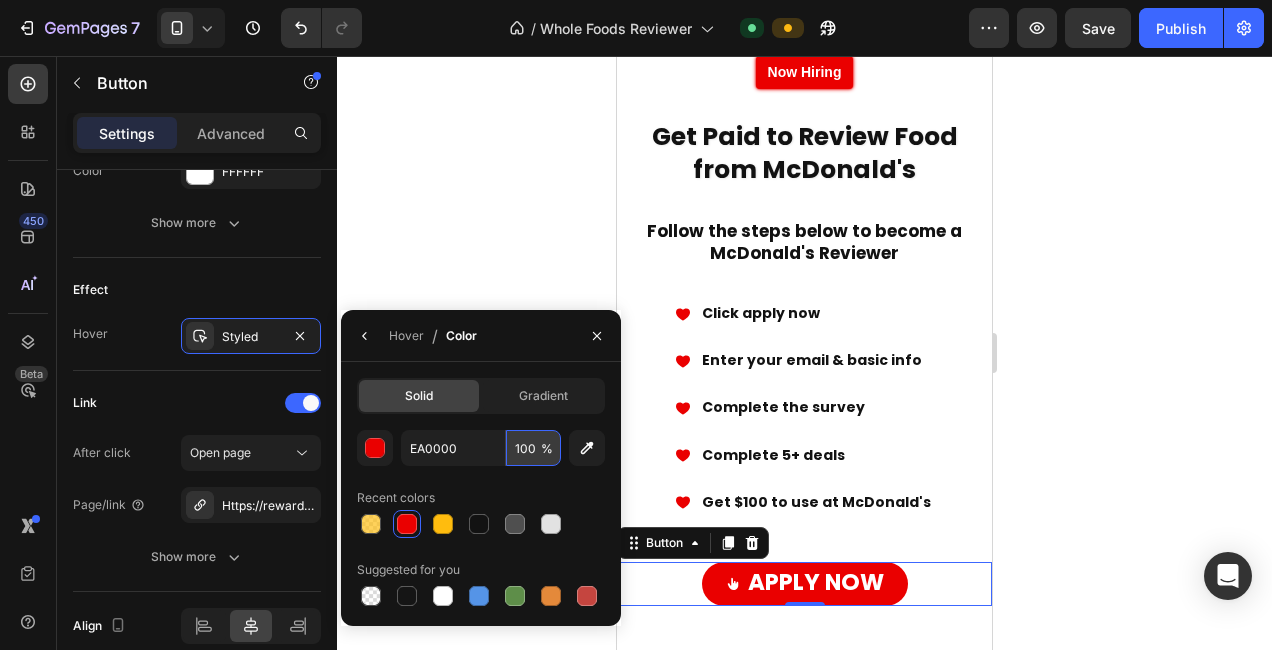 click on "100" at bounding box center [0, 0] 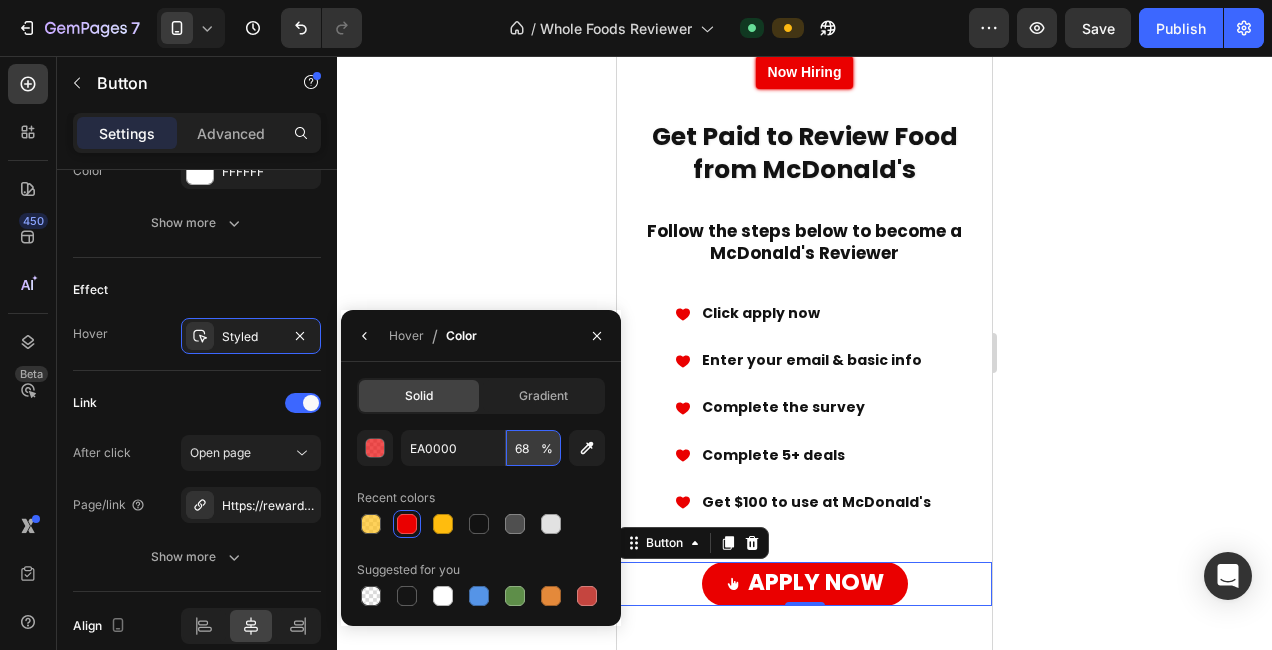 type on "68" 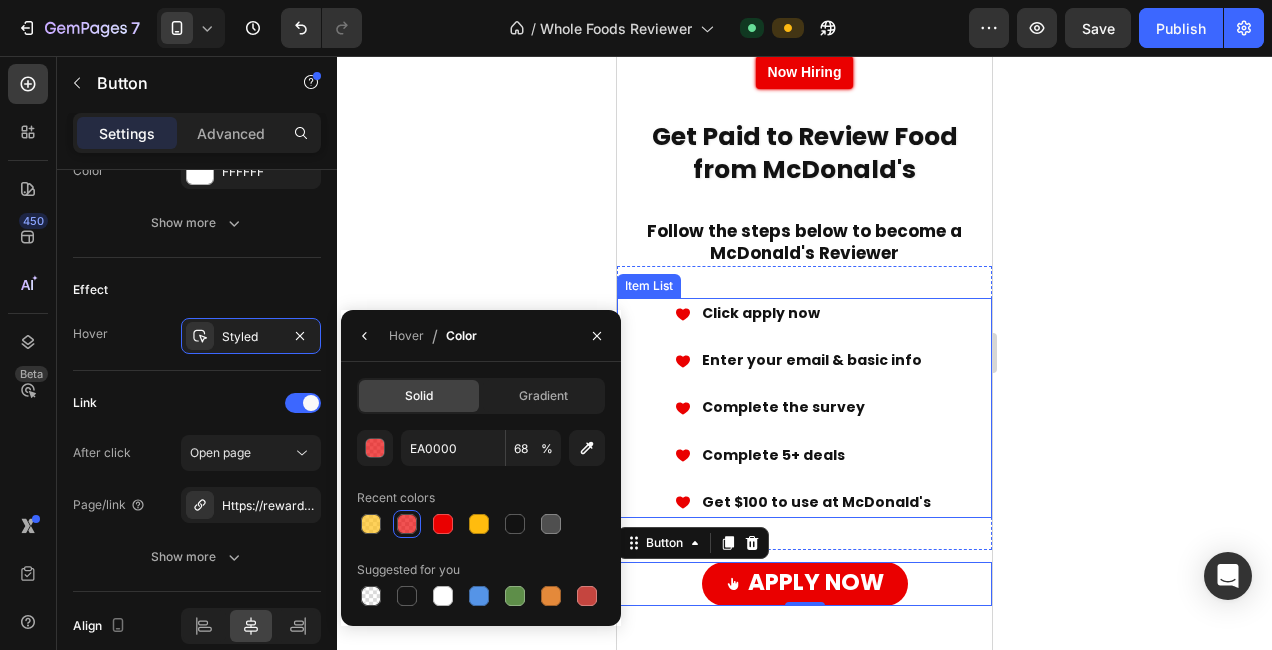 click on "Enter your email & basic info" at bounding box center [812, 360] 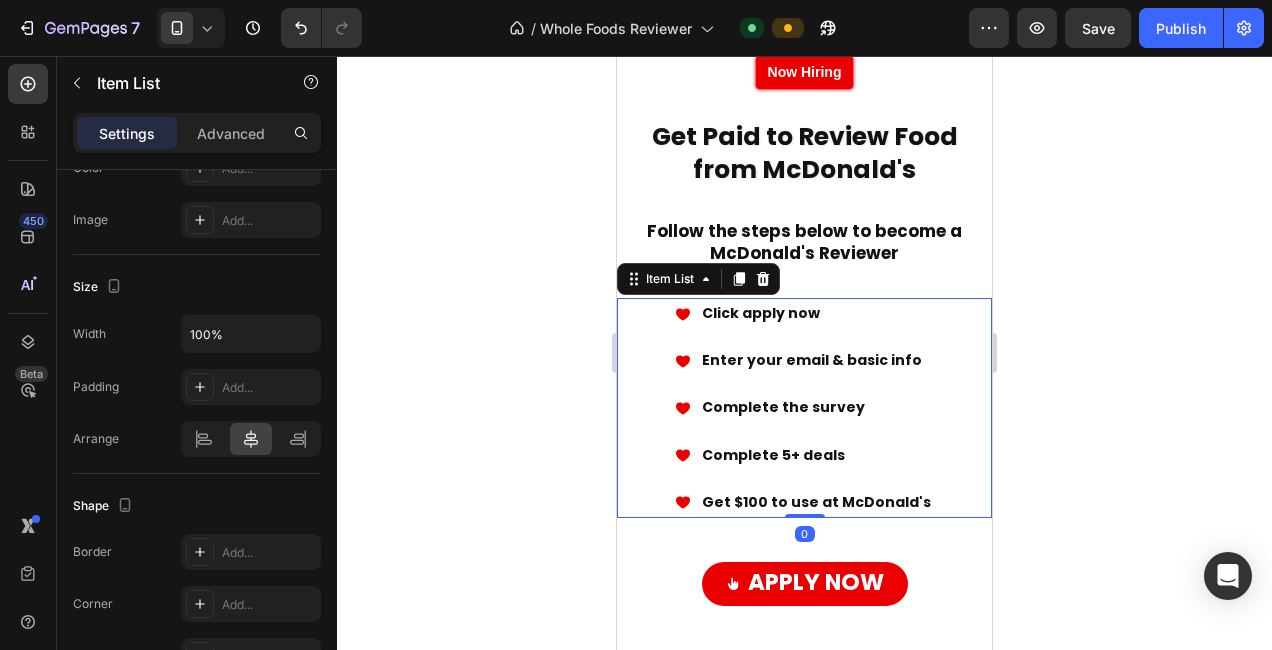 scroll, scrollTop: 0, scrollLeft: 0, axis: both 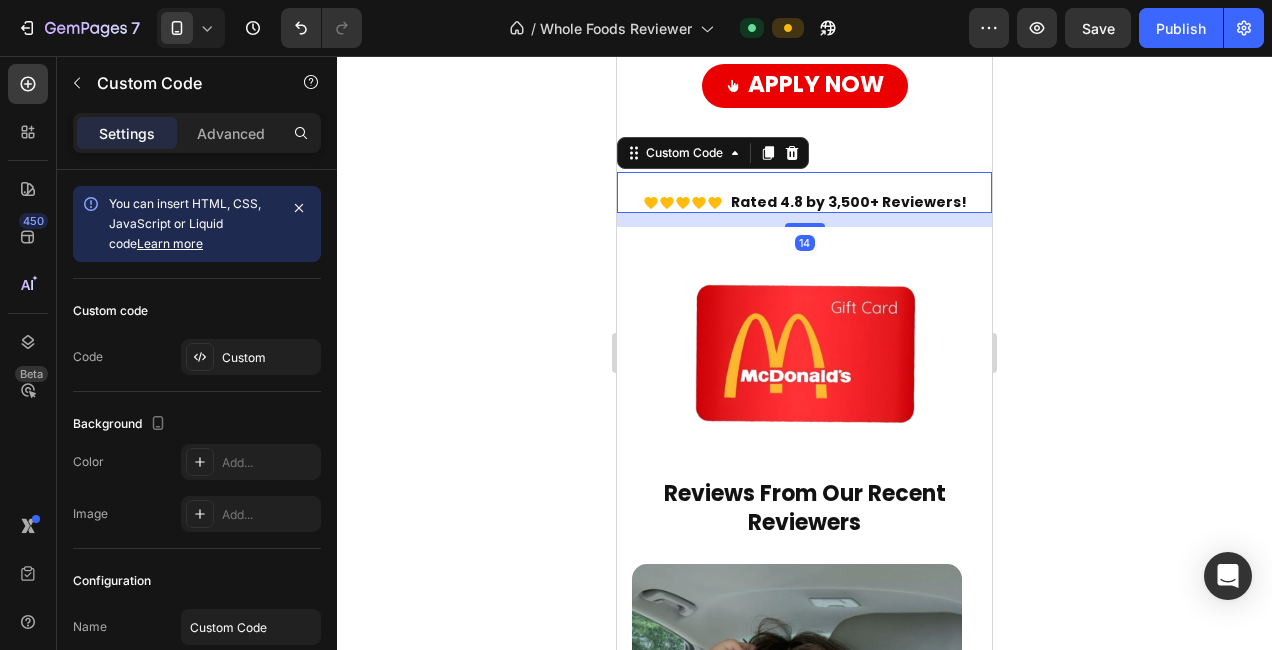 click 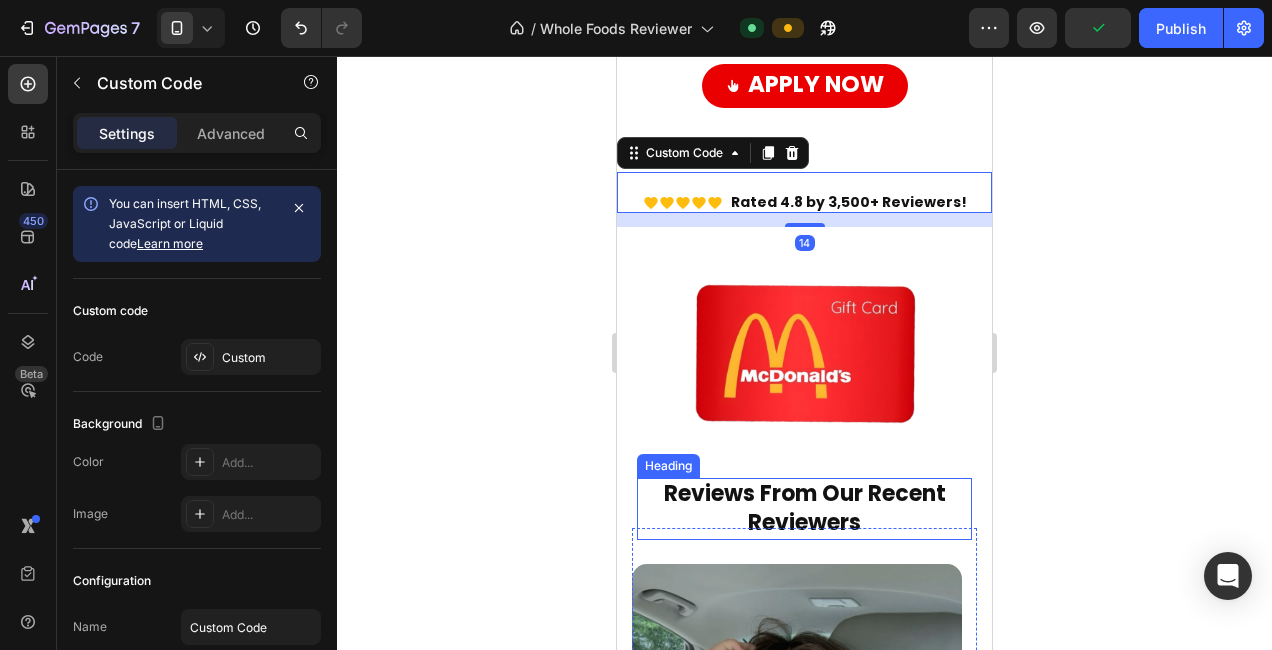 click on "Reviews From Our Recent Reviewers" at bounding box center (805, 508) 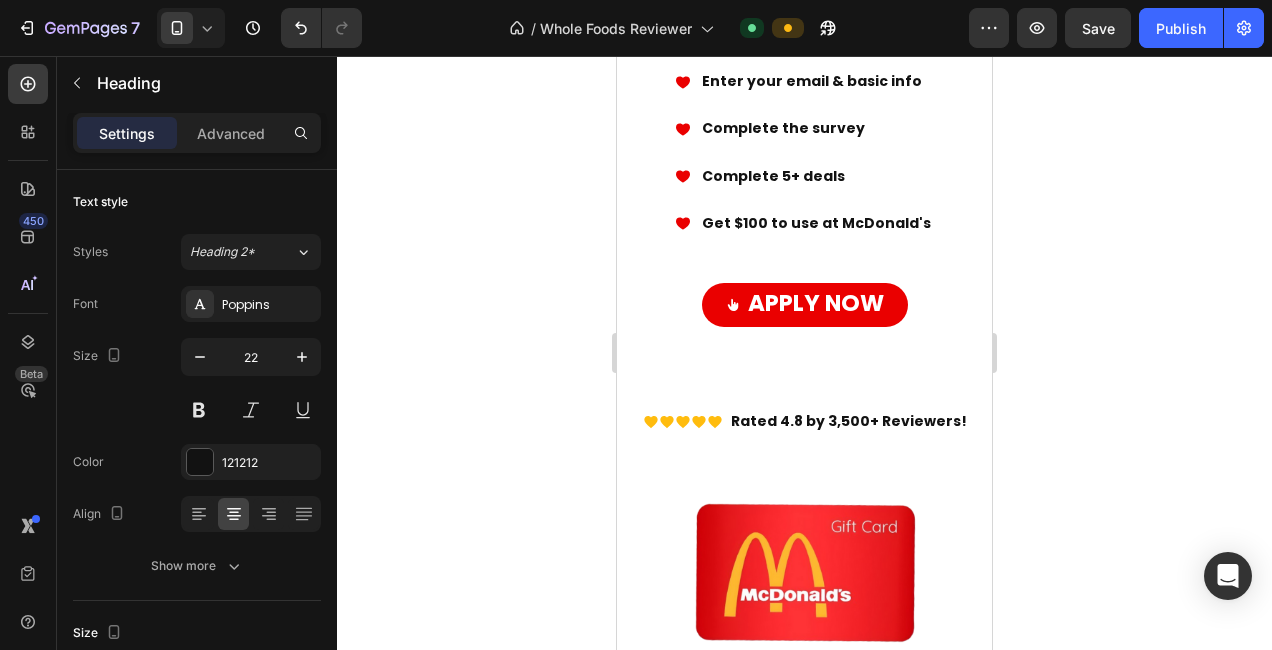 scroll, scrollTop: 607, scrollLeft: 0, axis: vertical 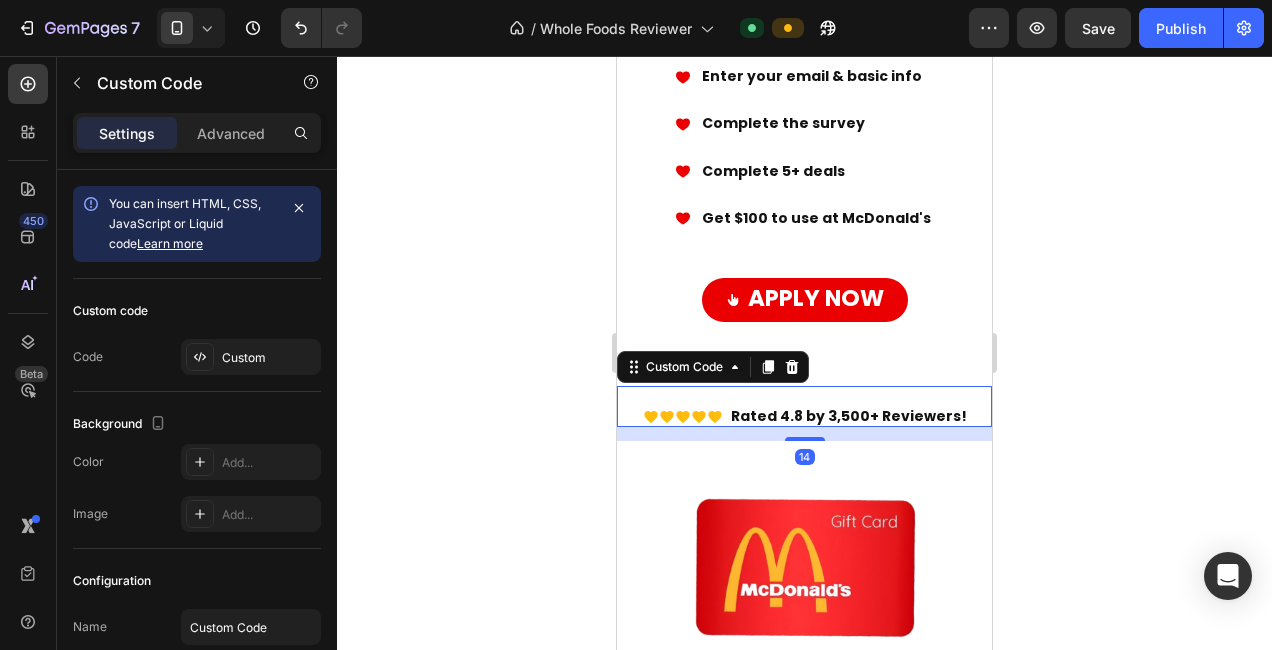 click on "Rated 4.8 by 3,500+ Reviewers!" at bounding box center [849, 416] 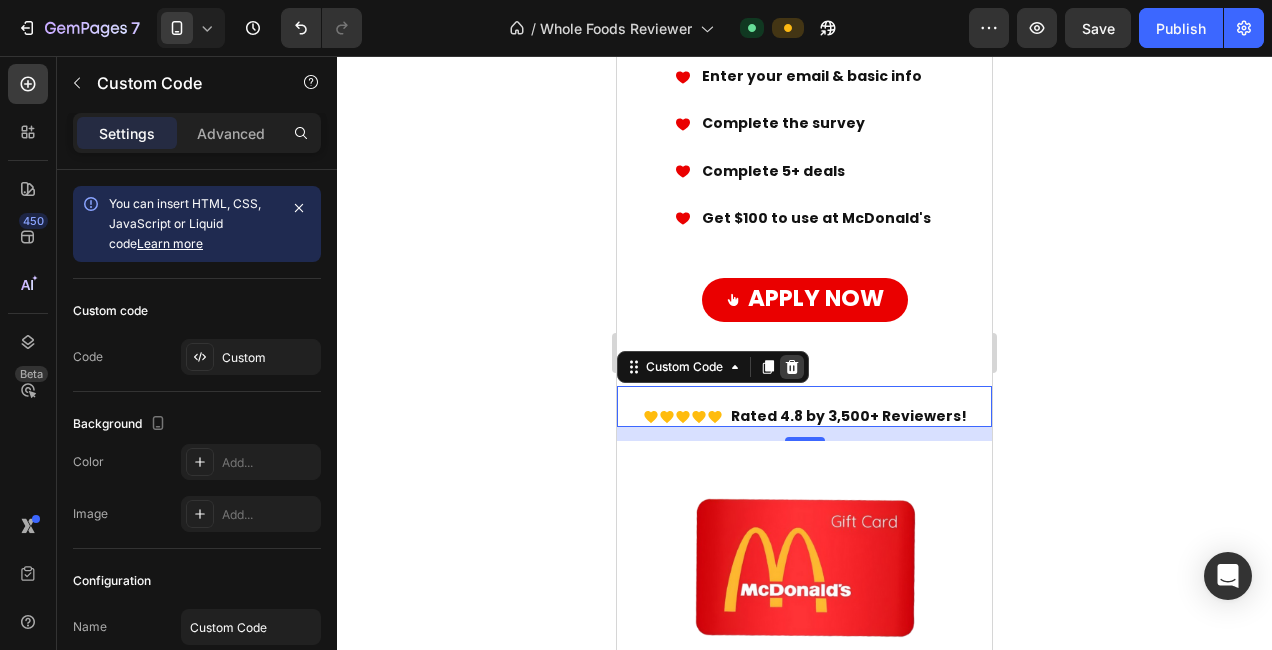 click 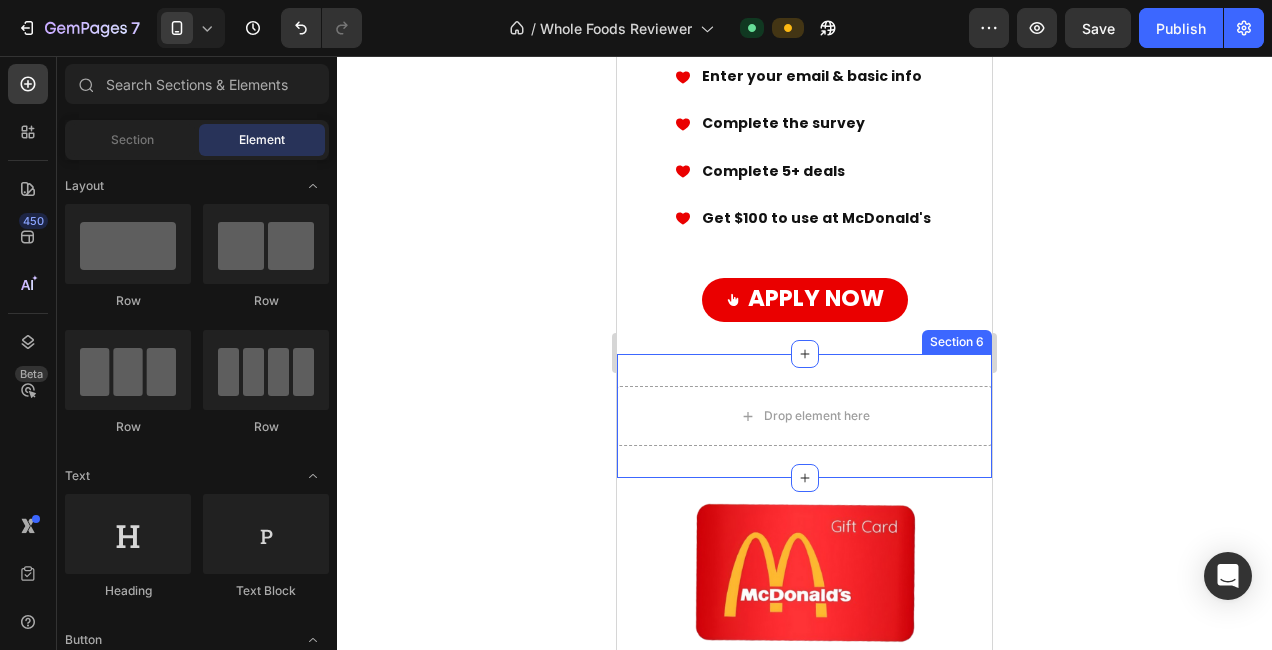 click on "Drop element here Section 6" at bounding box center (804, 416) 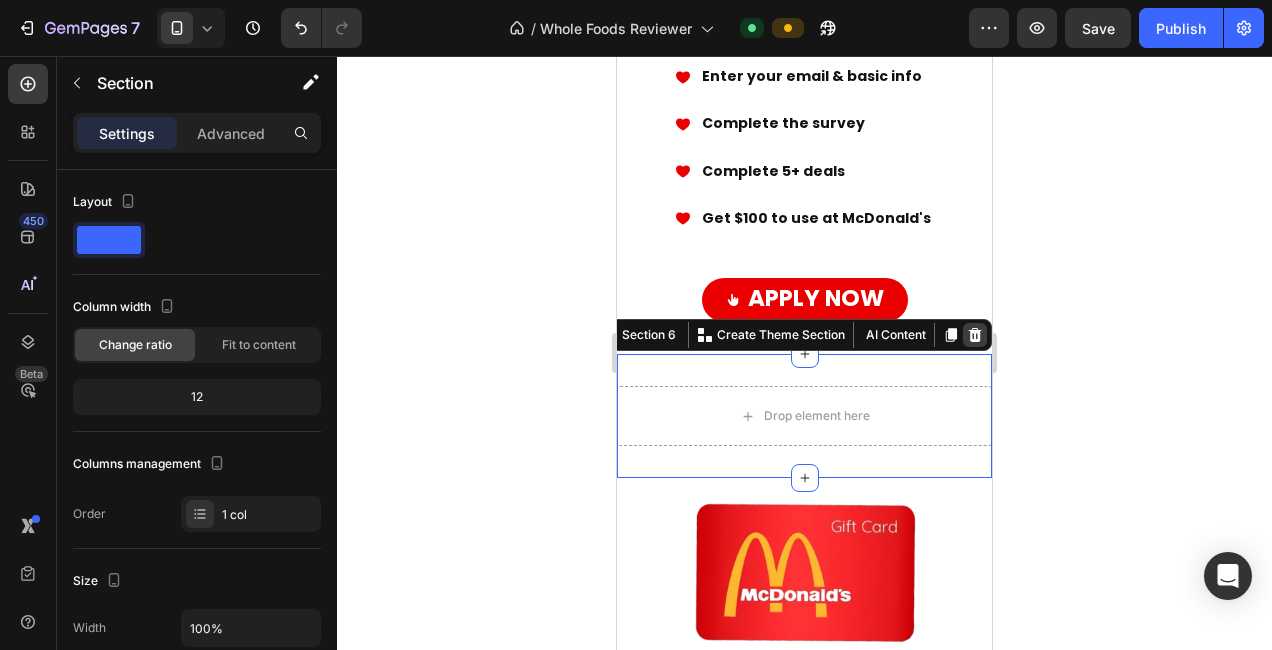 click 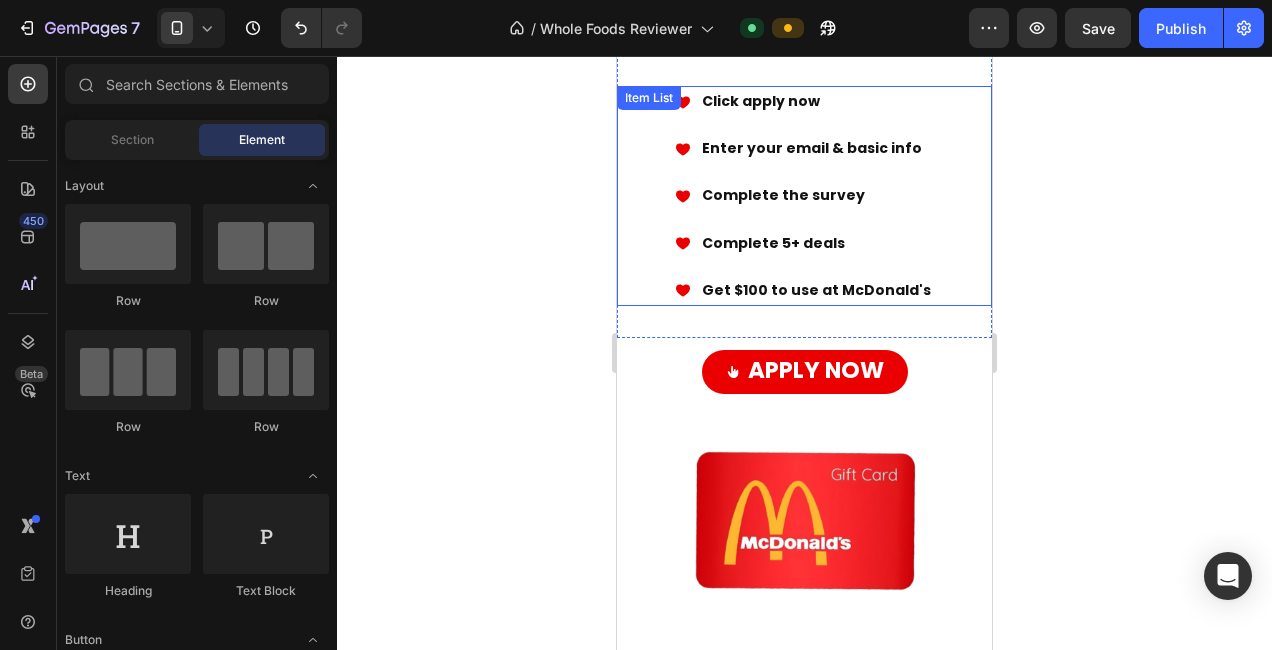 click on "Click apply now
Enter your email & basic info
Complete the survey
​Complete 5+ deals
​Get $100 to use at [BRAND]" at bounding box center (804, 196) 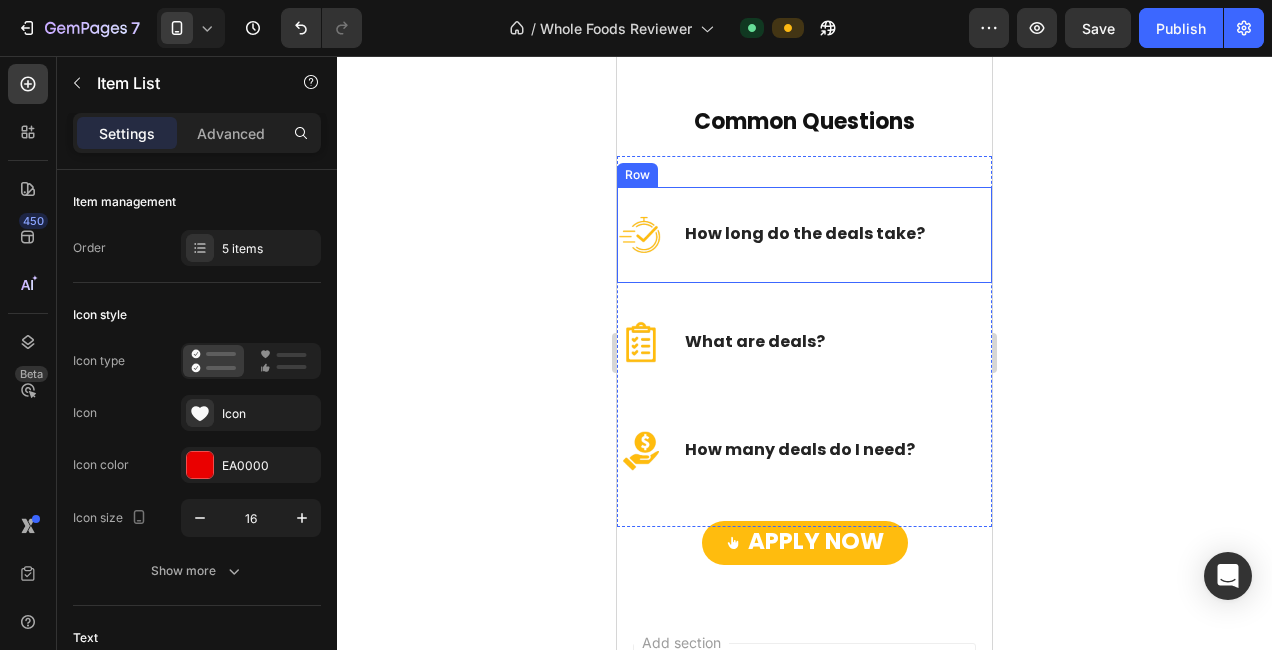 scroll, scrollTop: 1852, scrollLeft: 0, axis: vertical 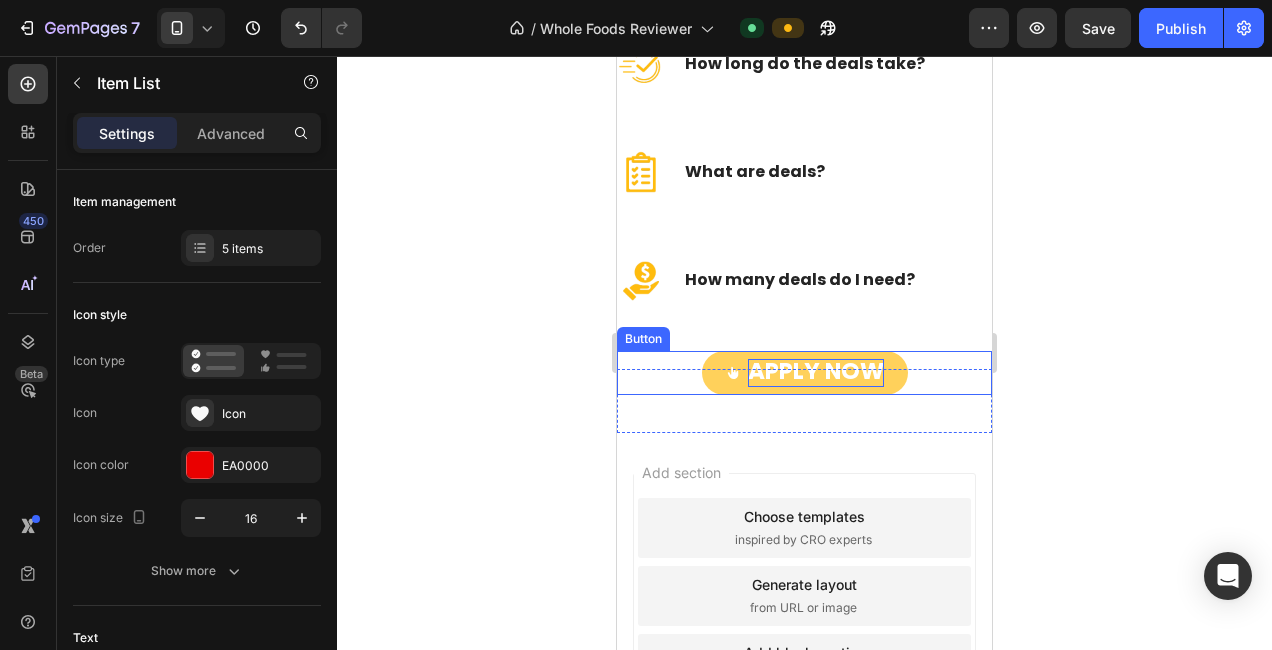 click on "APPLY NOW" at bounding box center (816, 371) 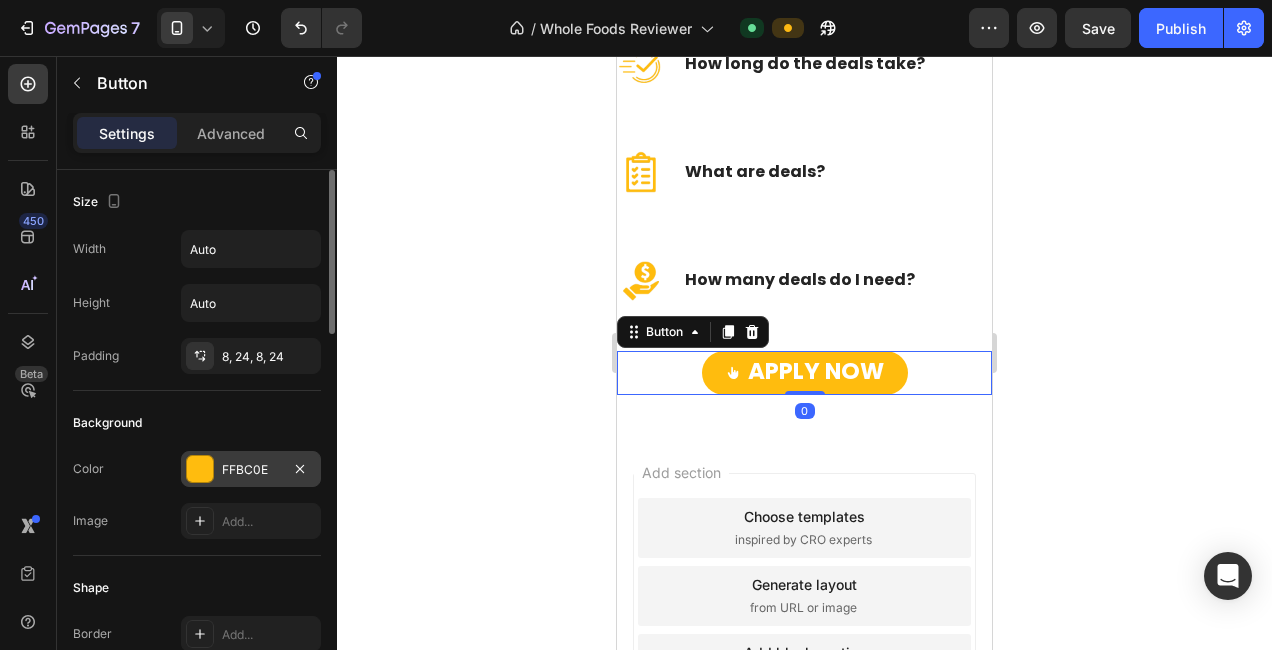 click on "FFBC0E" at bounding box center [251, 470] 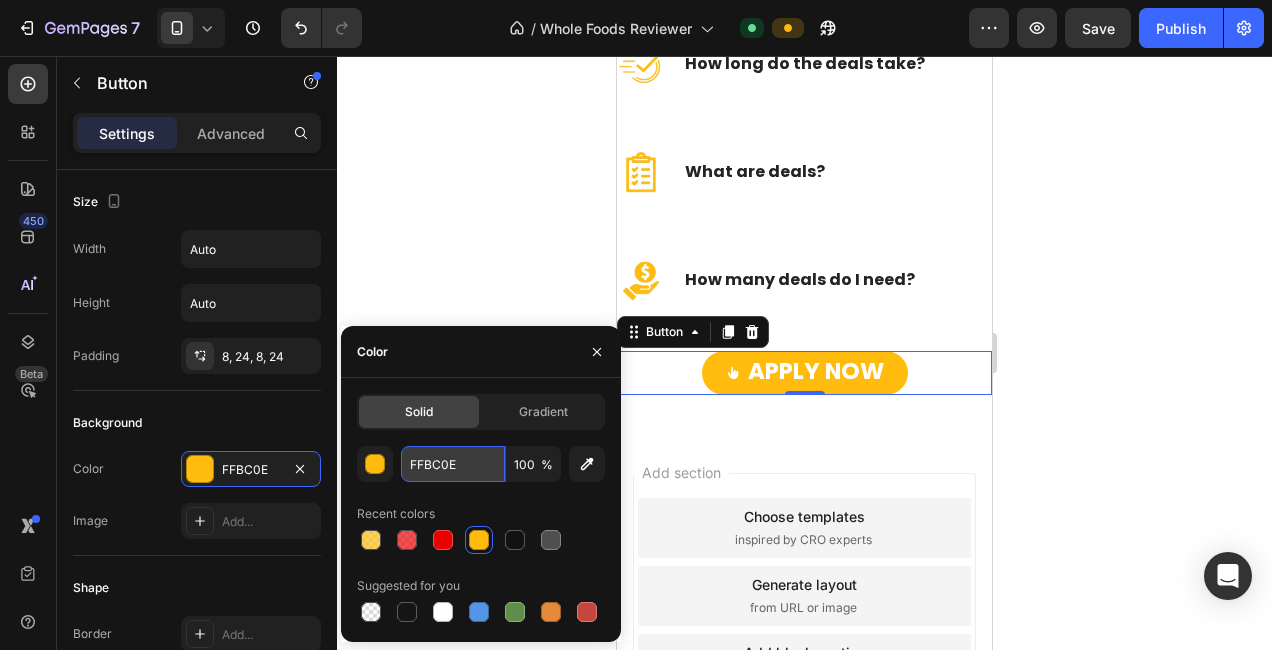 click on "FFBC0E" at bounding box center [453, 464] 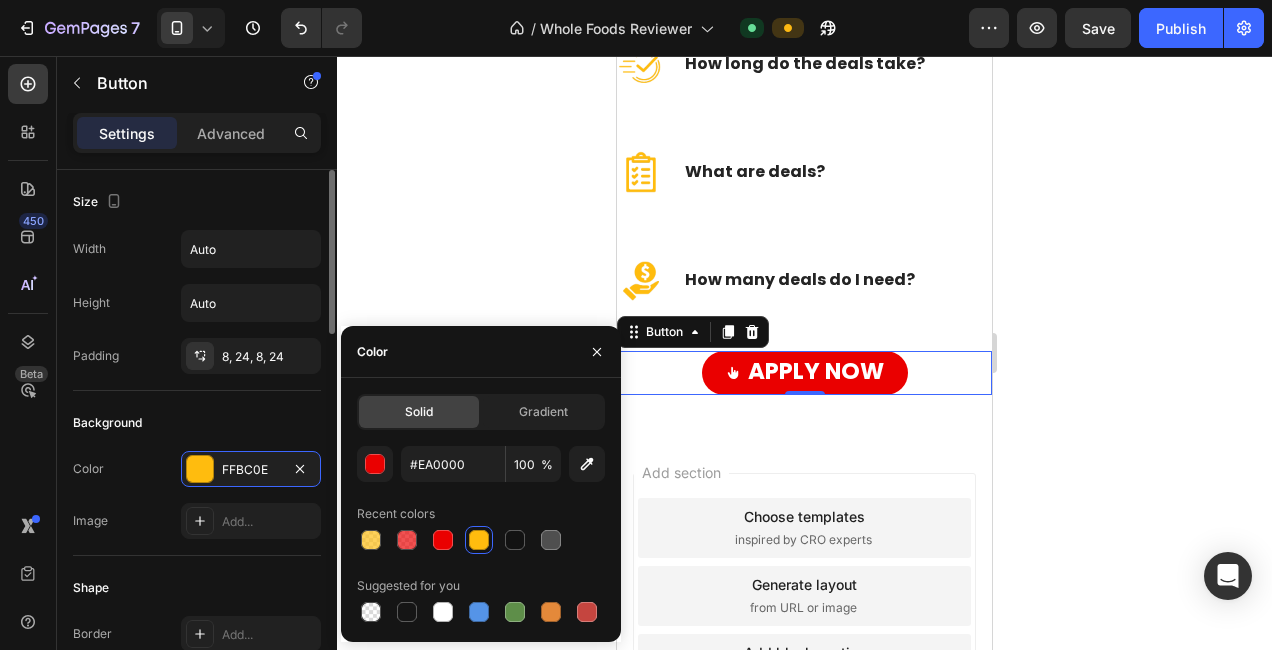 click on "Background" at bounding box center (197, 423) 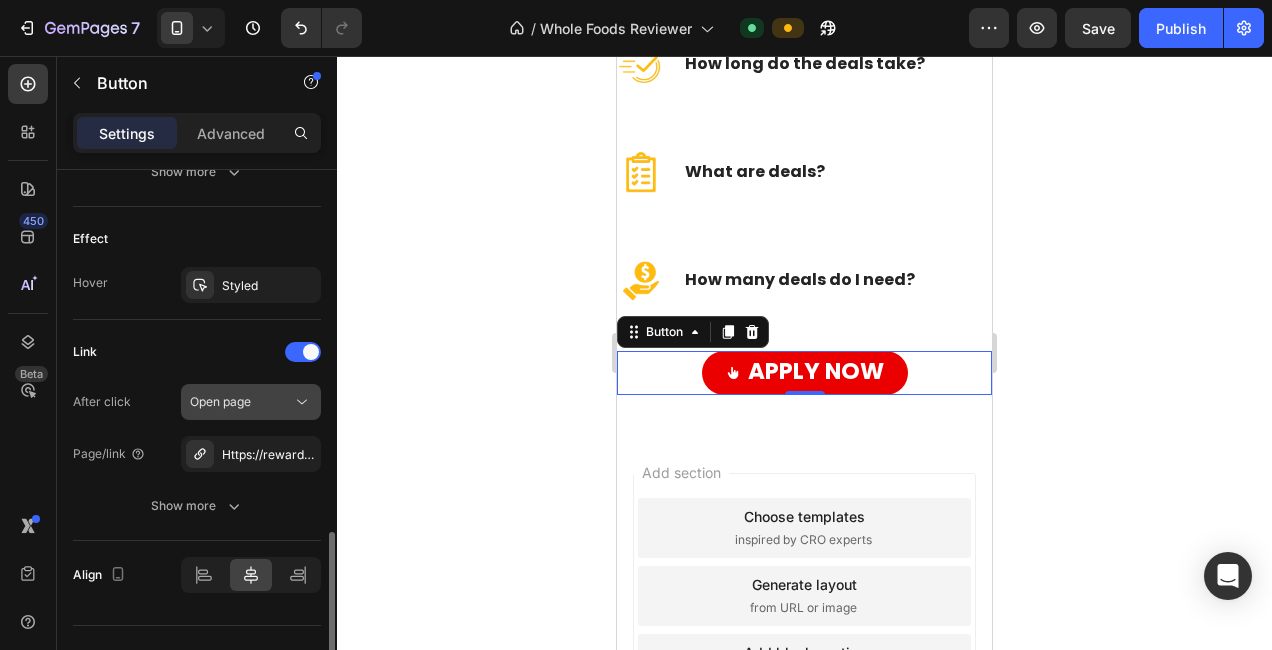 scroll, scrollTop: 1173, scrollLeft: 0, axis: vertical 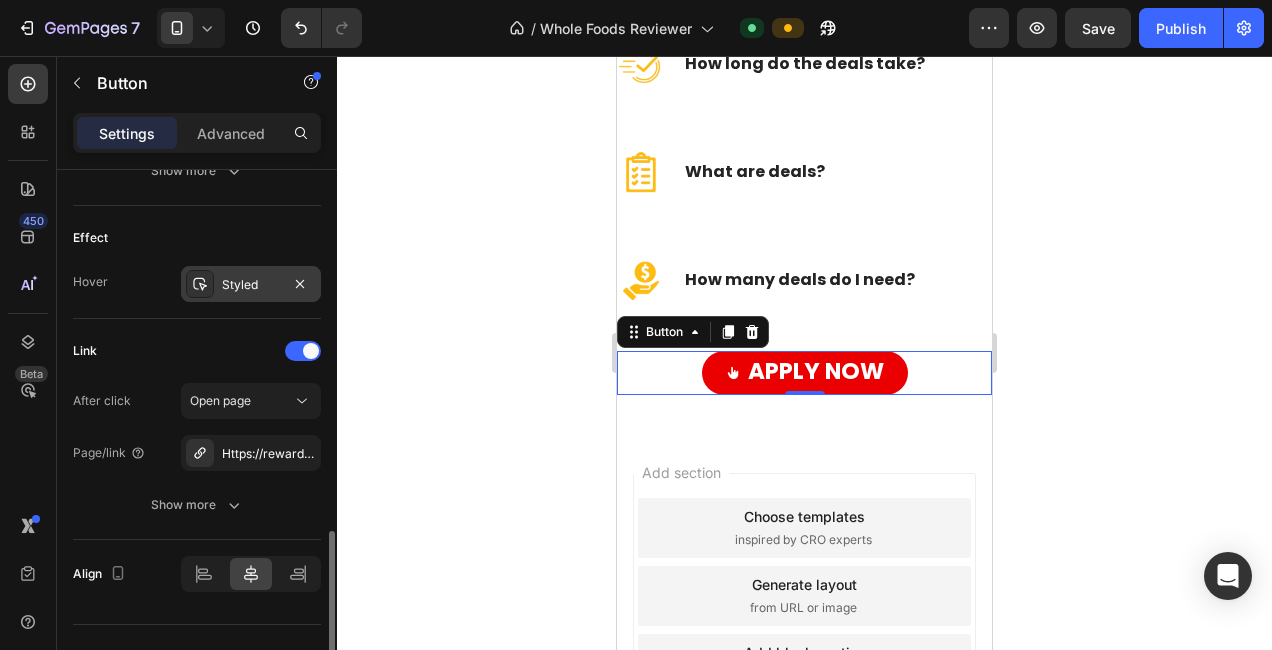 click on "Styled" at bounding box center [251, 285] 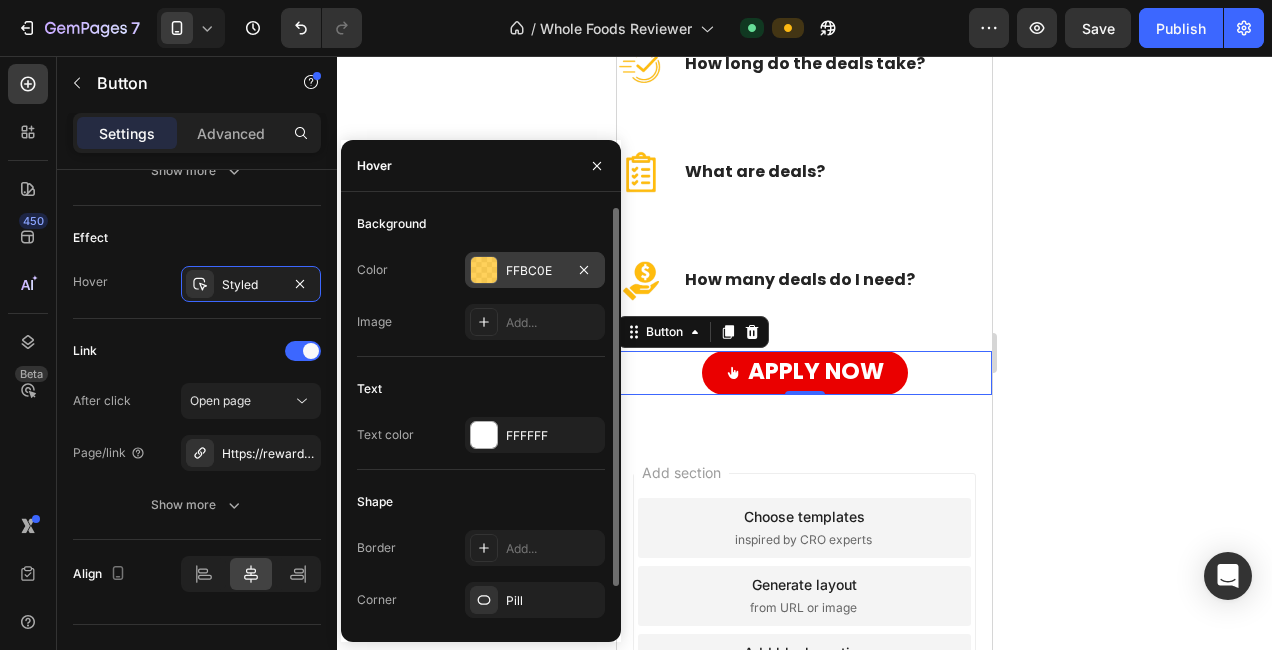 click at bounding box center [484, 270] 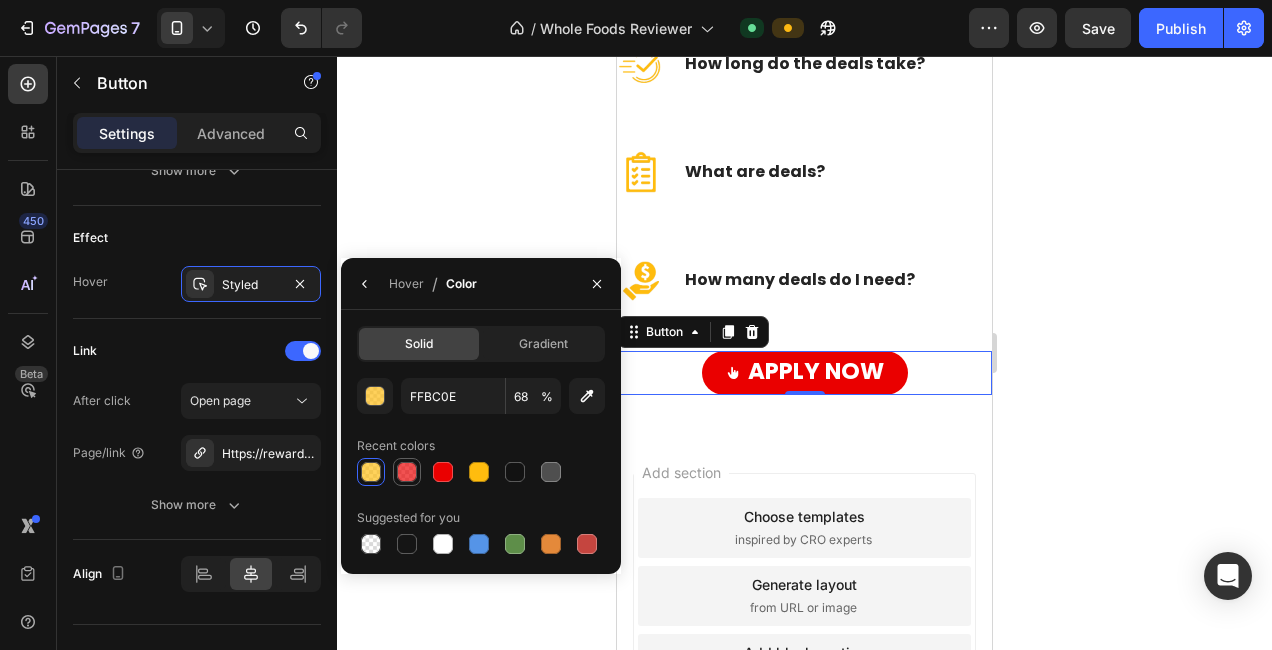 click at bounding box center [407, 472] 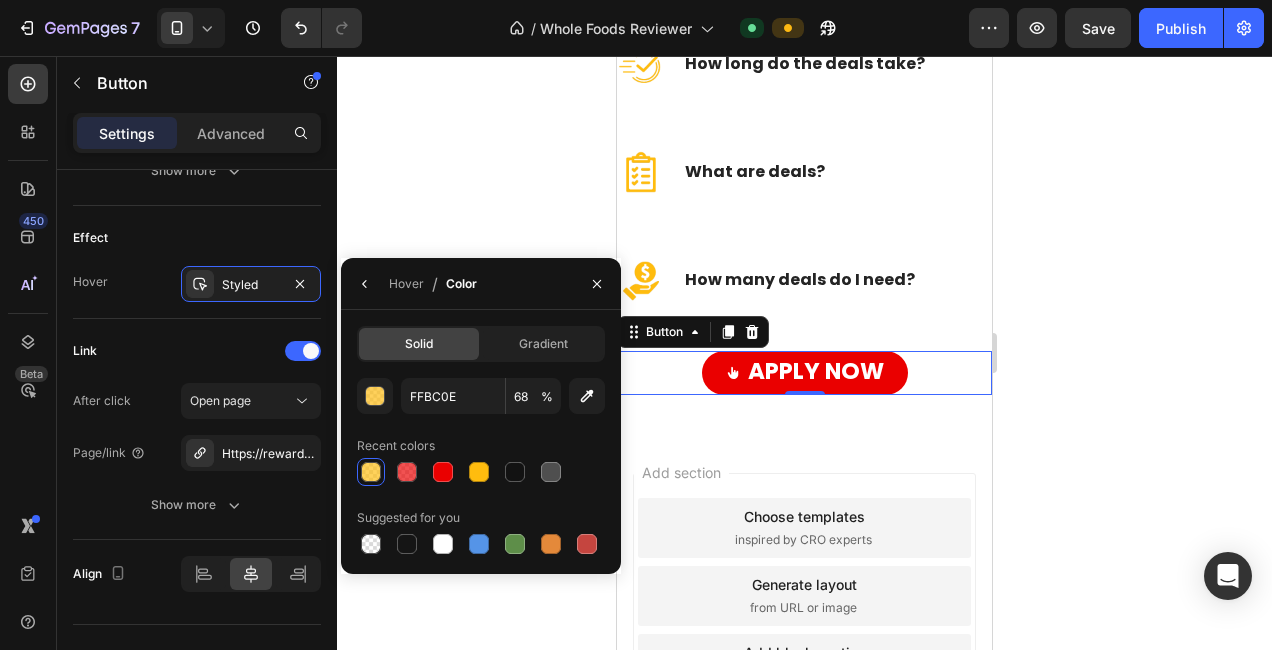type on "EA0000" 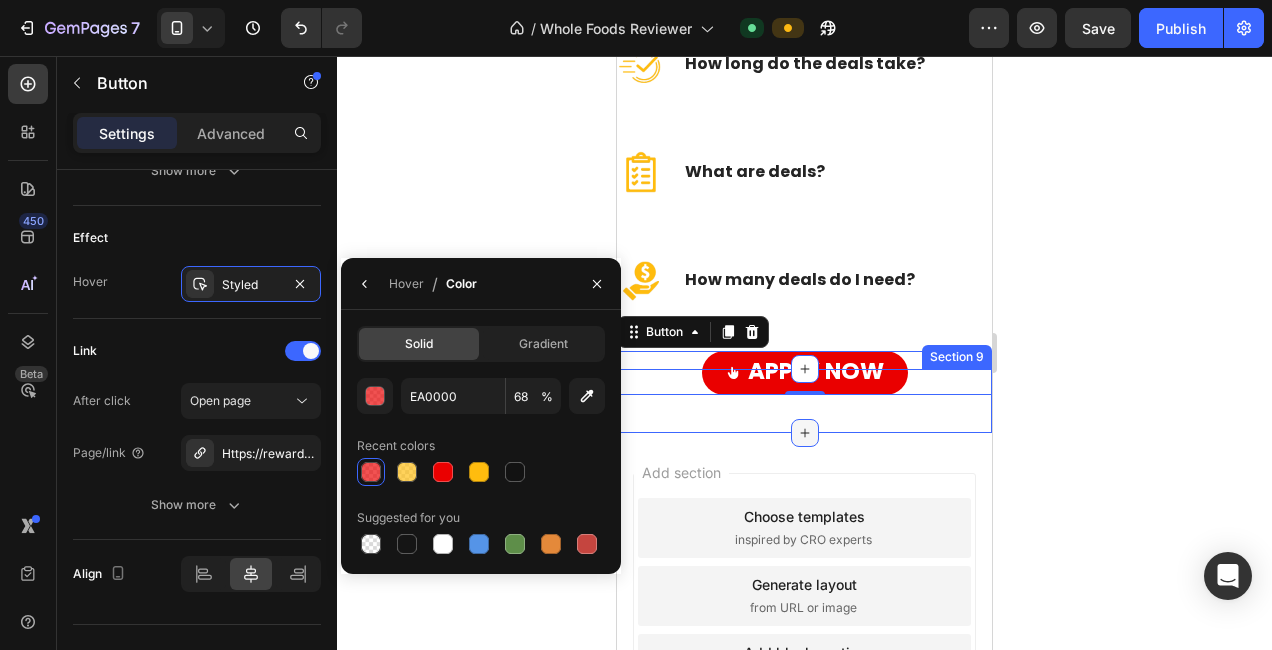click at bounding box center [805, 433] 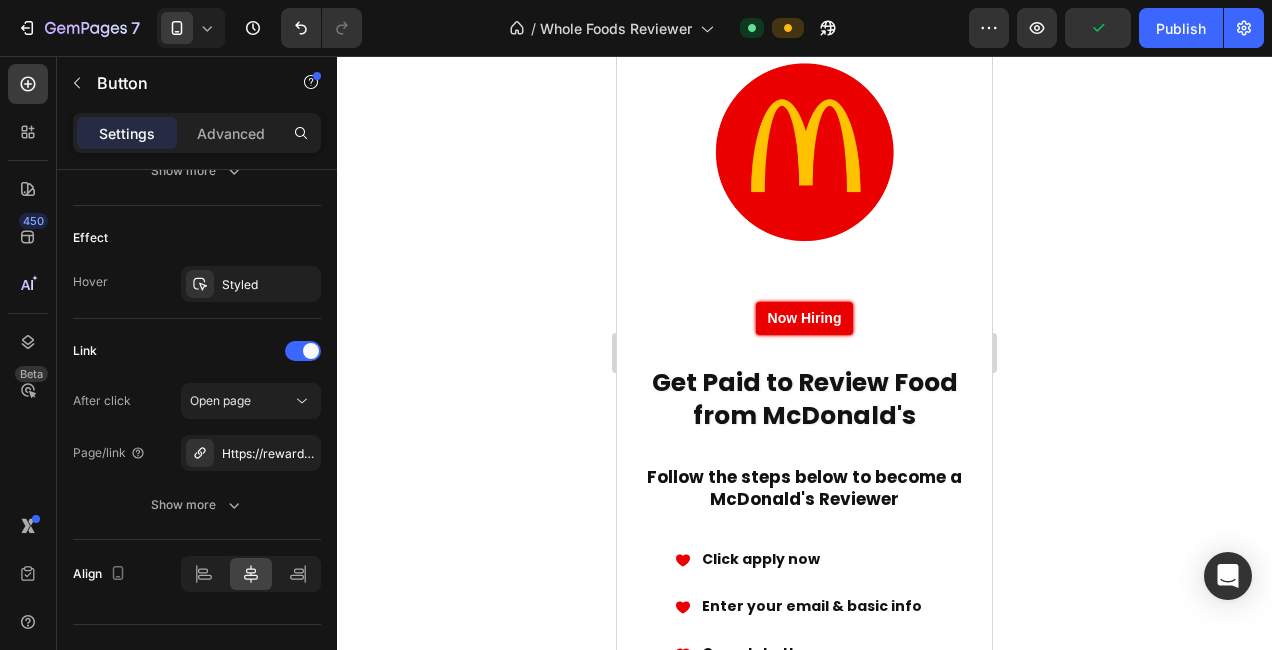 scroll, scrollTop: 0, scrollLeft: 0, axis: both 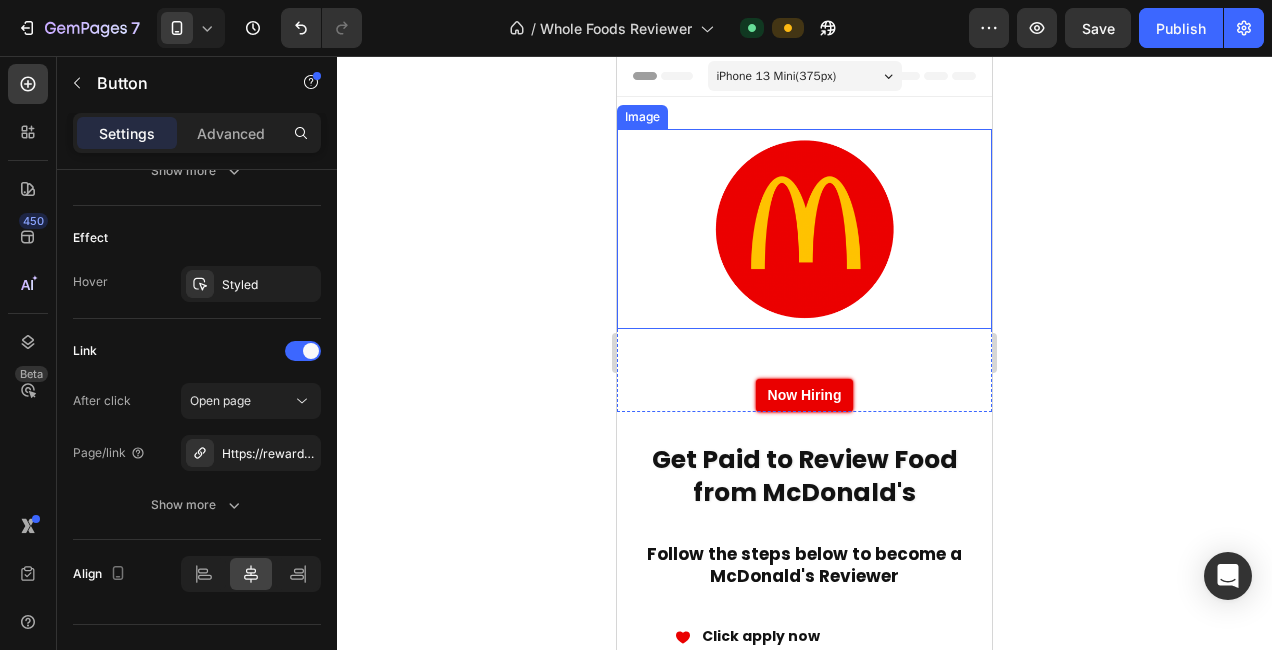 click at bounding box center [805, 229] 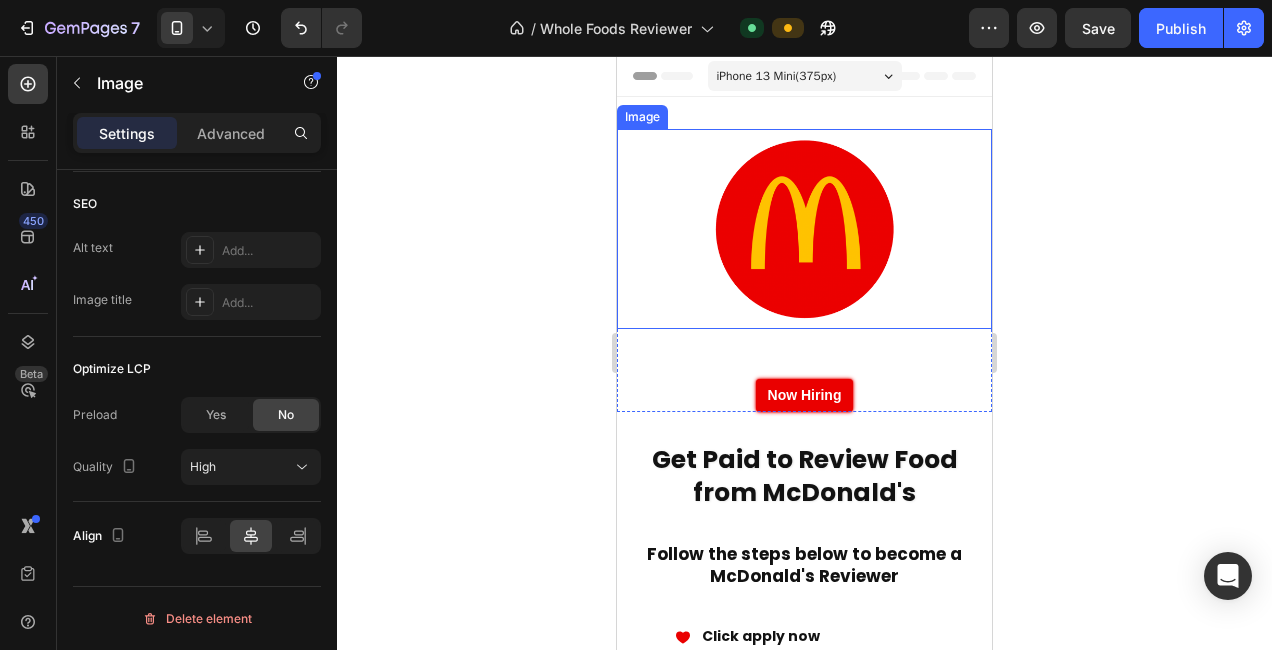 scroll, scrollTop: 0, scrollLeft: 0, axis: both 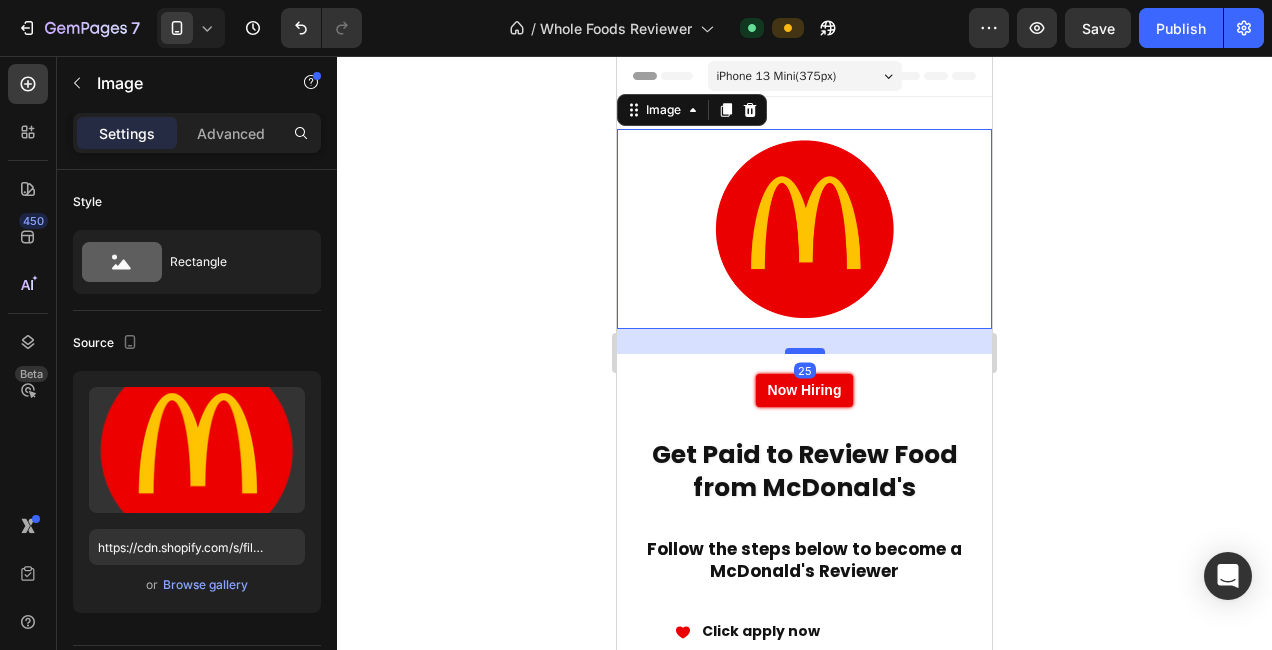 click at bounding box center (805, 351) 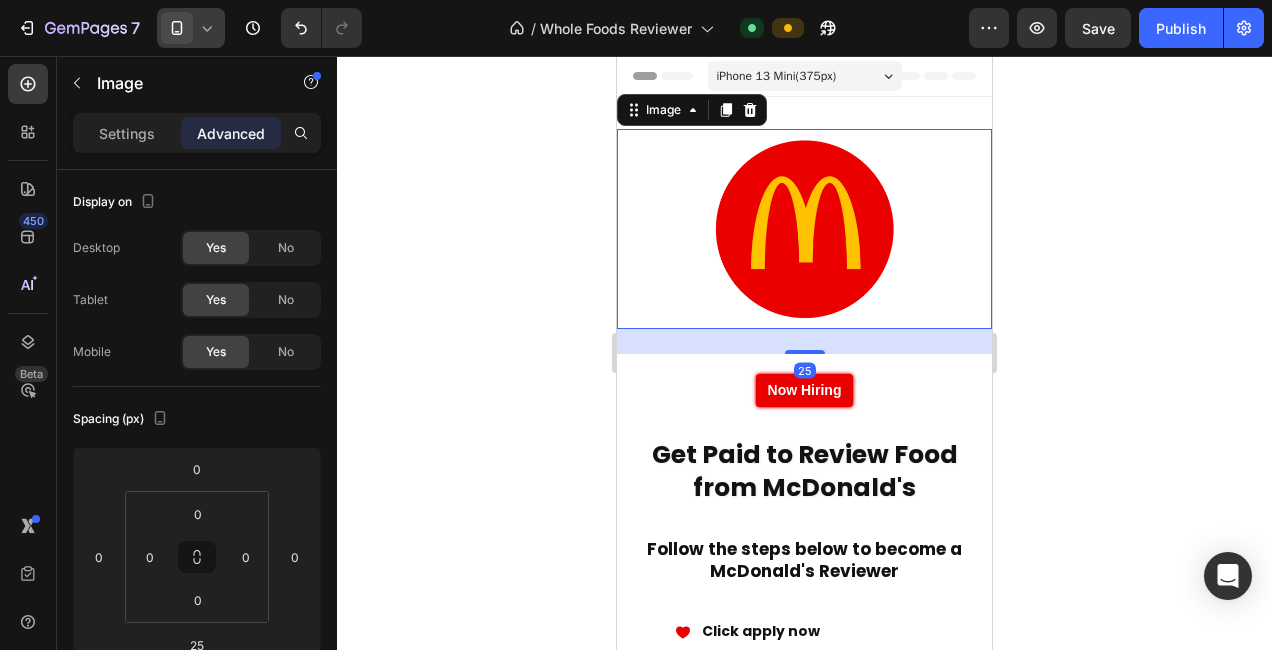 click 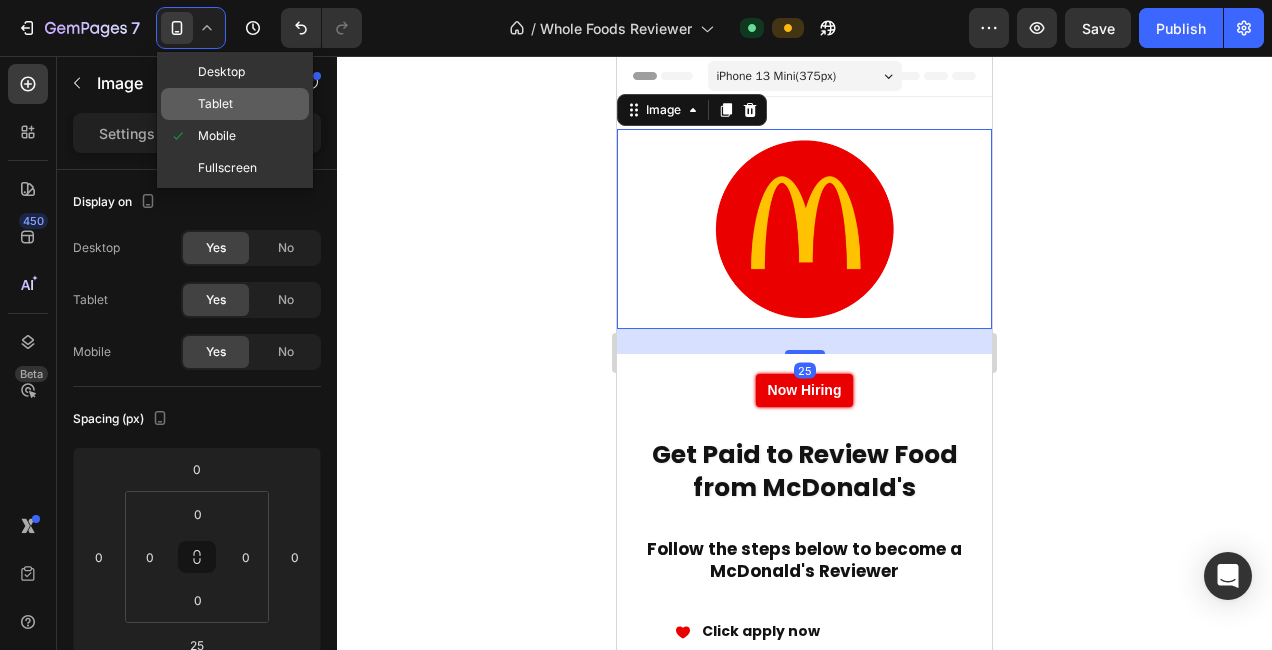 click on "Tablet" 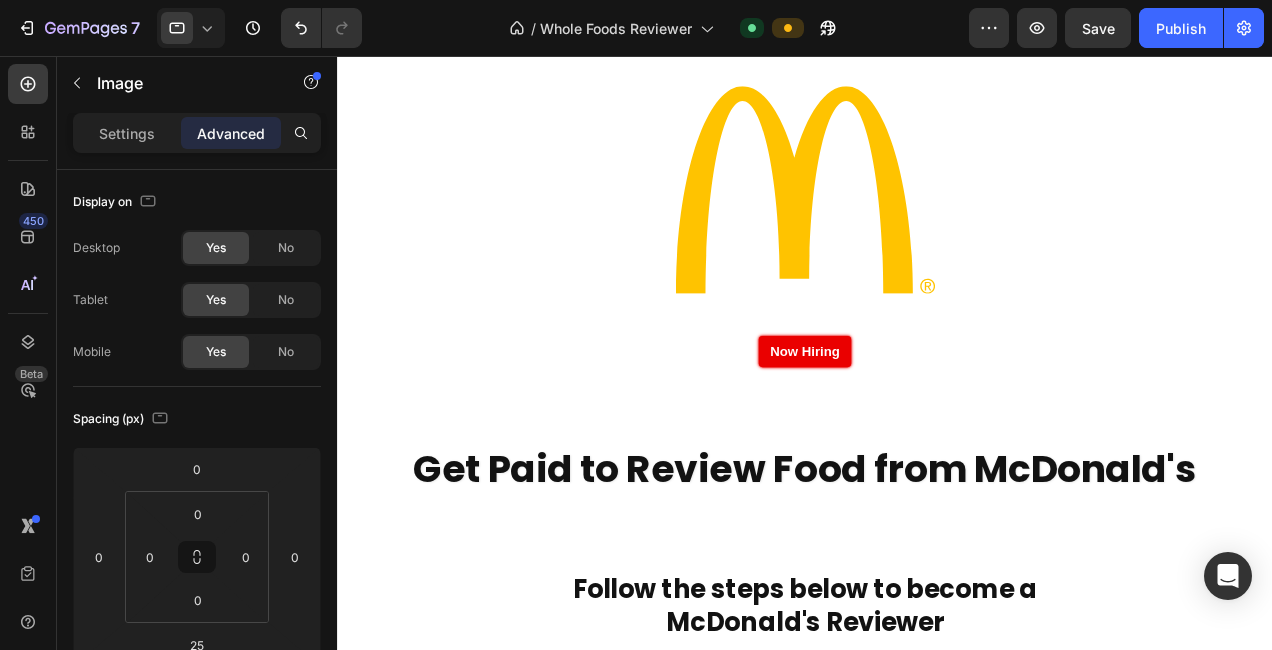 scroll, scrollTop: 0, scrollLeft: 0, axis: both 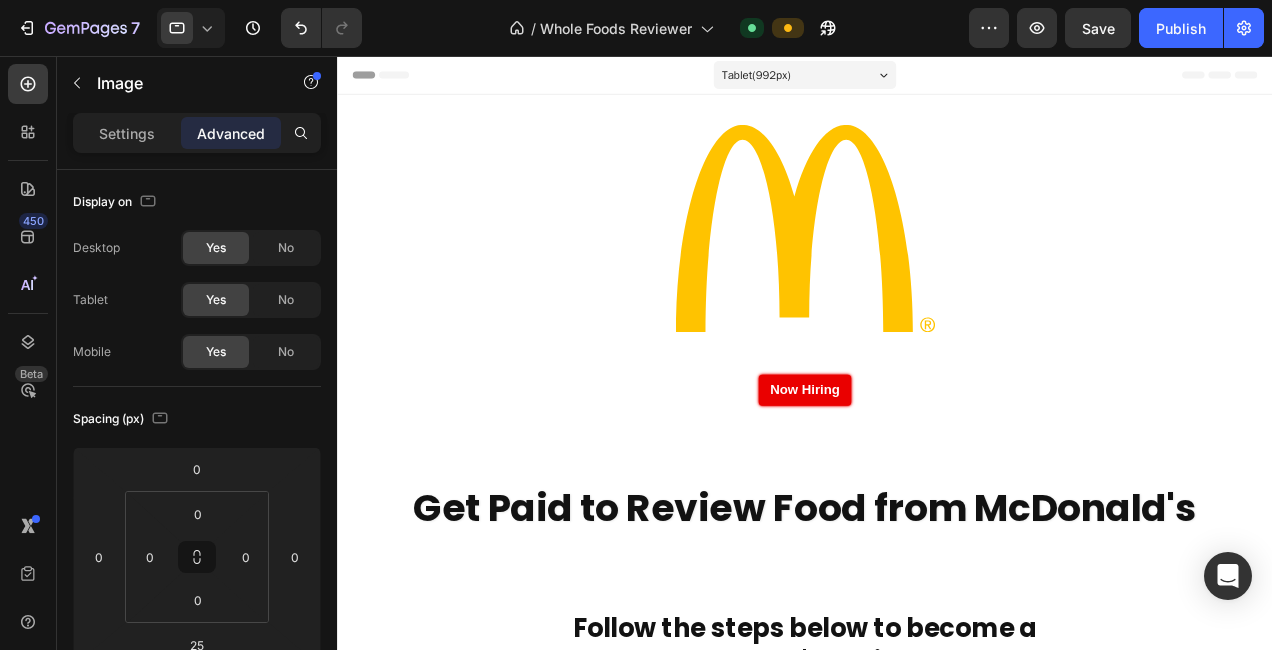 click at bounding box center (833, 239) 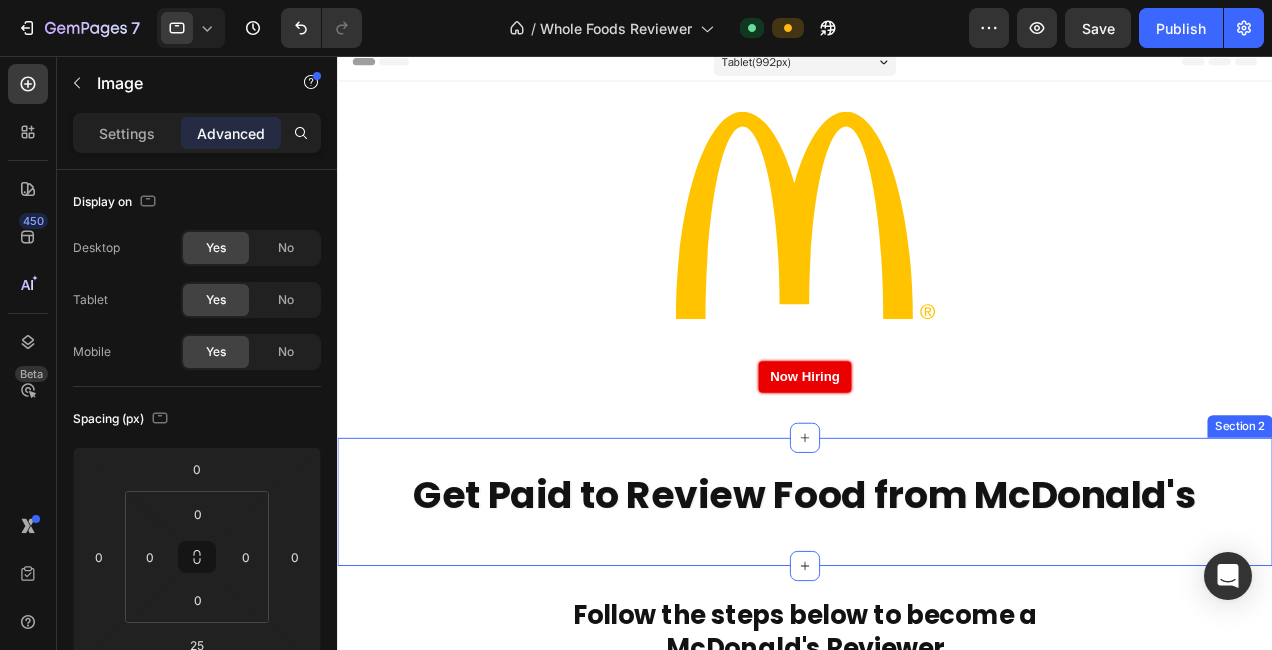 scroll, scrollTop: 0, scrollLeft: 0, axis: both 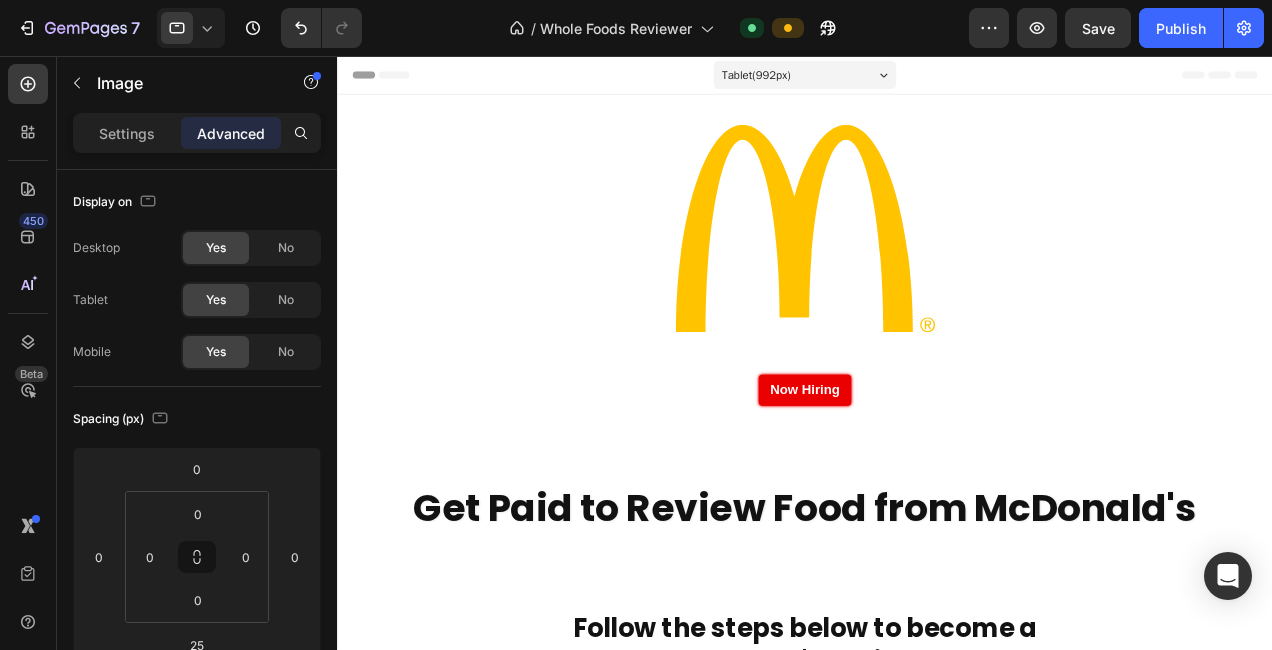 click at bounding box center [833, 239] 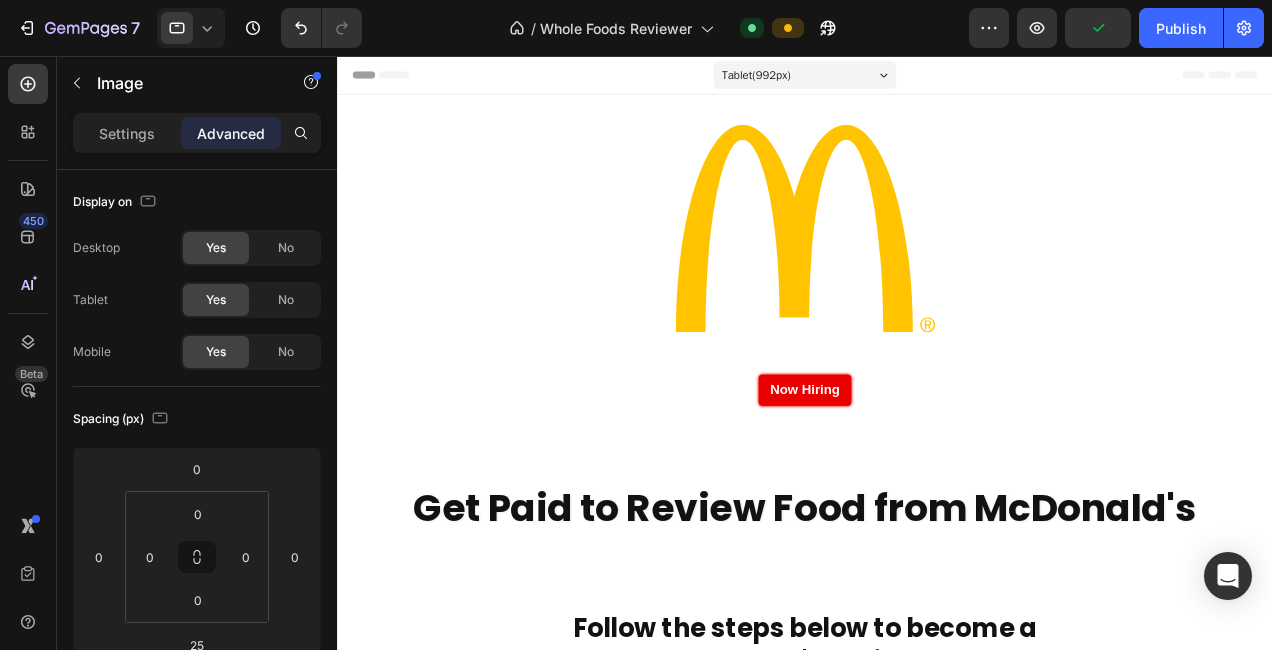 click at bounding box center [833, 239] 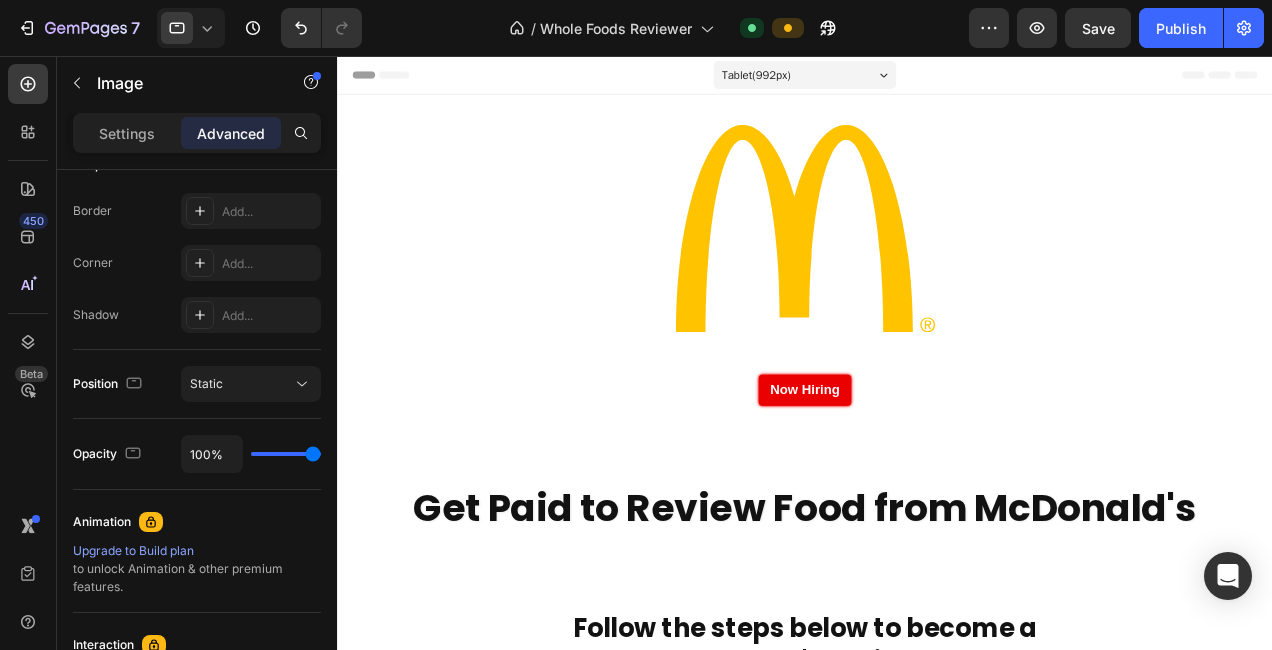 scroll, scrollTop: 0, scrollLeft: 0, axis: both 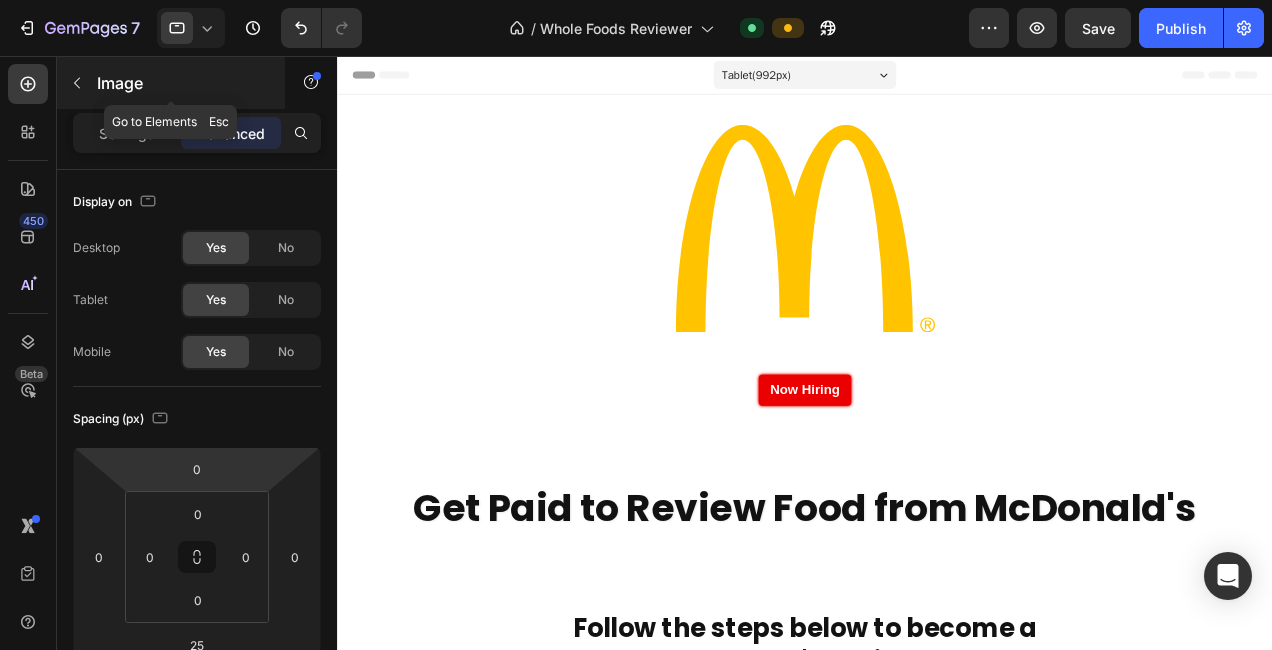 click at bounding box center [77, 83] 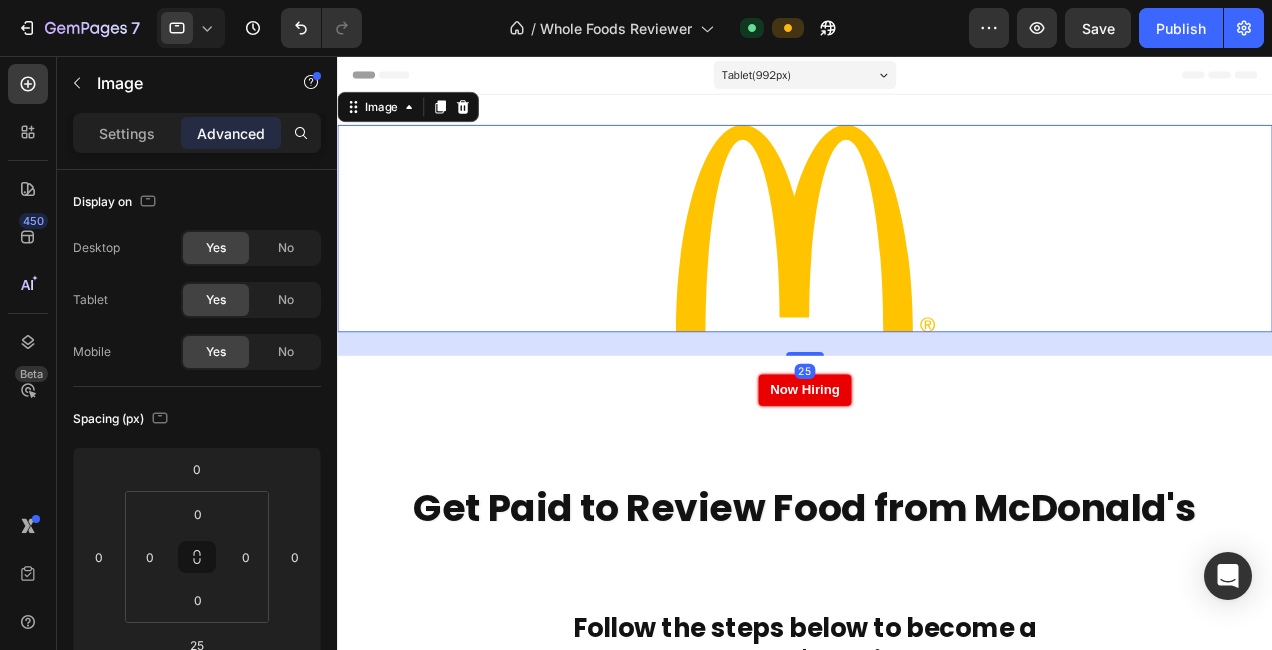 click at bounding box center (833, 239) 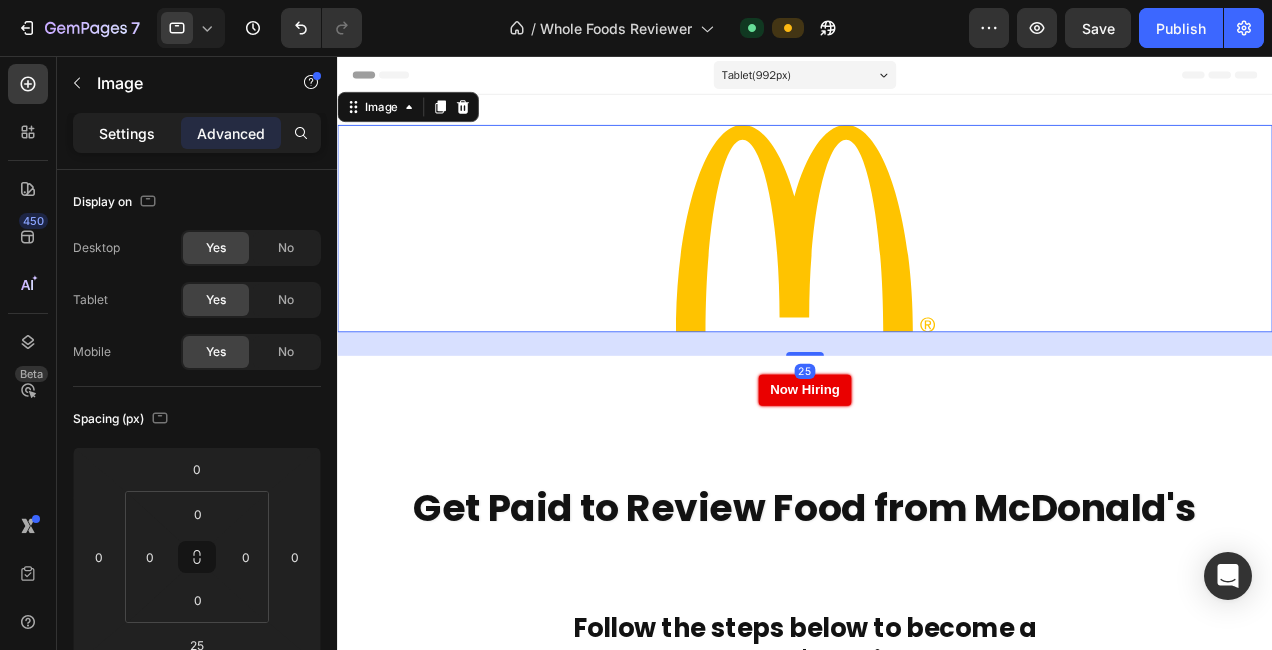 click on "Settings" 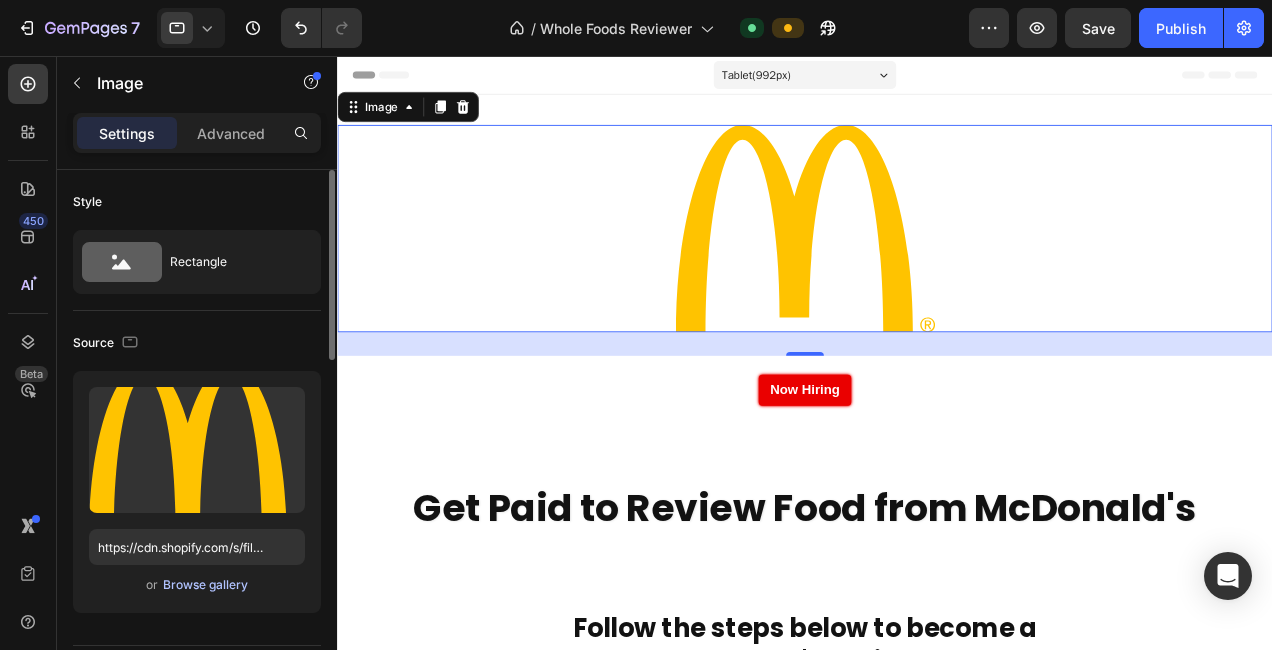 click on "Browse gallery" at bounding box center (205, 585) 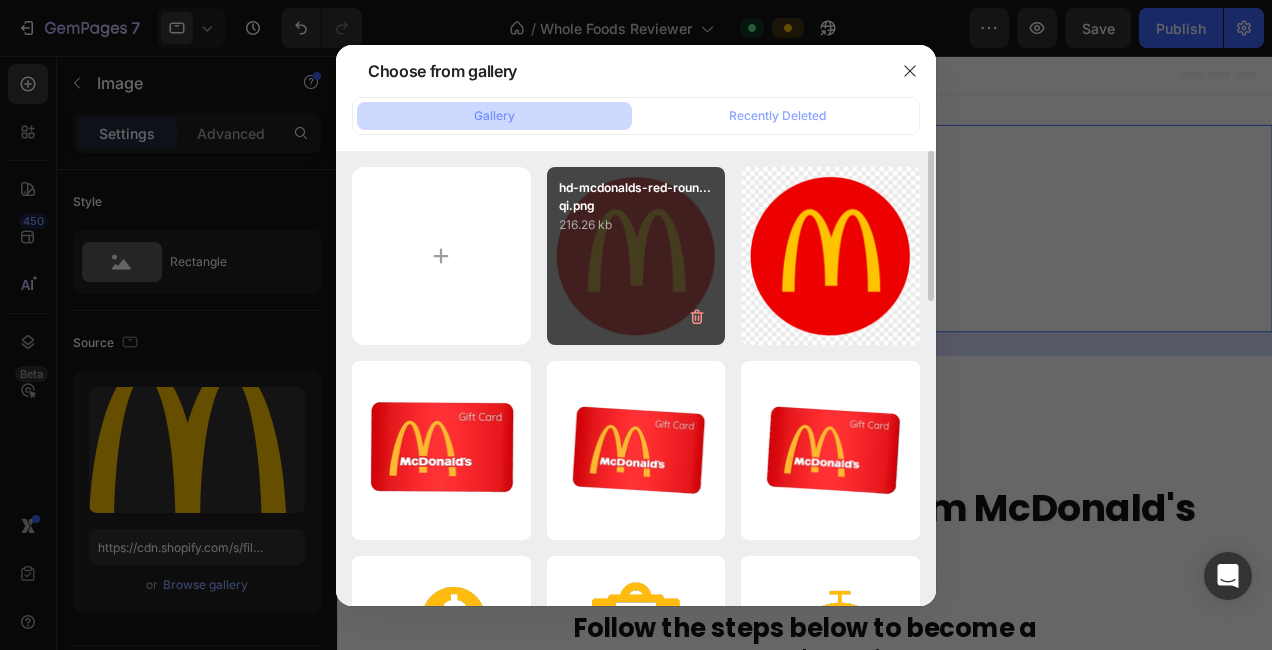 click on "216.26 kb" at bounding box center (636, 225) 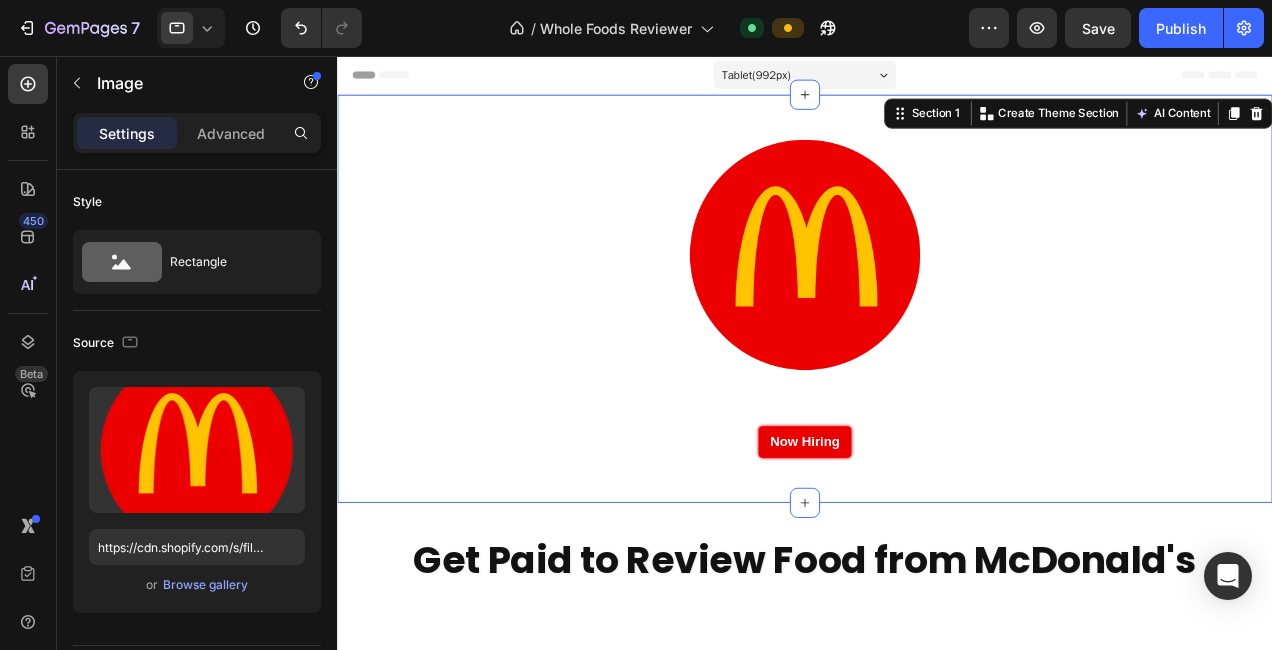 click on "Image
Now Hiring
Custom Code Row" at bounding box center [833, 313] 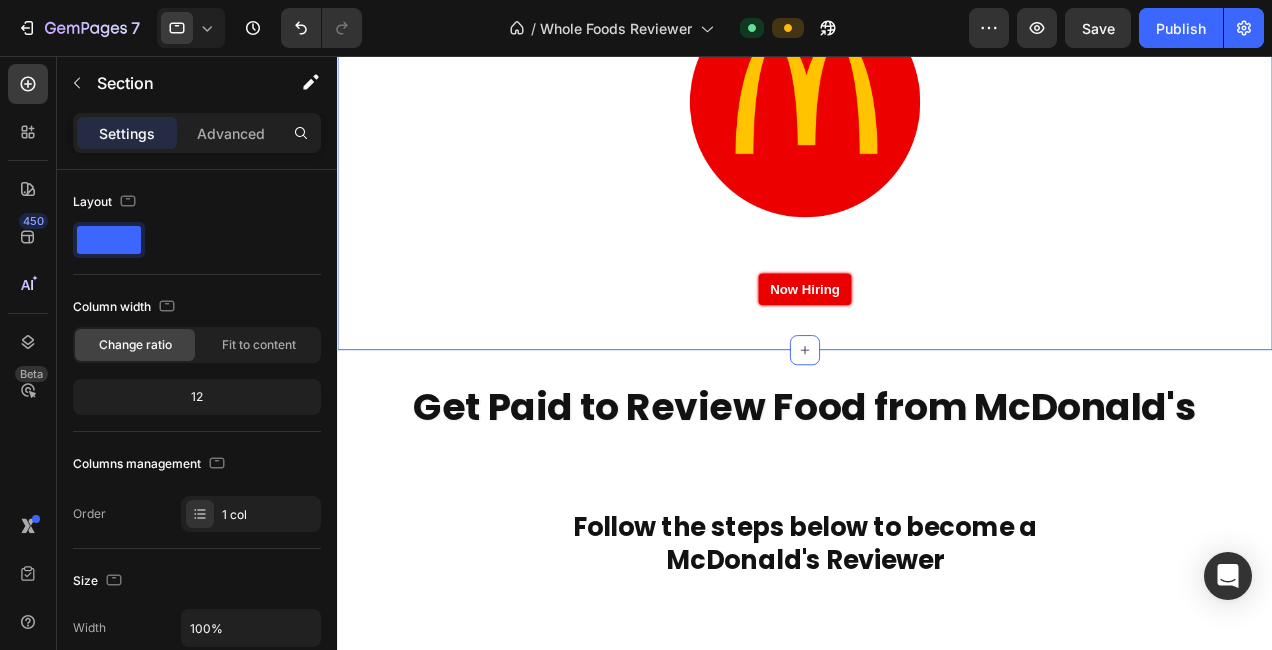 scroll, scrollTop: 0, scrollLeft: 0, axis: both 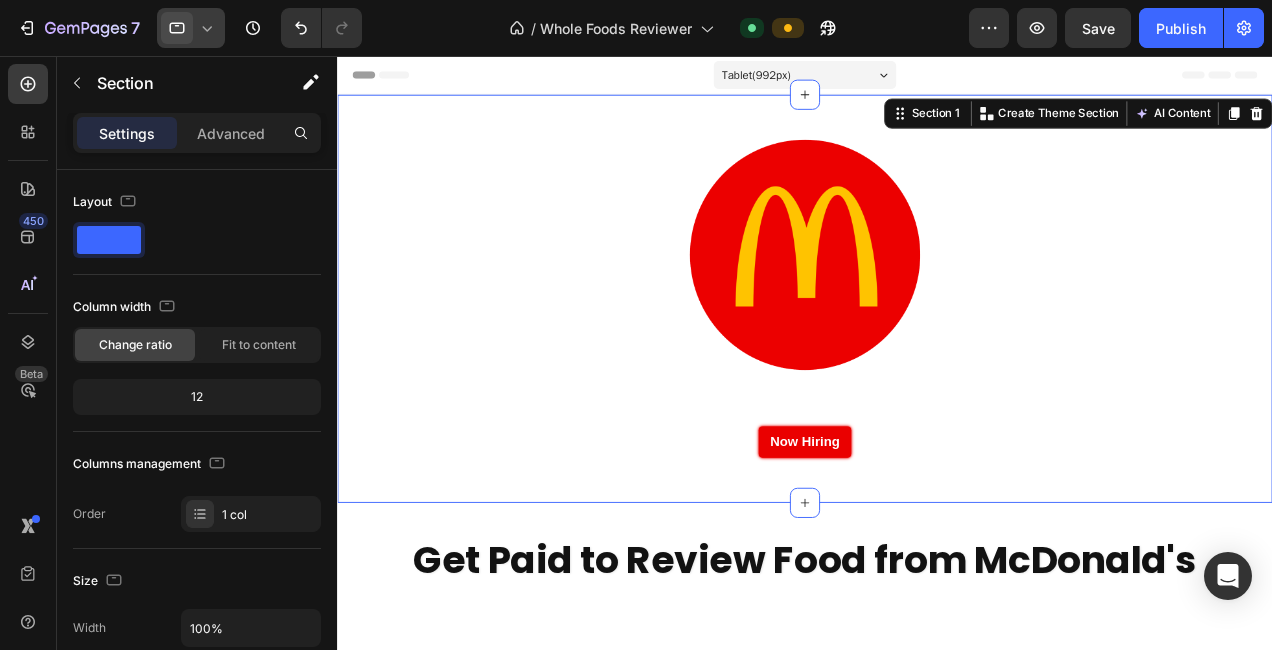click 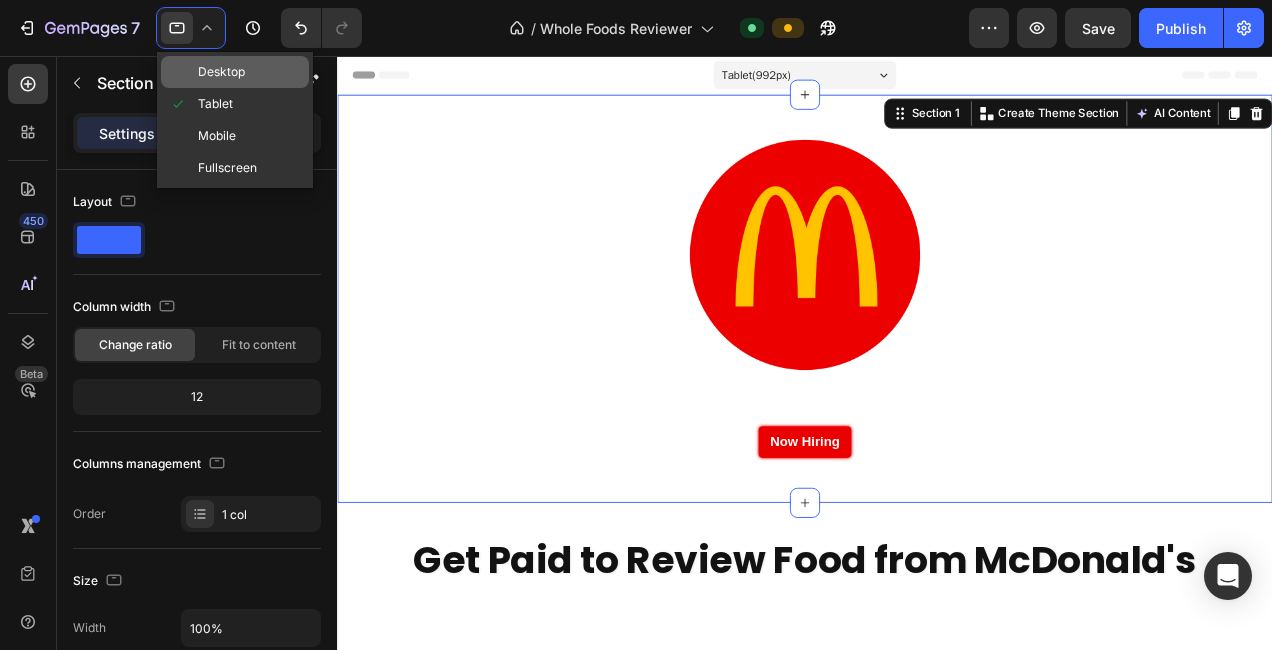 click on "Desktop" at bounding box center [221, 72] 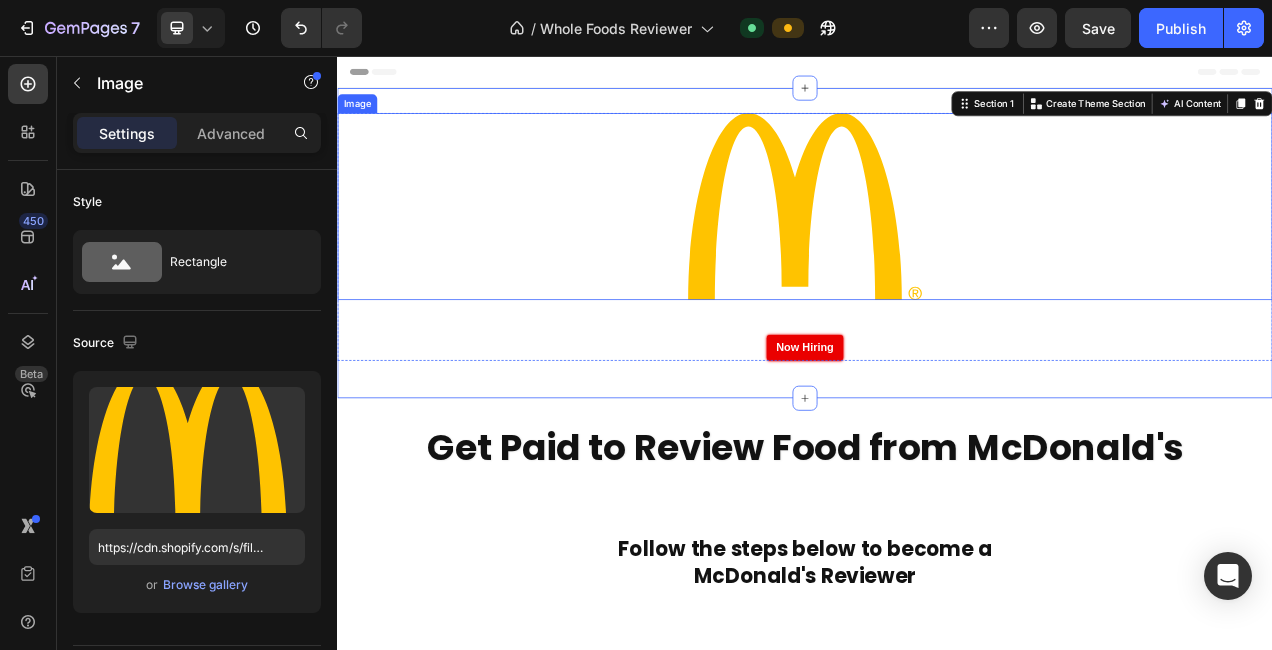 click at bounding box center [937, 249] 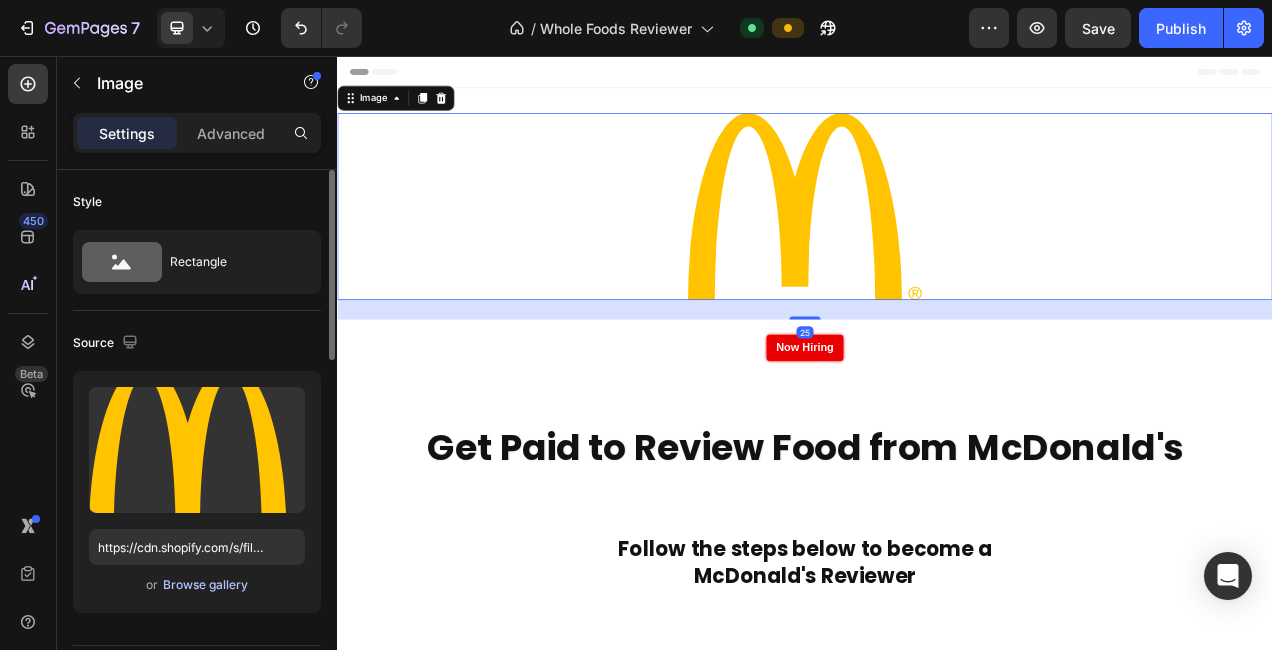 click on "Browse gallery" at bounding box center (205, 585) 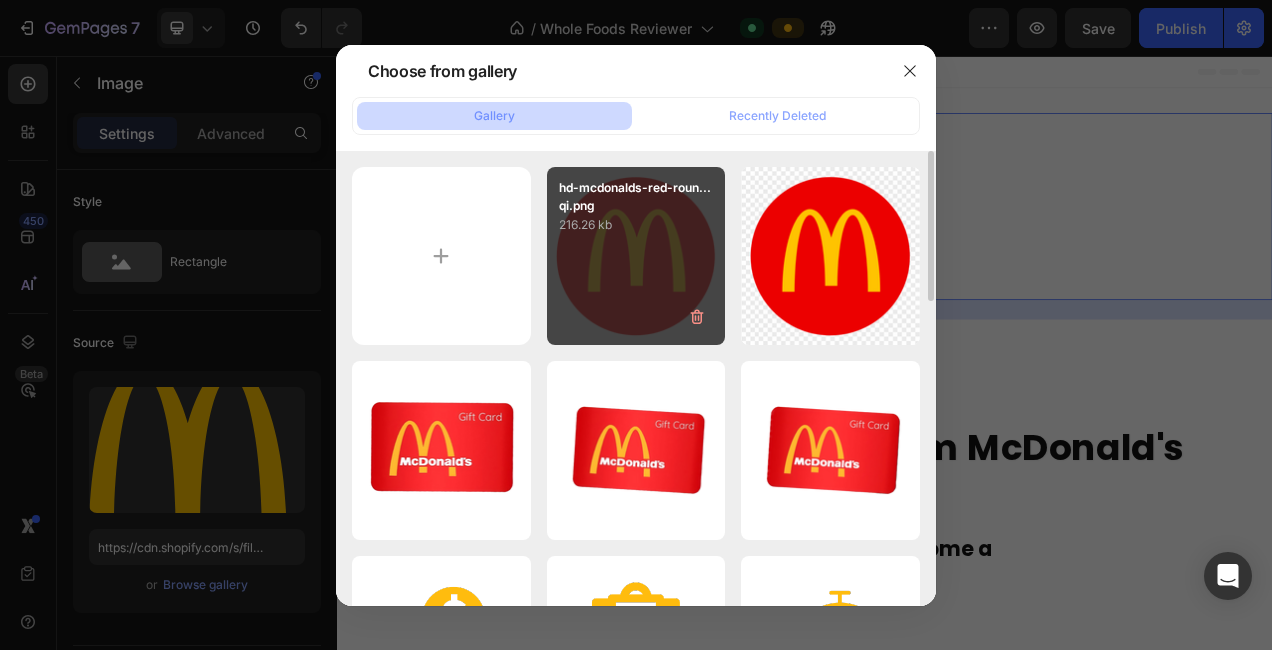 click on "hd-mcdonalds-red-roun...qi.png 216.26 kb" at bounding box center (636, 256) 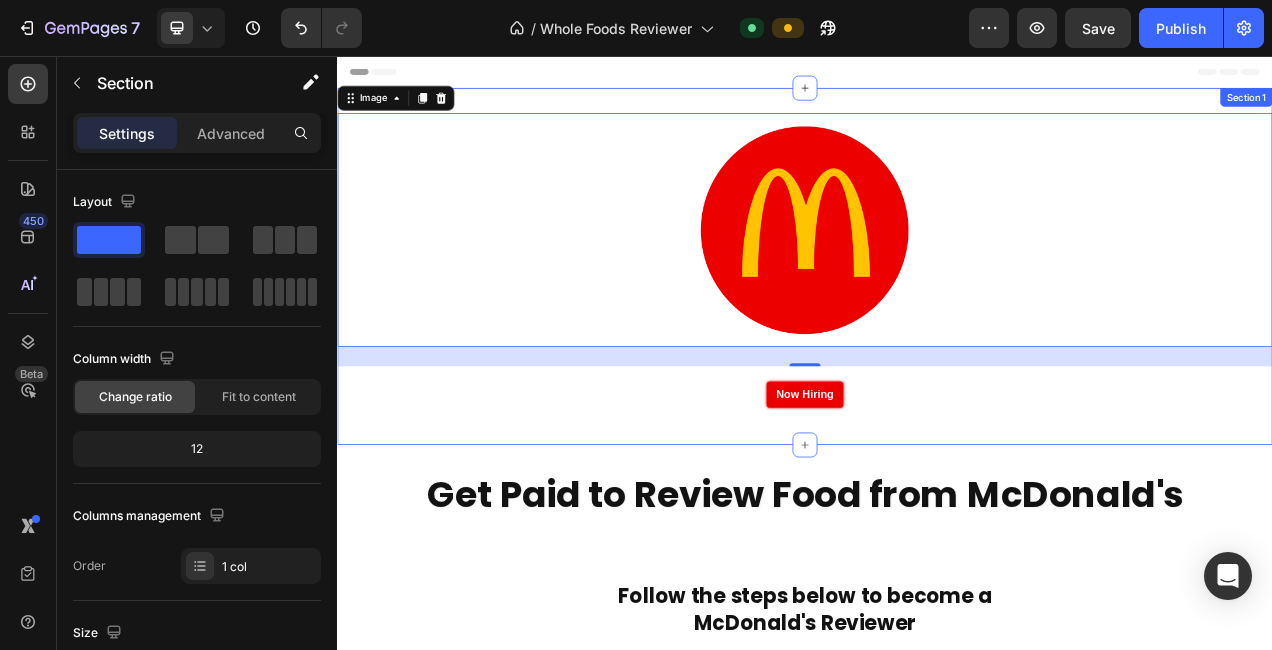 click on "Image   25
Now Hiring
Custom Code Row Section 1" at bounding box center (937, 326) 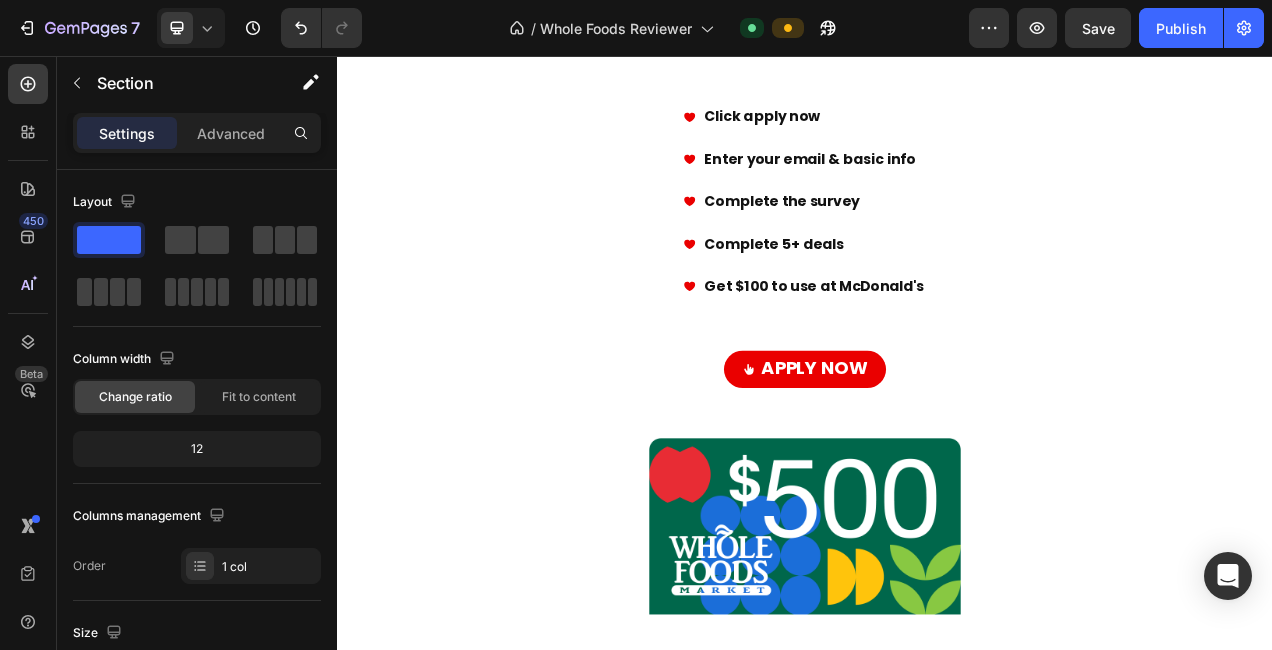 scroll, scrollTop: 783, scrollLeft: 0, axis: vertical 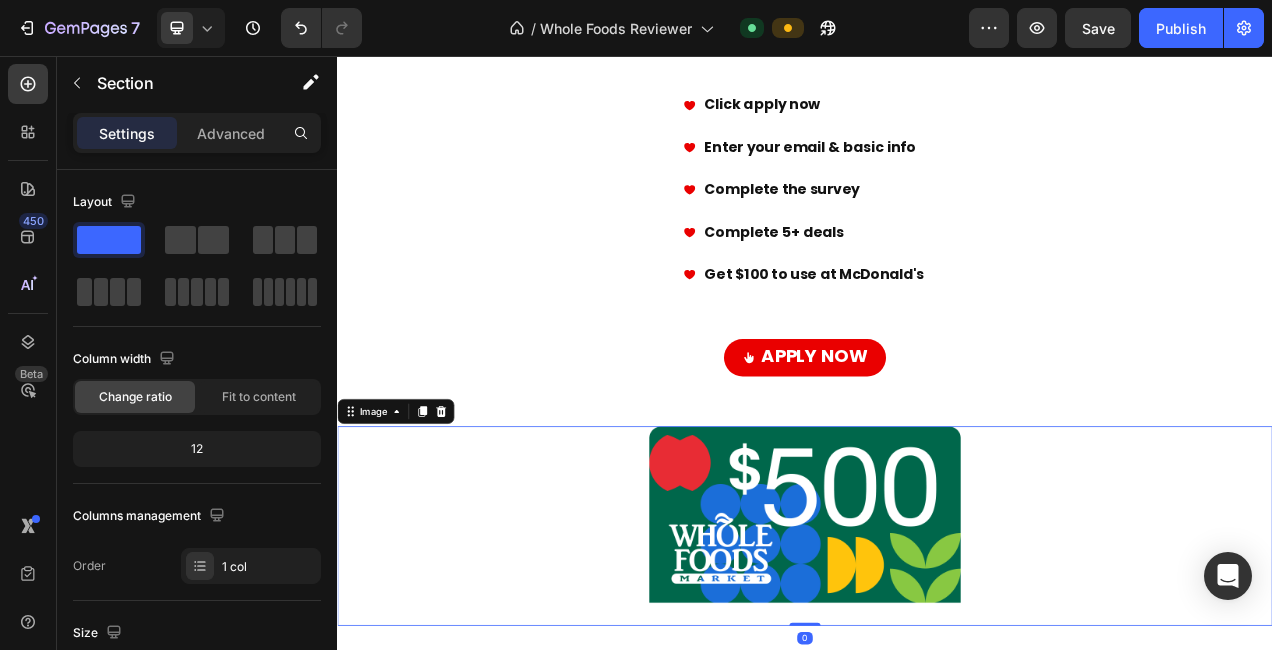 click at bounding box center (937, 659) 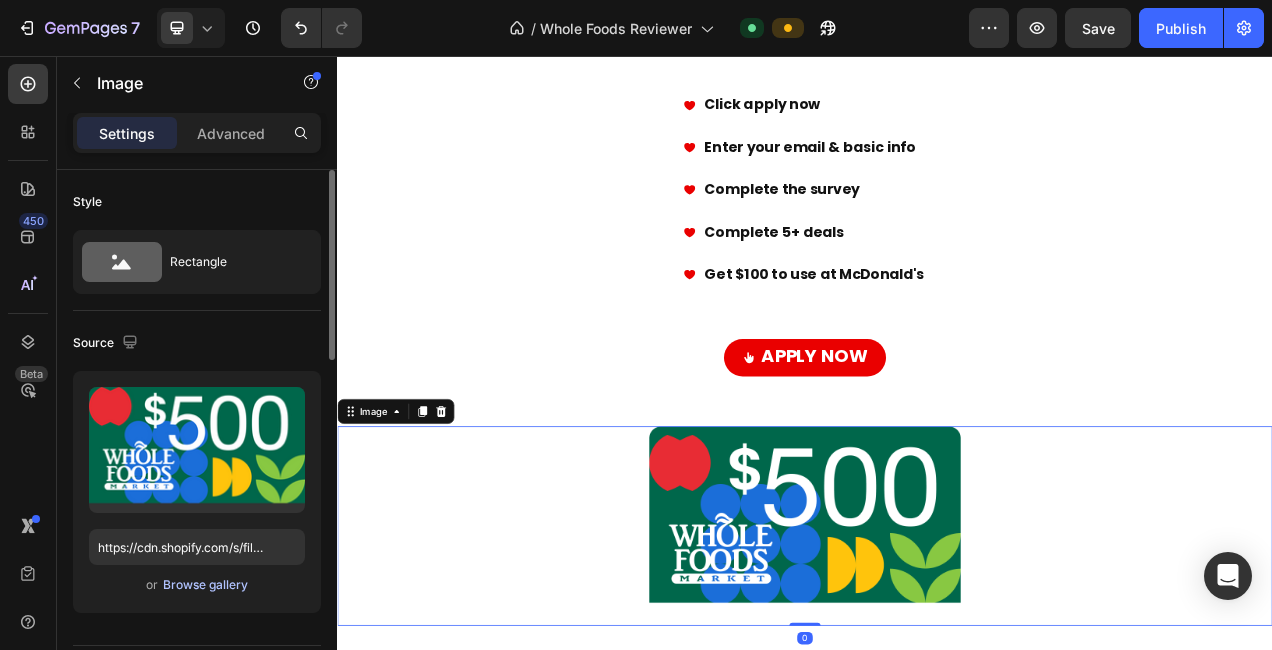 click on "Browse gallery" at bounding box center (205, 585) 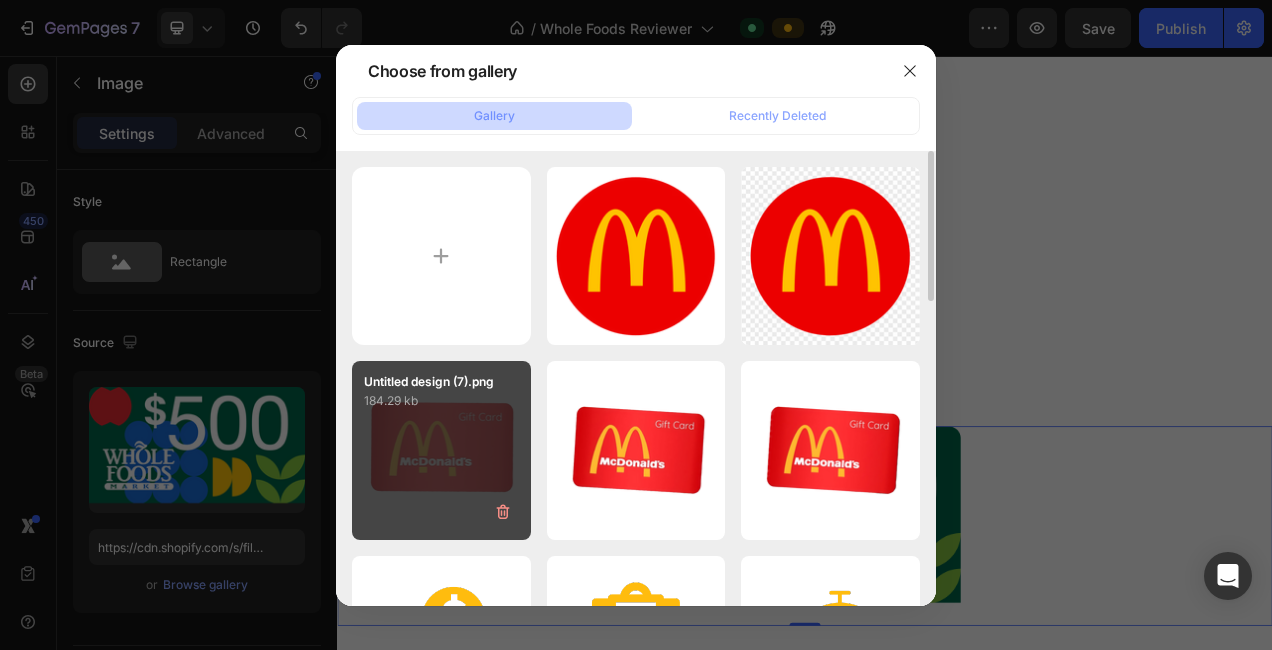 click on "Untitled design (7).png 184.29 kb" at bounding box center (441, 450) 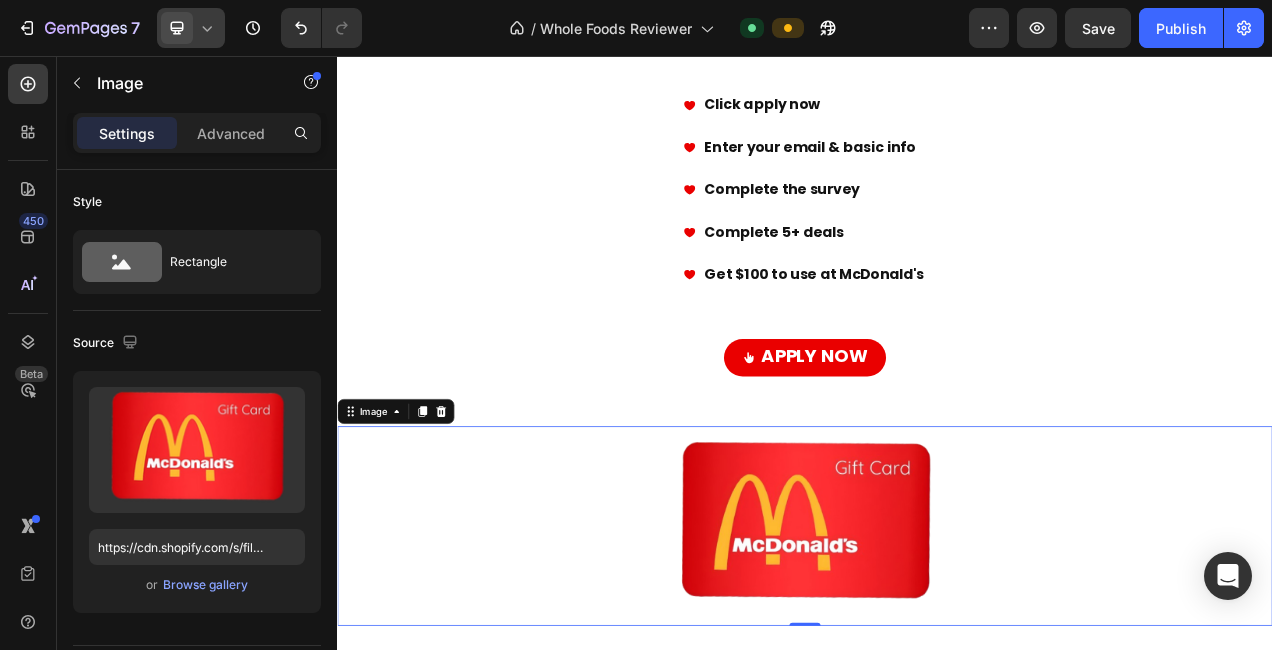 click 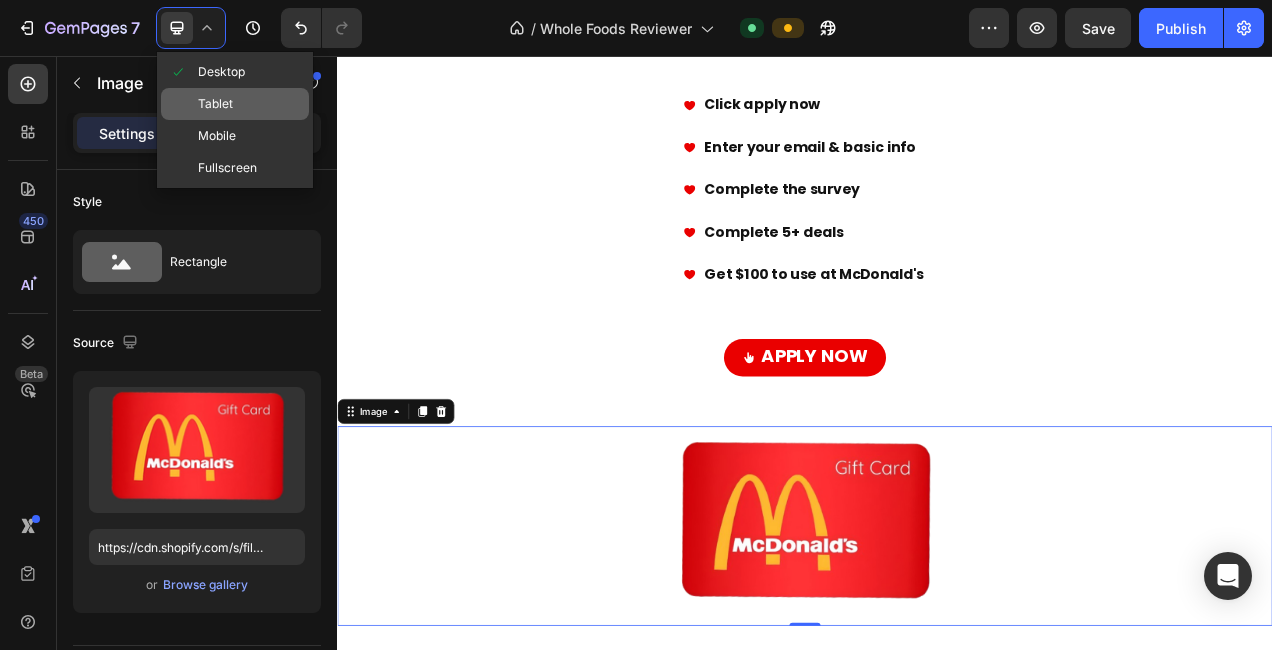 click on "Tablet" at bounding box center [215, 104] 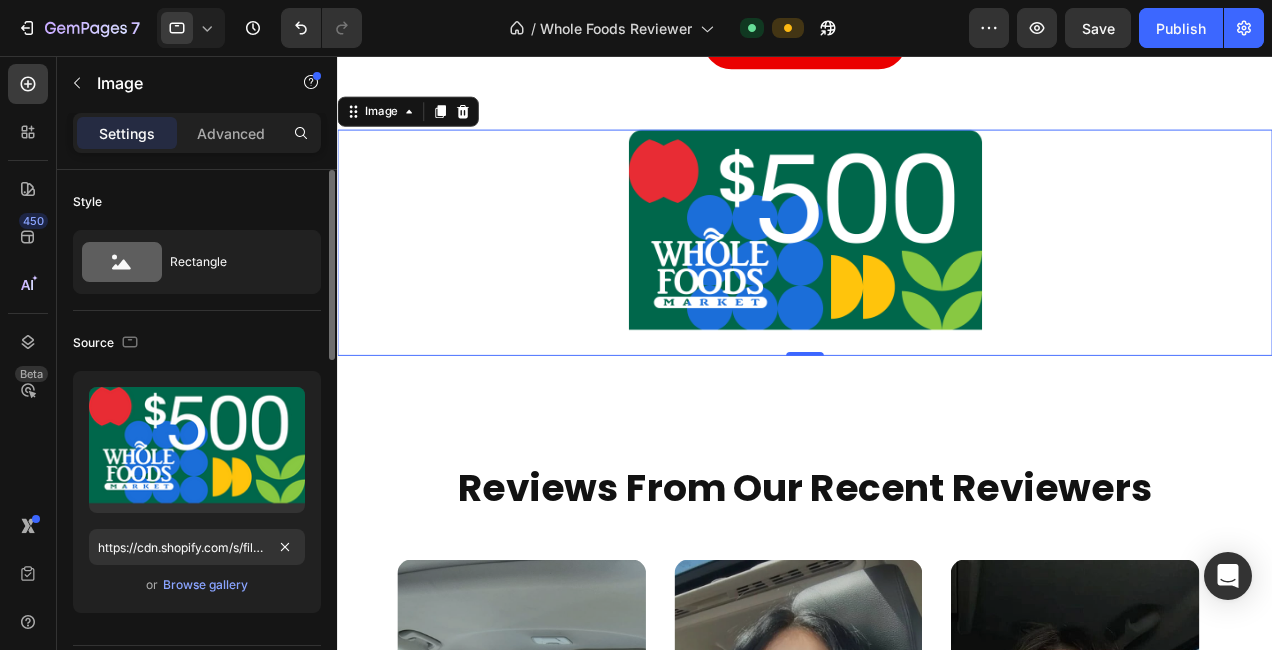 scroll, scrollTop: 1220, scrollLeft: 0, axis: vertical 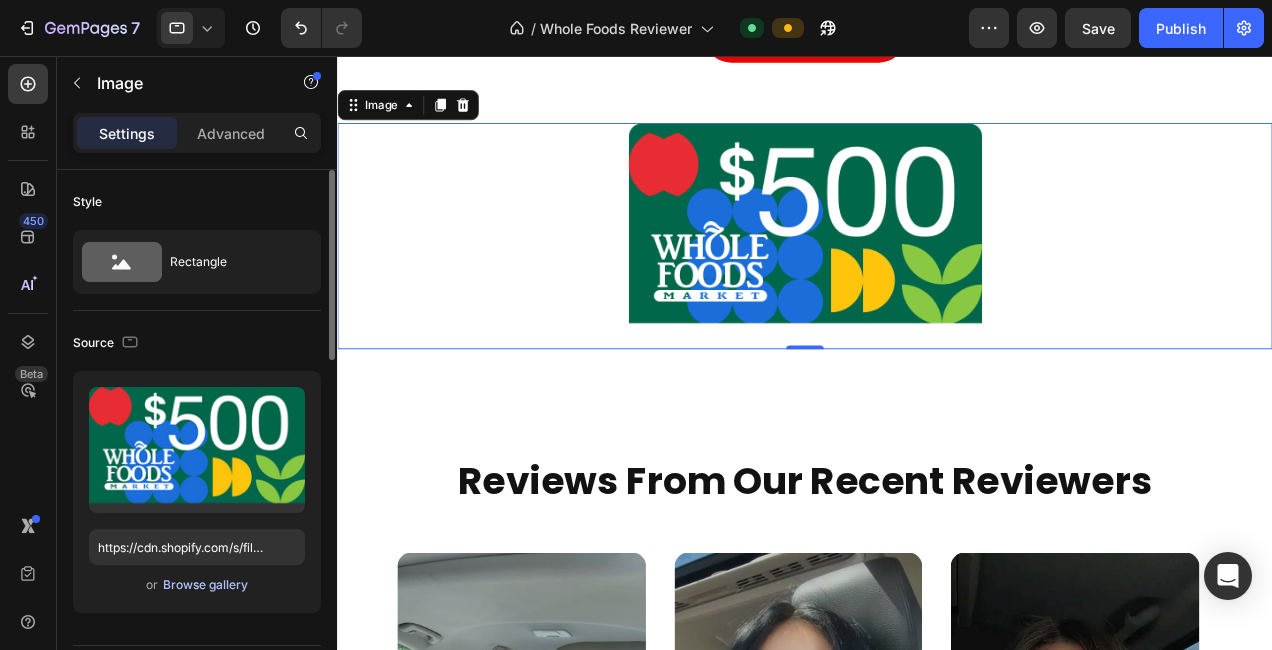 click on "Browse gallery" at bounding box center (205, 585) 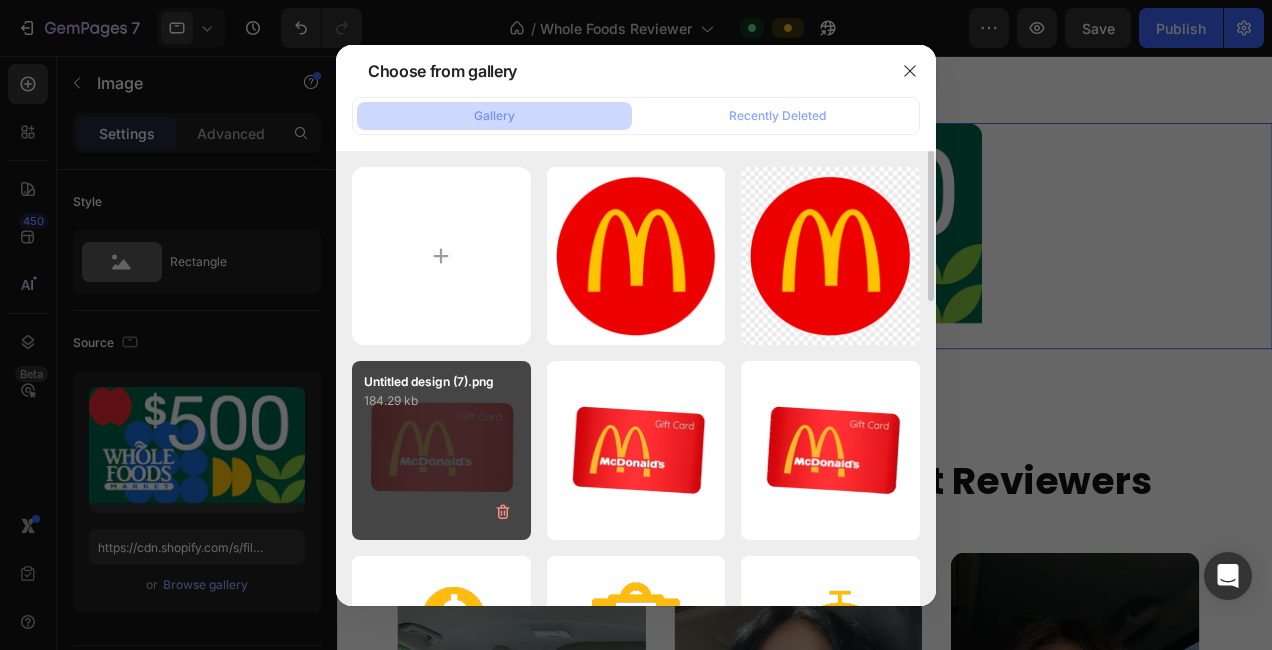 click on "Untitled design (7).png 184.29 kb" at bounding box center (441, 450) 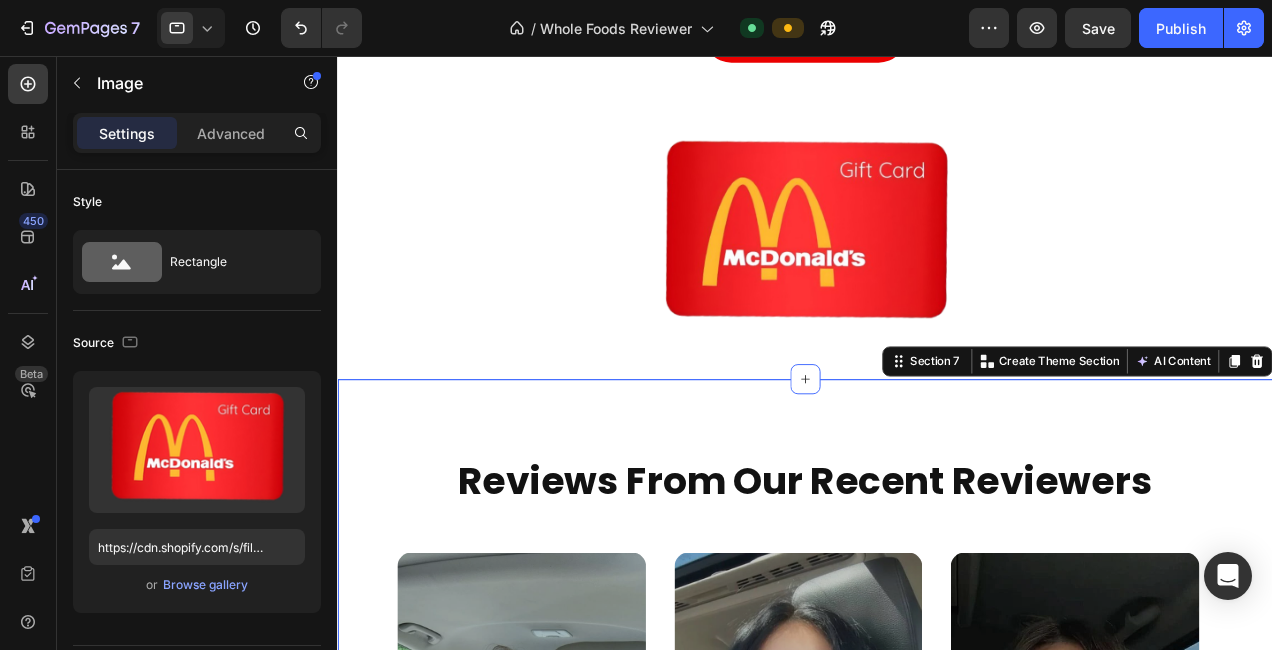 click on "Reviews From Our Recent Reviewers Heading                Icon                Icon                Icon                Icon
Icon Icon List Hoz Signed up, got accepted, and spent the entire $500 on gluten-free desserts and herbal shampoo. Zero guilt. Text block - [NAME] [LAST] Text block Row Hero Banner                Icon                Icon                Icon                Icon
Icon Icon List Hoz [BRAND] reviewer = $500 worth of dark chocolate, mushroom lattes, and overpriced granola. Living my truth rn. Text block - [NAME] [LAST] Text block Row Hero Banner                Icon                Icon                Icon                Icon
Icon Icon List Hoz They gave me $500 to test [BRAND] products and I spent it like I was rich rich 😭 organic EVERYTHING. Text block - [NAME] [LAST] Text block Row Hero Banner Carousel Row Section 7   You can create reusable sections Create Theme Section AI Content Write with GemAI What would you like to describe here? Tone and Voice" at bounding box center (833, 778) 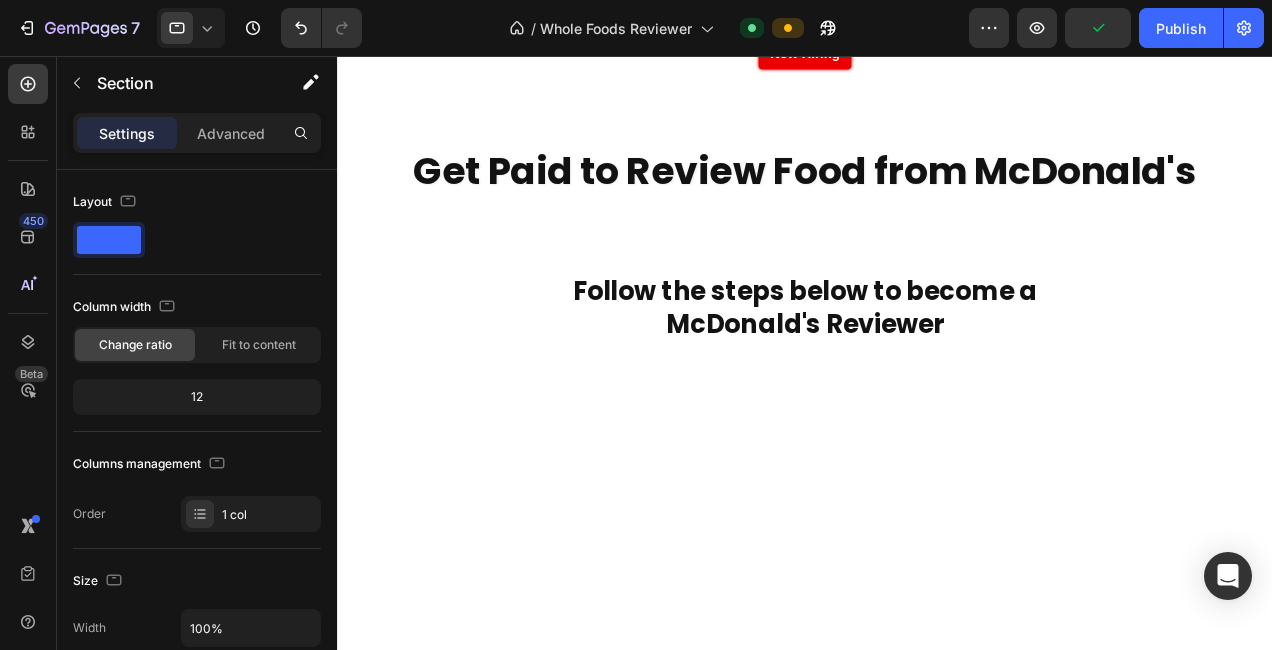 scroll, scrollTop: 0, scrollLeft: 0, axis: both 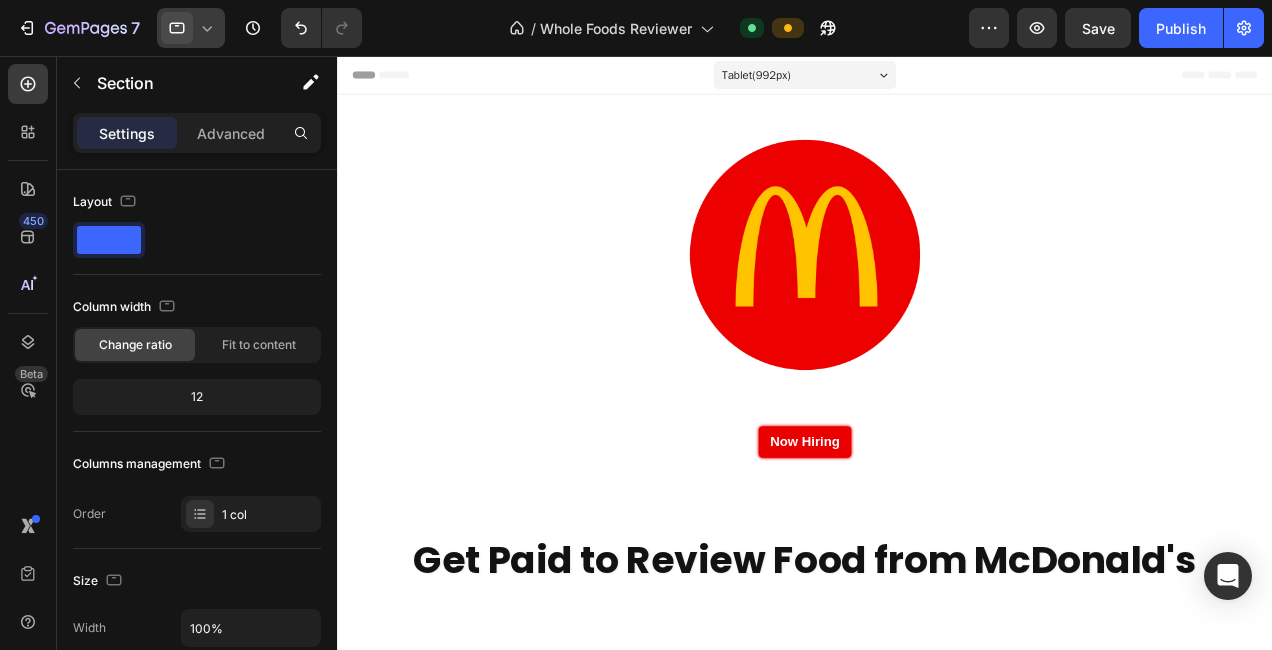 click at bounding box center (177, 28) 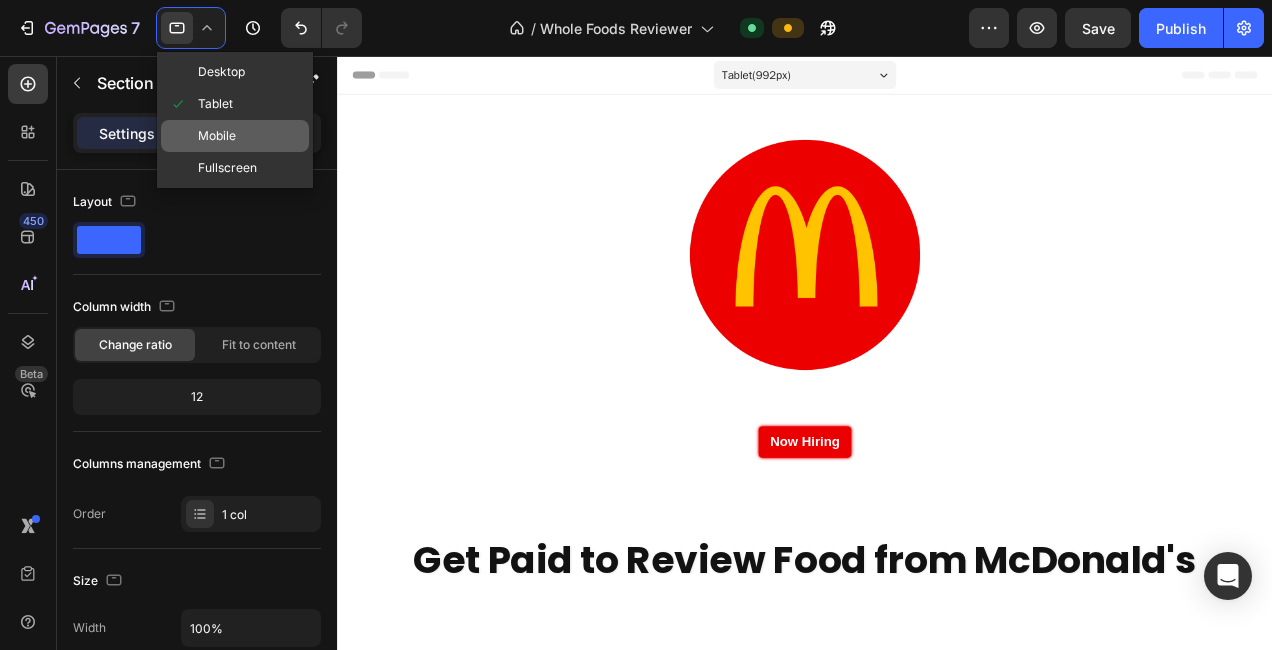 click on "Mobile" at bounding box center [217, 136] 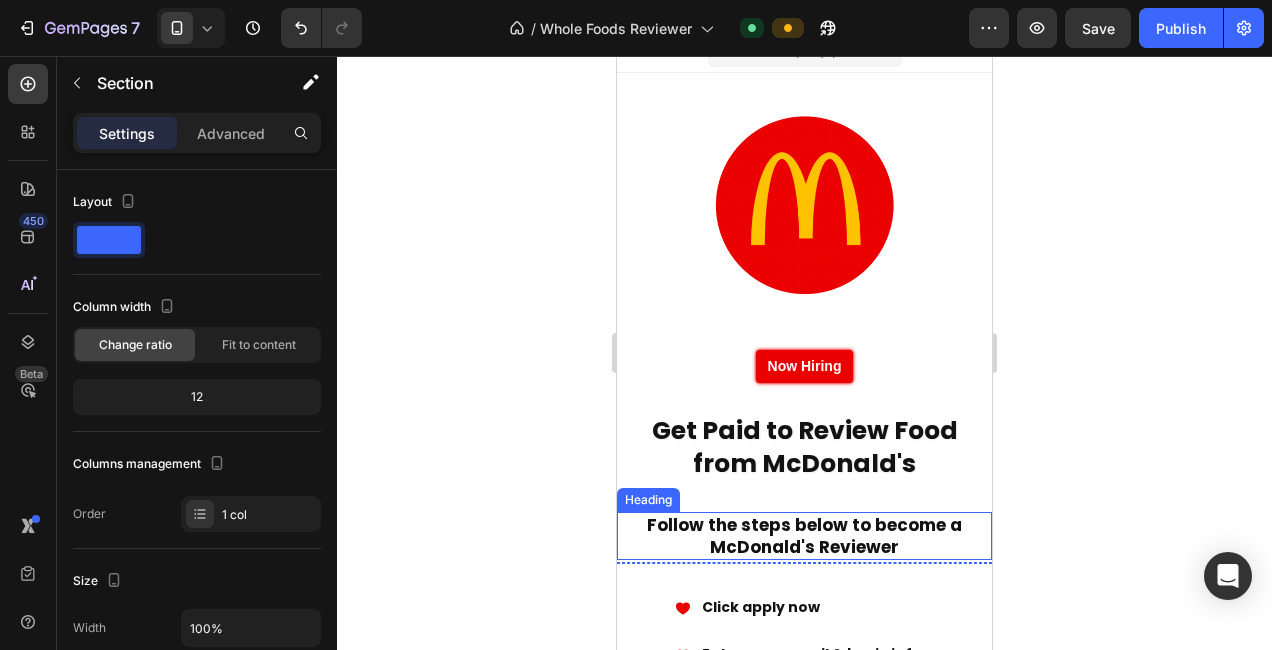 scroll, scrollTop: 24, scrollLeft: 0, axis: vertical 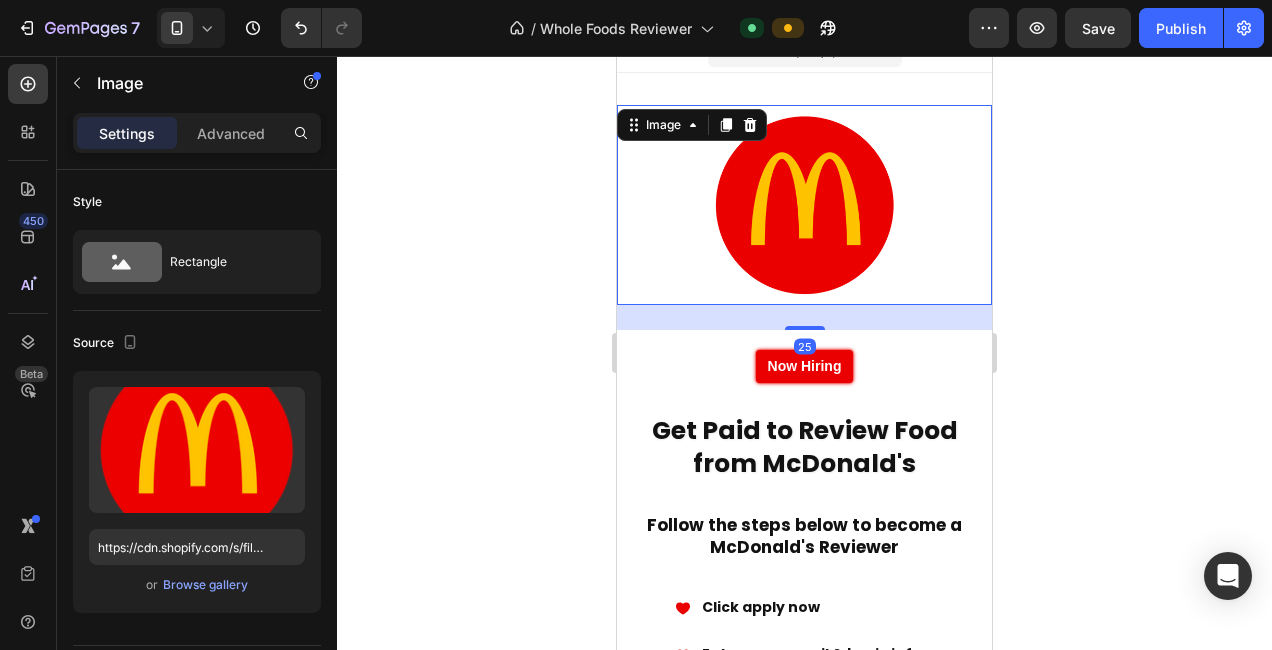 click at bounding box center (805, 205) 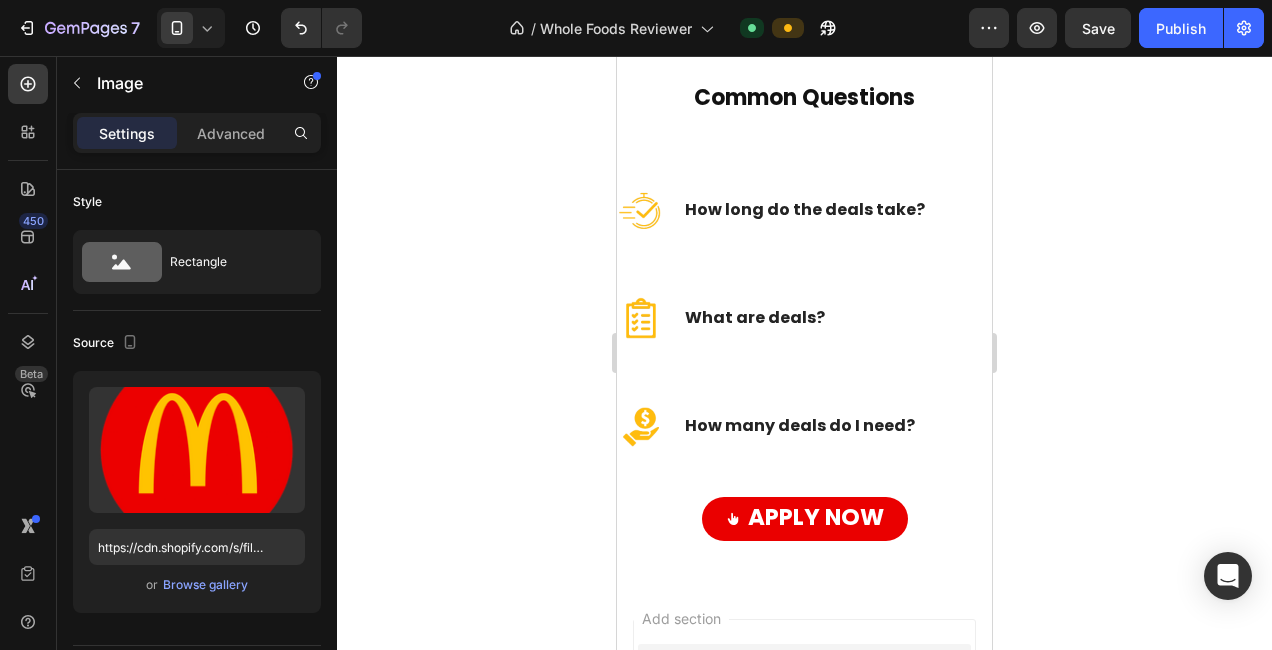 scroll, scrollTop: 1700, scrollLeft: 0, axis: vertical 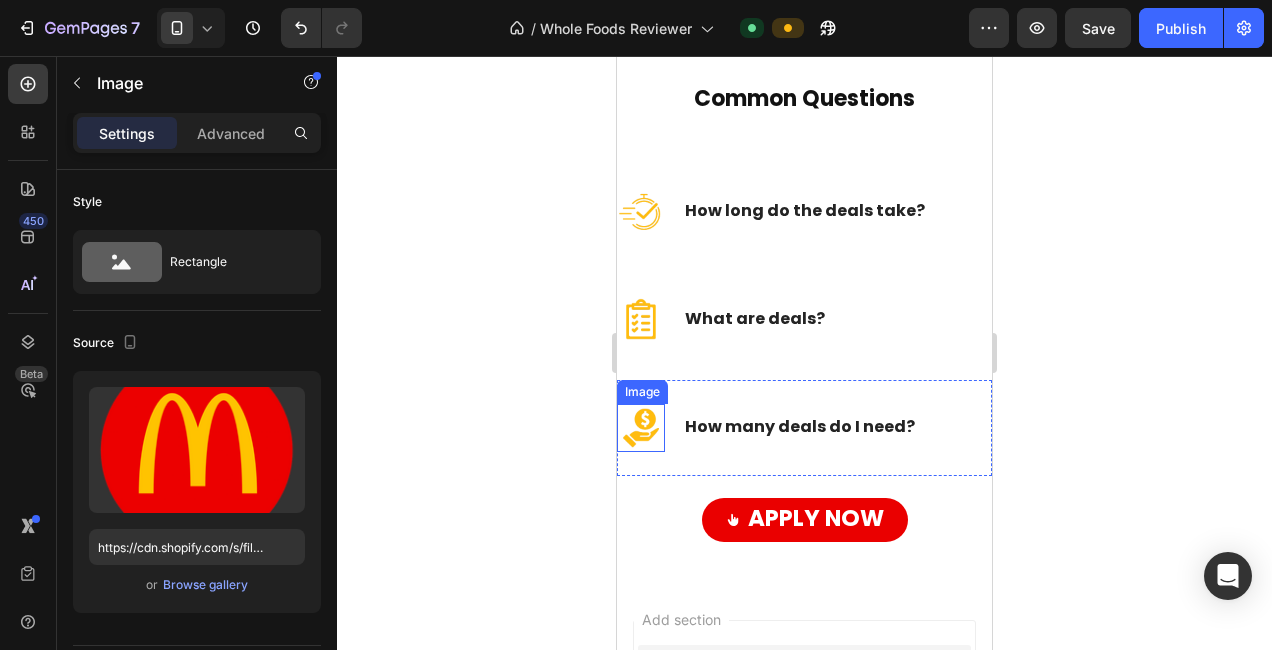 click at bounding box center (641, 428) 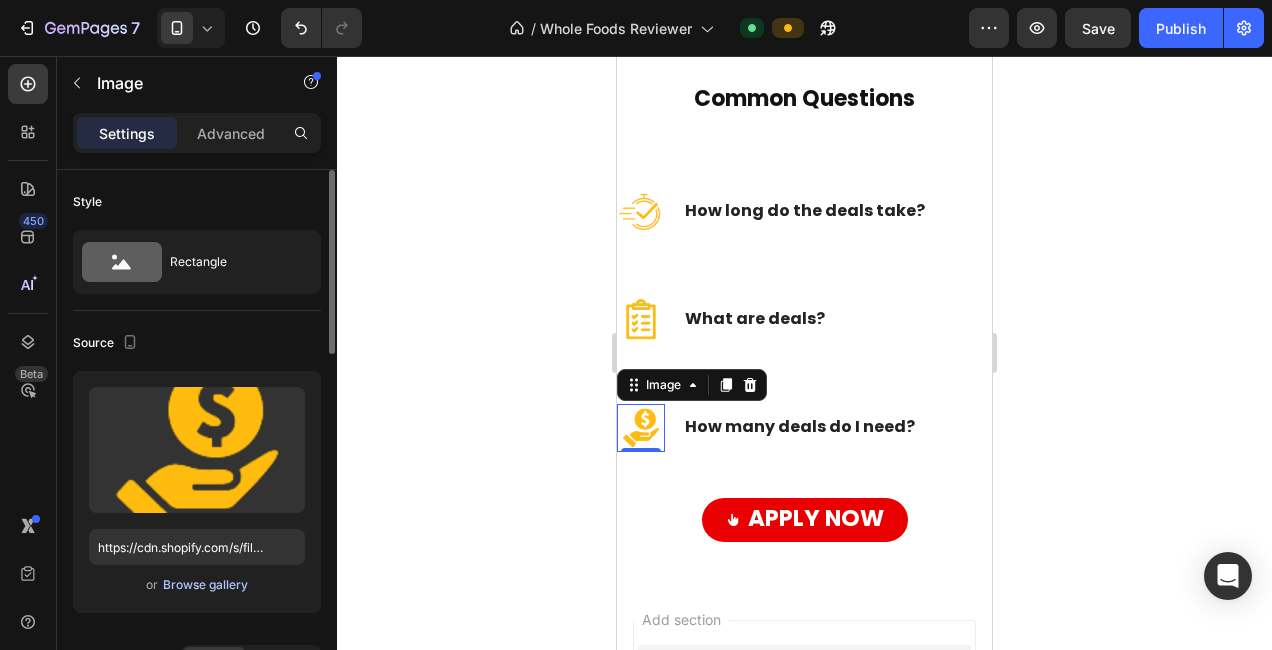 click on "Browse gallery" at bounding box center (205, 585) 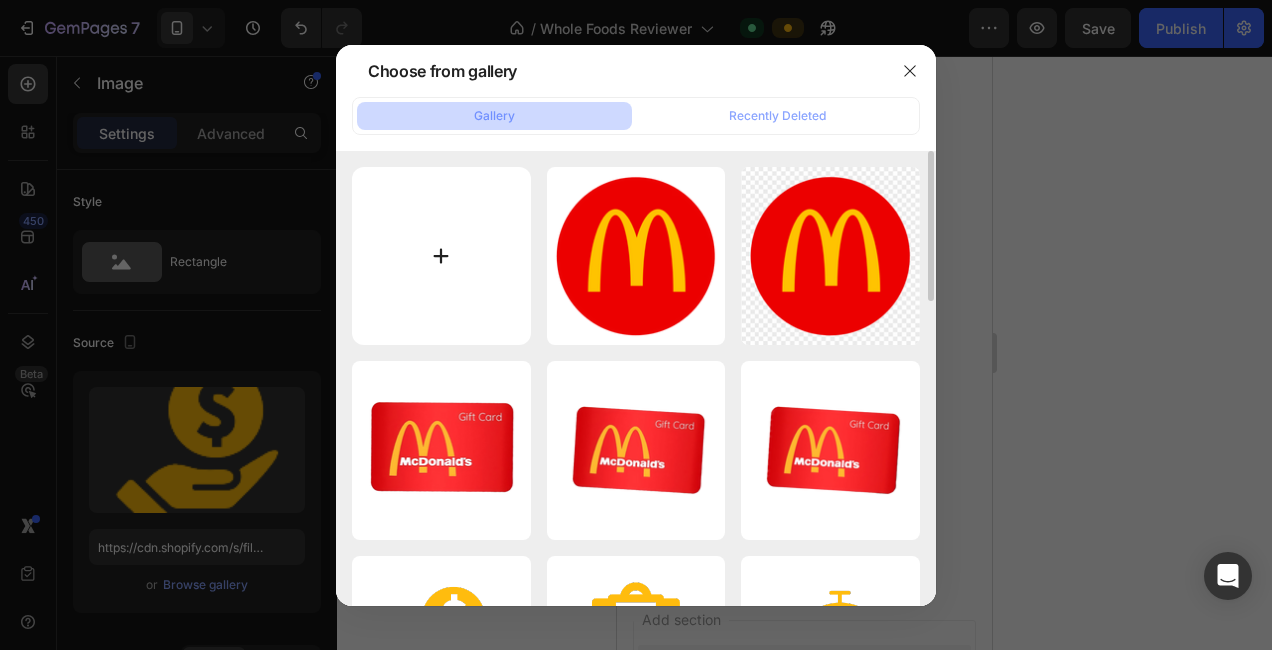 click at bounding box center (441, 256) 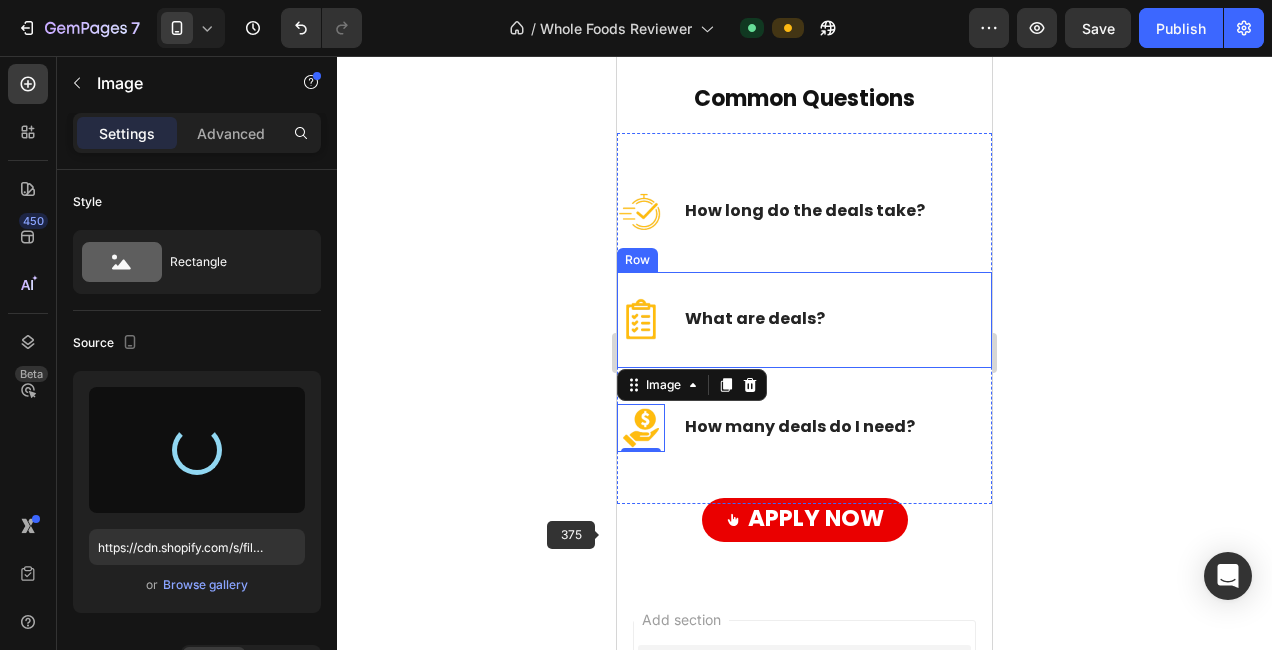 type on "https://cdn.shopify.com/s/files/1/0715/6056/0839/files/gempages_576085568136414147-49770662-96fb-4191-9c22-4880d4edce77.png" 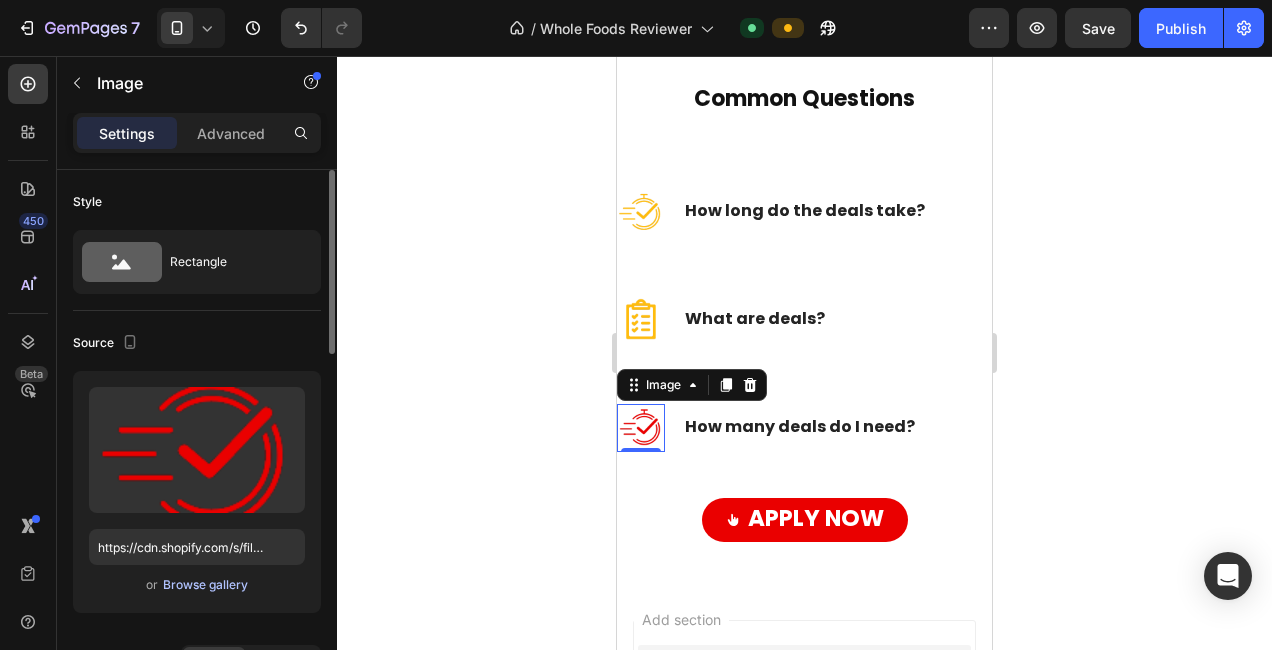 click on "Browse gallery" at bounding box center [205, 585] 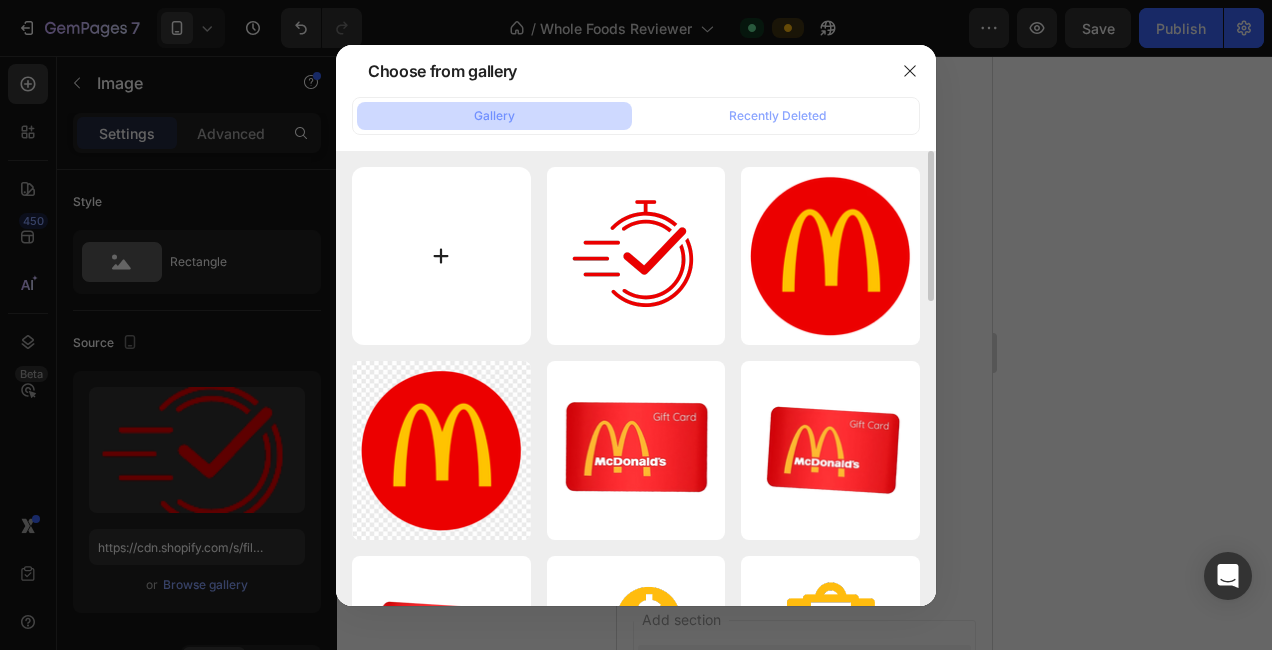 click at bounding box center [441, 256] 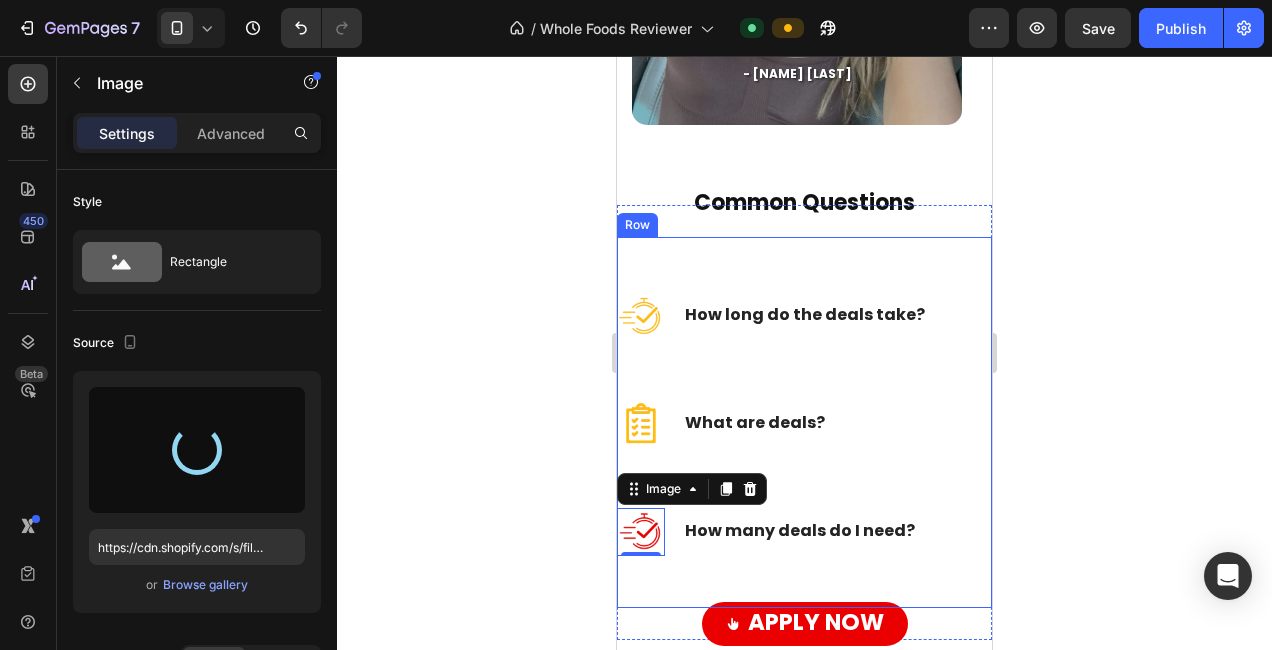 scroll, scrollTop: 1593, scrollLeft: 0, axis: vertical 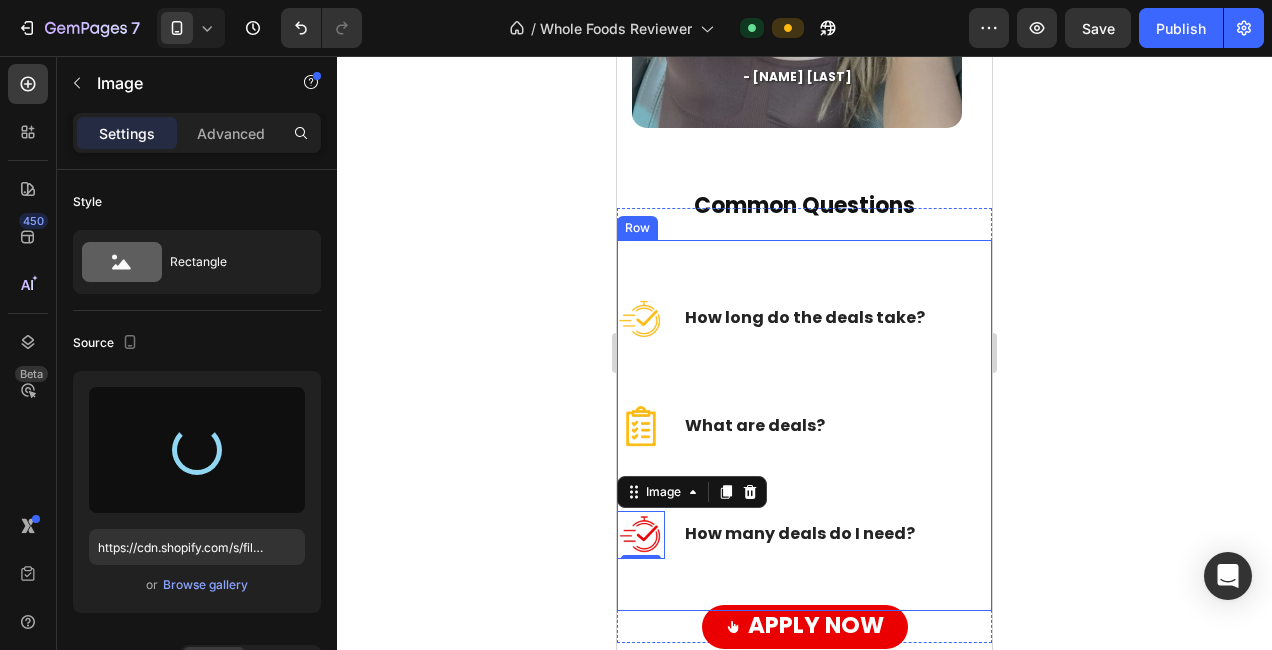 type on "https://cdn.shopify.com/s/files/1/0715/6056/0839/files/gempages_576085568136414147-aba08876-9c10-40d1-a1ad-b26e57ea6efe.png" 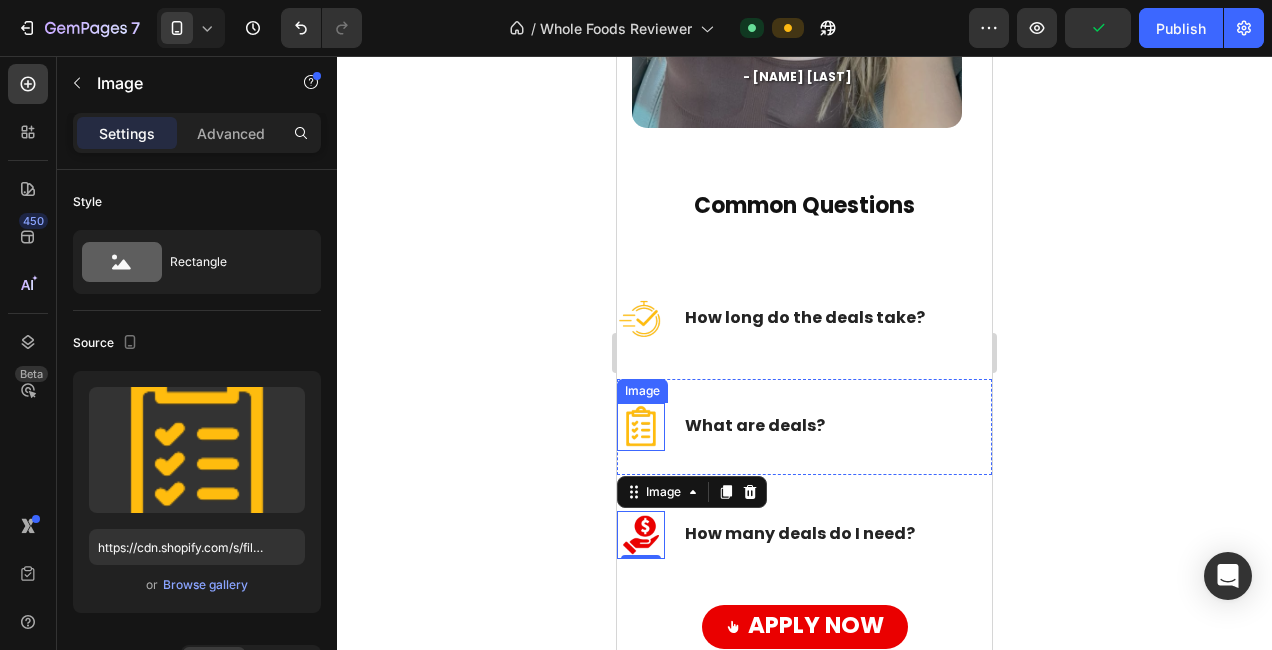 click at bounding box center [641, 427] 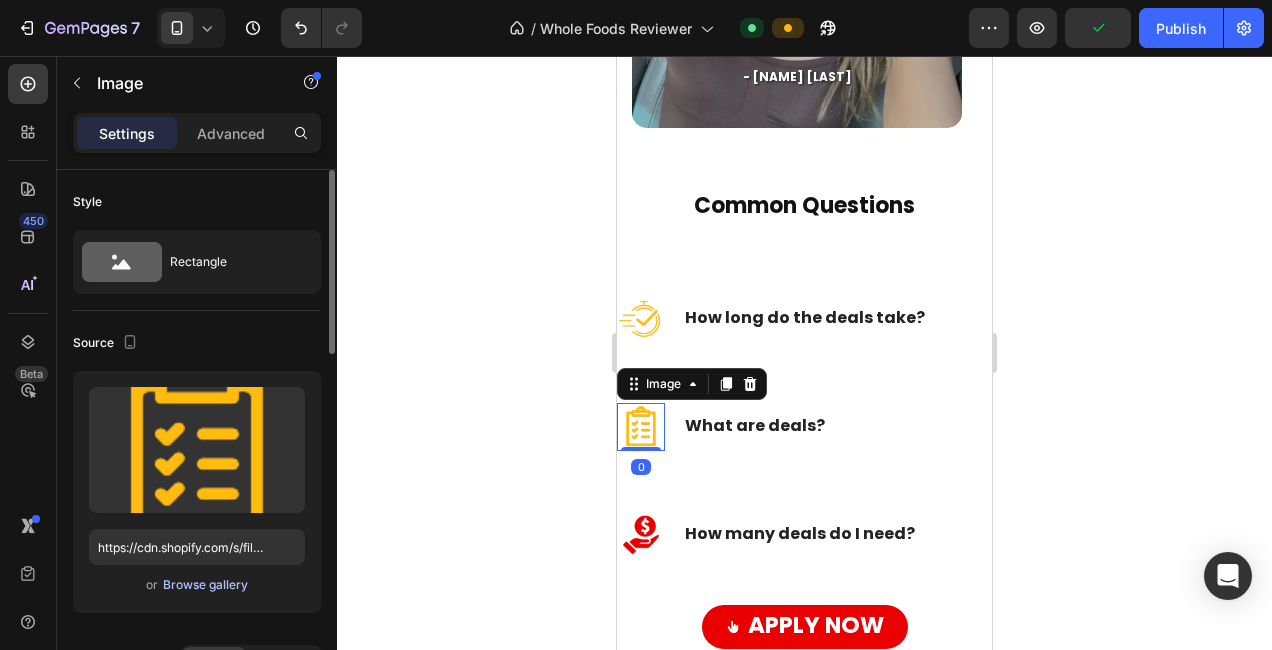 click on "Browse gallery" at bounding box center (205, 585) 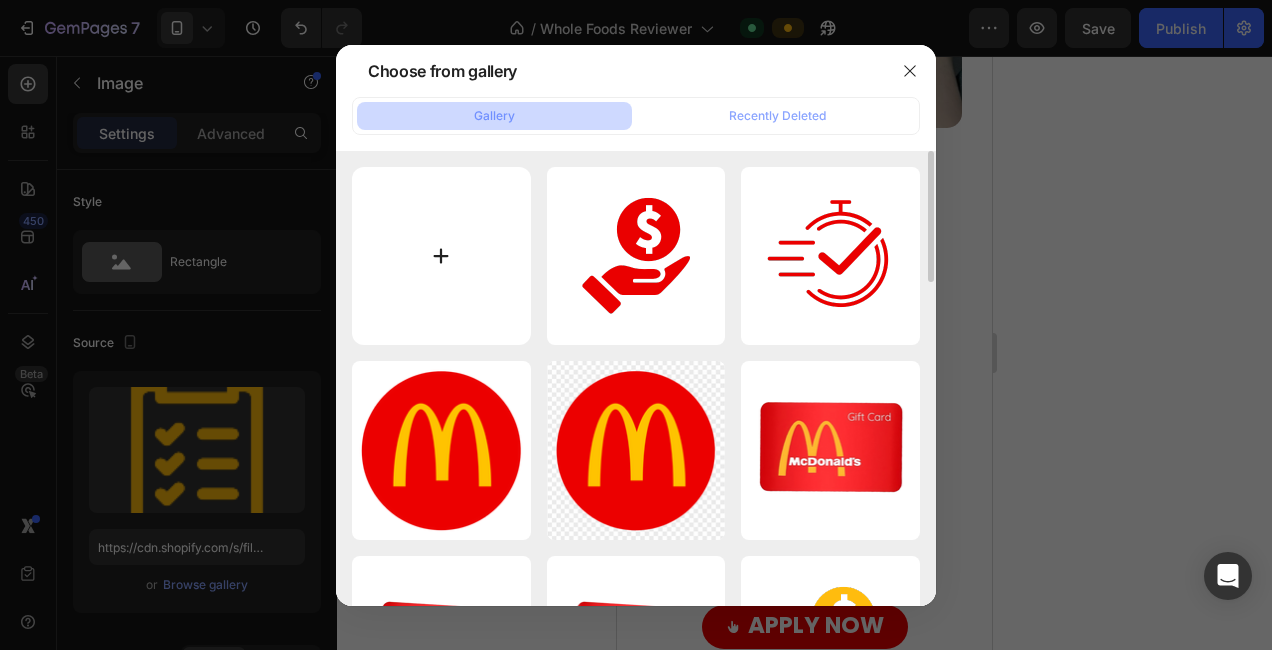 click at bounding box center (441, 256) 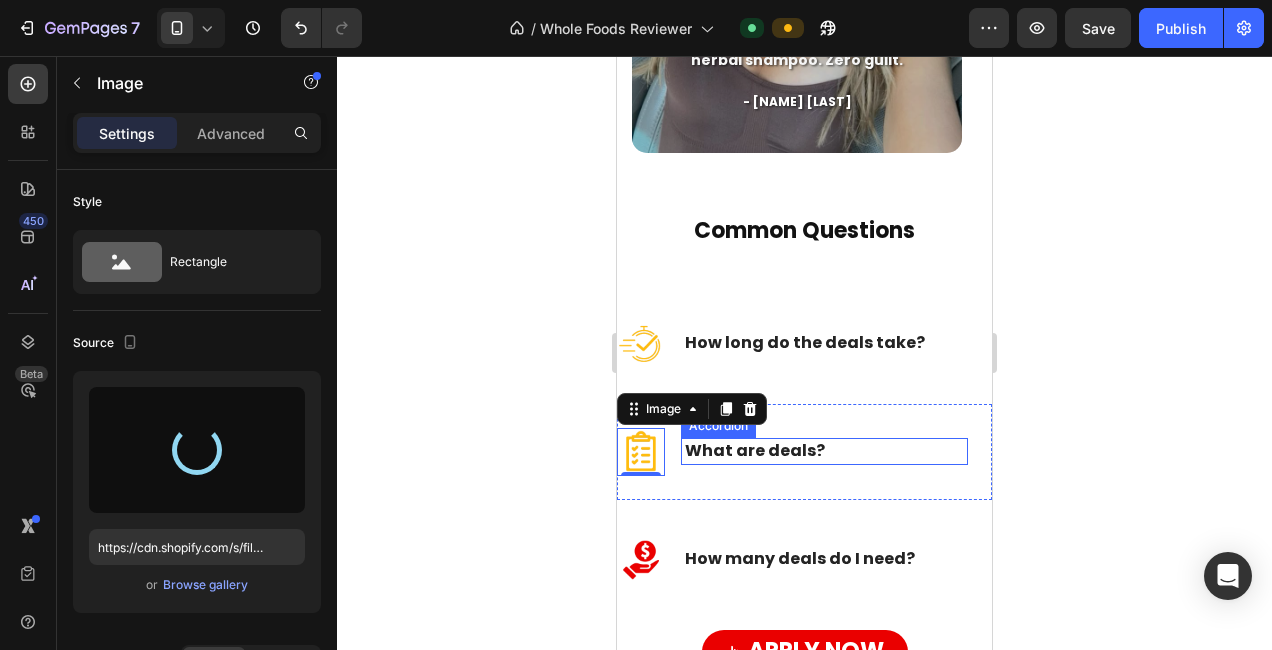 scroll, scrollTop: 1567, scrollLeft: 0, axis: vertical 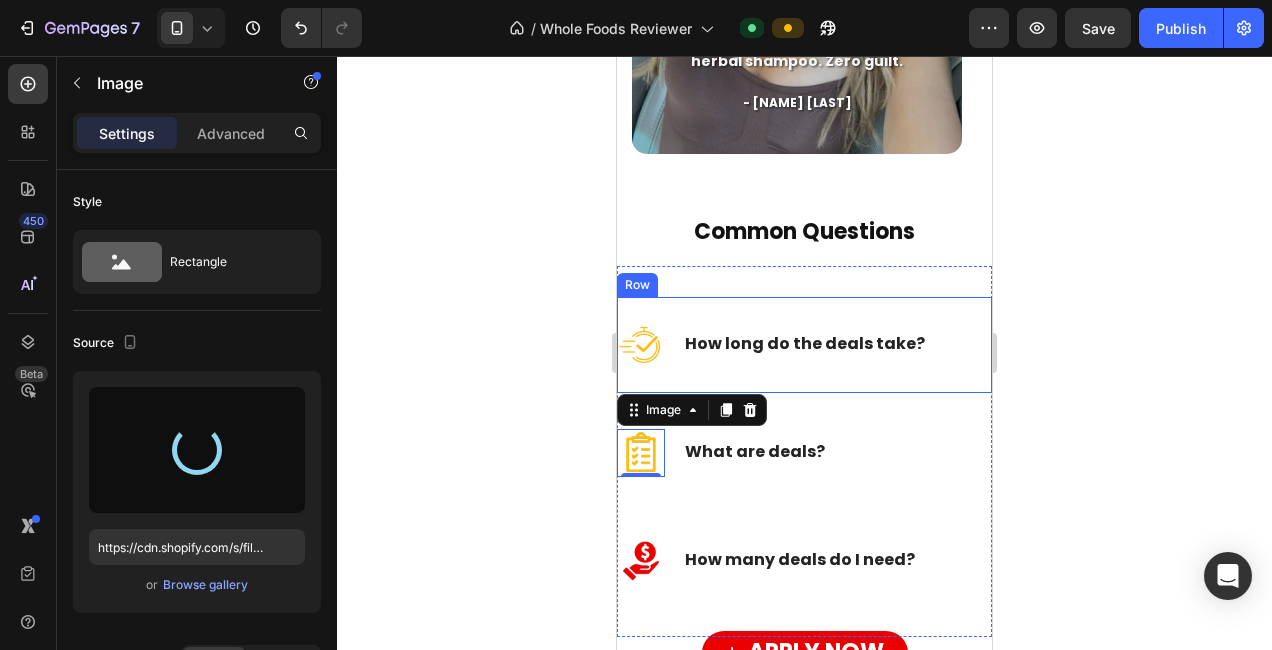 type on "https://cdn.shopify.com/s/files/1/0715/6056/0839/files/gempages_576085568136414147-aa8ec55a-eaf5-46e4-ae5b-75aaf797cf97.png" 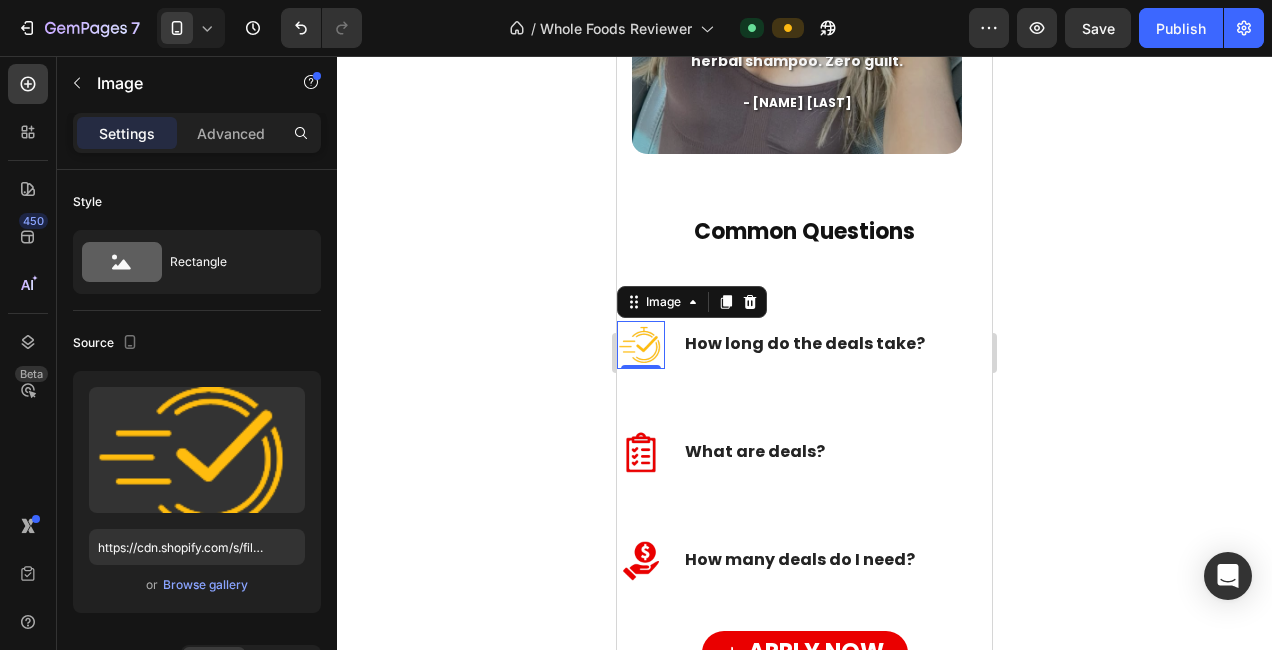 click at bounding box center [641, 345] 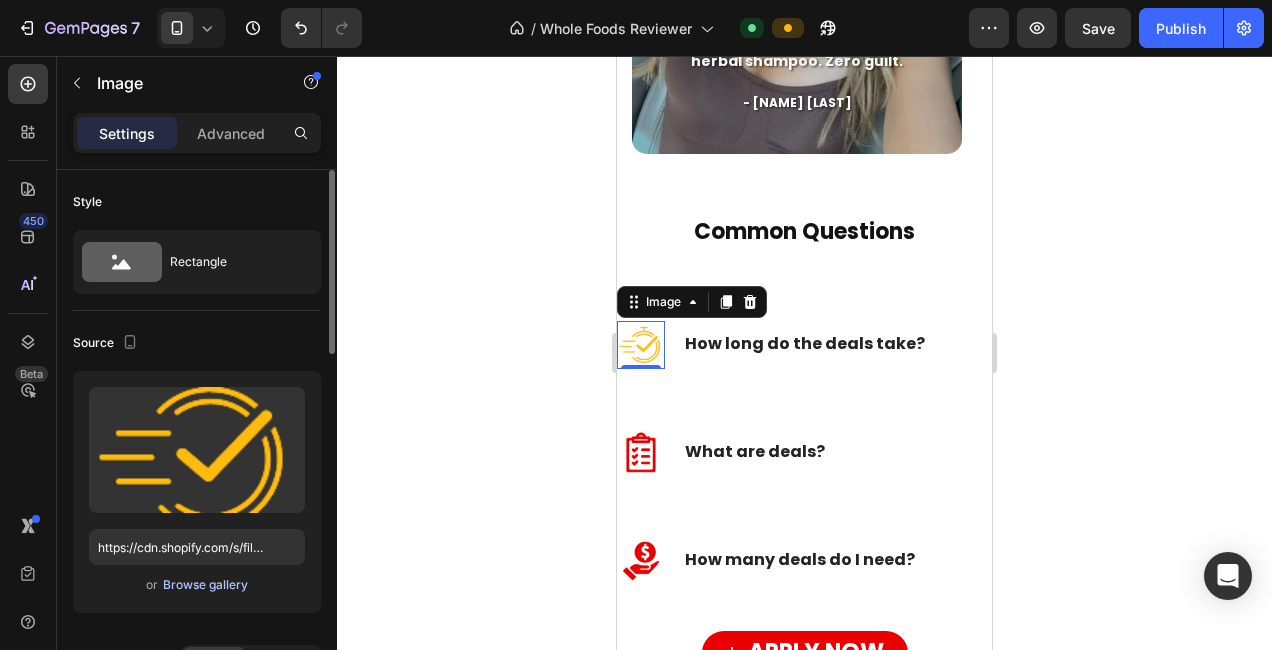 click on "Browse gallery" at bounding box center (205, 585) 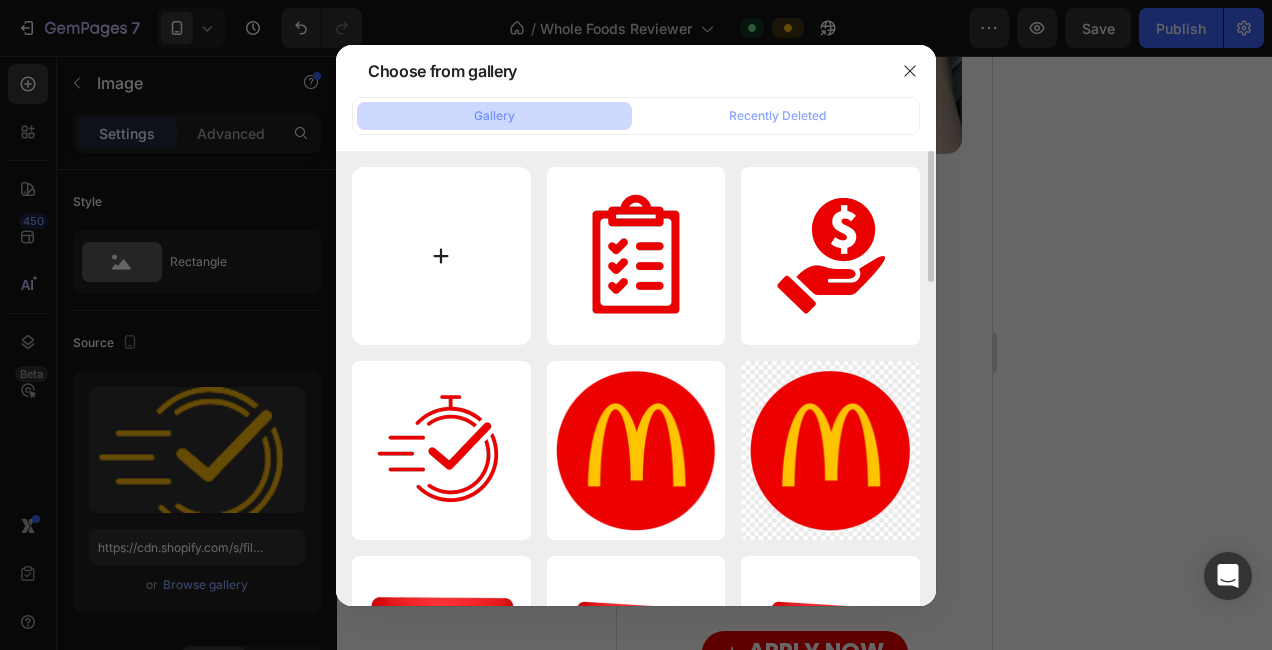 click at bounding box center [441, 256] 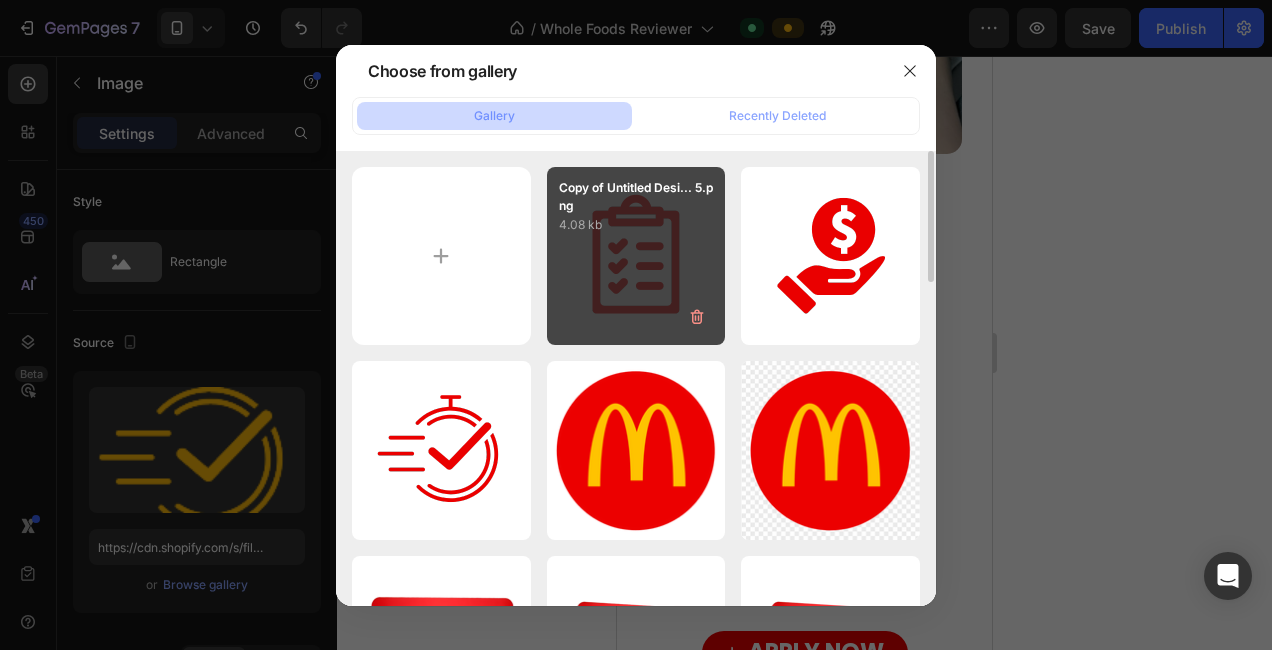 type on "https://cdn.shopify.com/s/files/1/0715/6056/0839/files/gempages_576085568136414147-49770662-96fb-4191-9c22-4880d4edce77.png" 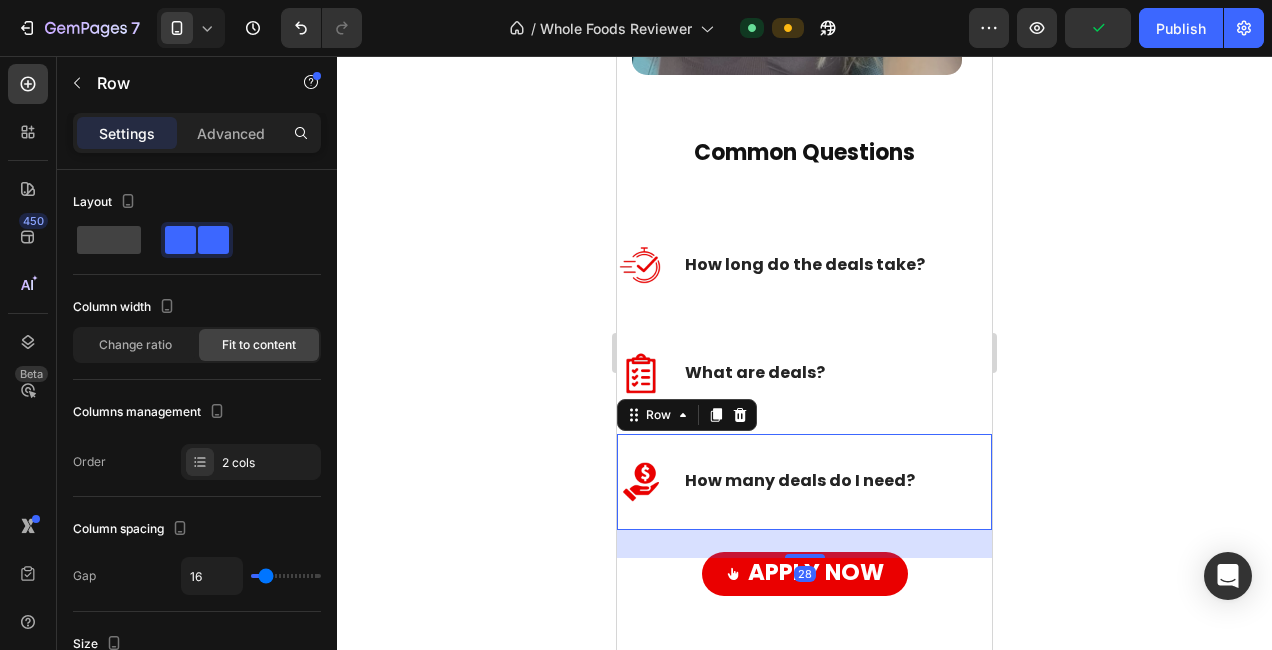 click on "Image How many deals do I need? Accordion Row   28" at bounding box center [804, 482] 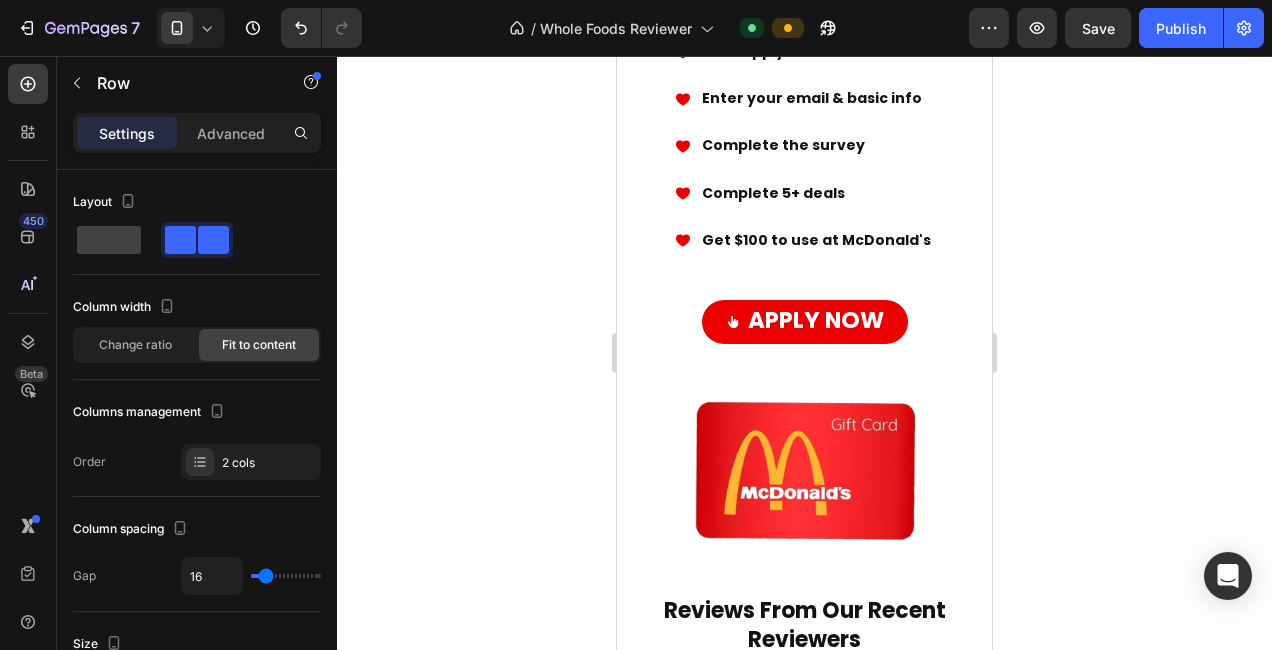 scroll, scrollTop: 578, scrollLeft: 0, axis: vertical 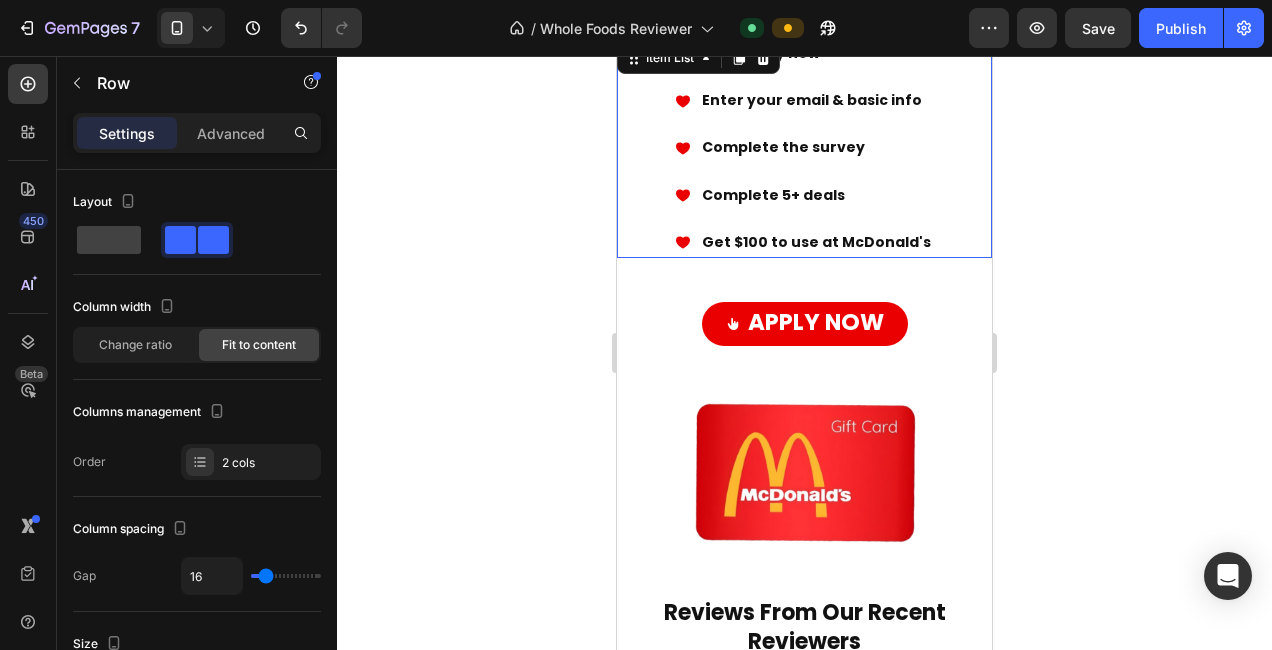 click on "​Get $100 to use at McDonald's" at bounding box center (816, 242) 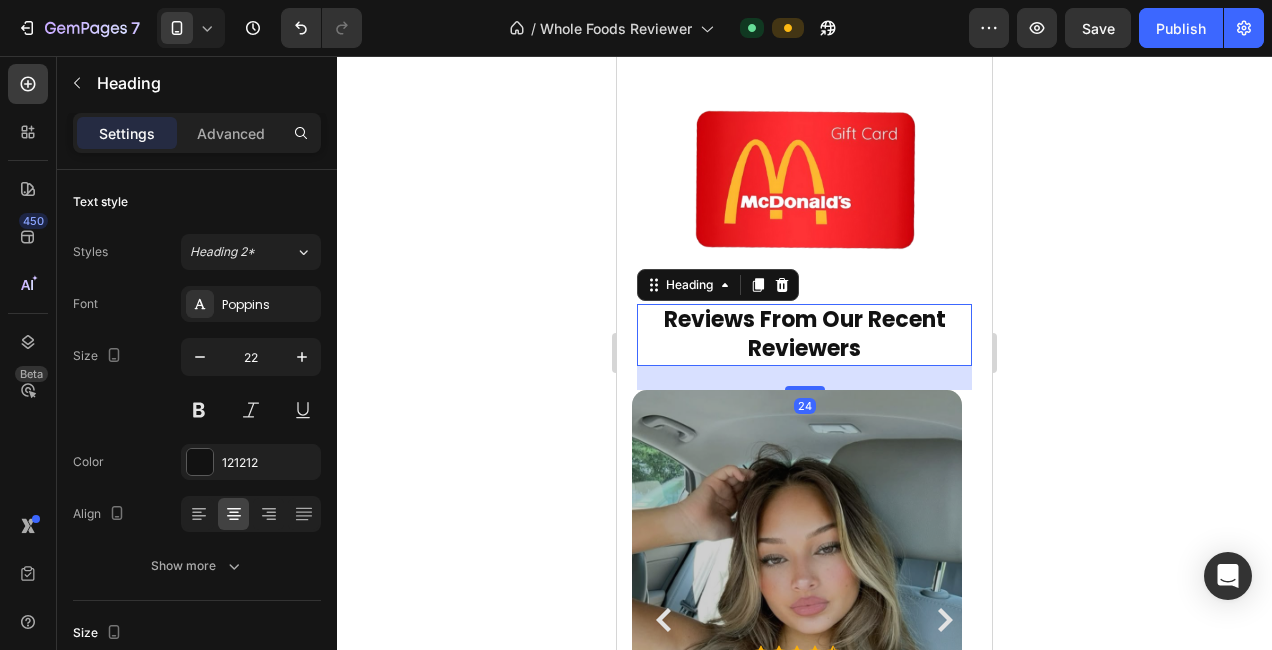 click on "Reviews From Our Recent Reviewers" at bounding box center (805, 334) 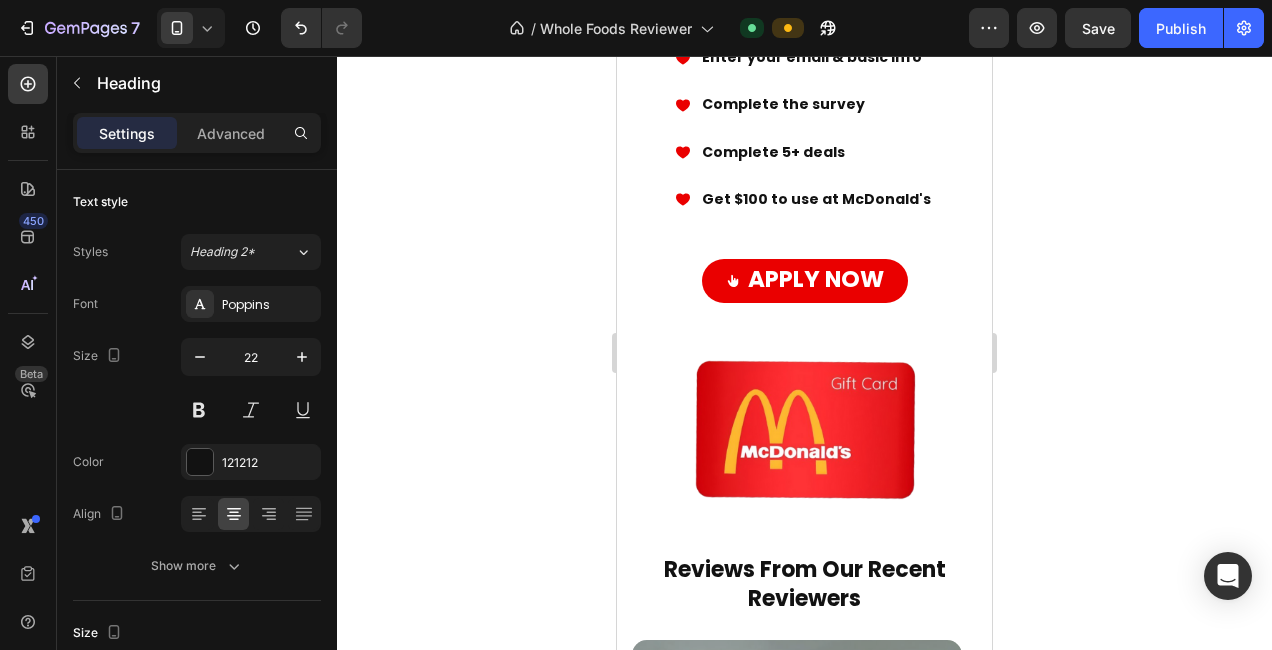 scroll, scrollTop: 616, scrollLeft: 0, axis: vertical 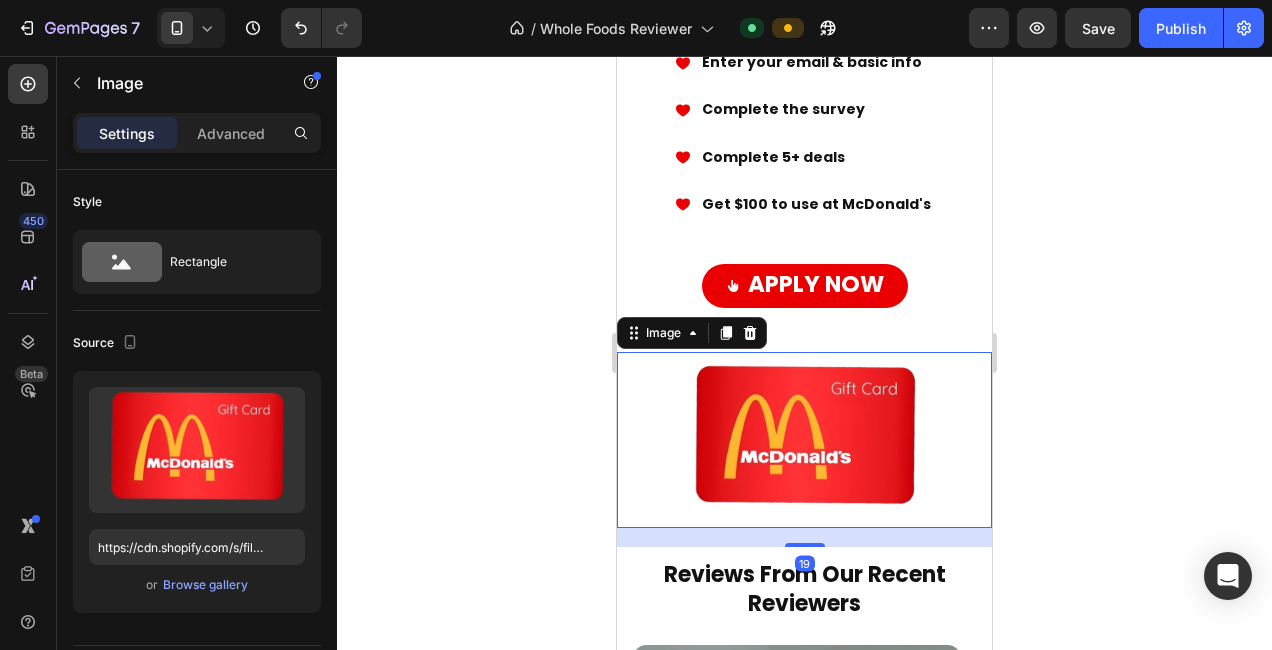 click at bounding box center (804, 440) 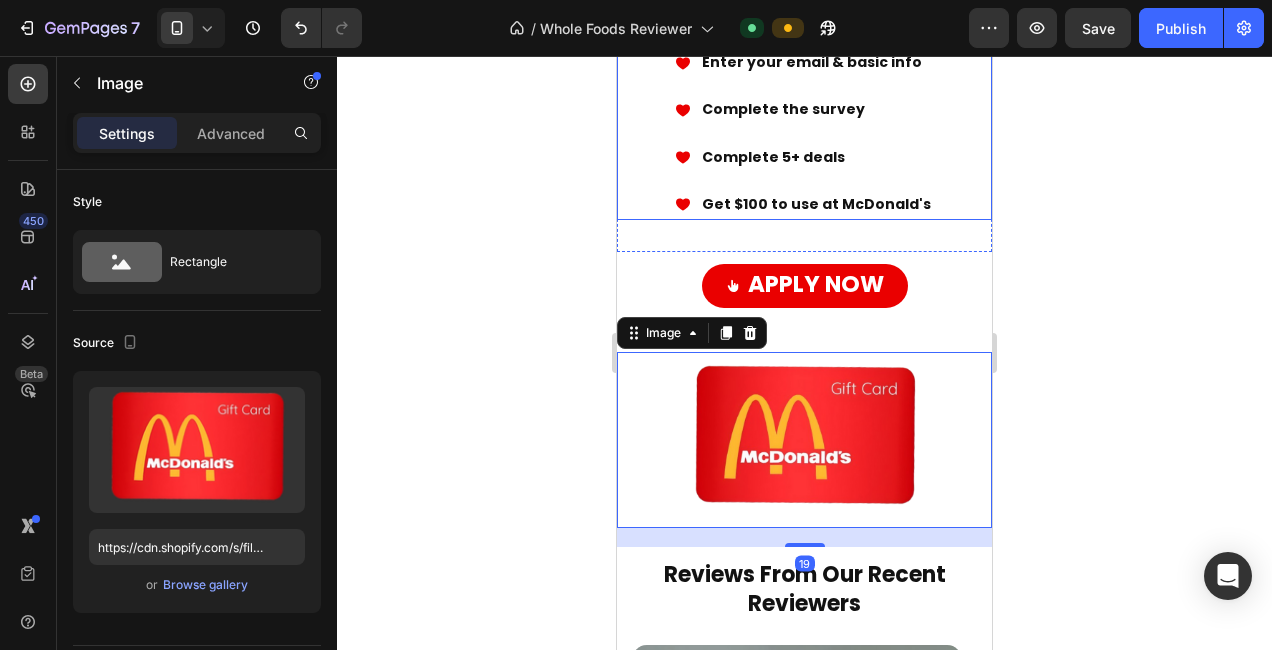click on "Click apply now
Enter your email & basic info
Complete the survey
​Complete 5+ deals
​Get $100 to use at [BRAND]" at bounding box center [804, 110] 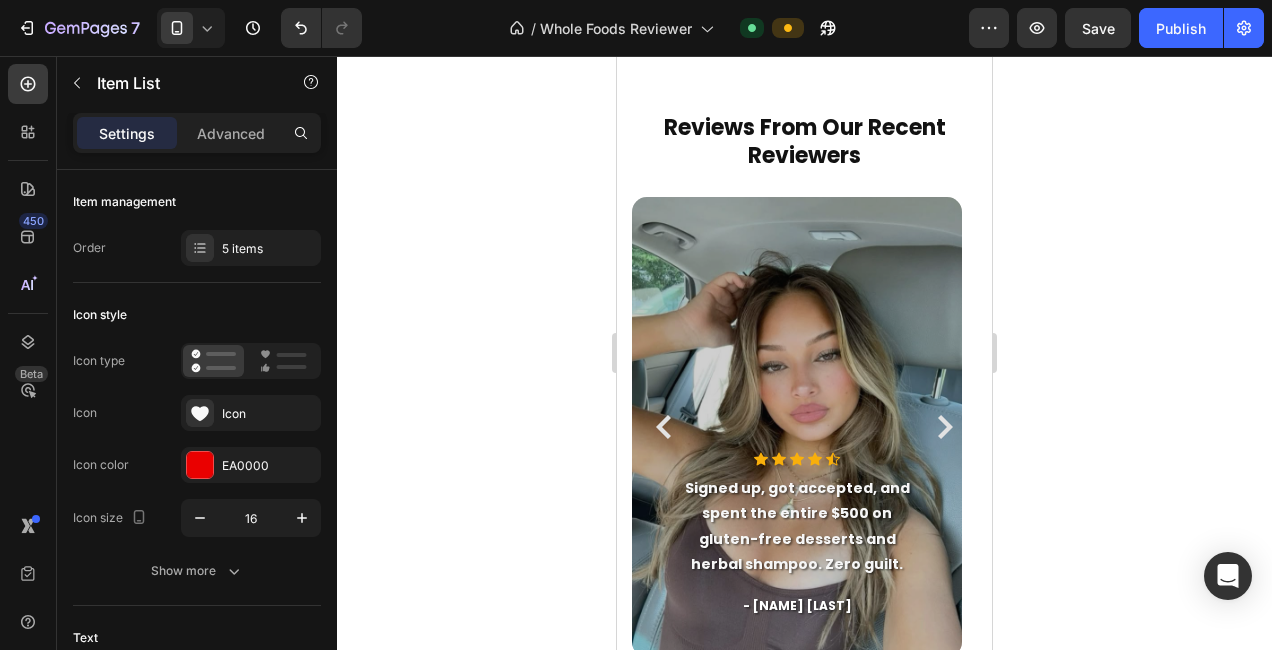 scroll, scrollTop: 1169, scrollLeft: 0, axis: vertical 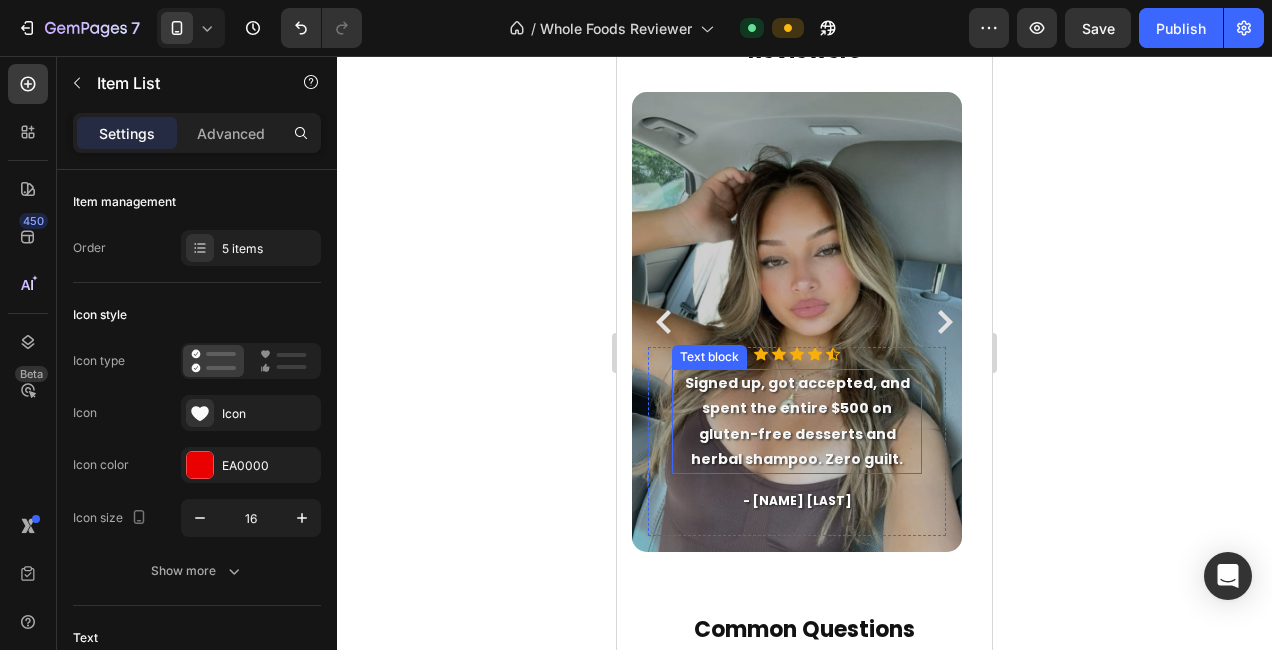 click on "Signed up, got accepted, and spent the entire $500 on gluten-free desserts and herbal shampoo. Zero guilt." at bounding box center [797, 421] 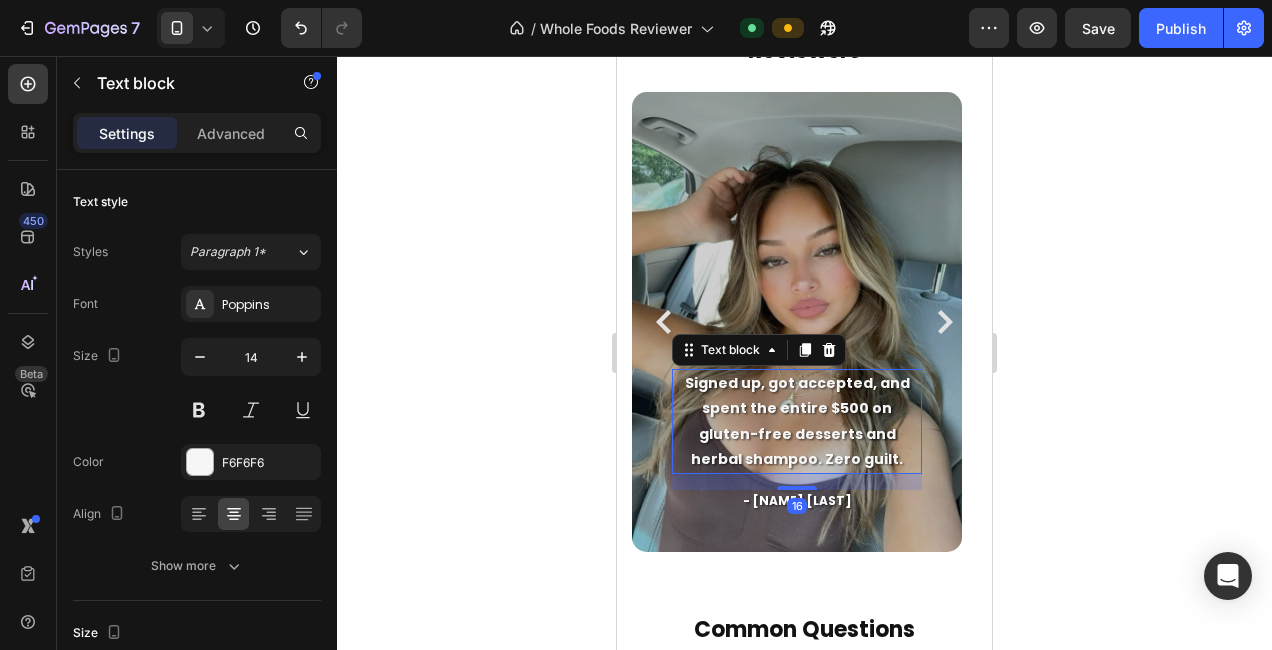 click on "Signed up, got accepted, and spent the entire $500 on gluten-free desserts and herbal shampoo. Zero guilt." at bounding box center (797, 421) 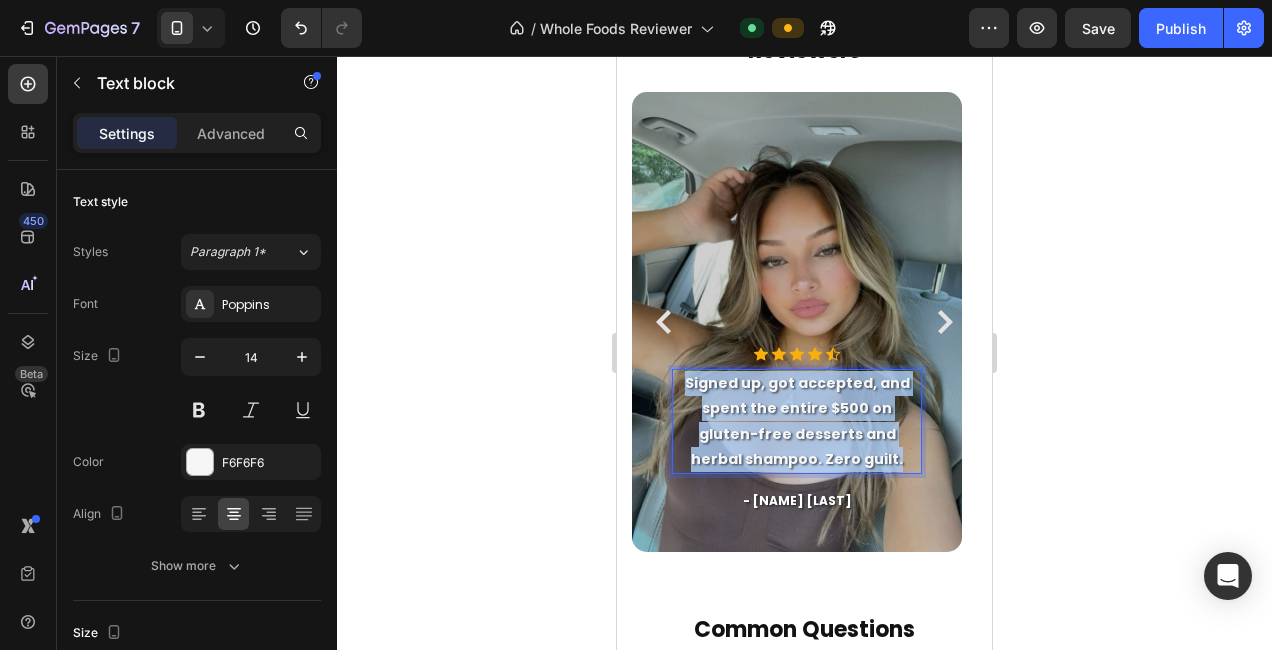click on "Signed up, got accepted, and spent the entire $500 on gluten-free desserts and herbal shampoo. Zero guilt." at bounding box center (797, 421) 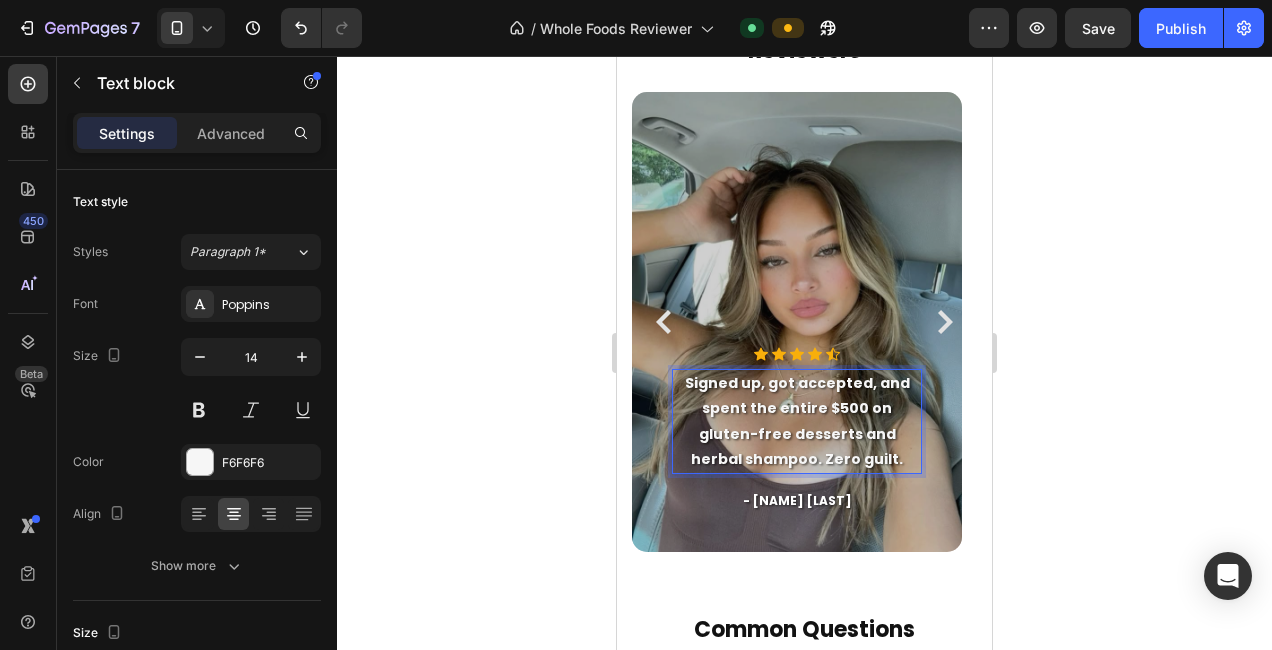 scroll, scrollTop: 1143, scrollLeft: 0, axis: vertical 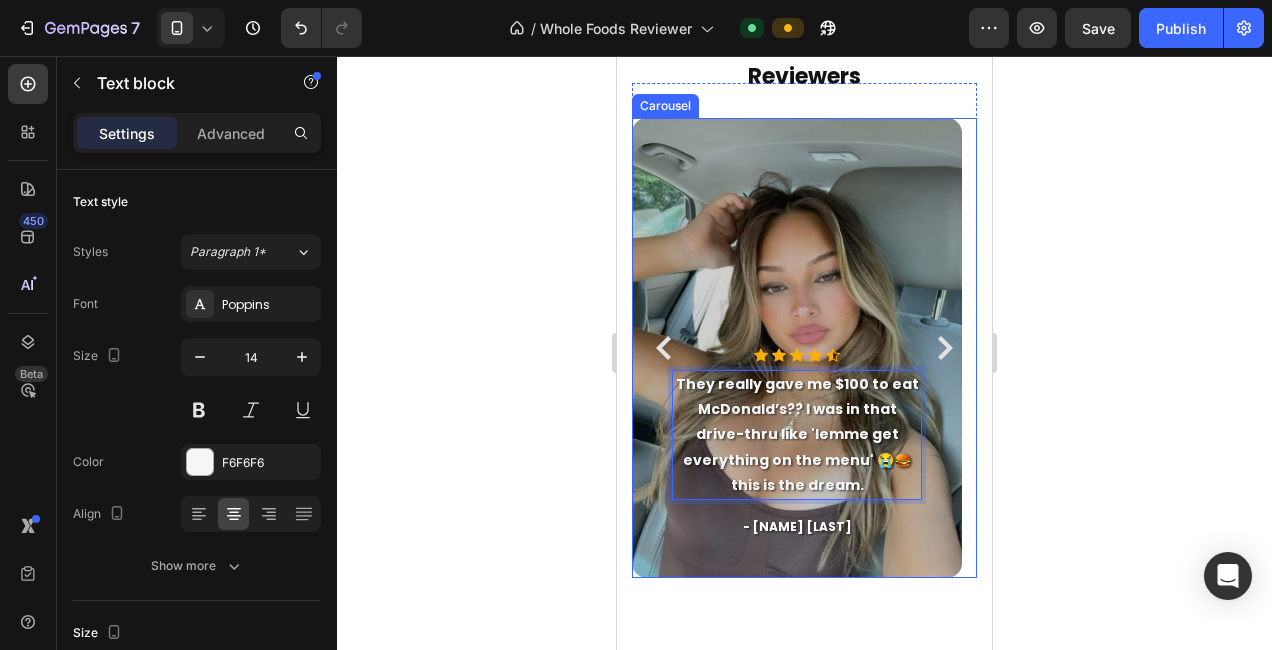 click 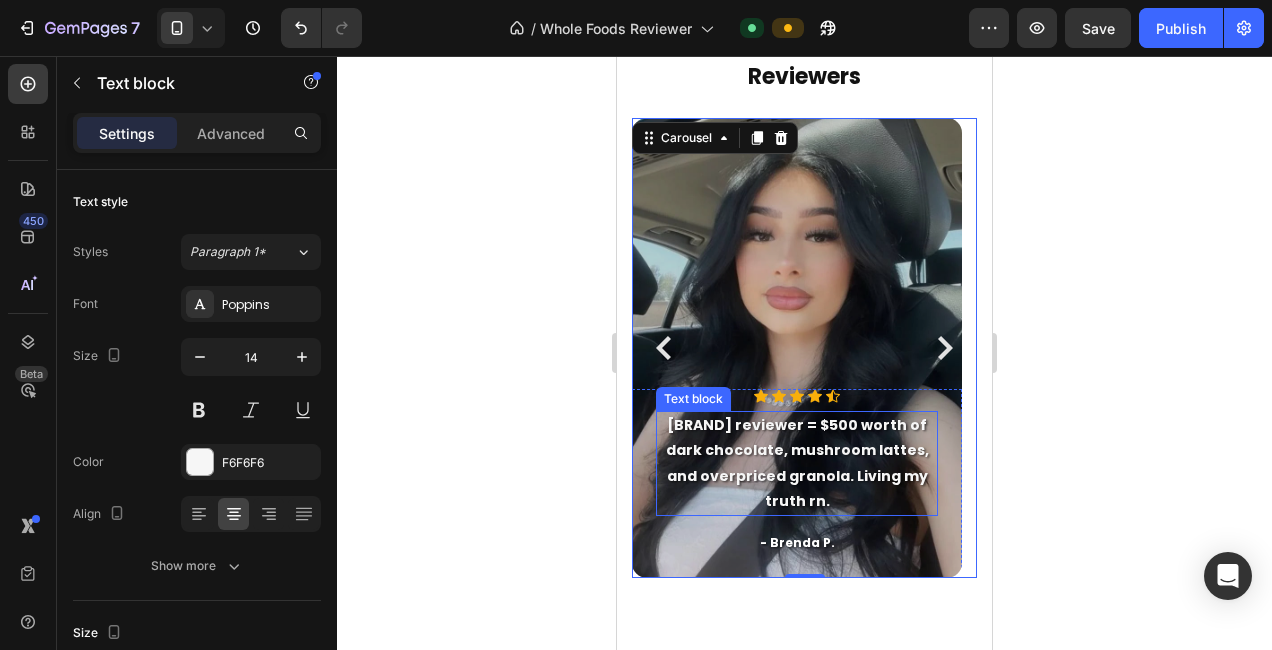 click on "[BRAND] reviewer = $500 worth of dark chocolate, mushroom lattes, and overpriced granola. Living my truth rn." at bounding box center (797, 463) 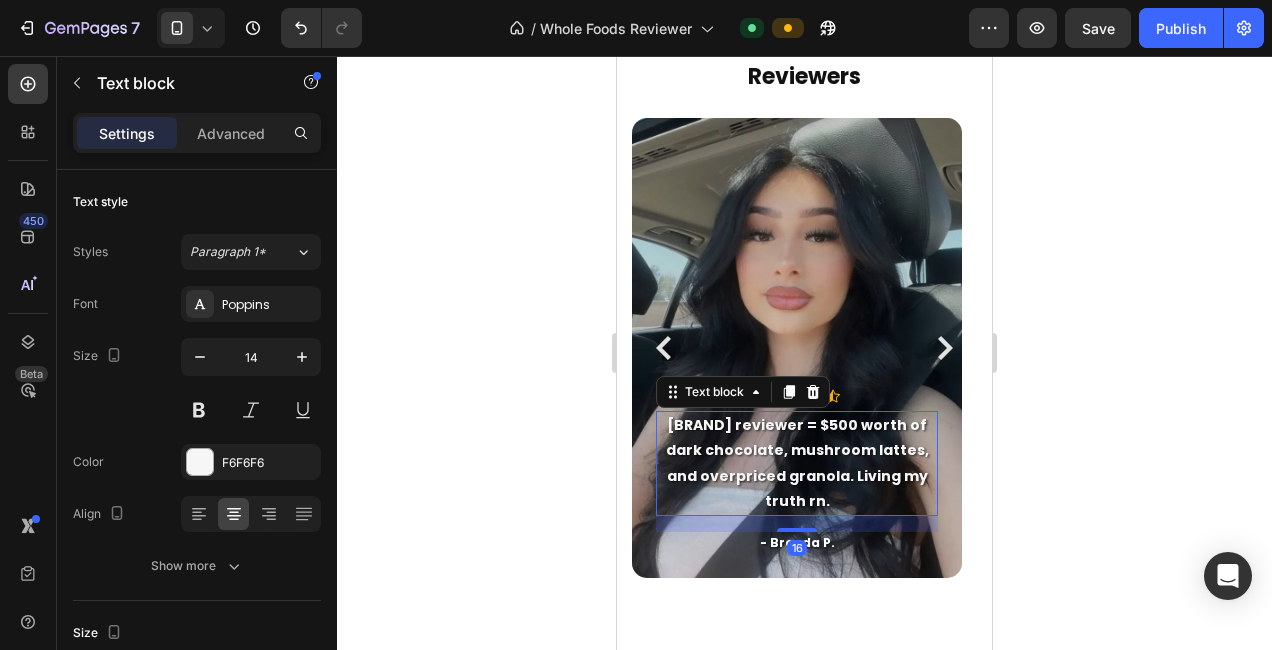 click on "[BRAND] reviewer = $500 worth of dark chocolate, mushroom lattes, and overpriced granola. Living my truth rn." at bounding box center (797, 463) 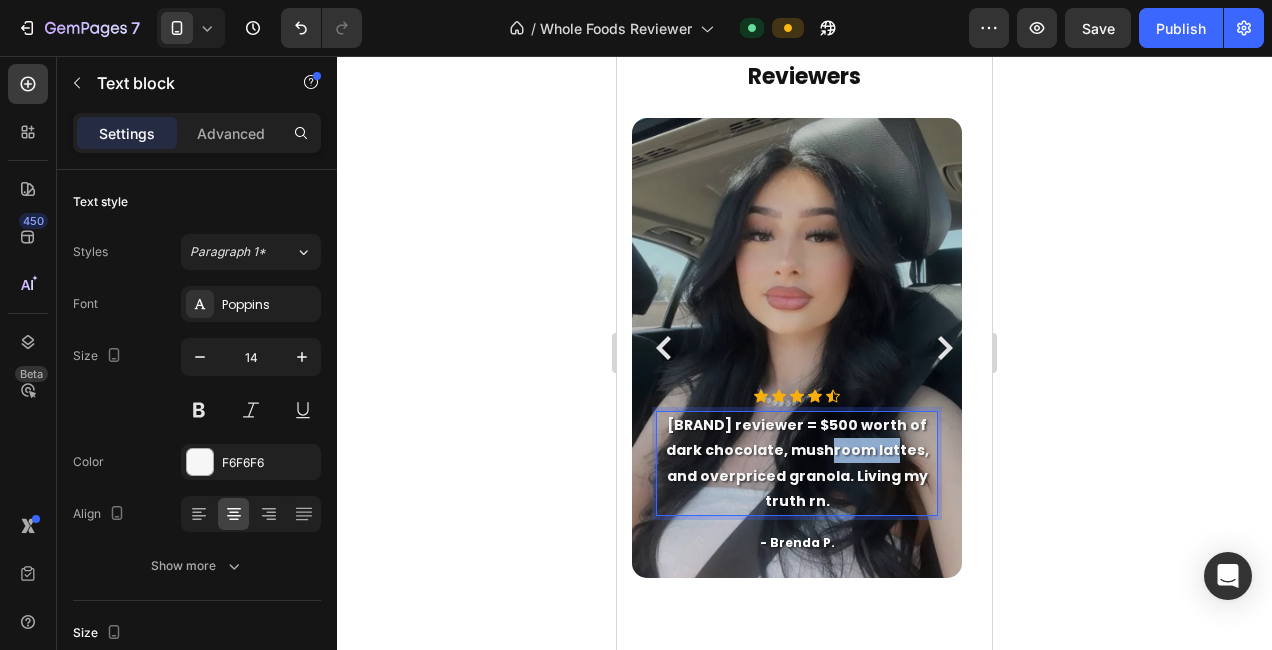 click on "[BRAND] reviewer = $500 worth of dark chocolate, mushroom lattes, and overpriced granola. Living my truth rn." at bounding box center (797, 463) 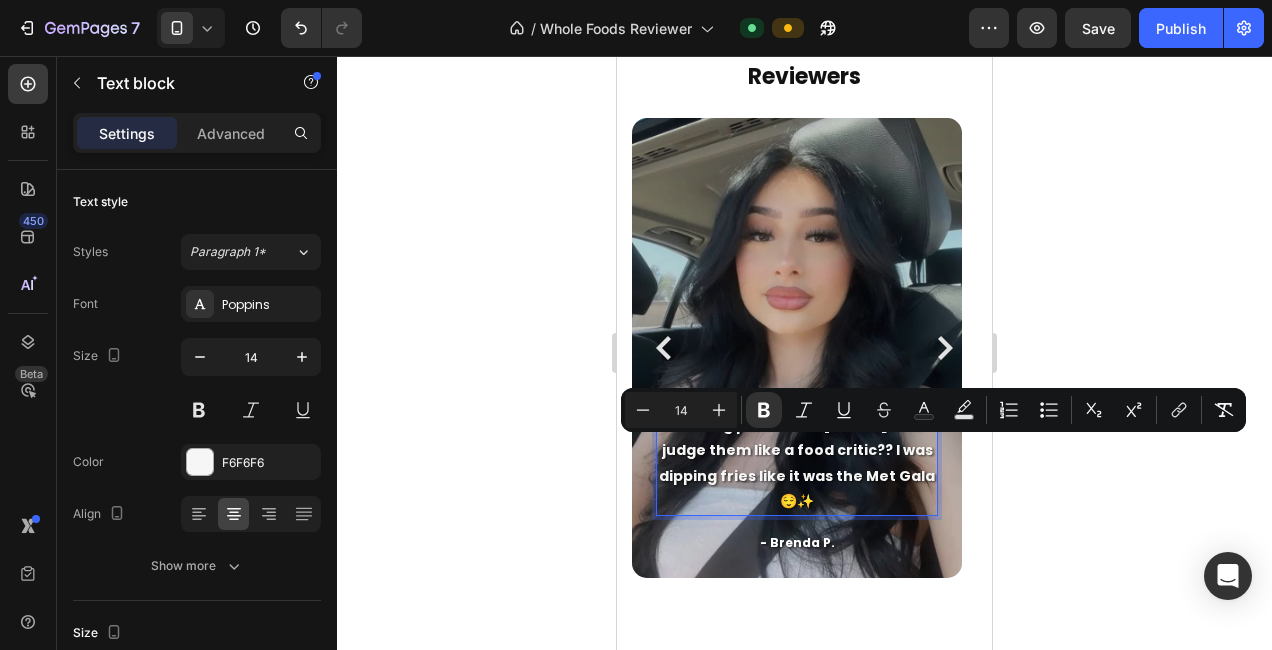 scroll, scrollTop: 1118, scrollLeft: 0, axis: vertical 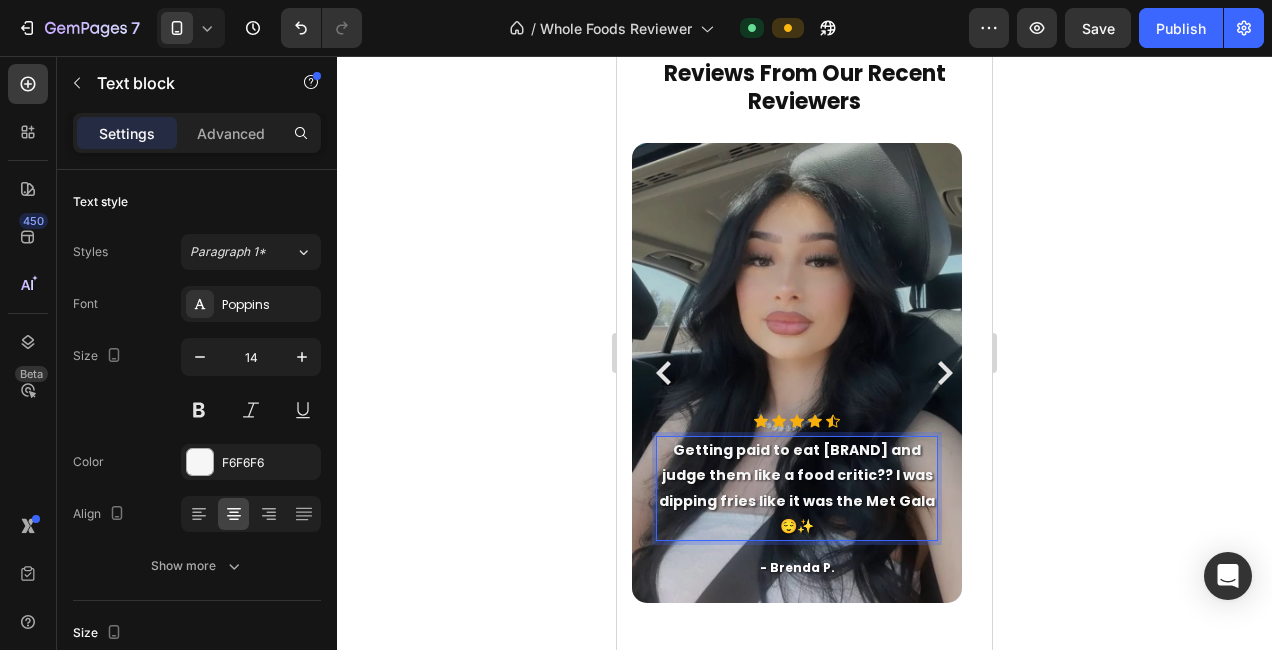 click on "Getting paid to eat [BRAND] and judge them like a food critic?? I was dipping fries like it was the Met Gala 😌✨" at bounding box center (797, 488) 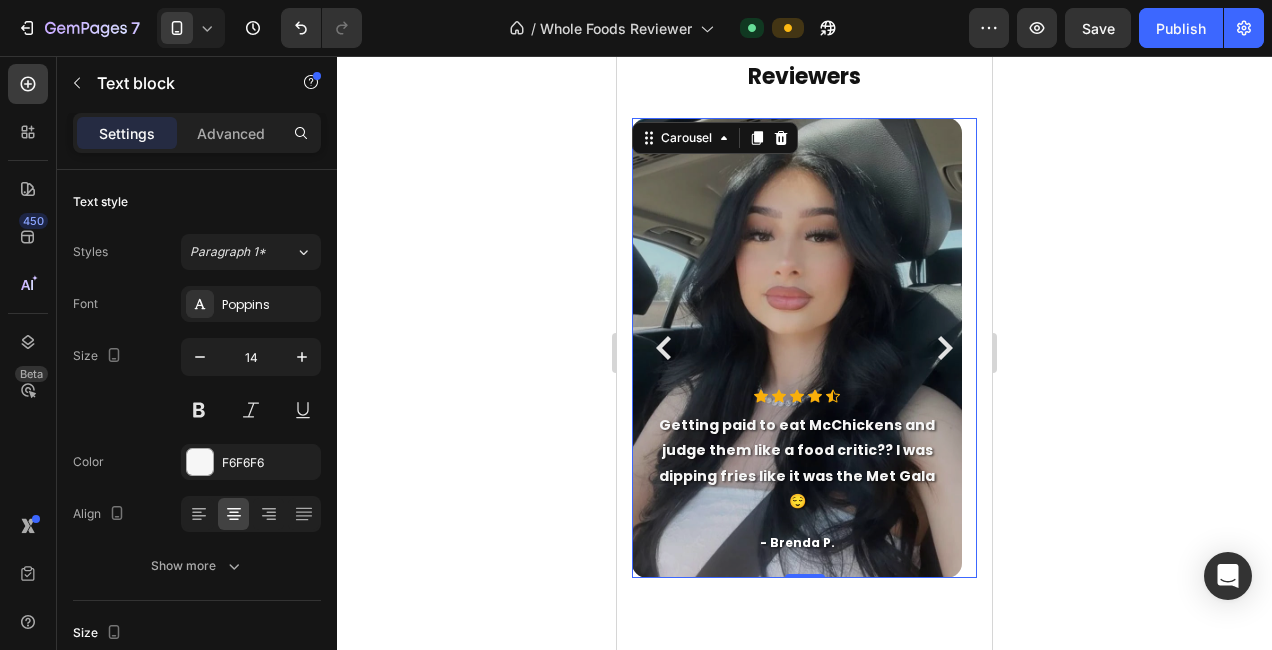 click 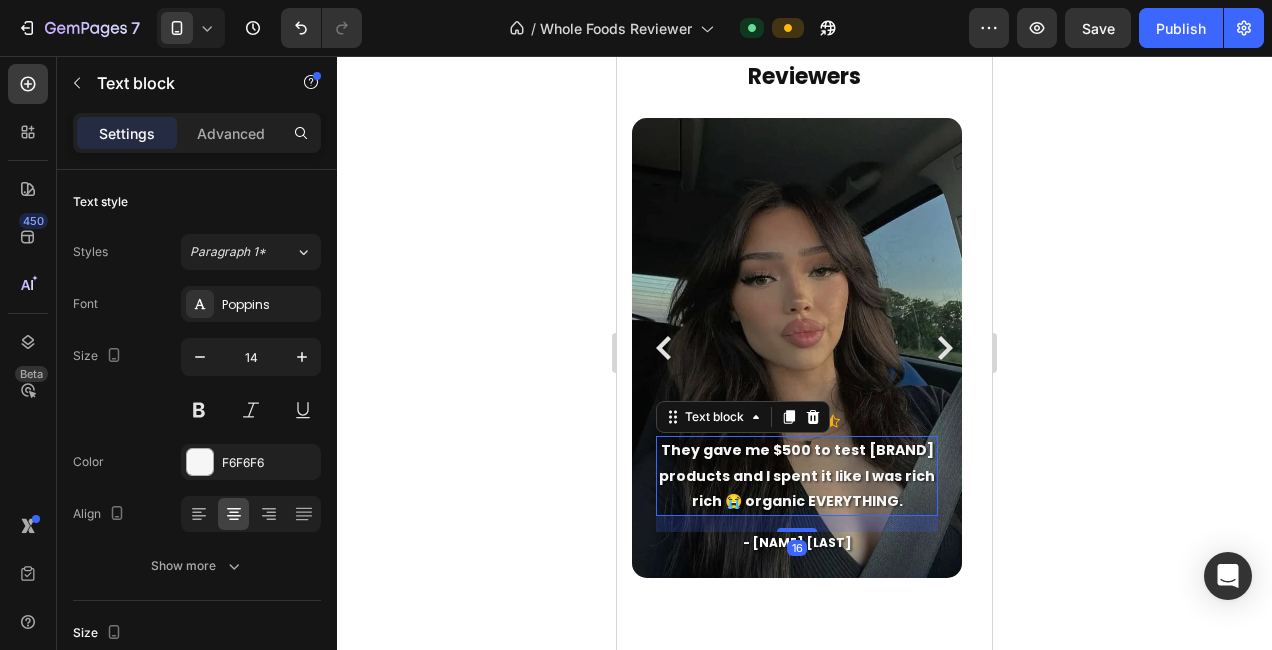 click on "They gave me $500 to test [BRAND] products and I spent it like I was rich rich 😭 organic EVERYTHING." at bounding box center (797, 475) 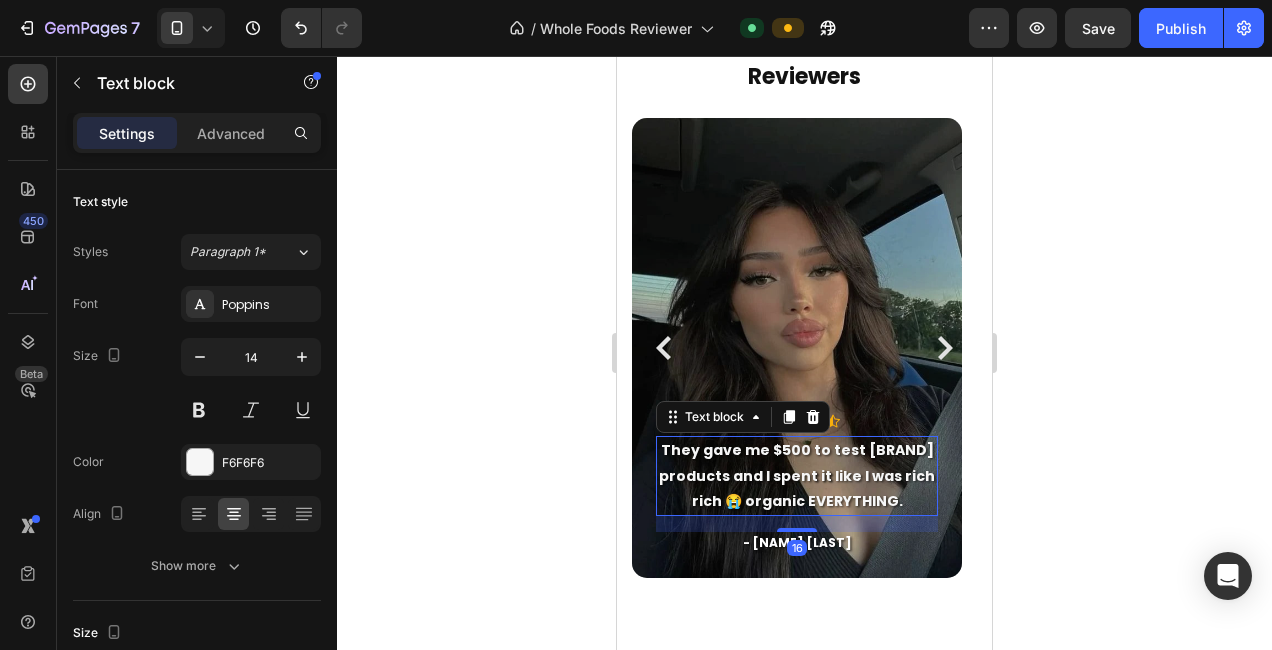 click on "They gave me $500 to test [BRAND] products and I spent it like I was rich rich 😭 organic EVERYTHING." at bounding box center (797, 475) 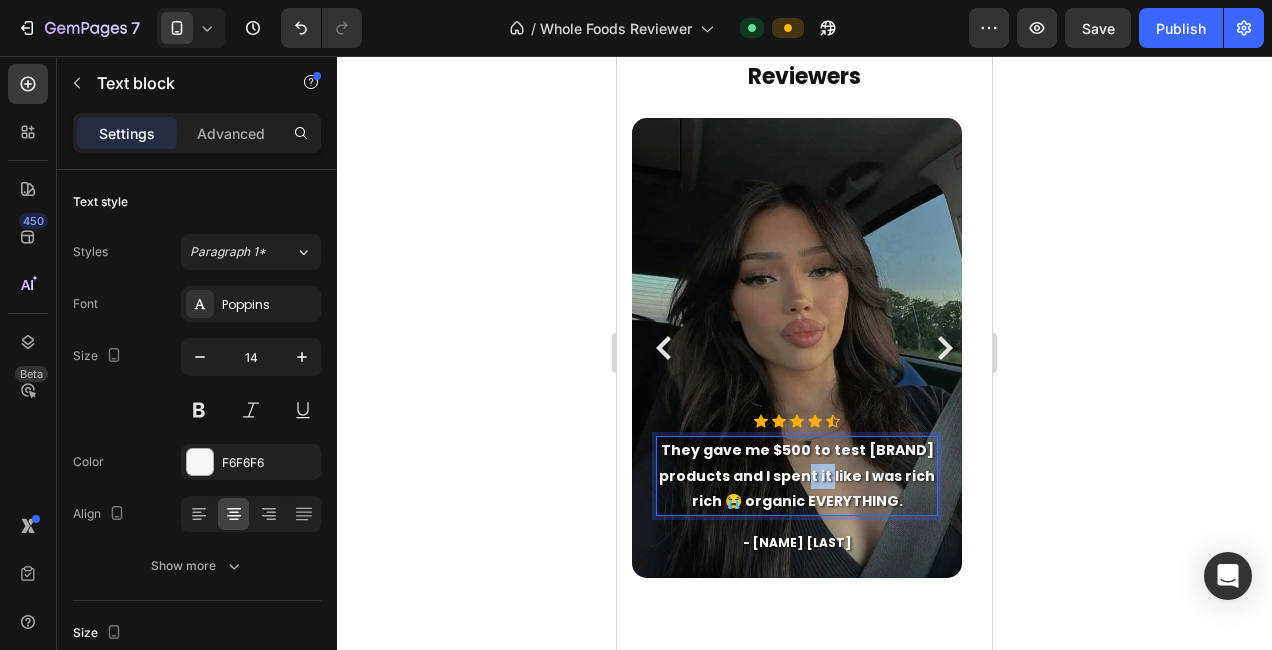 click on "They gave me $500 to test [BRAND] products and I spent it like I was rich rich 😭 organic EVERYTHING." at bounding box center (797, 475) 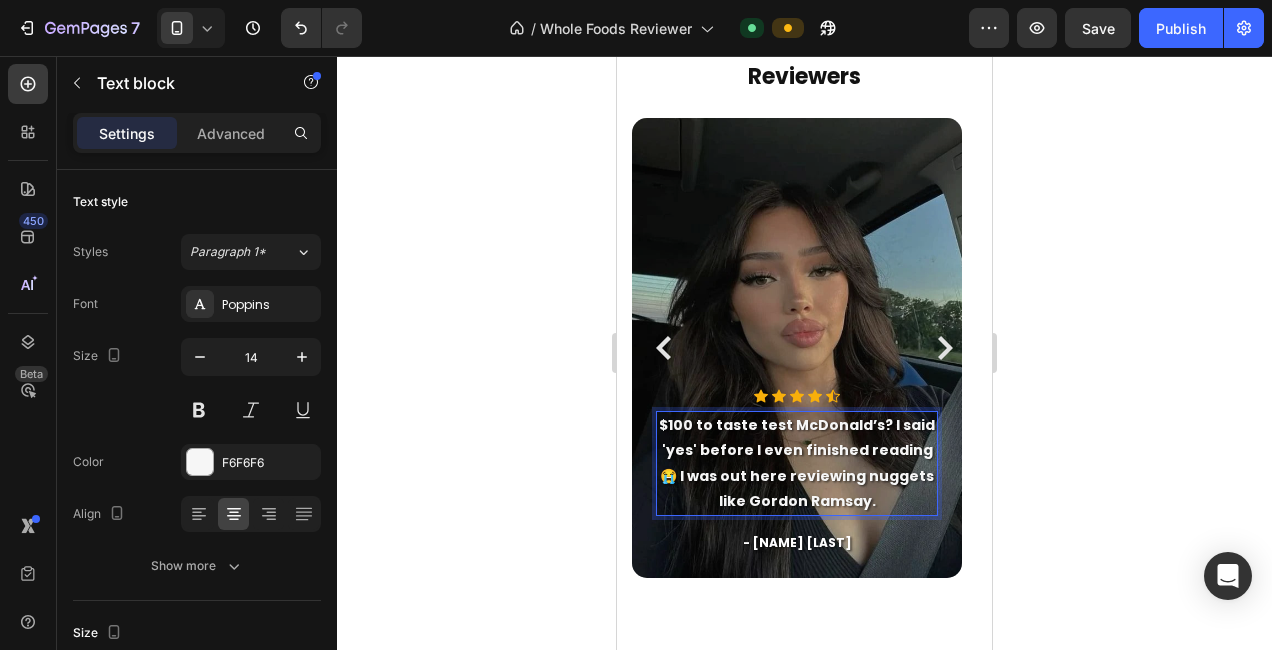 scroll, scrollTop: 1118, scrollLeft: 0, axis: vertical 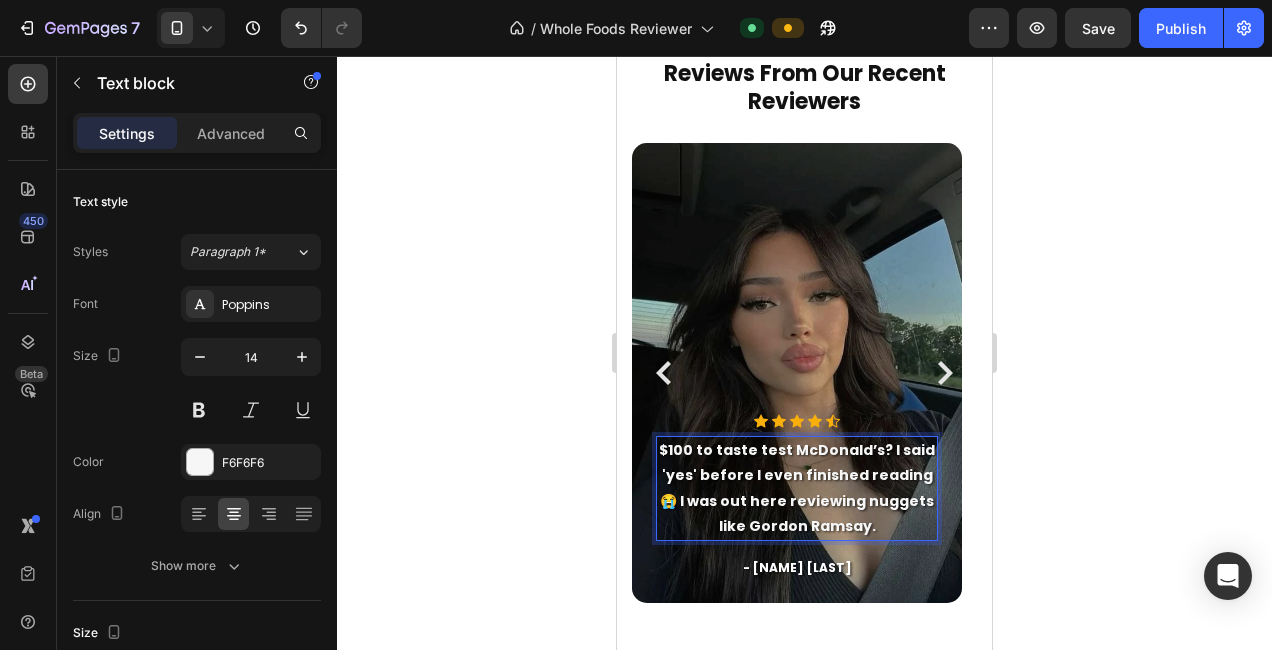click 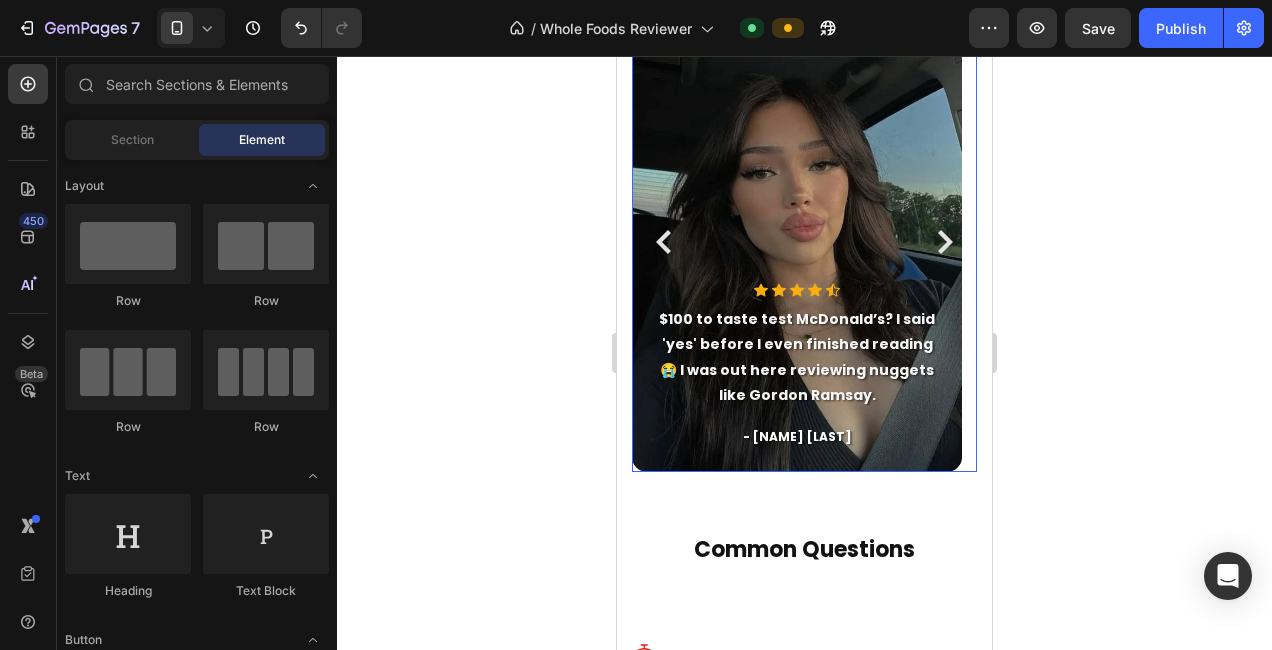 scroll, scrollTop: 1258, scrollLeft: 0, axis: vertical 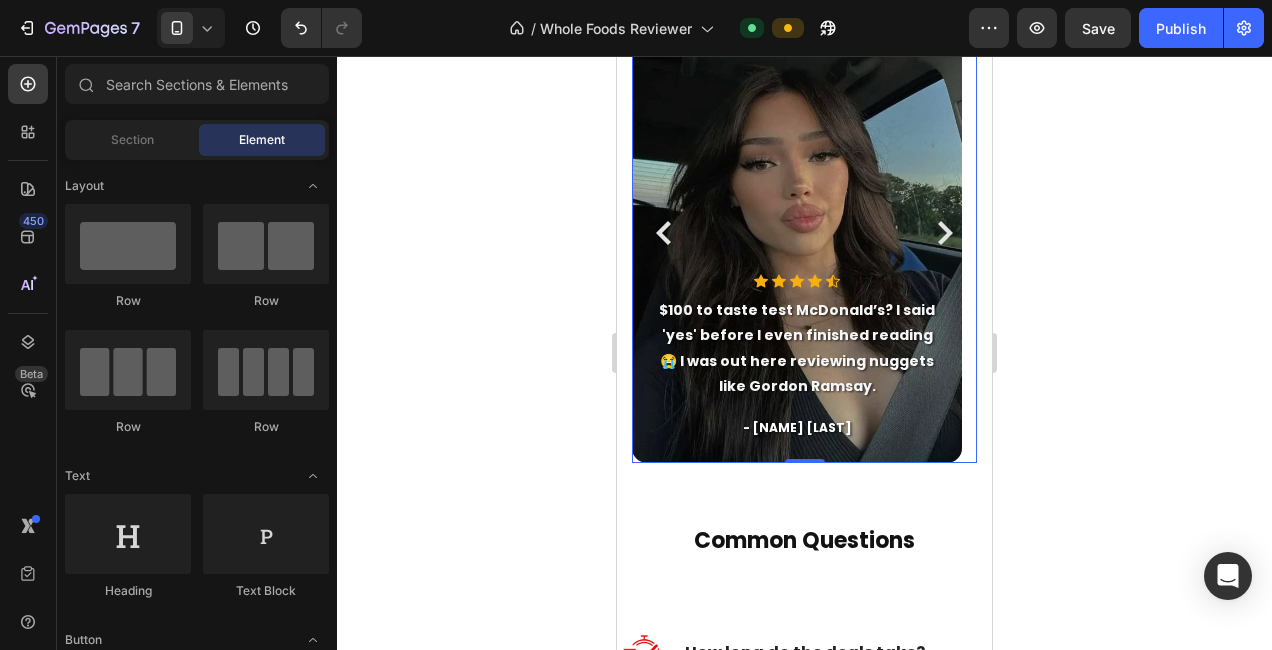 click 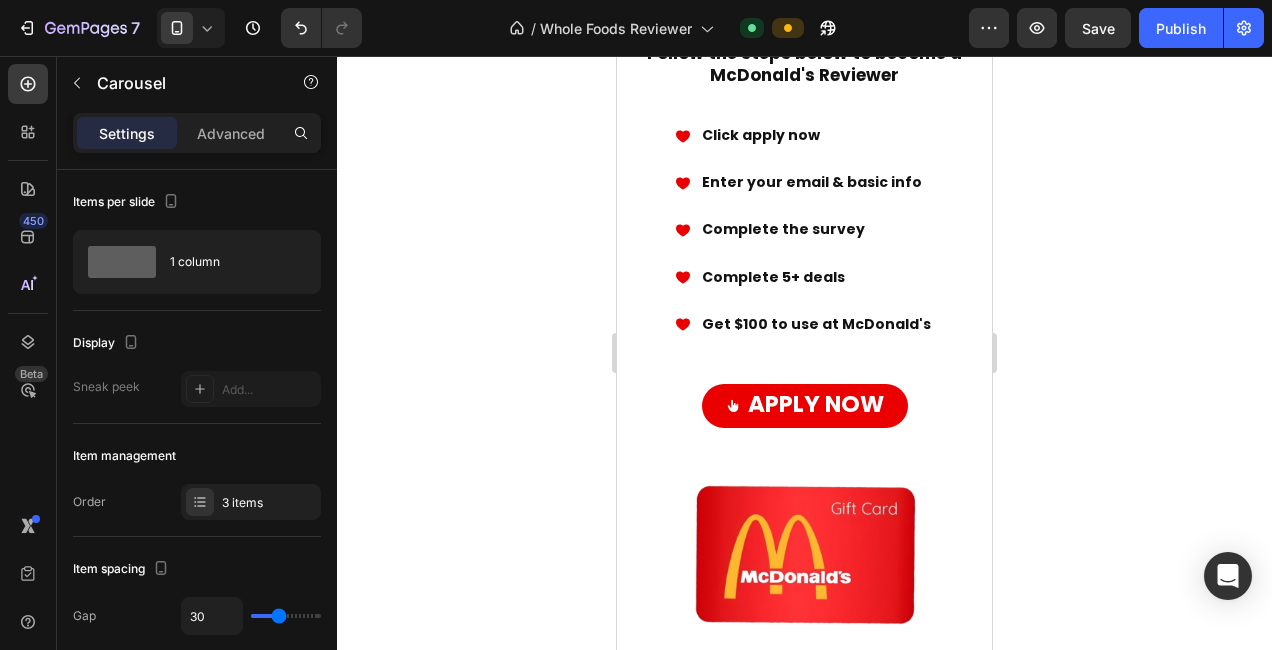 scroll, scrollTop: 525, scrollLeft: 0, axis: vertical 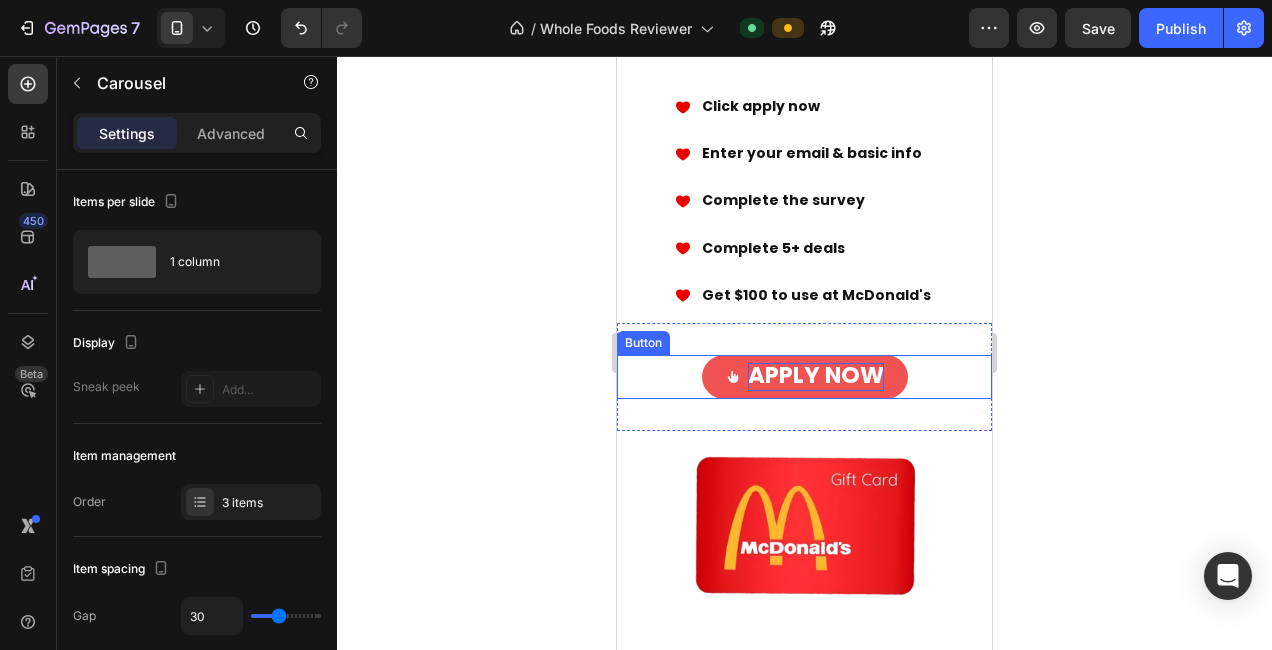 click on "APPLY NOW" at bounding box center [816, 375] 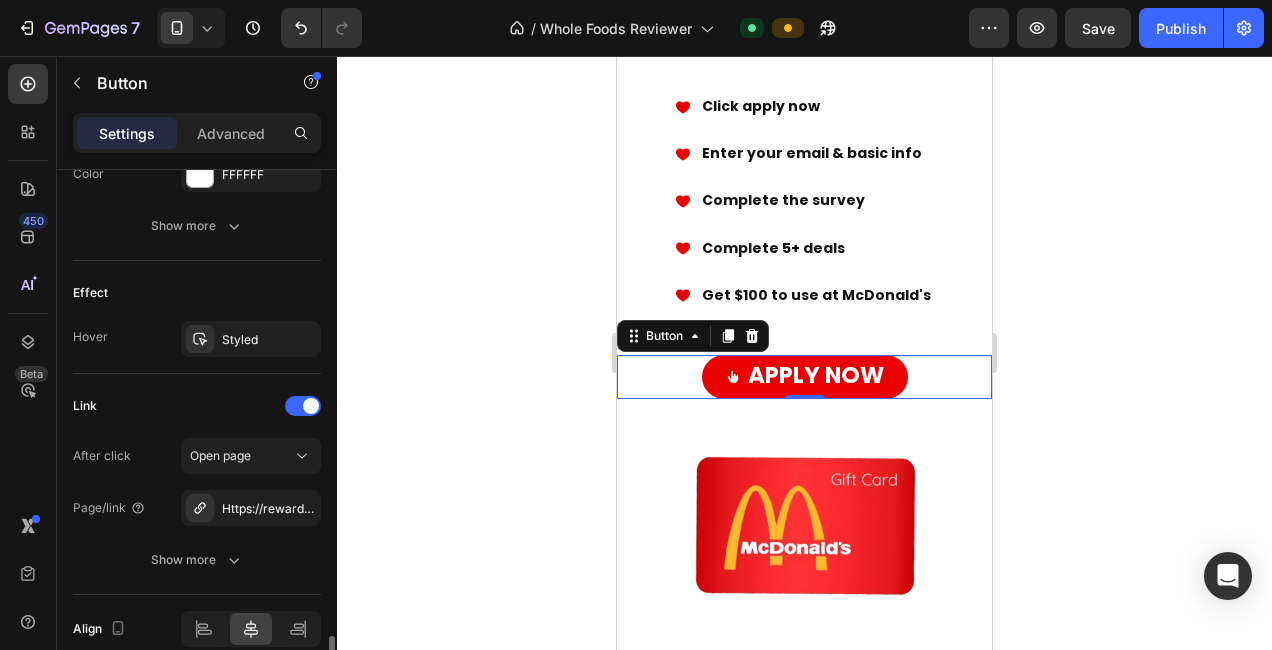 scroll, scrollTop: 1211, scrollLeft: 0, axis: vertical 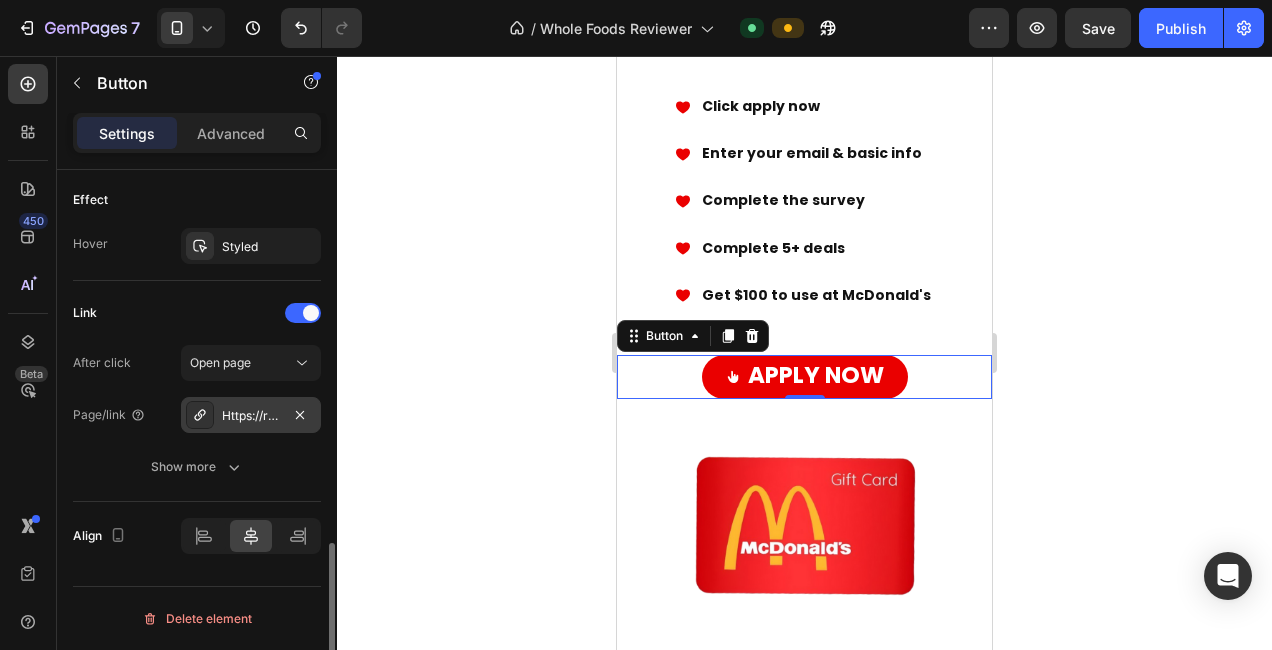 click on "Https://rewarduplevel.Com/aff_c?Offer_id=395&aff_id=26188" at bounding box center [251, 415] 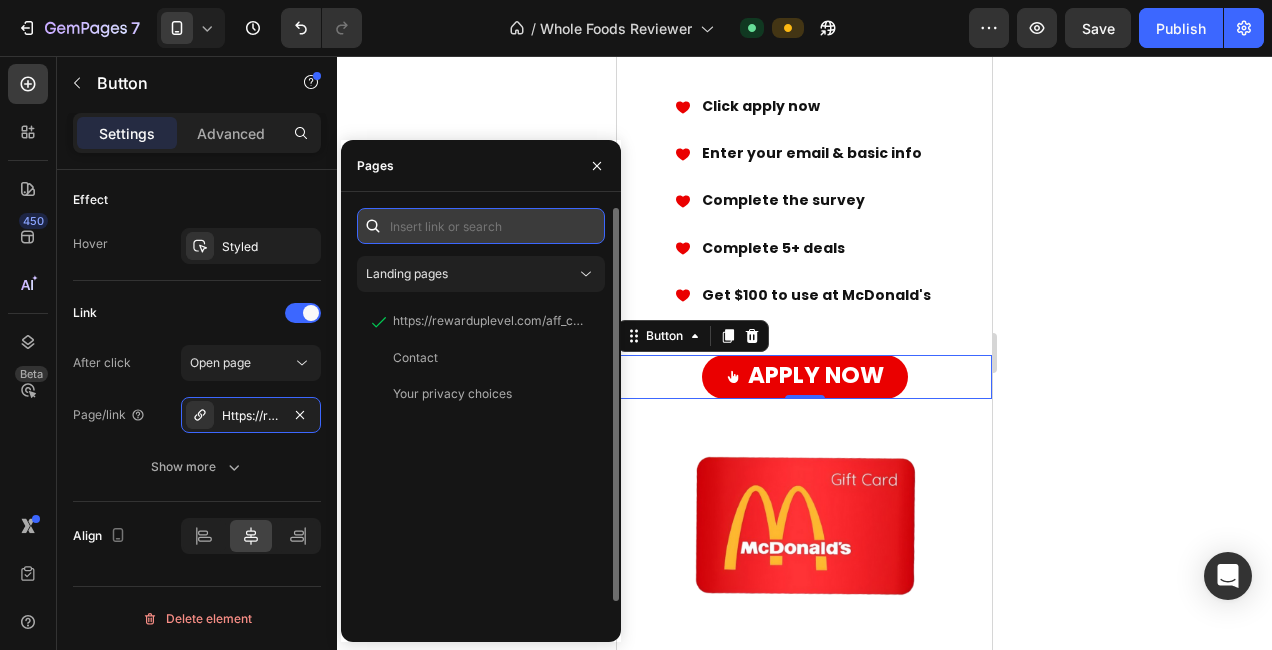 click at bounding box center (481, 226) 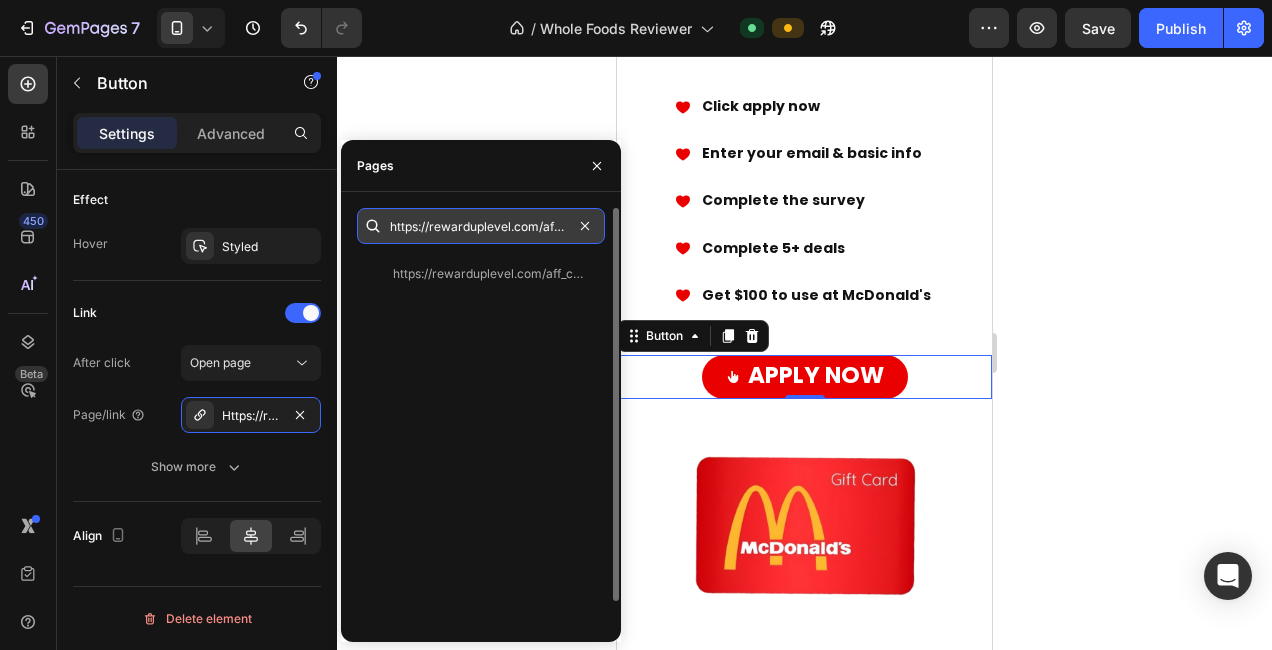 scroll, scrollTop: 0, scrollLeft: 170, axis: horizontal 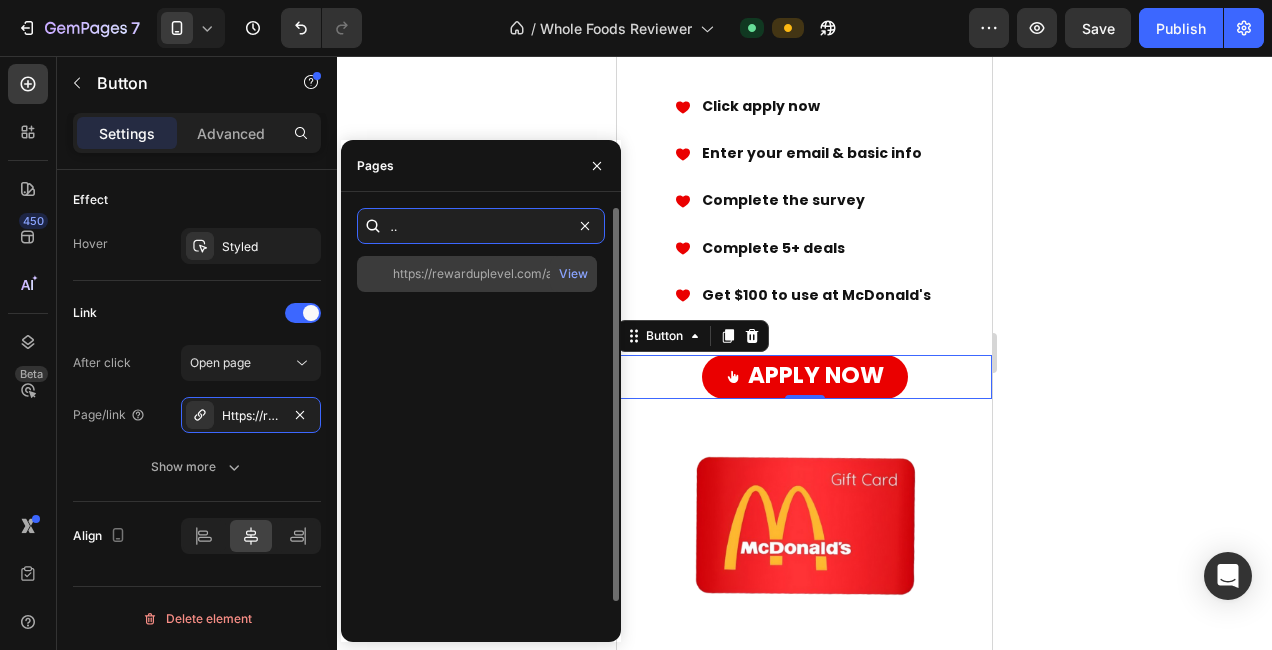 type on "https://rewarduplevel.com/aff_c?offer_id=1947&aff_id=26188" 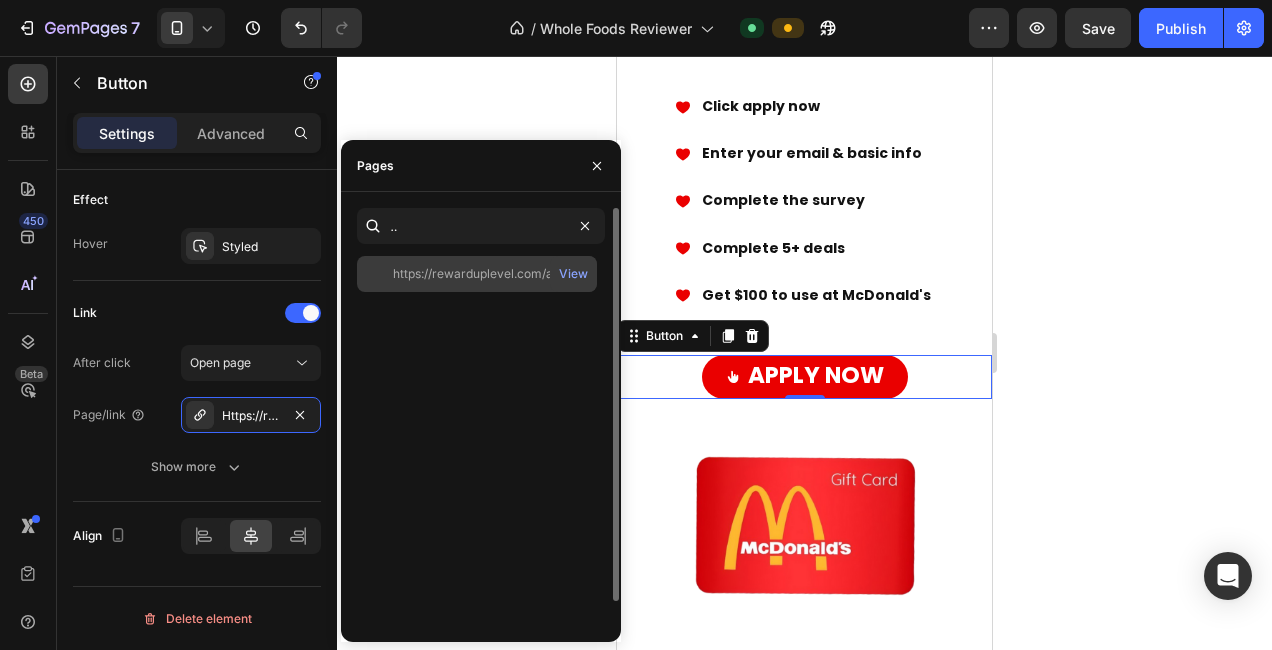 scroll, scrollTop: 0, scrollLeft: 0, axis: both 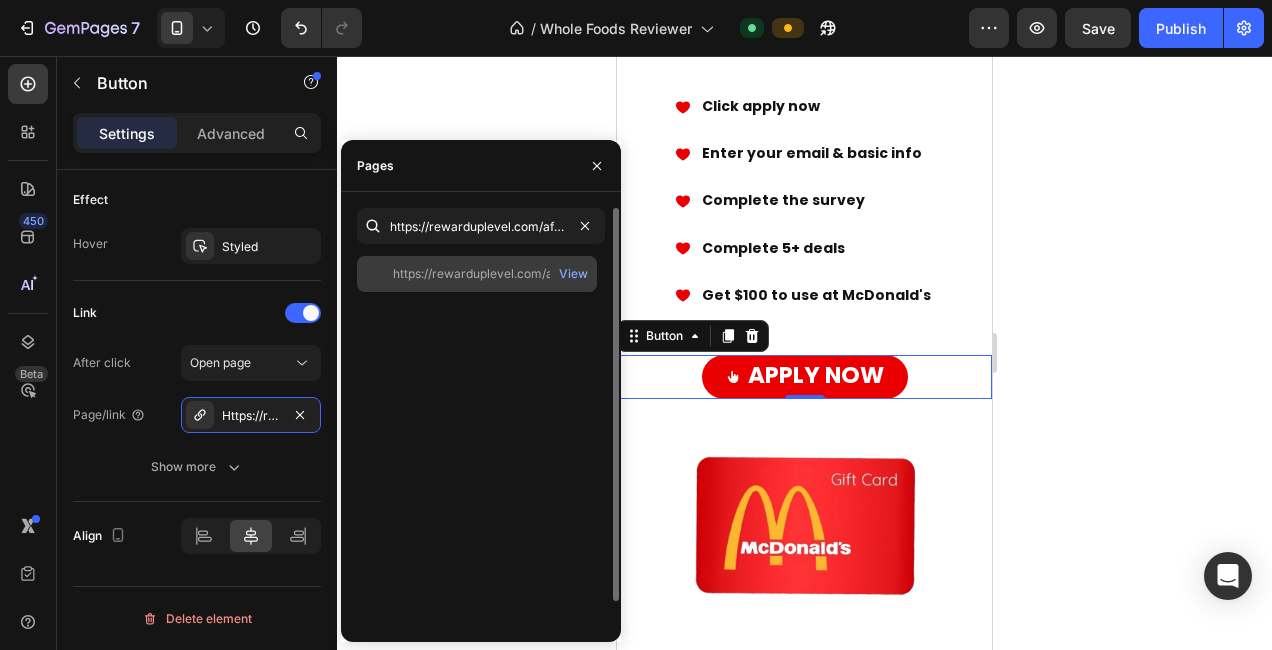 click on "https://rewarduplevel.com/aff_c?offer_id=1947&aff_id=26188" 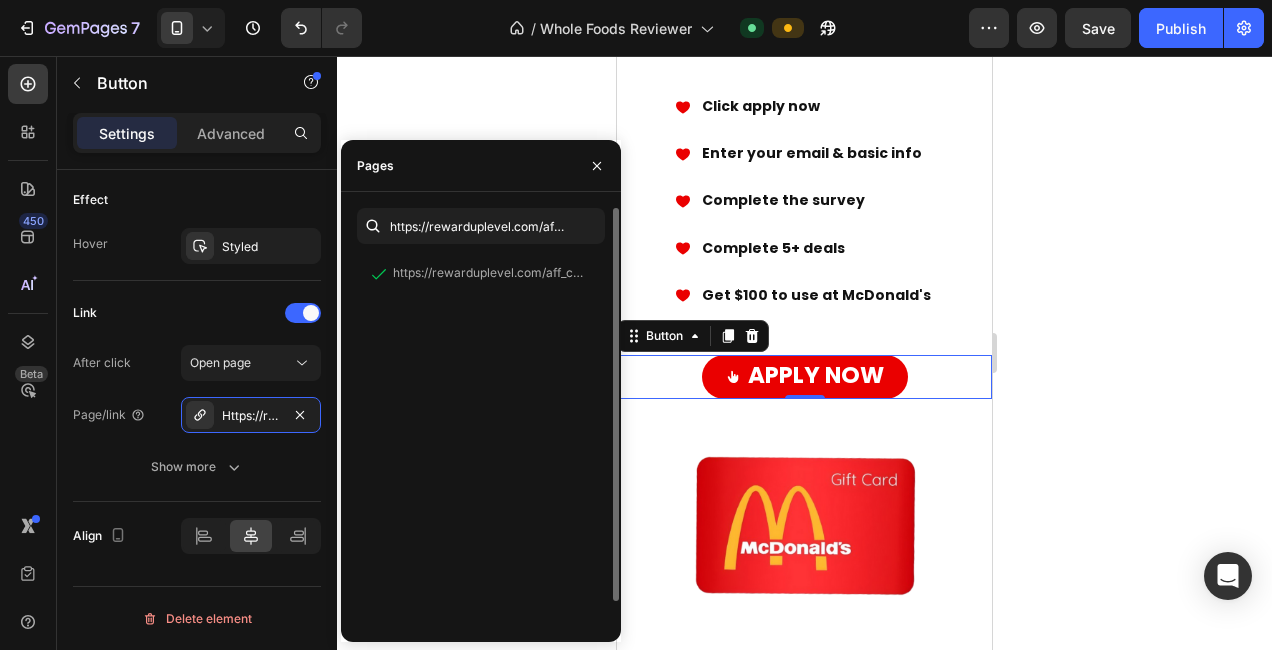 click on "https://rewarduplevel.com/aff_c?offer_id=1947&aff_id=26188   View" at bounding box center [481, 454] 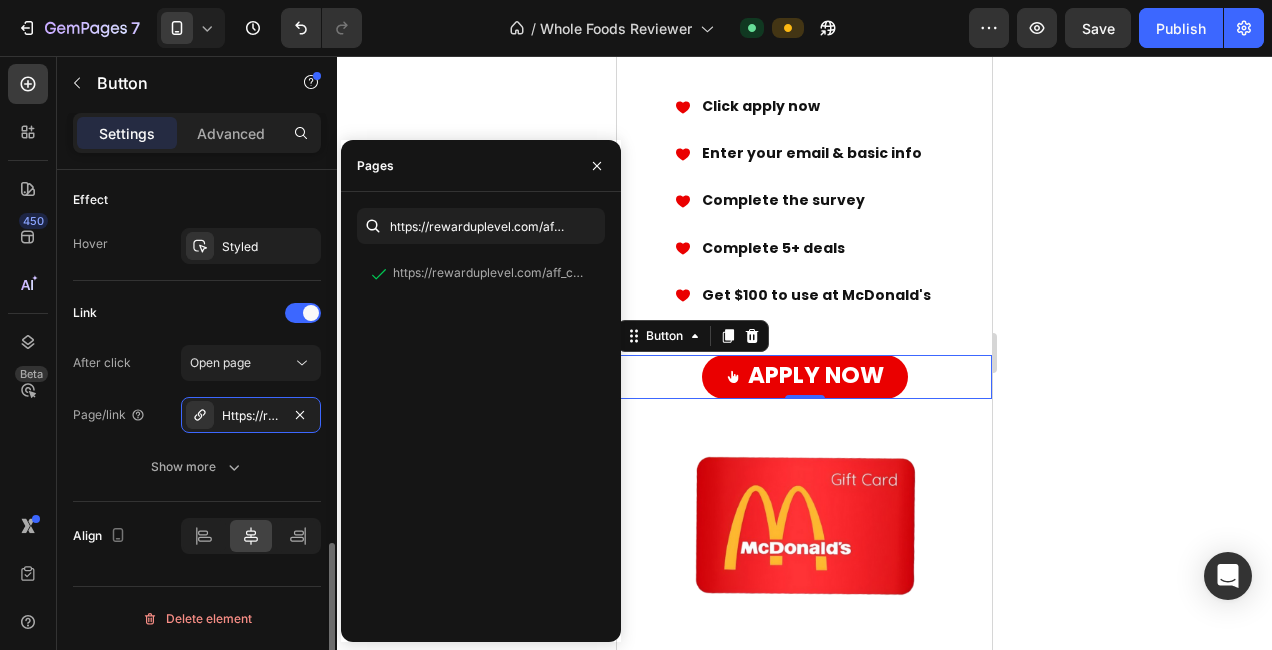 click on "Link" at bounding box center (197, 313) 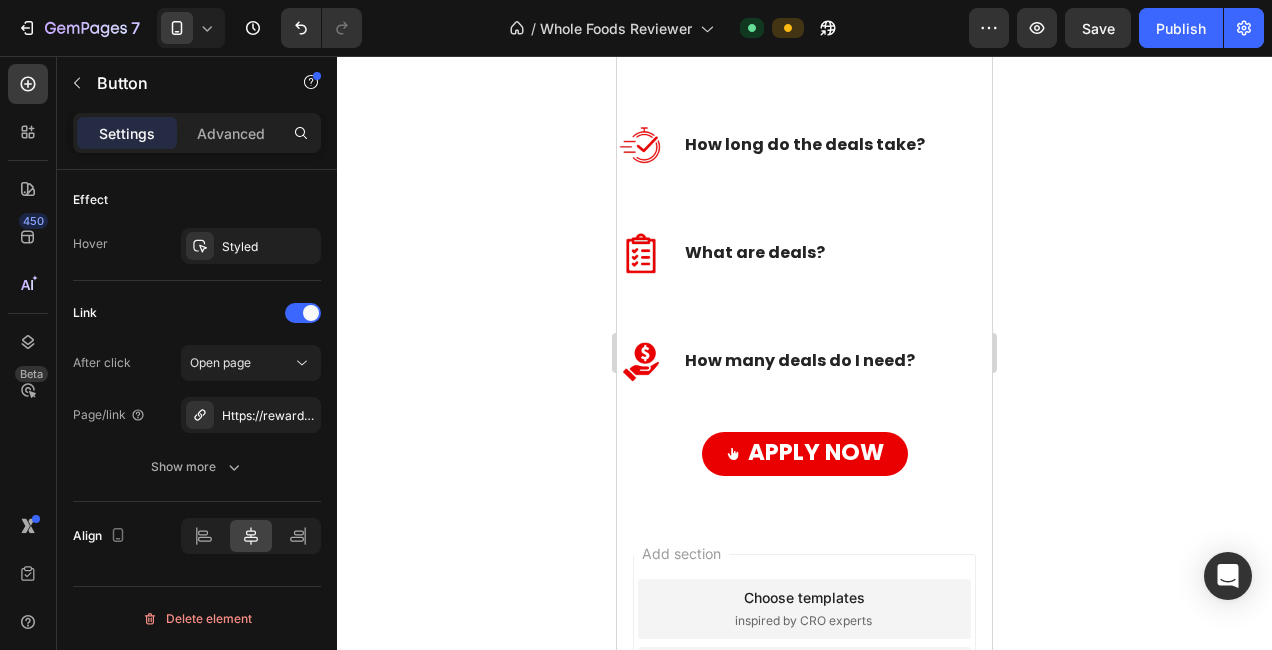 scroll, scrollTop: 1822, scrollLeft: 0, axis: vertical 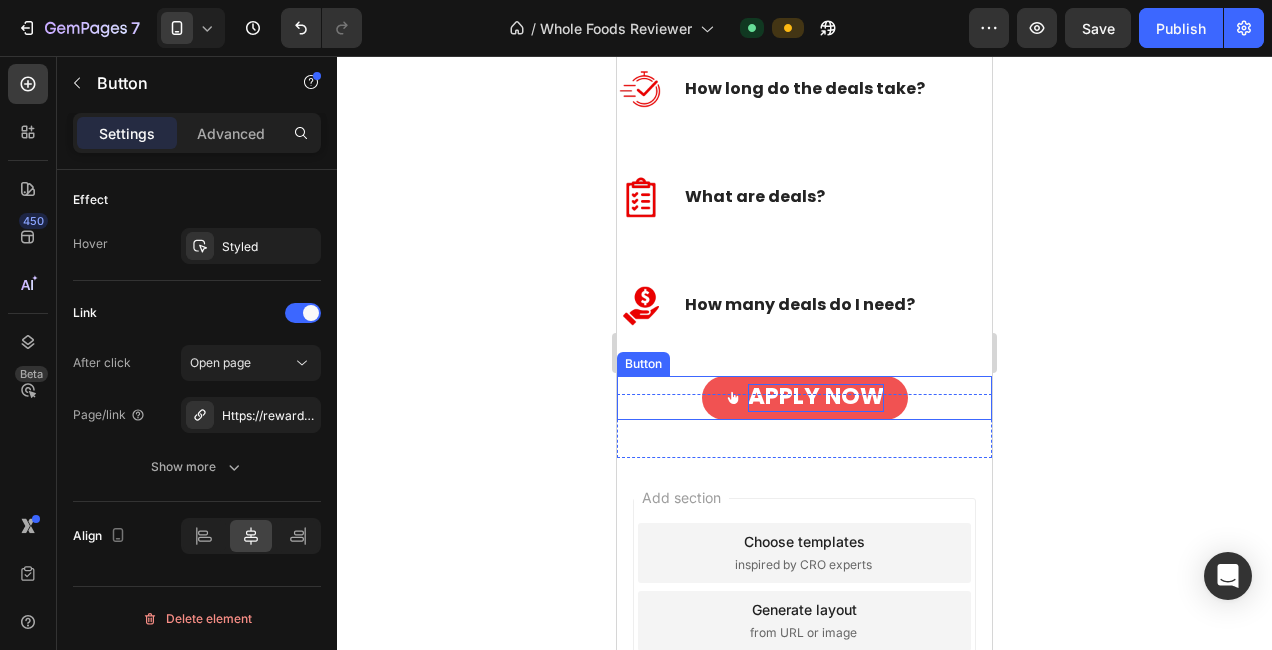 click on "APPLY NOW" at bounding box center (816, 396) 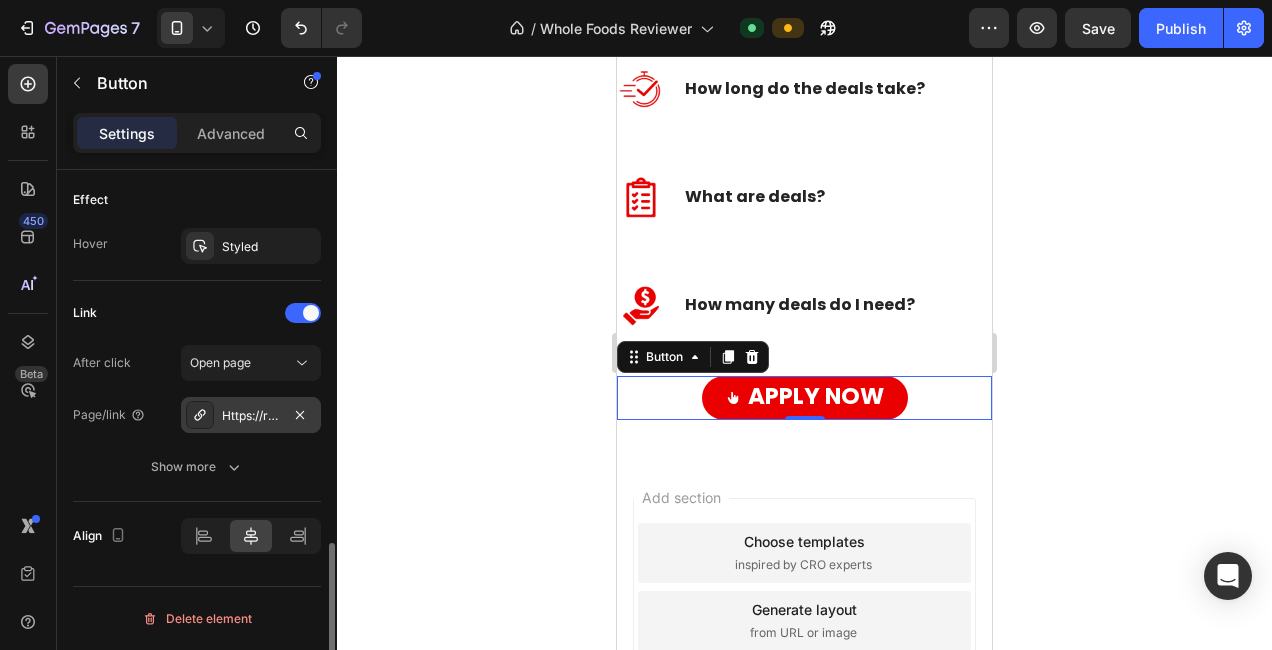 click on "Https://rewarduplevel.Com/aff_c?Offer_id=395&aff_id=26188" at bounding box center (251, 416) 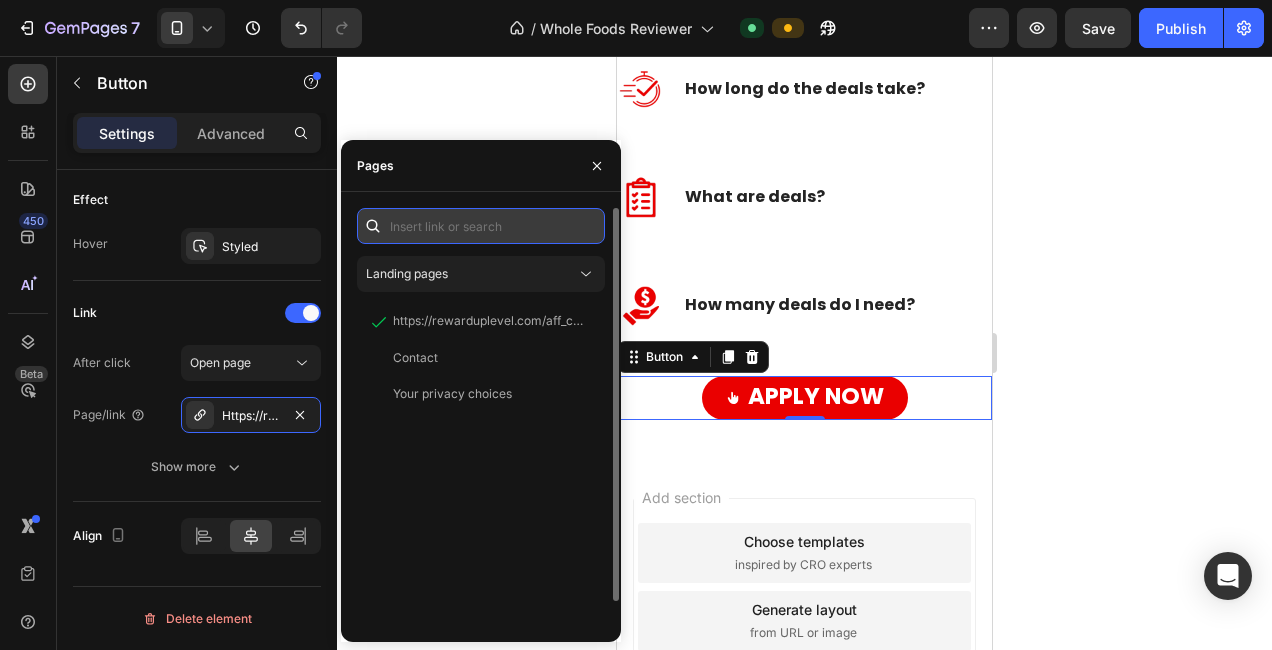 click at bounding box center (481, 226) 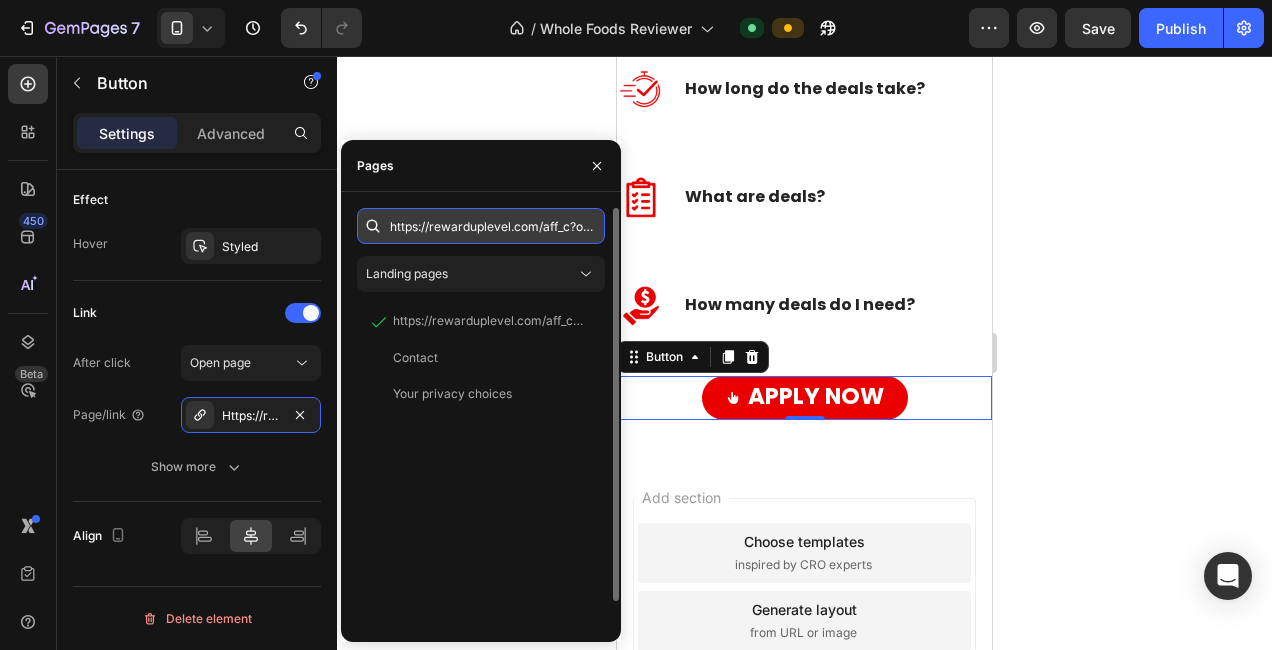 scroll, scrollTop: 0, scrollLeft: 170, axis: horizontal 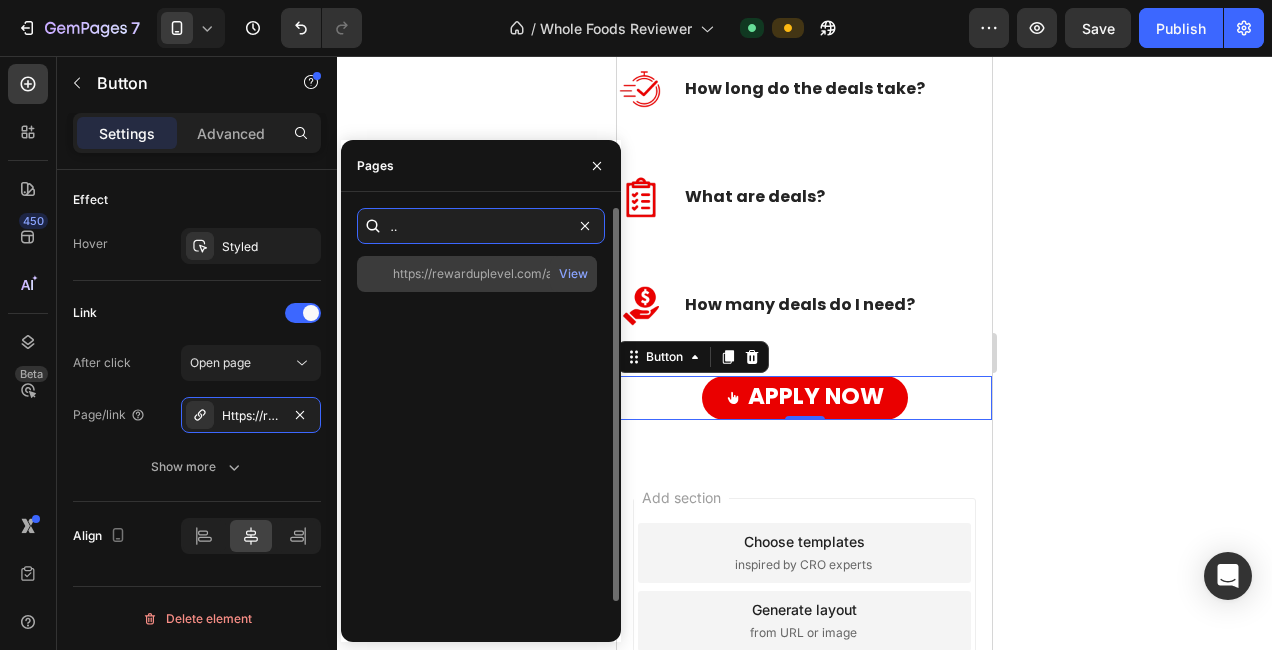 type on "https://rewarduplevel.com/aff_c?offer_id=1947&aff_id=26188" 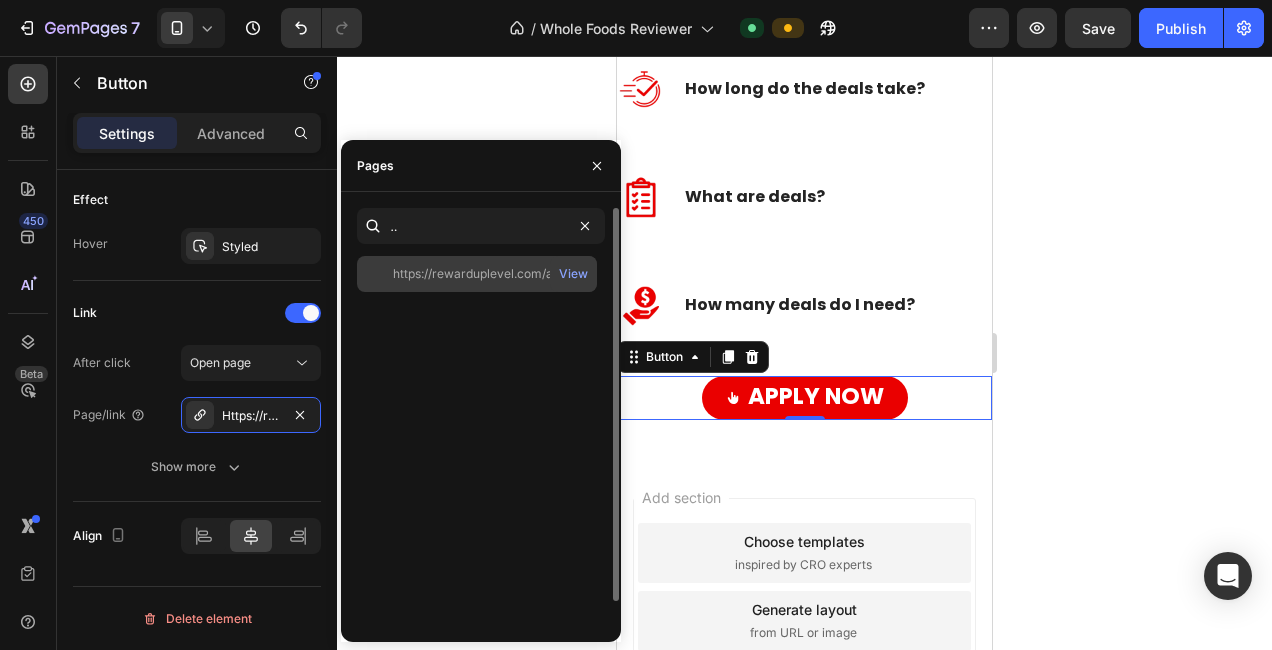scroll, scrollTop: 0, scrollLeft: 0, axis: both 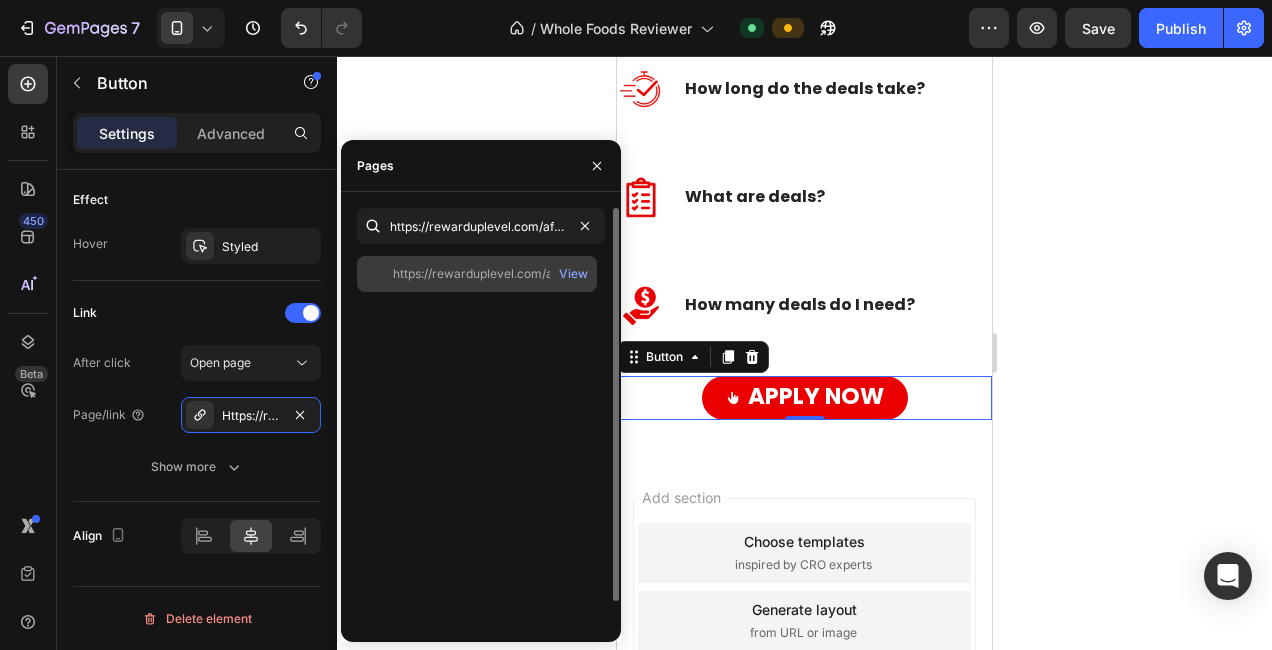 click on "https://rewarduplevel.com/aff_c?offer_id=1947&aff_id=26188" 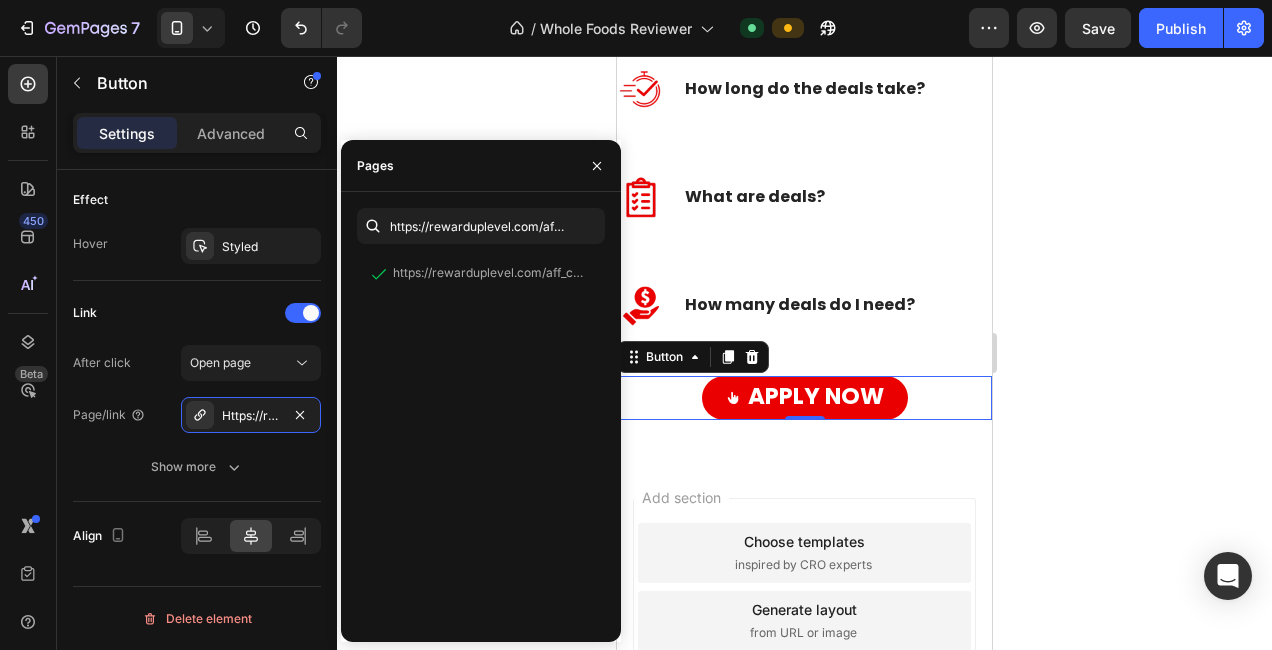 click 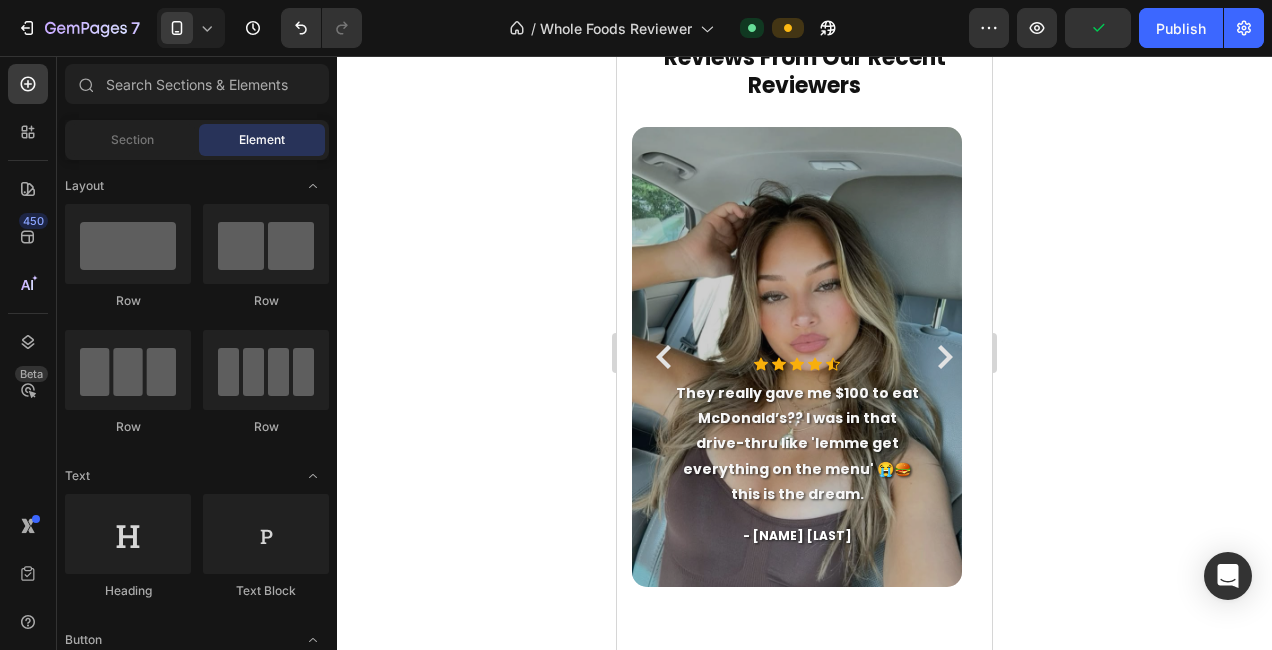 scroll, scrollTop: 1136, scrollLeft: 0, axis: vertical 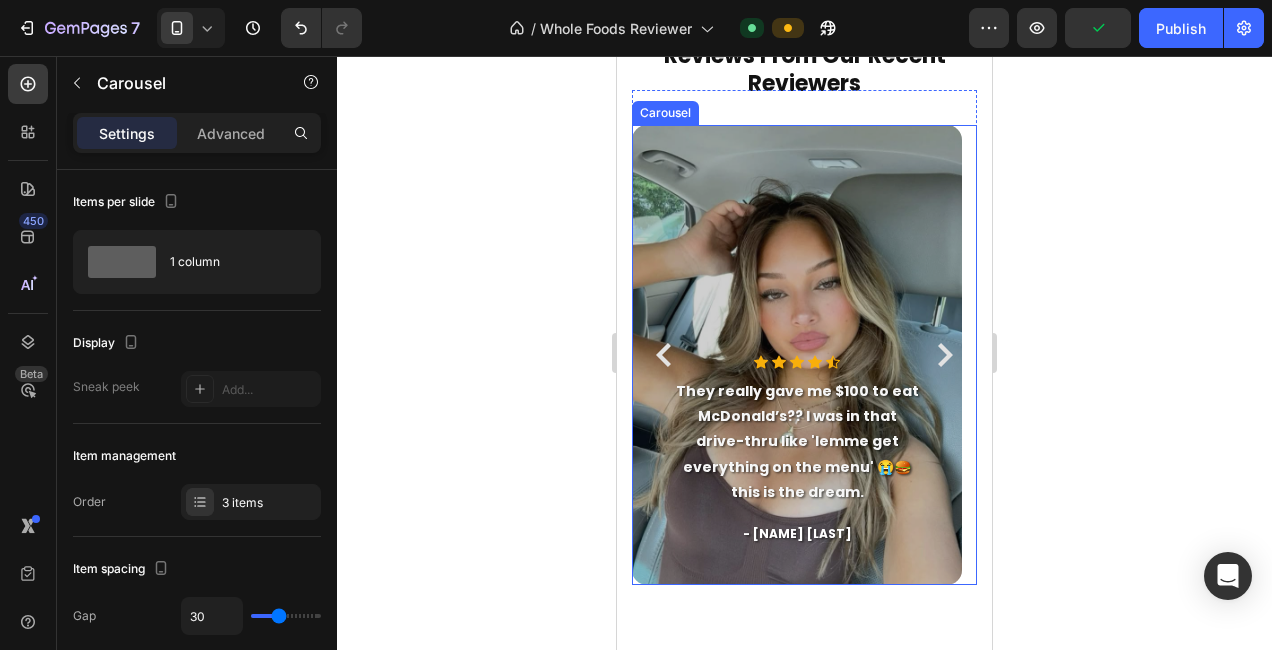 click 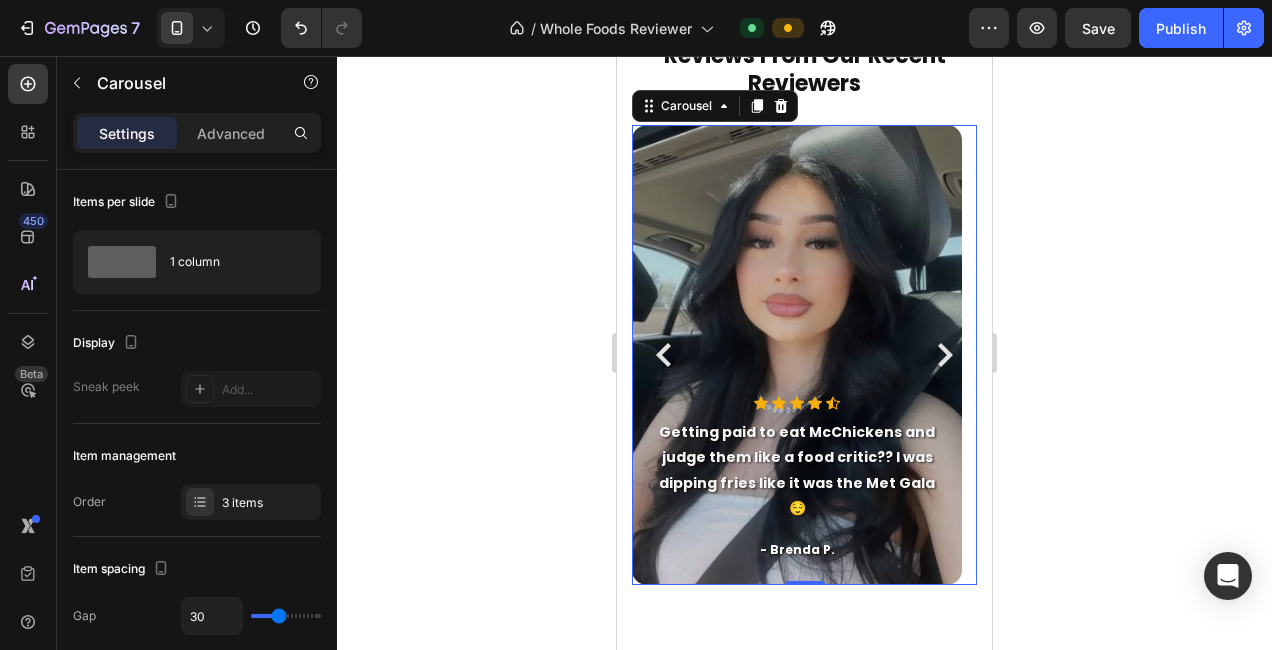 click 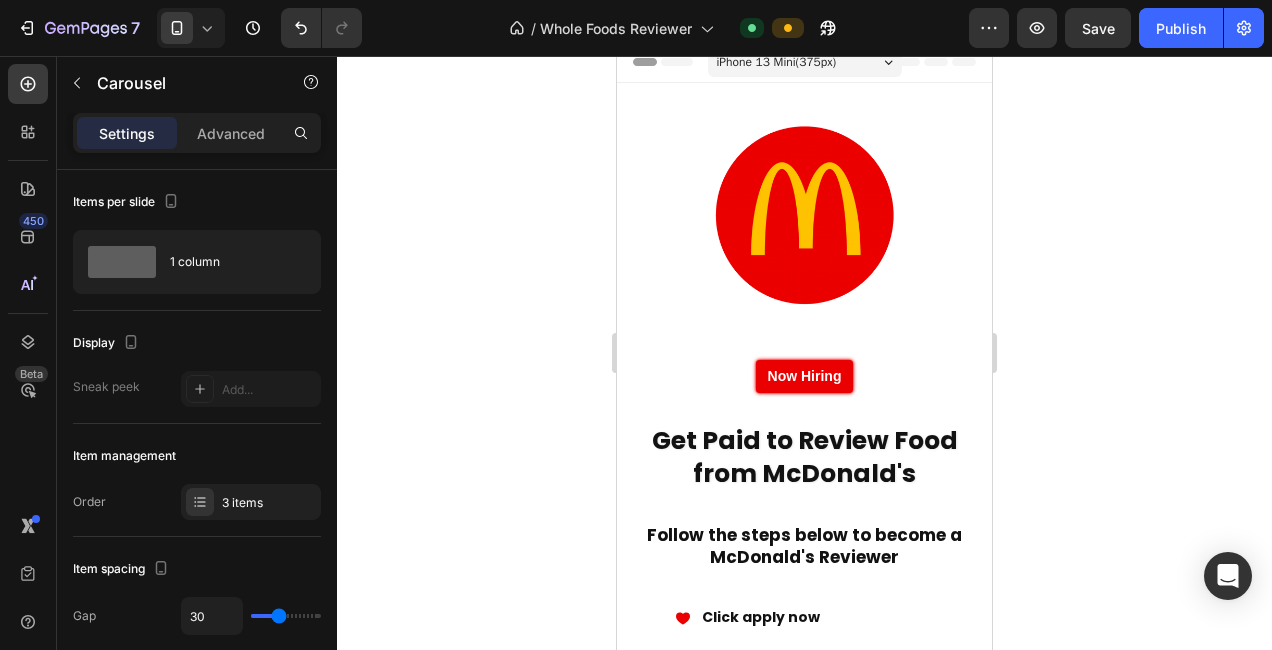 scroll, scrollTop: 0, scrollLeft: 0, axis: both 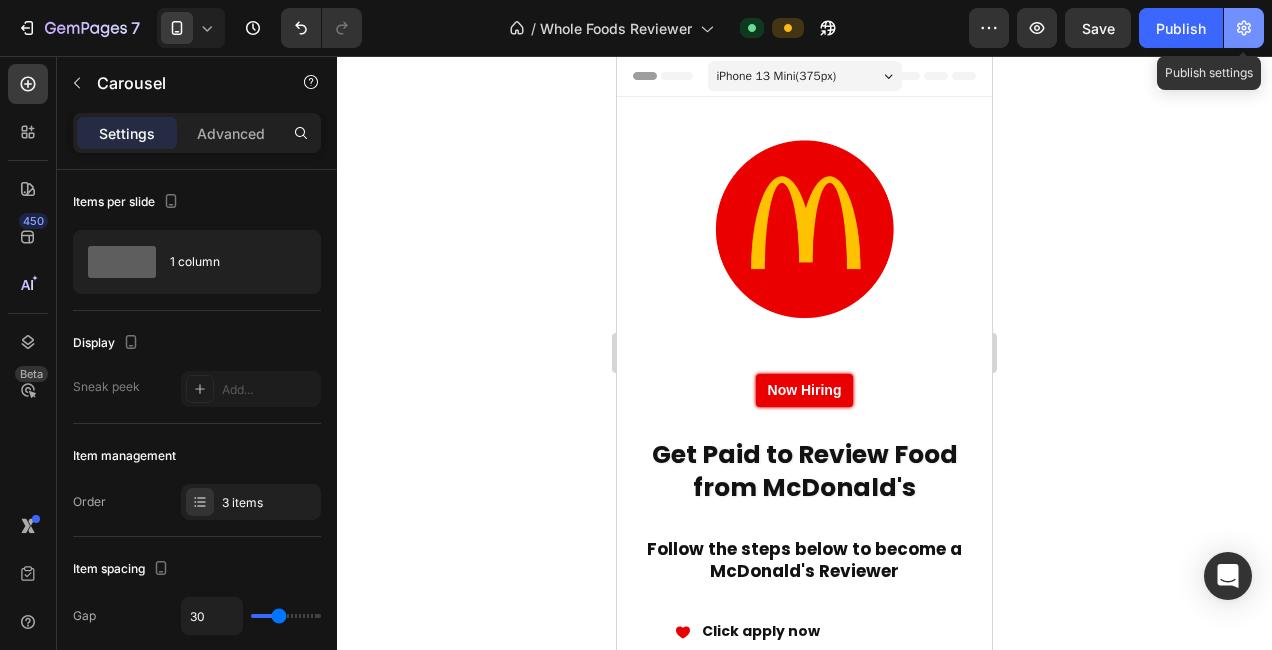 click 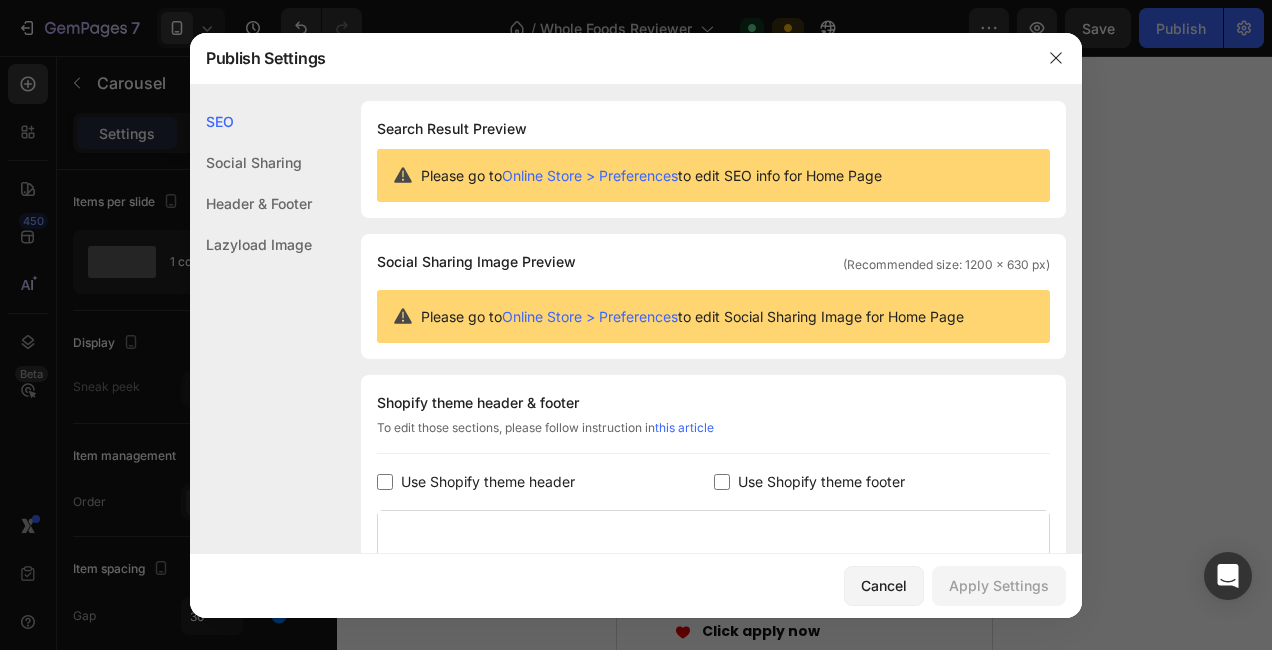 click on "Use Shopify theme header" at bounding box center [488, 482] 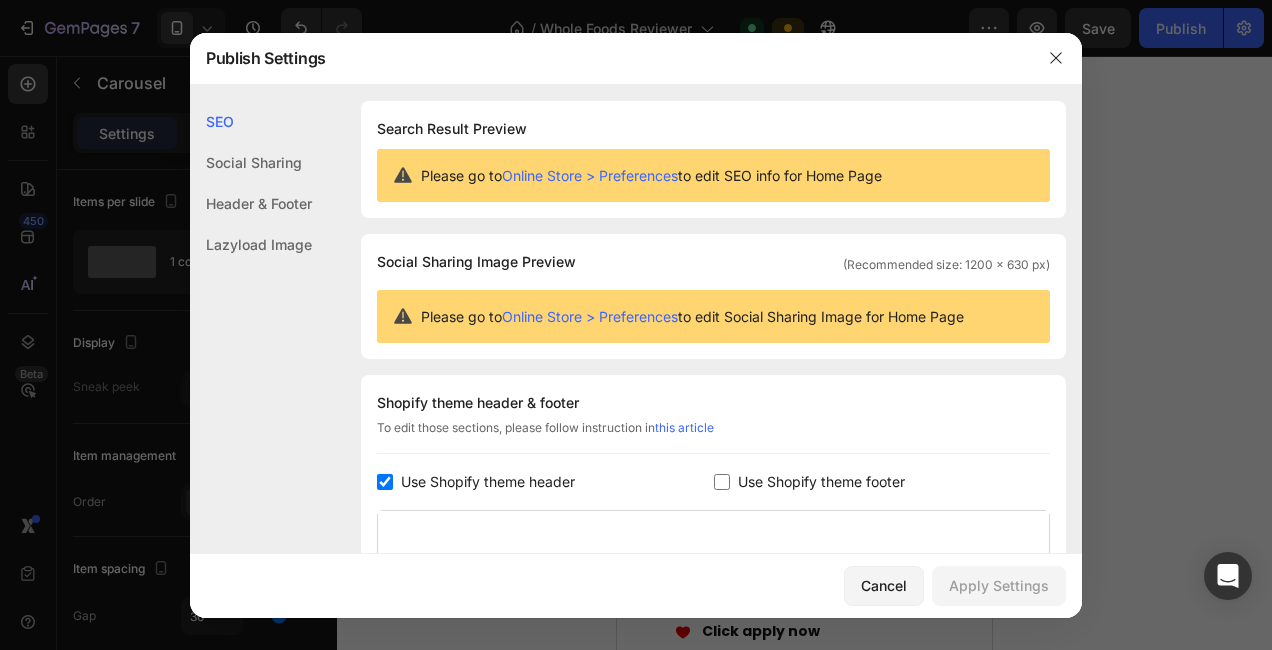 checkbox on "true" 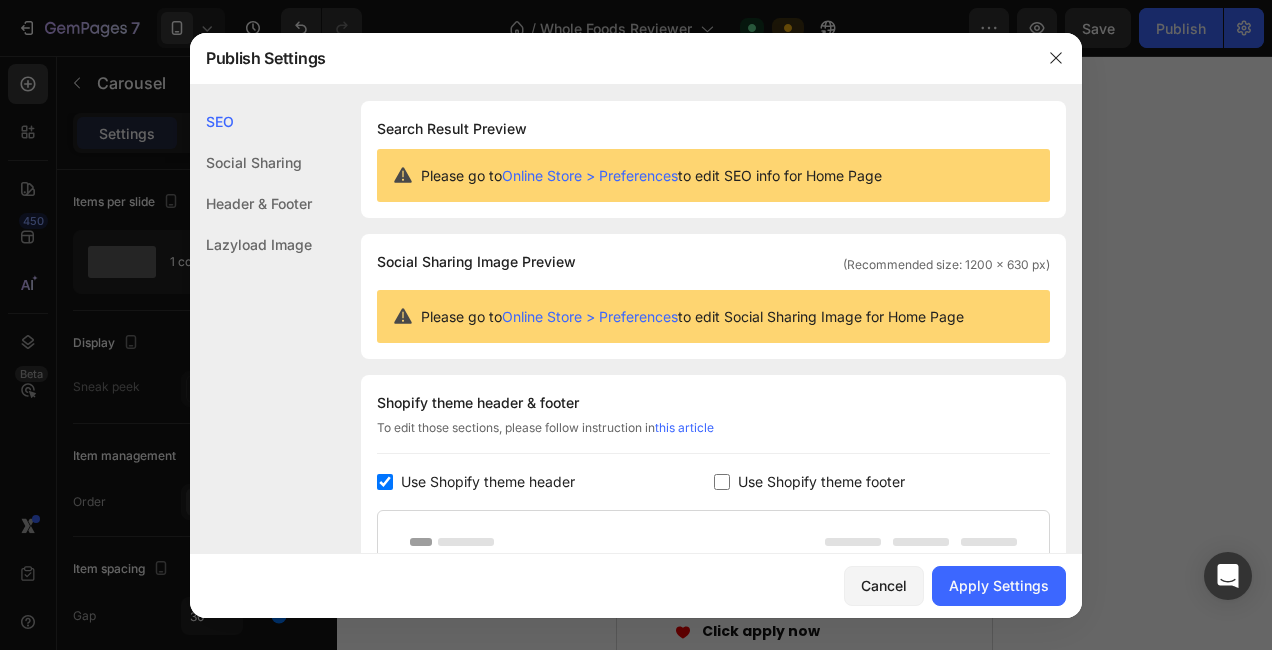 click on "Use Shopify theme footer" at bounding box center [821, 482] 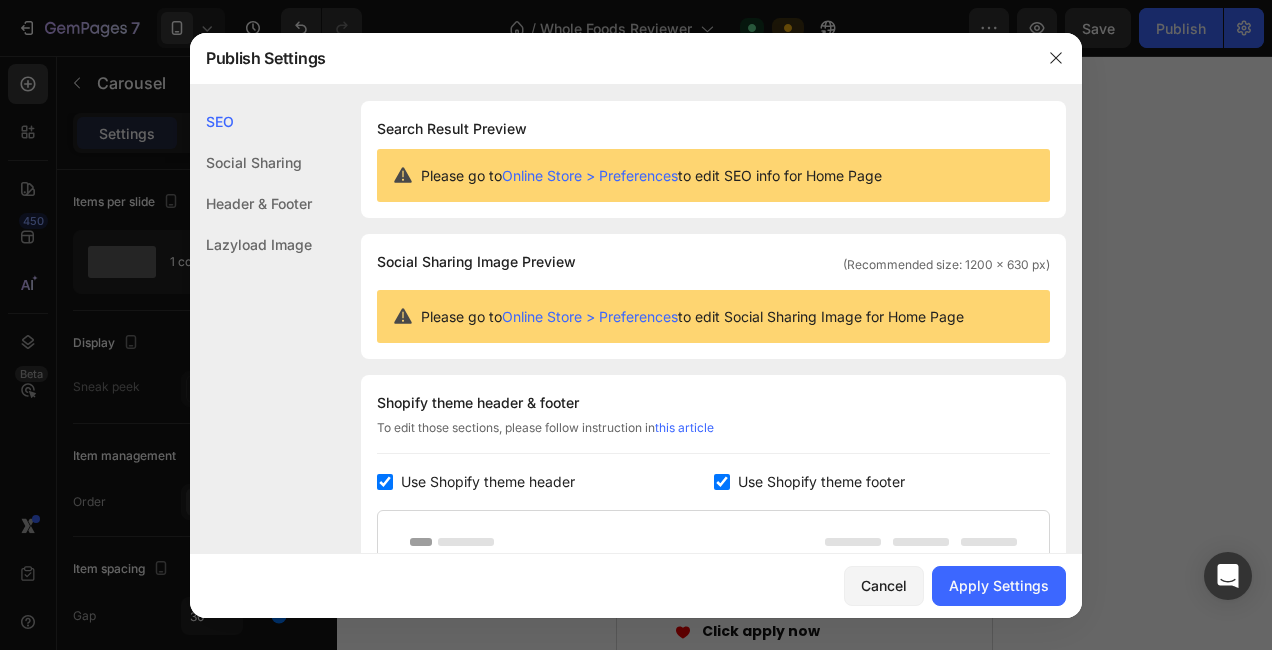 checkbox on "true" 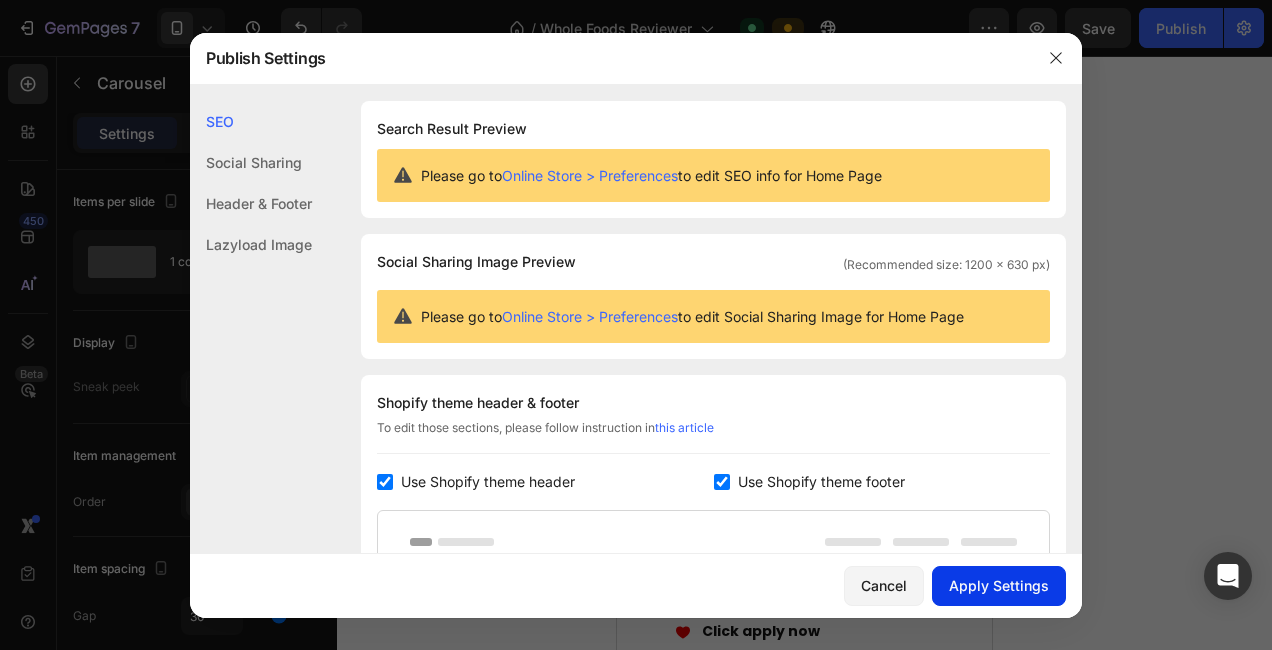 click on "Apply Settings" at bounding box center (999, 585) 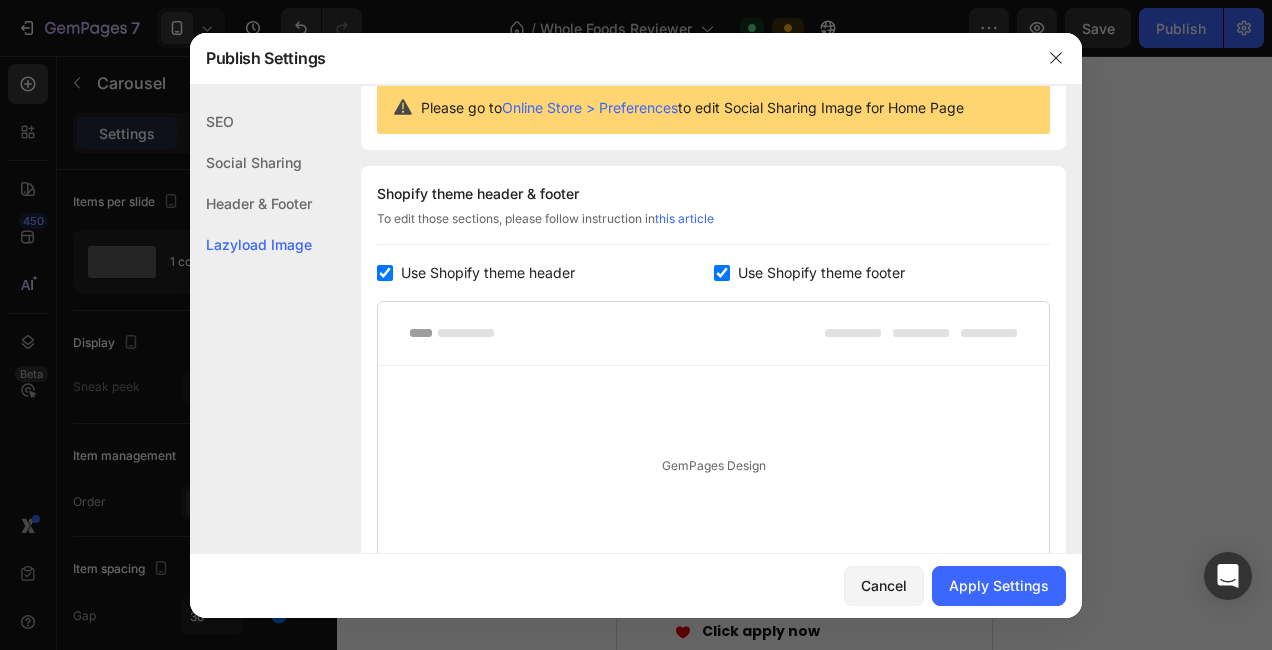 scroll, scrollTop: 203, scrollLeft: 0, axis: vertical 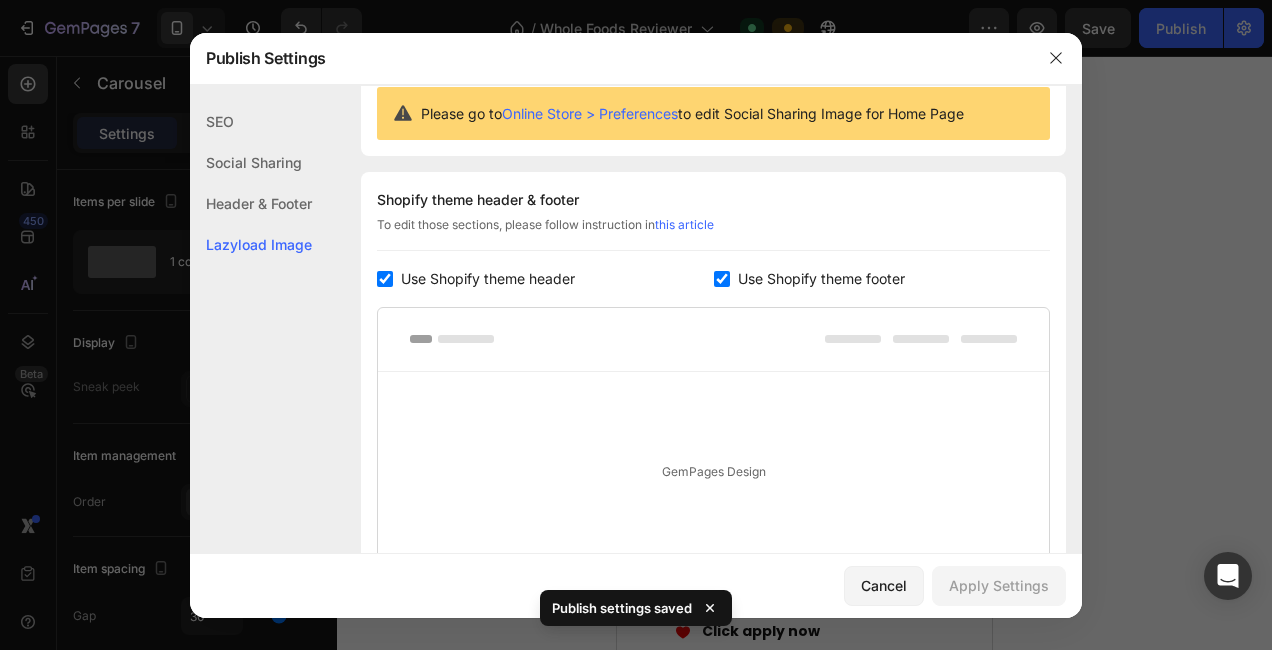 click on "Use Shopify theme header" at bounding box center (488, 279) 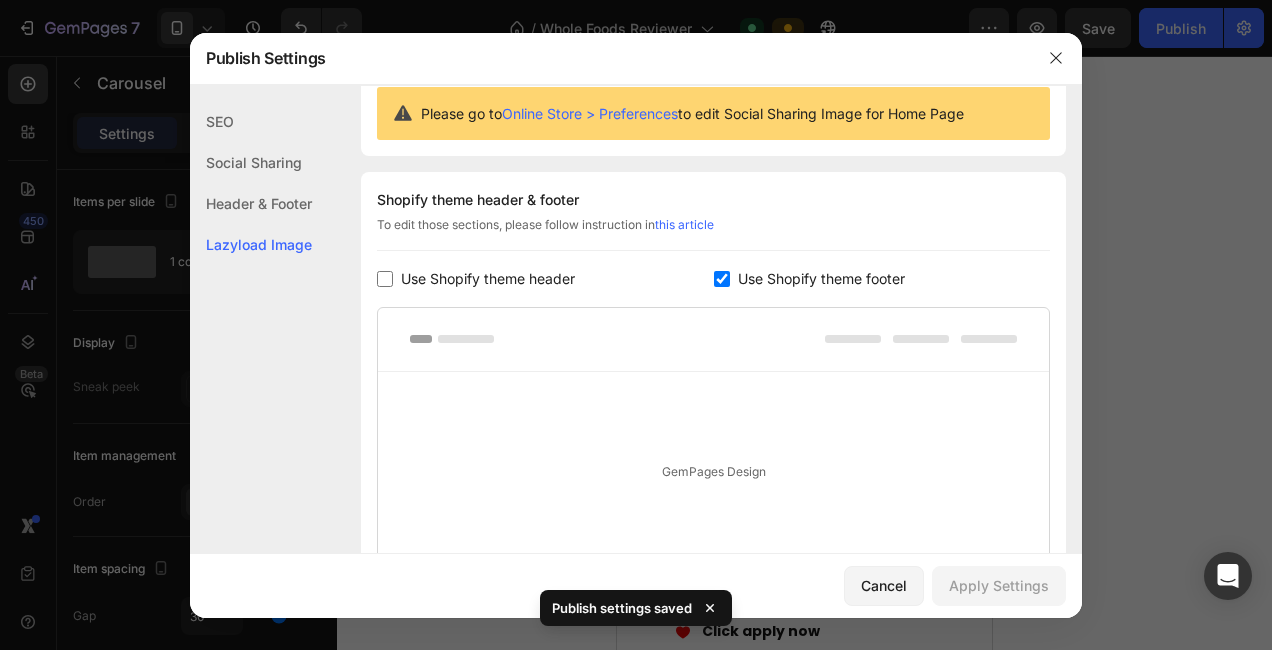 checkbox on "false" 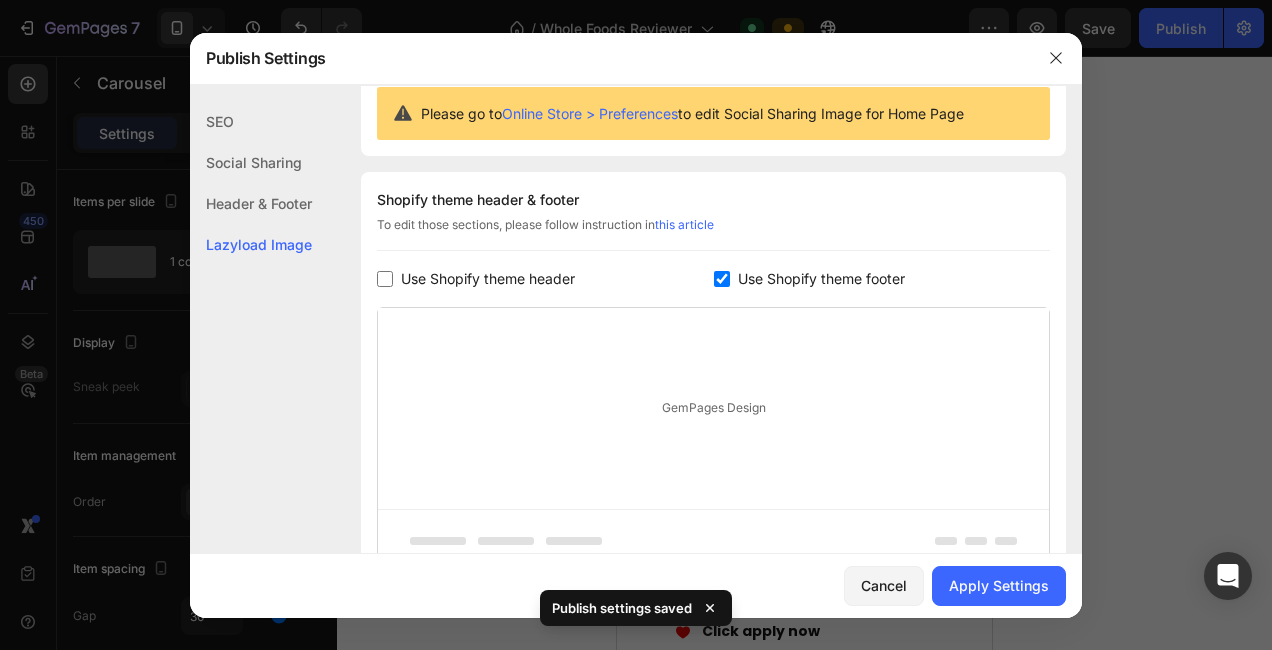 click on "Use Shopify theme footer" at bounding box center (821, 279) 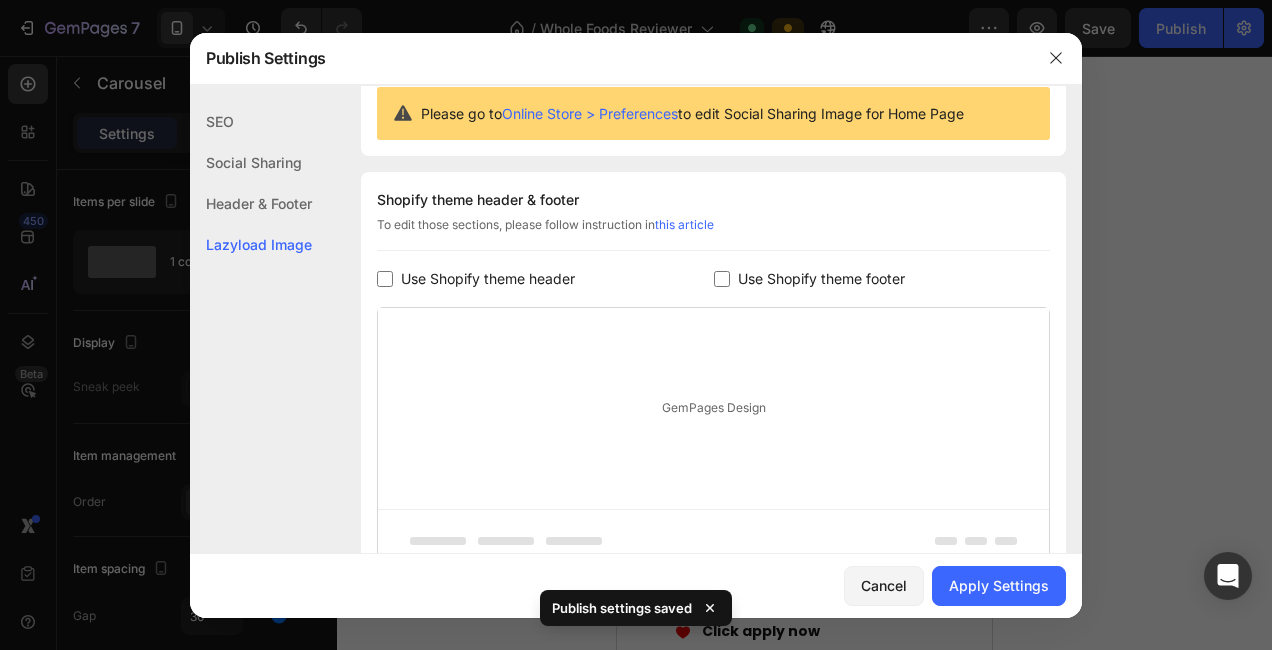 checkbox on "false" 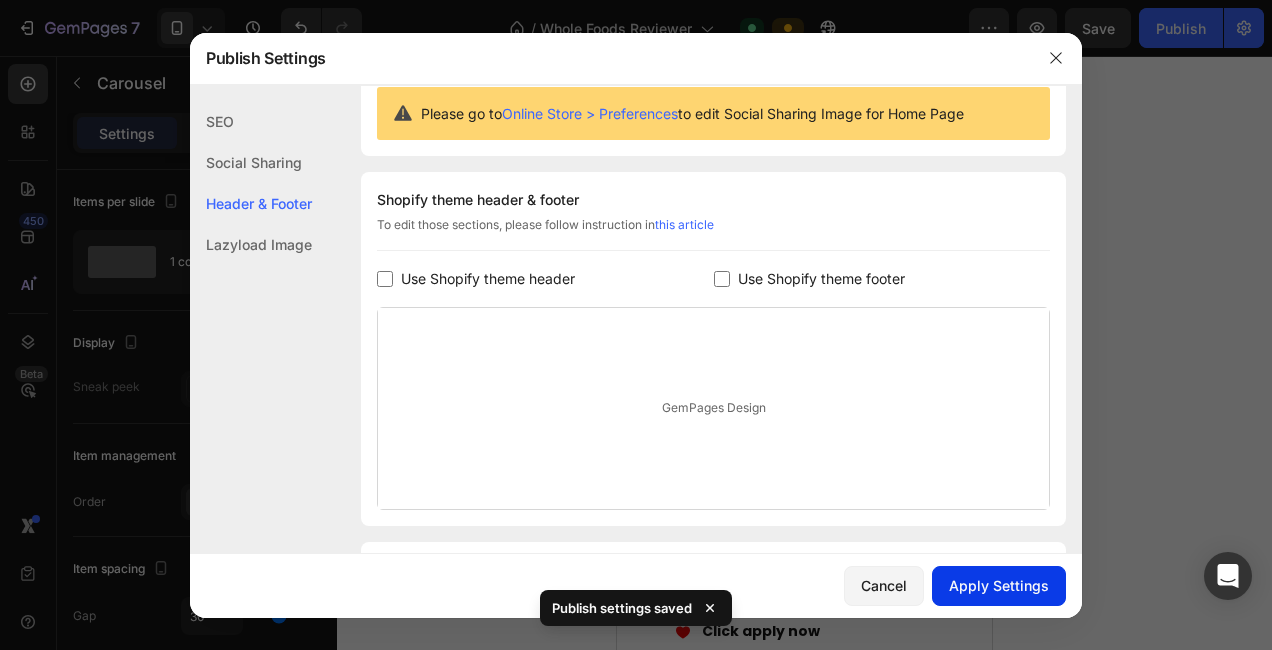 click on "Apply Settings" at bounding box center [999, 585] 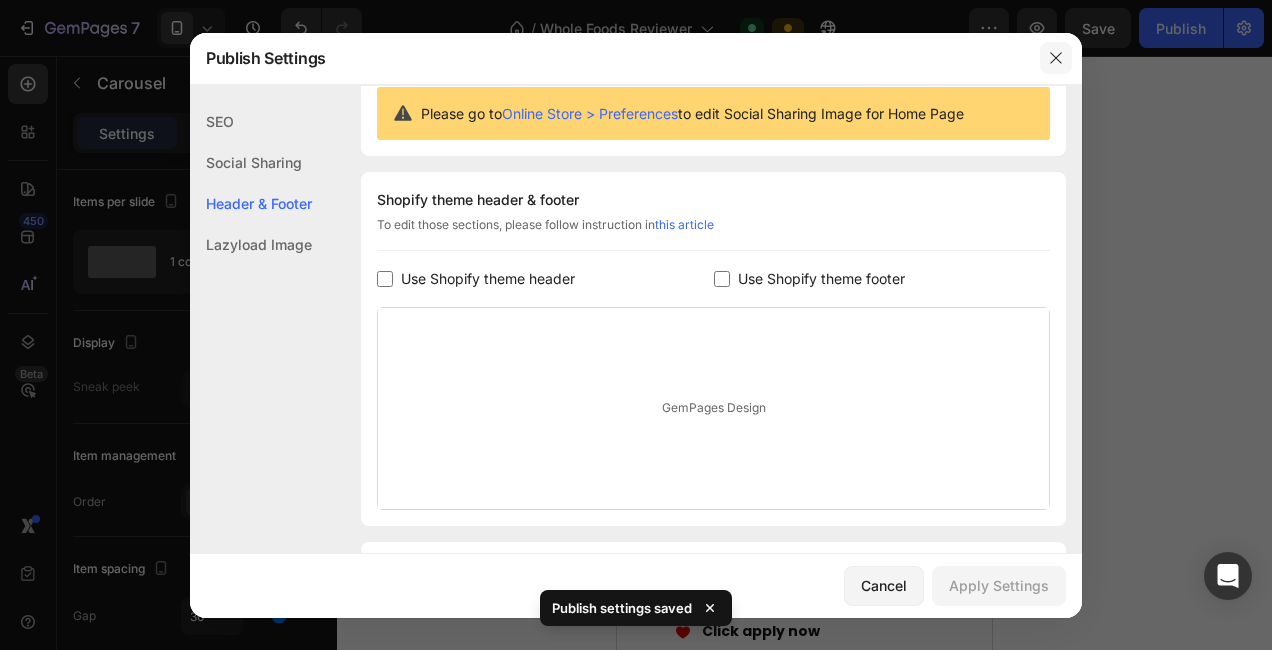 click 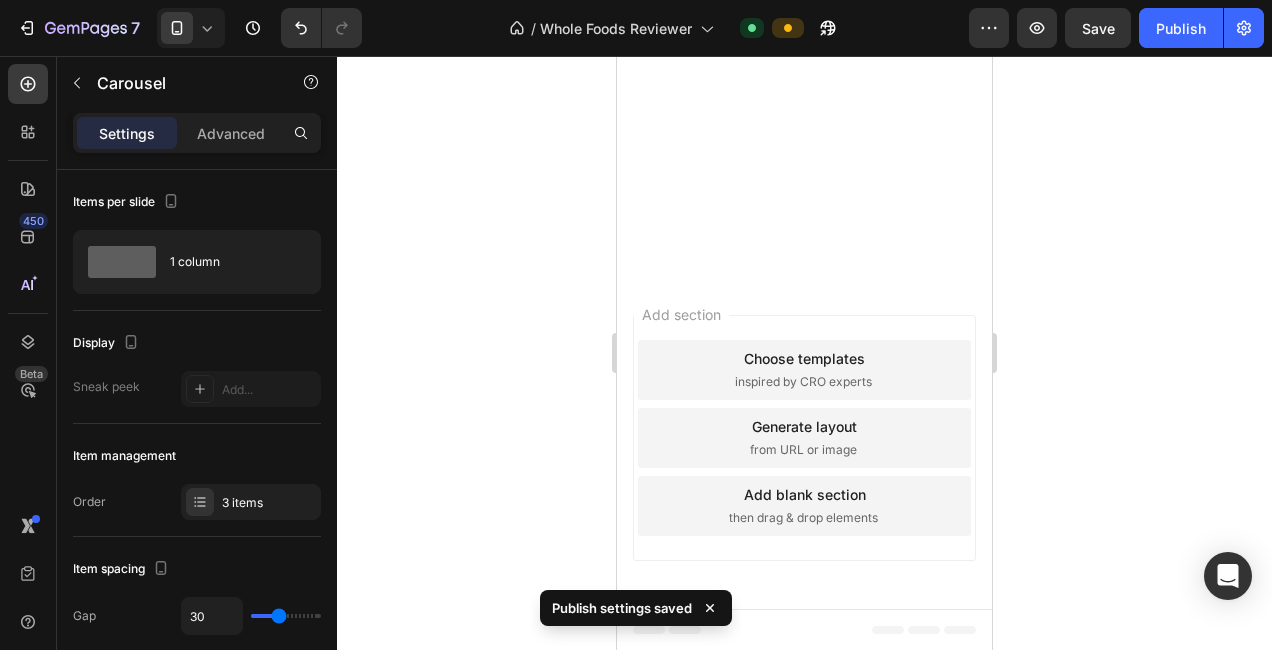scroll, scrollTop: 0, scrollLeft: 0, axis: both 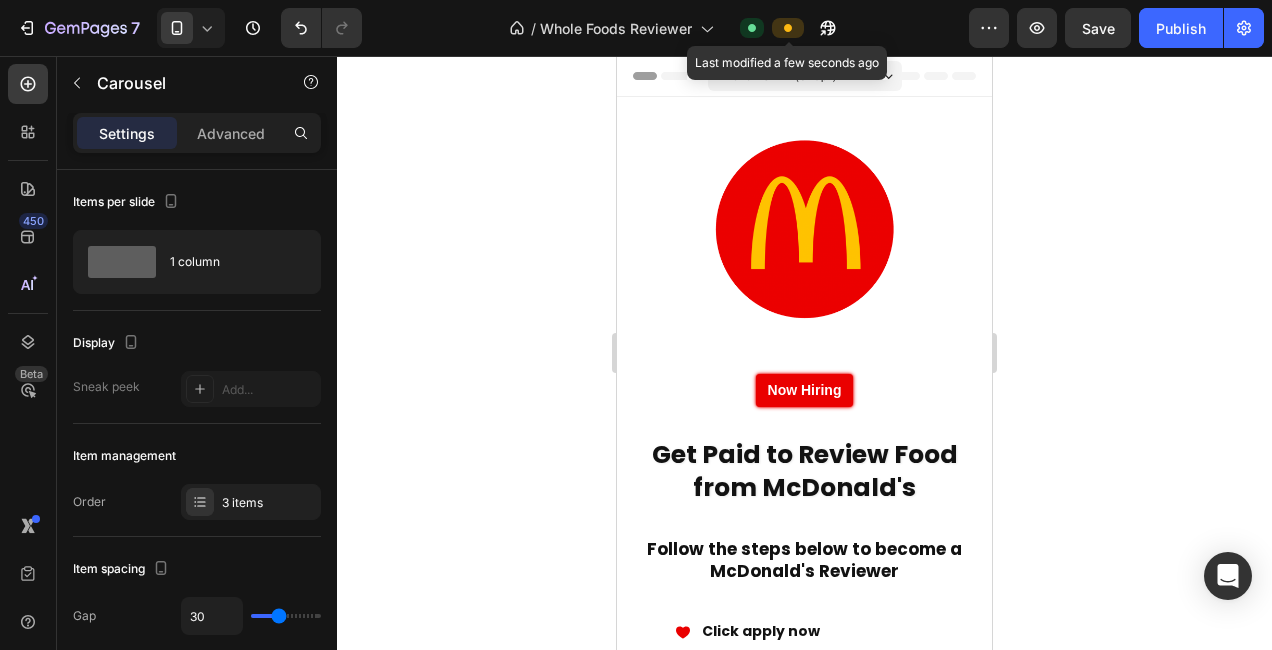 click at bounding box center [788, 28] 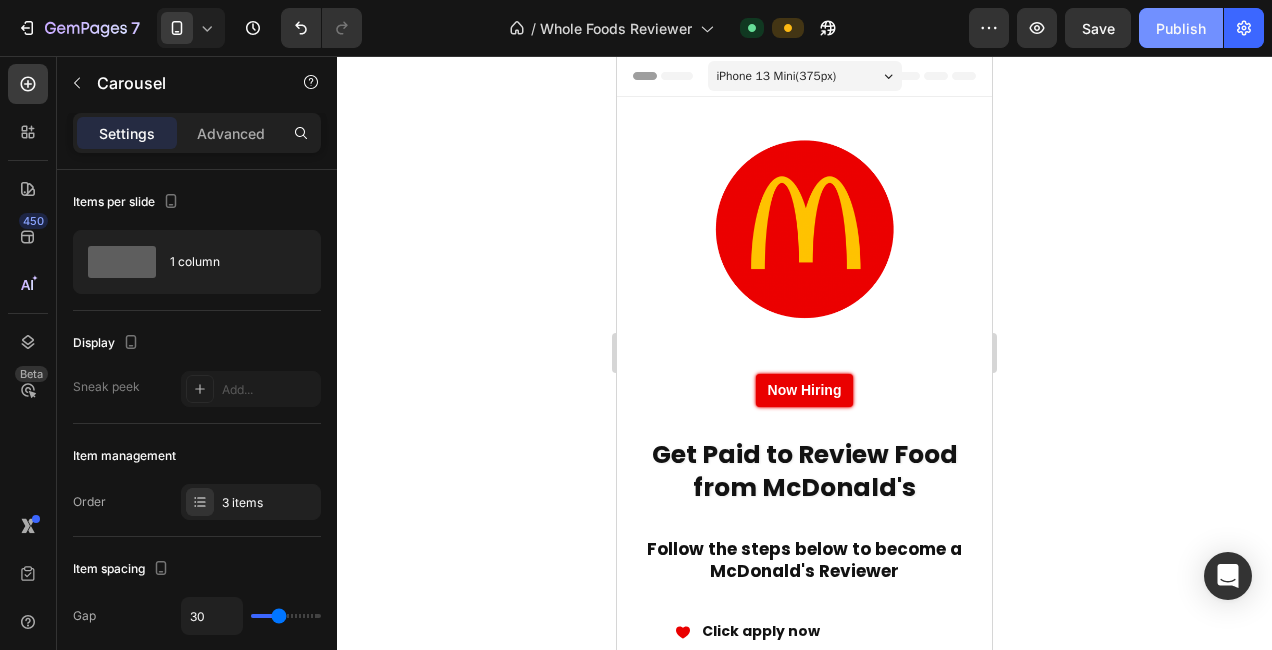 click on "Publish" 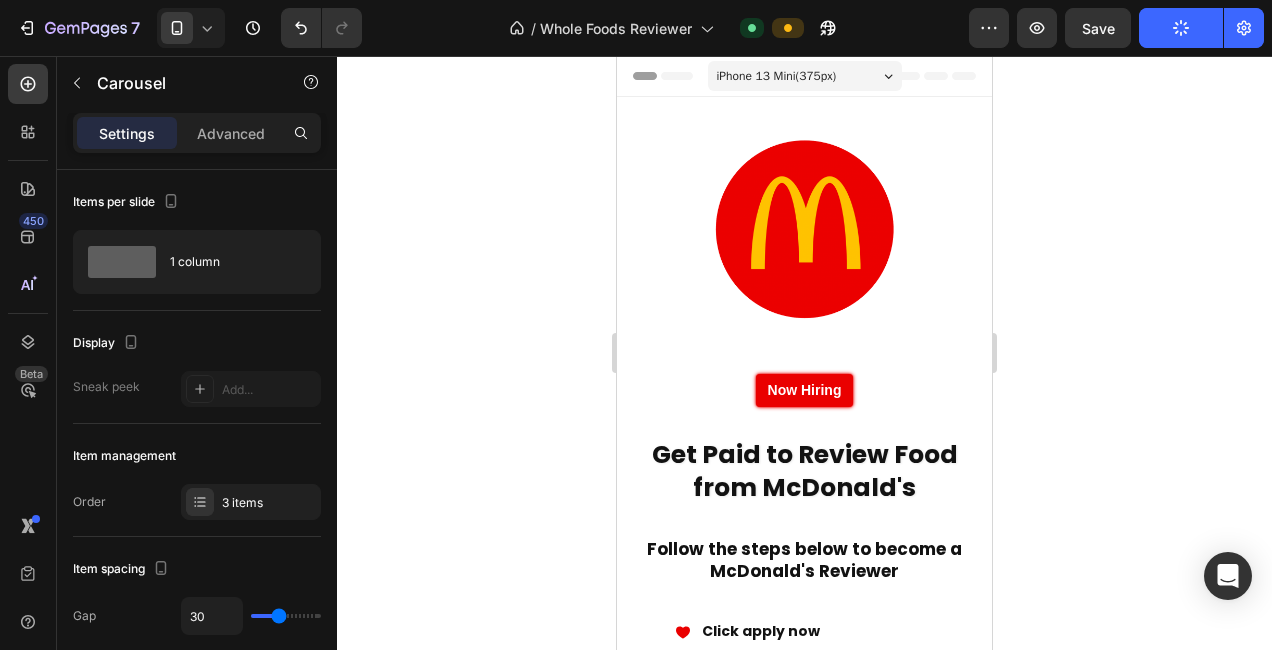 click on "7   /  [BRAND] Reviewer Default Preview  Save   Publish" 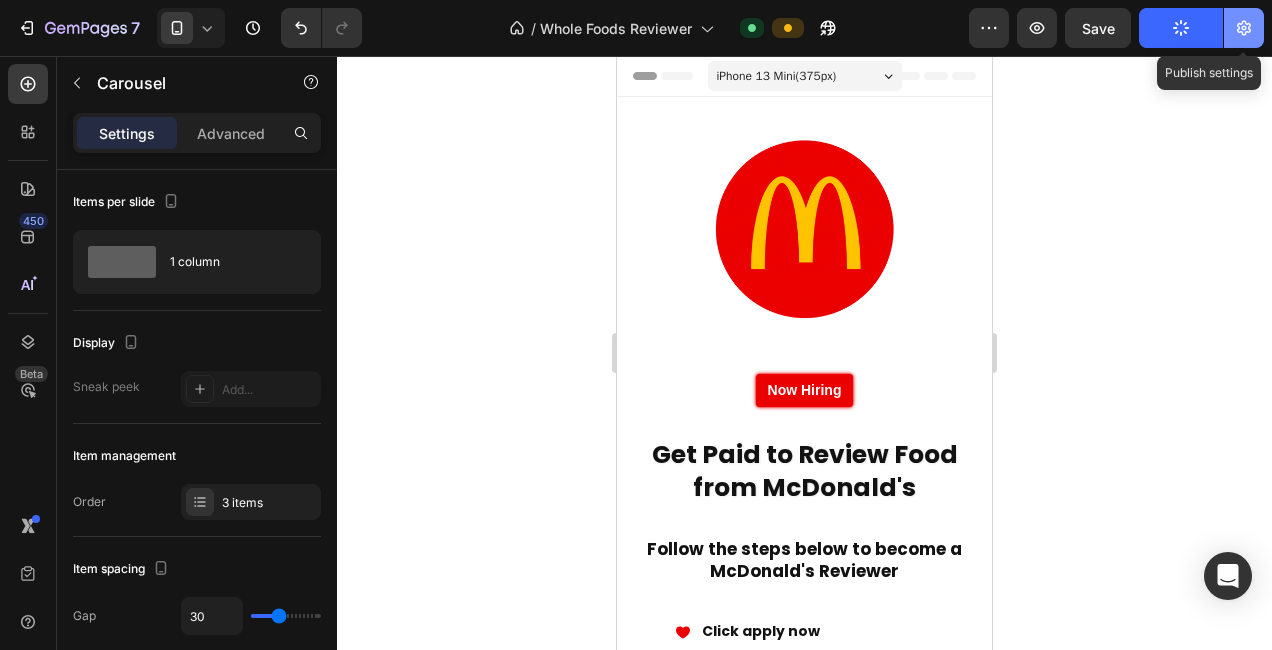 click 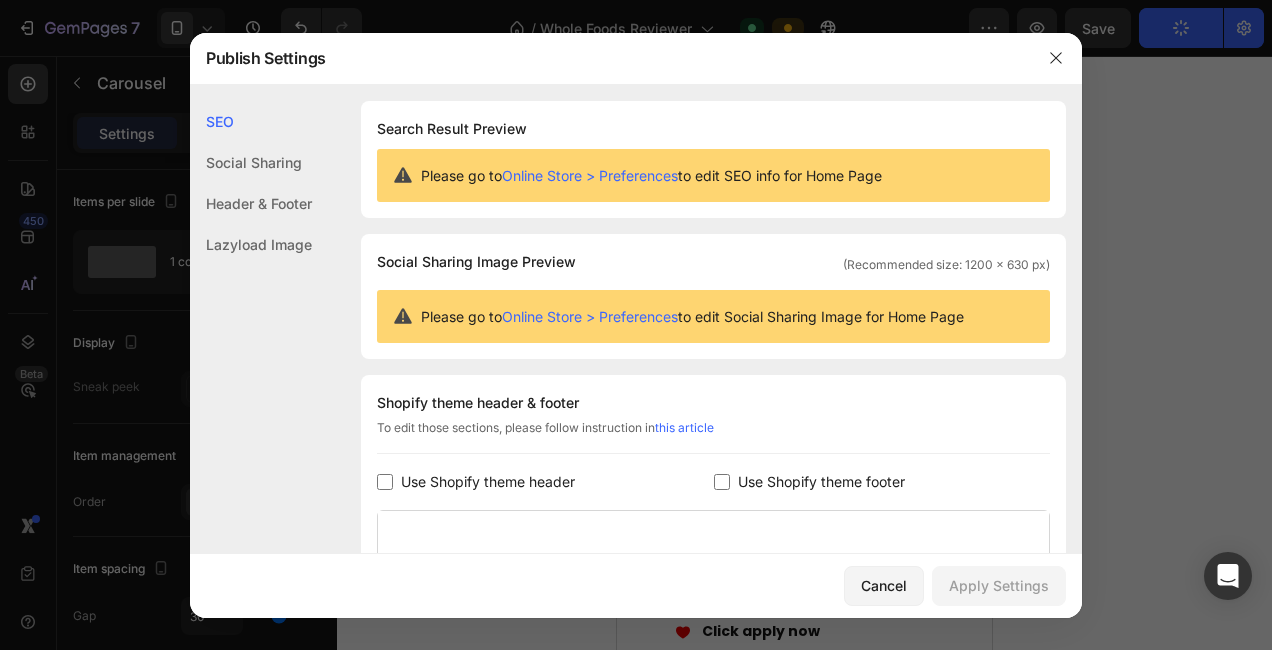click on "Social Sharing" 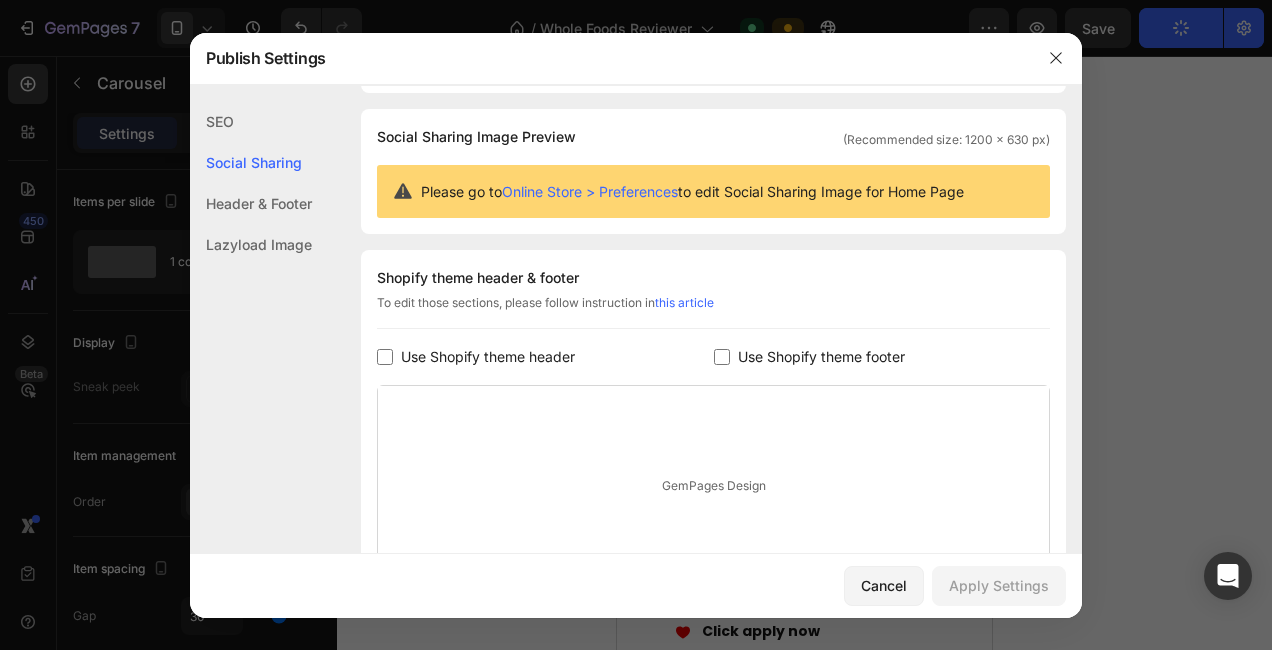 scroll, scrollTop: 129, scrollLeft: 0, axis: vertical 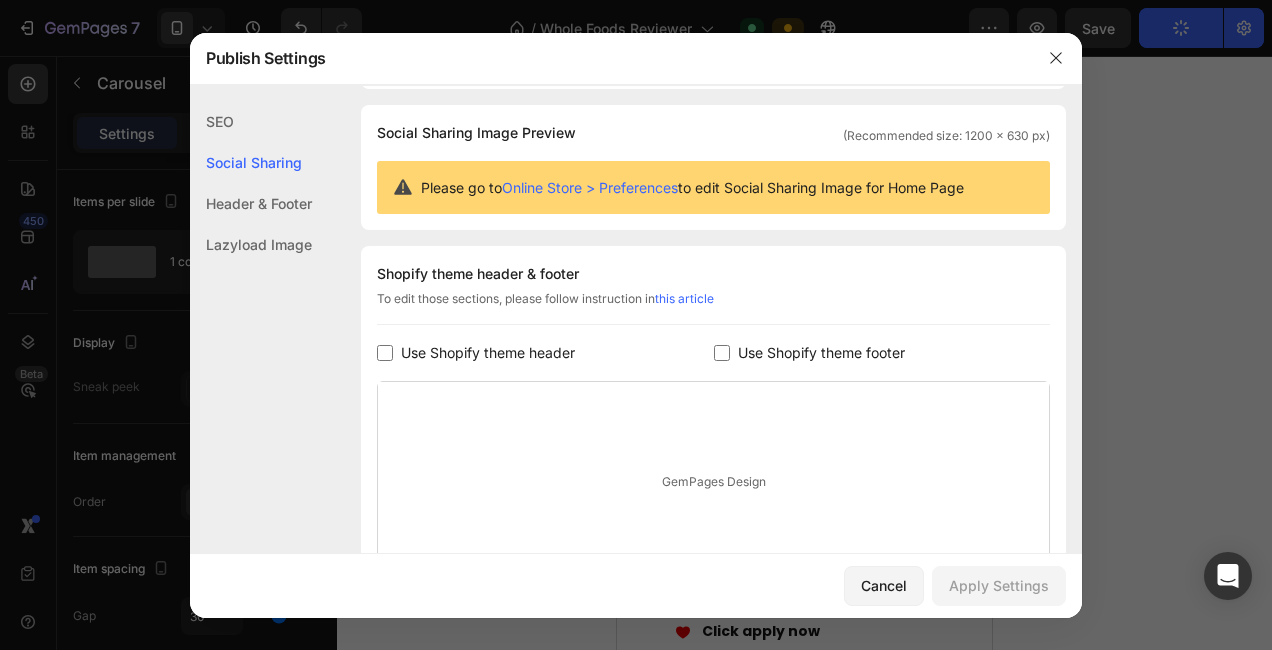 click on "Social Sharing" 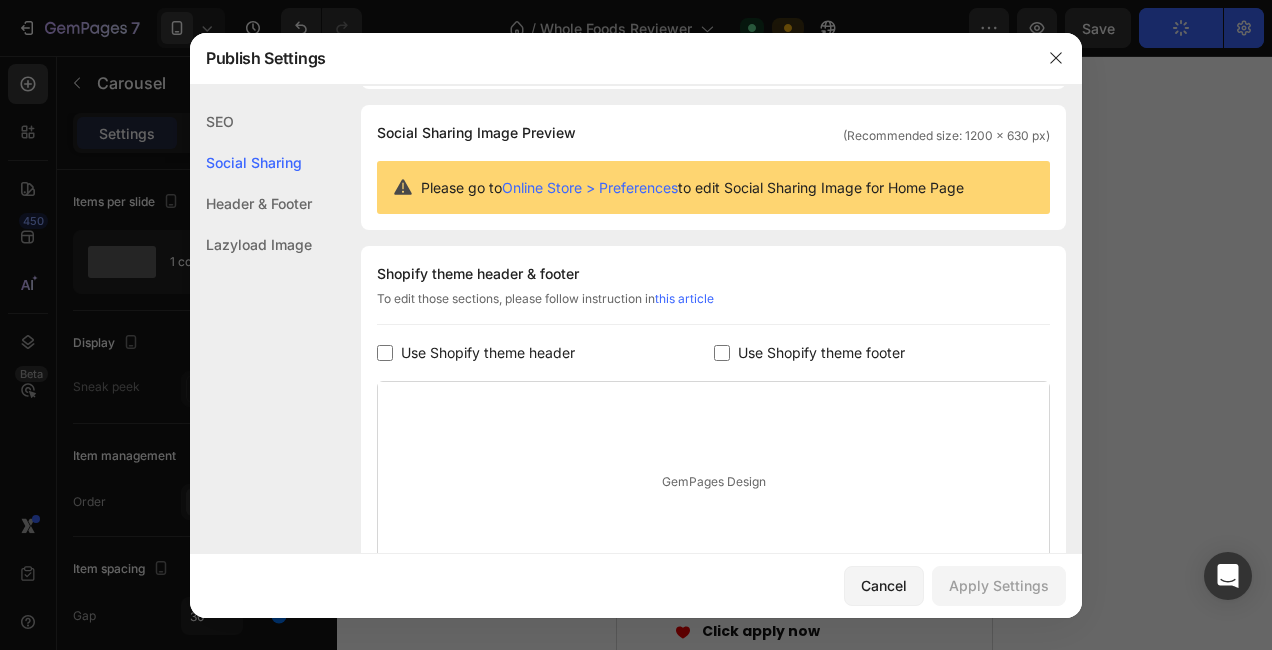 click on "Header & Footer" 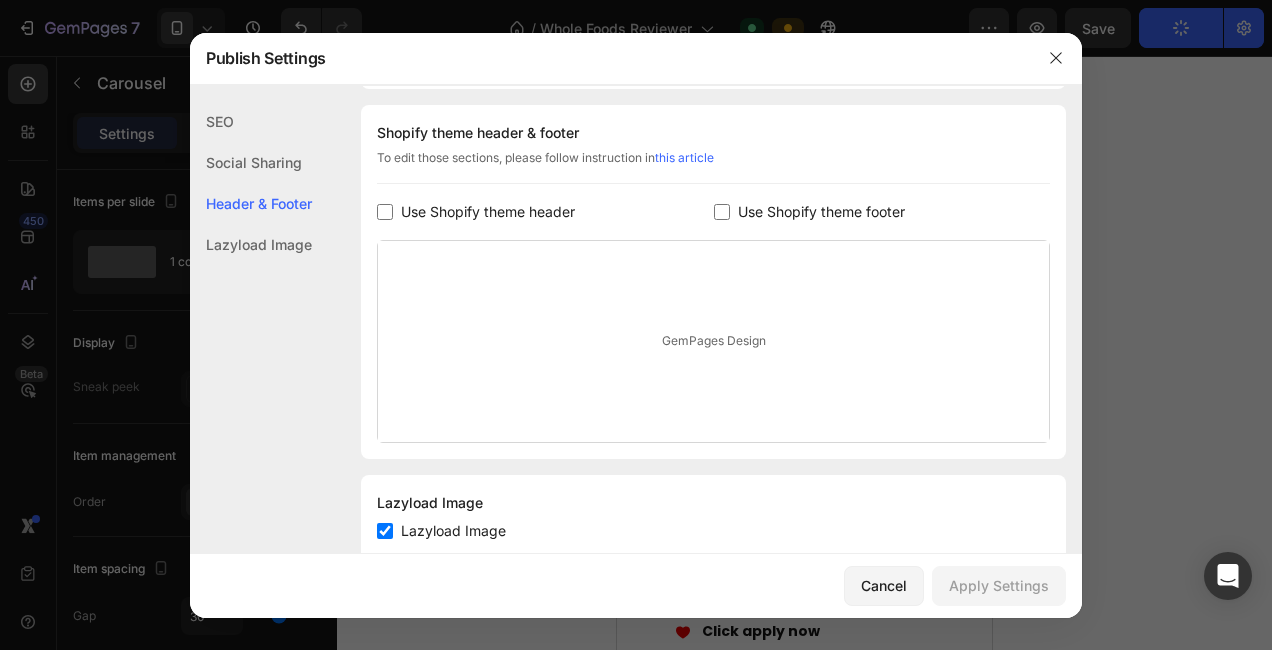 click on "Lazyload Image" 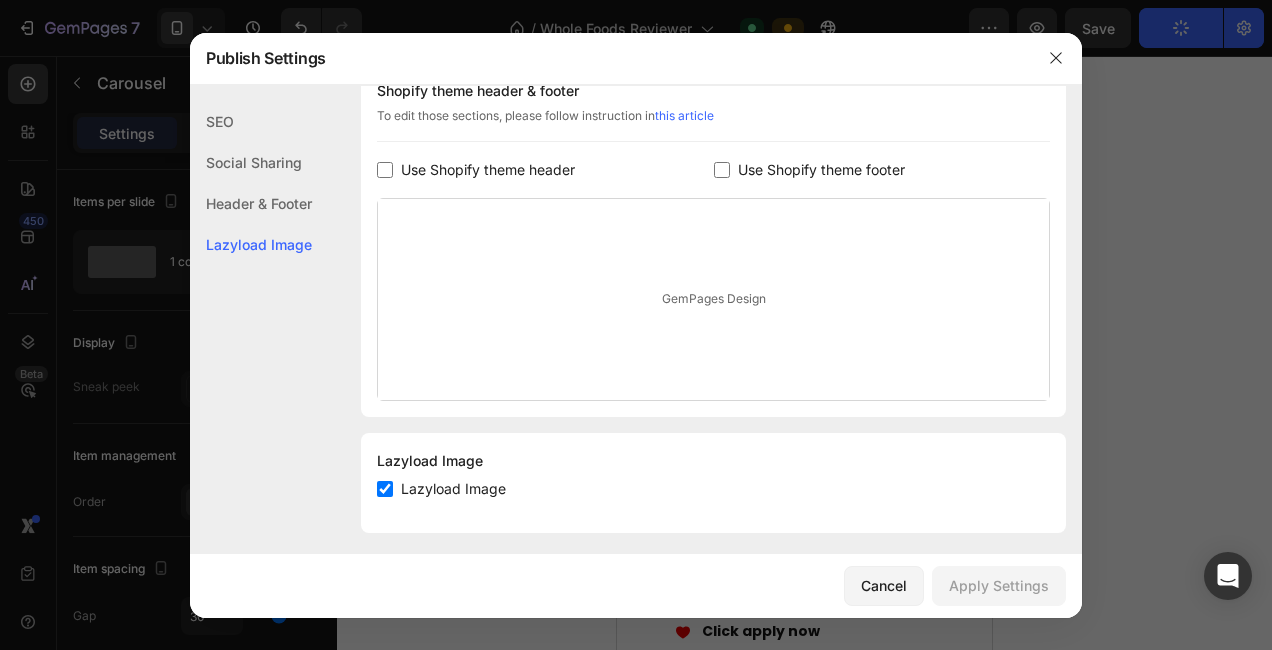 scroll, scrollTop: 323, scrollLeft: 0, axis: vertical 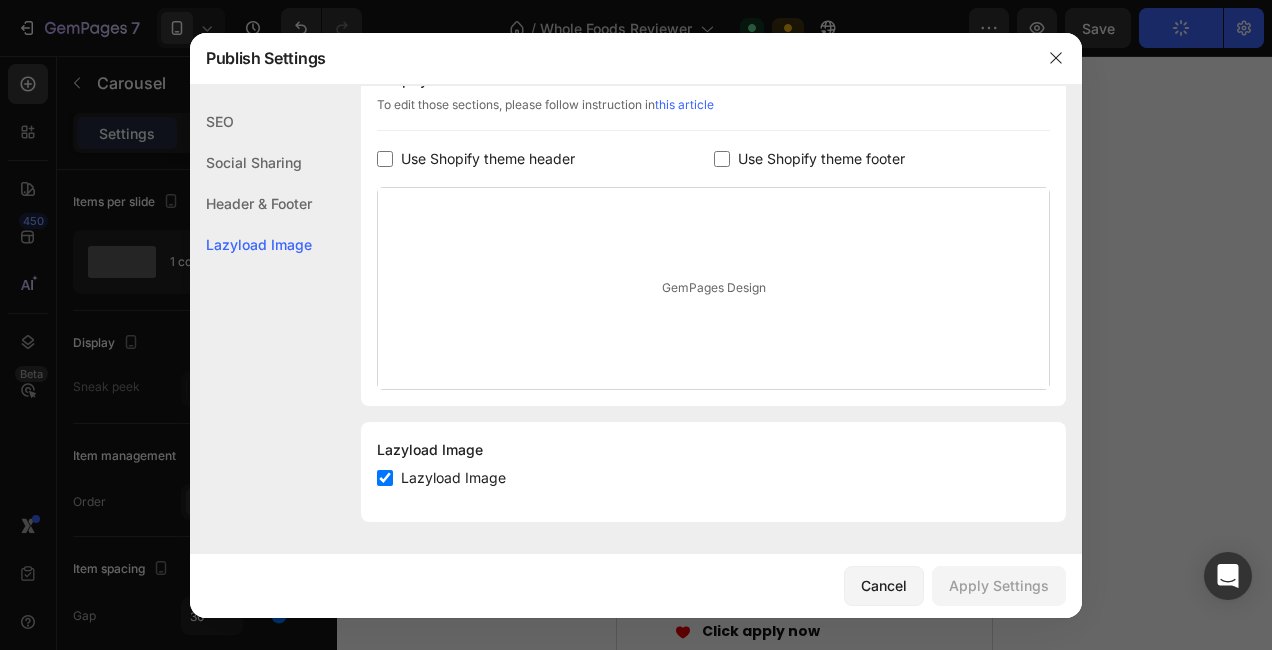 click on "SEO" 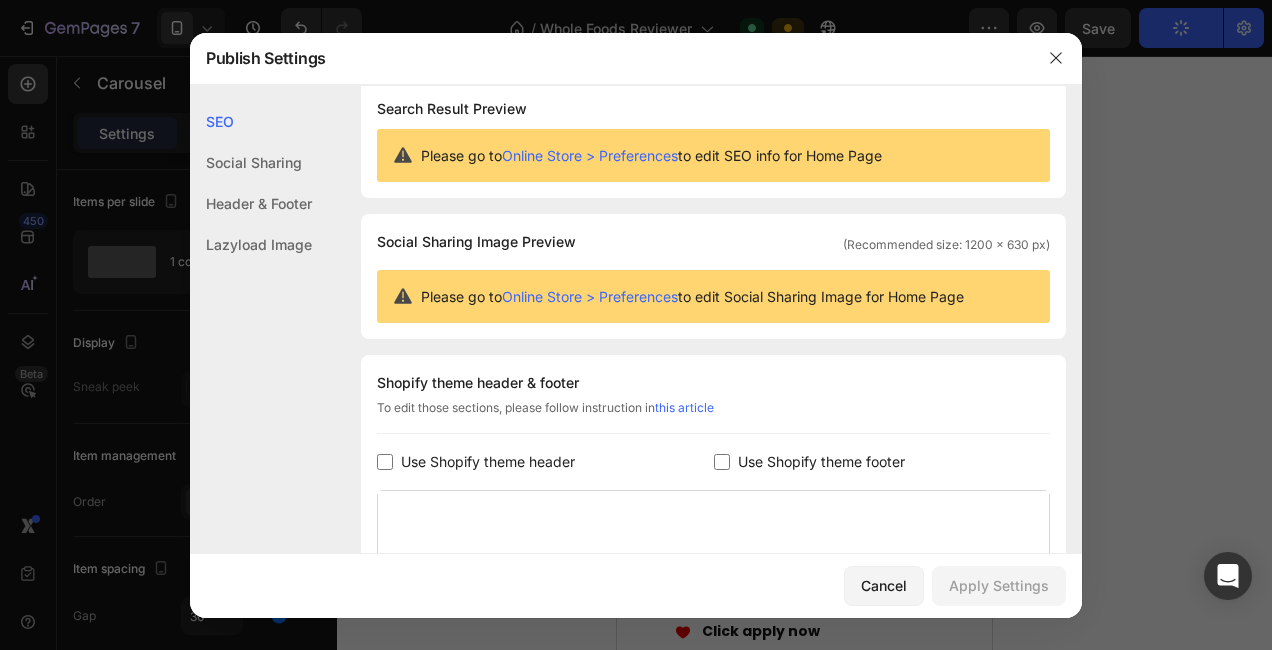 scroll, scrollTop: 0, scrollLeft: 0, axis: both 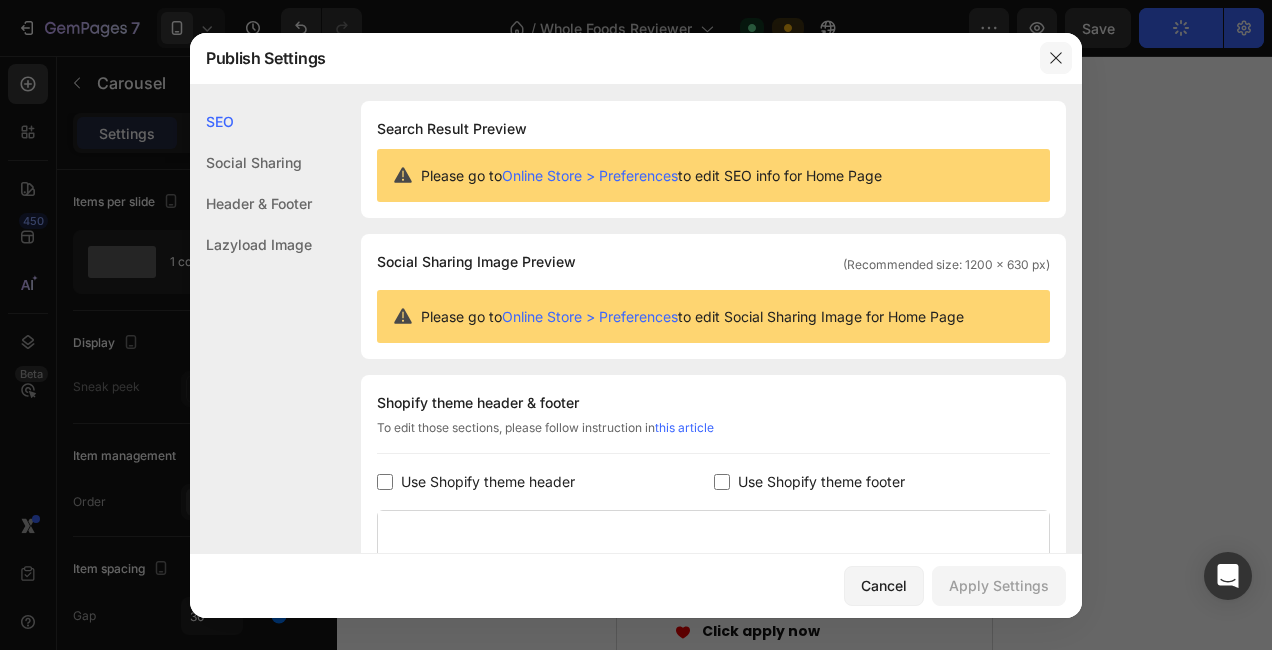 click 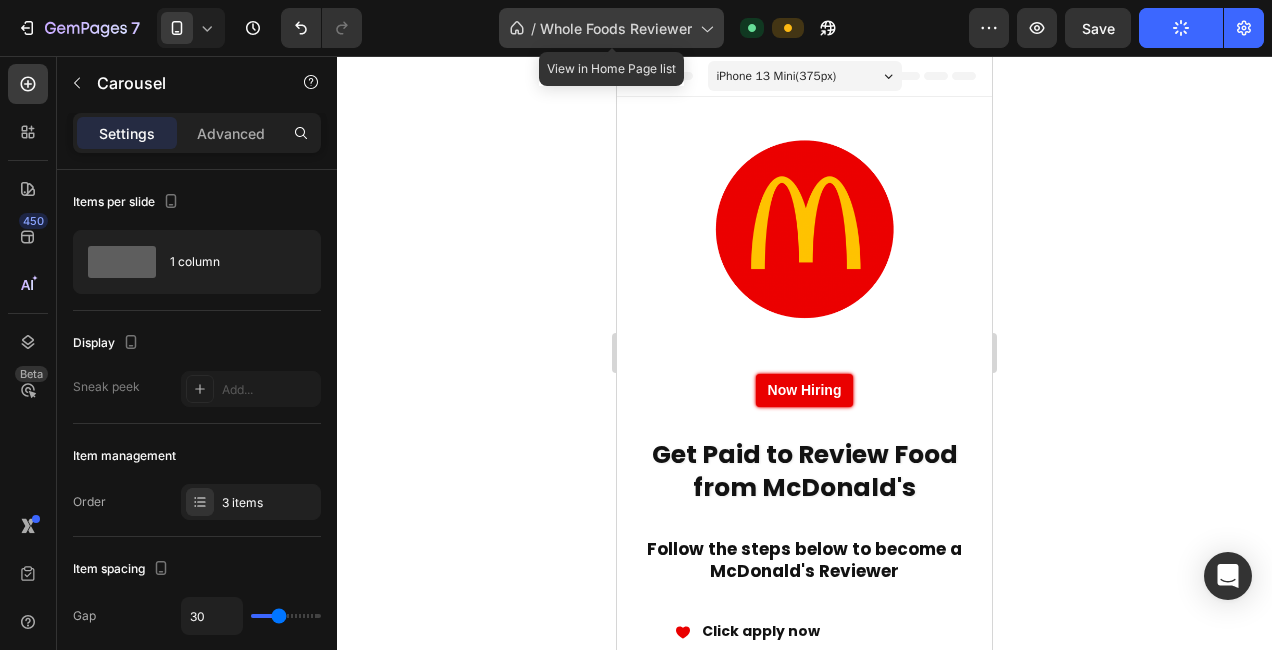 click on "/  [BRAND] Reviewer" 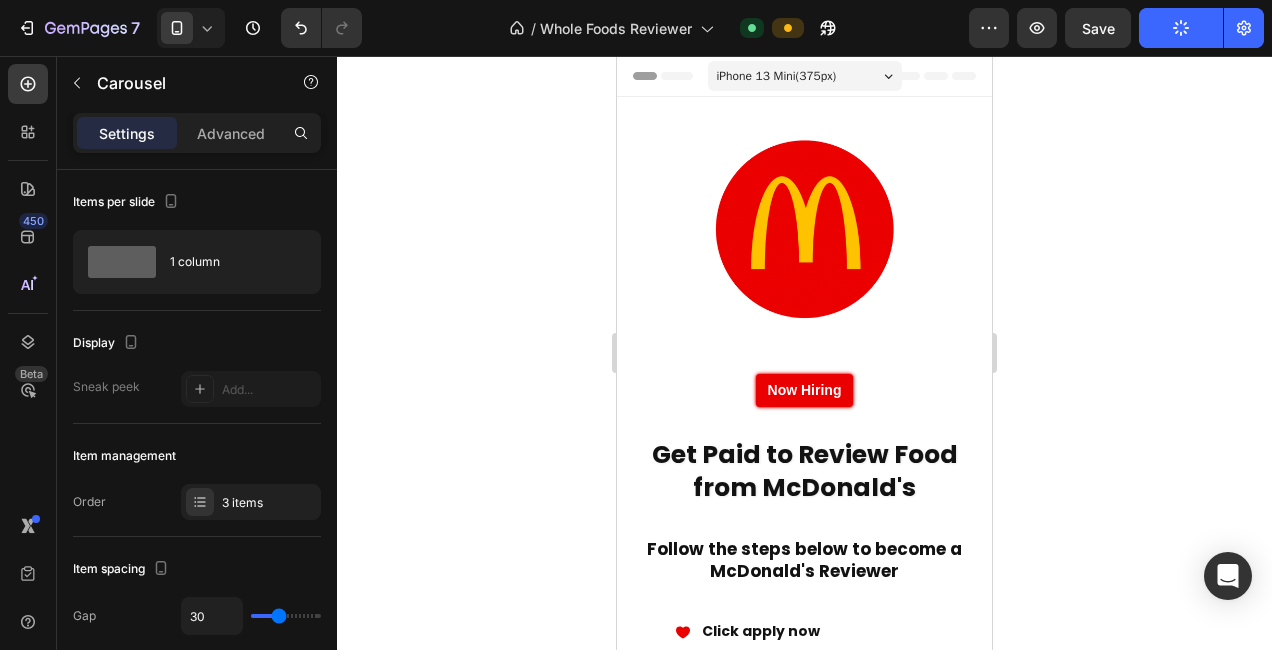 click 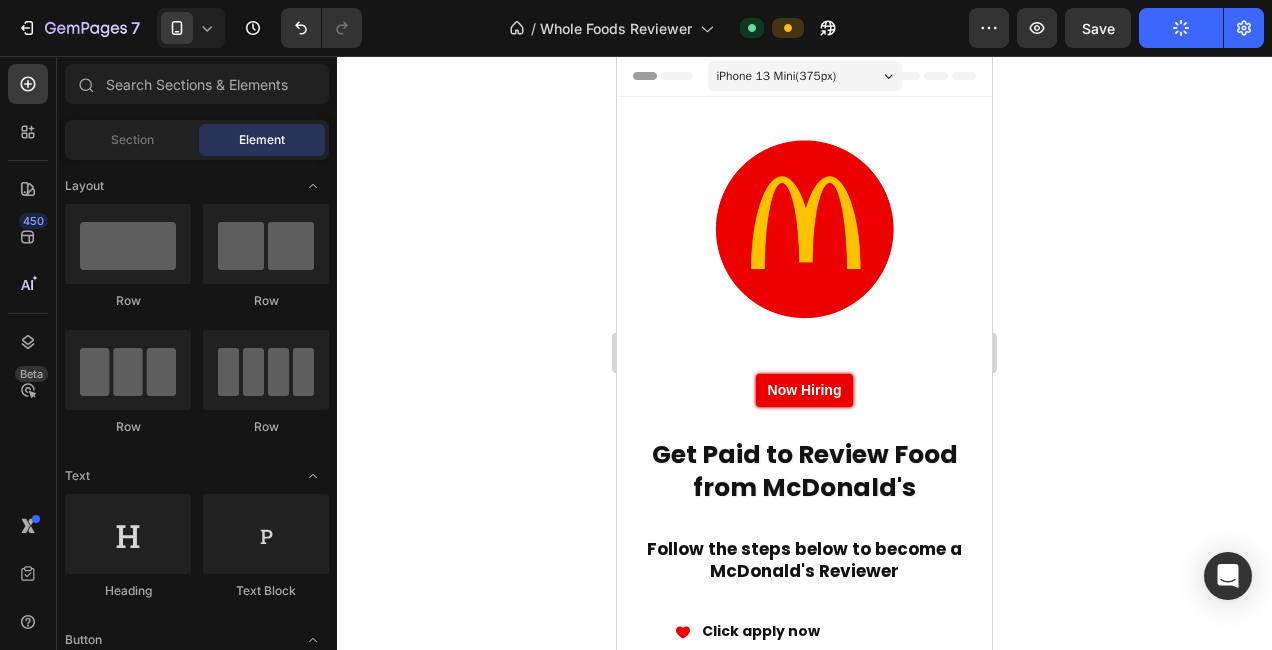 click on "Publish" 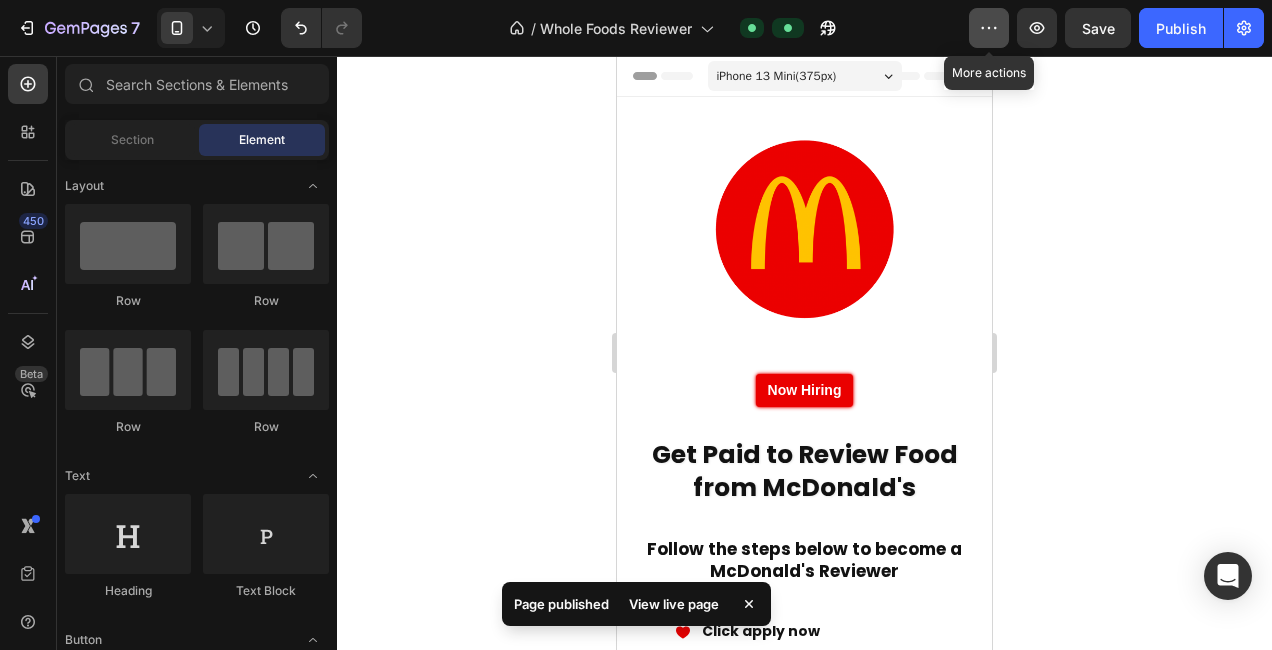 click 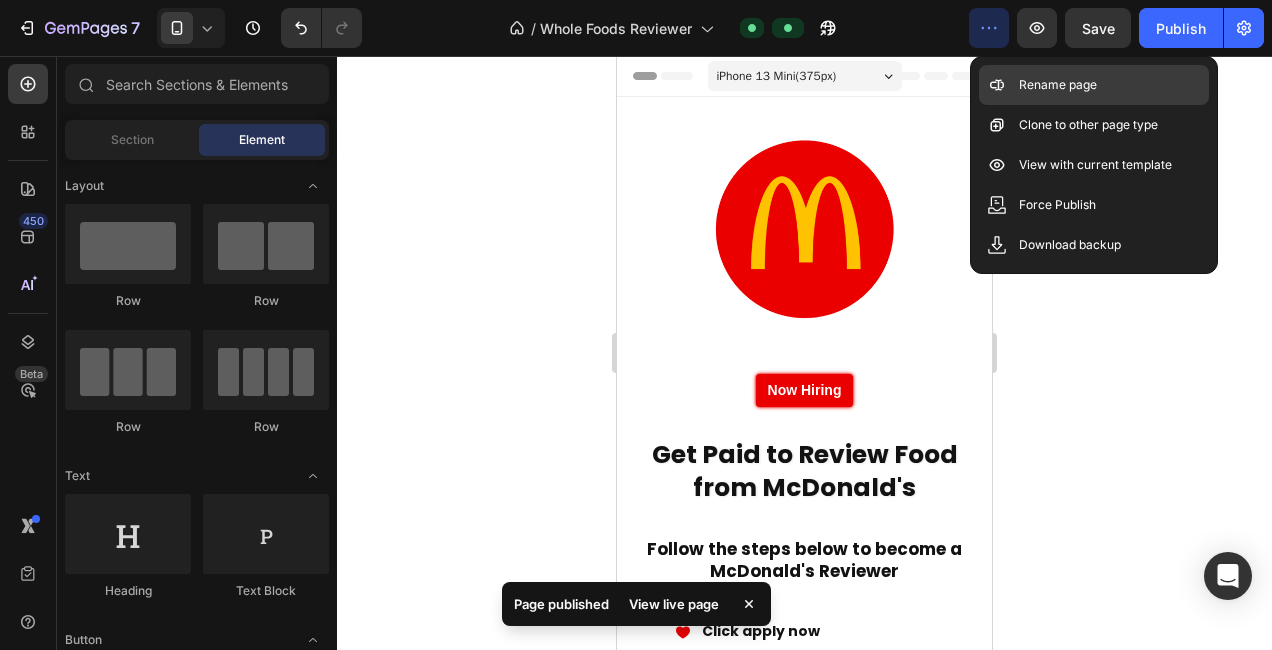 click on "Rename page" at bounding box center (1058, 85) 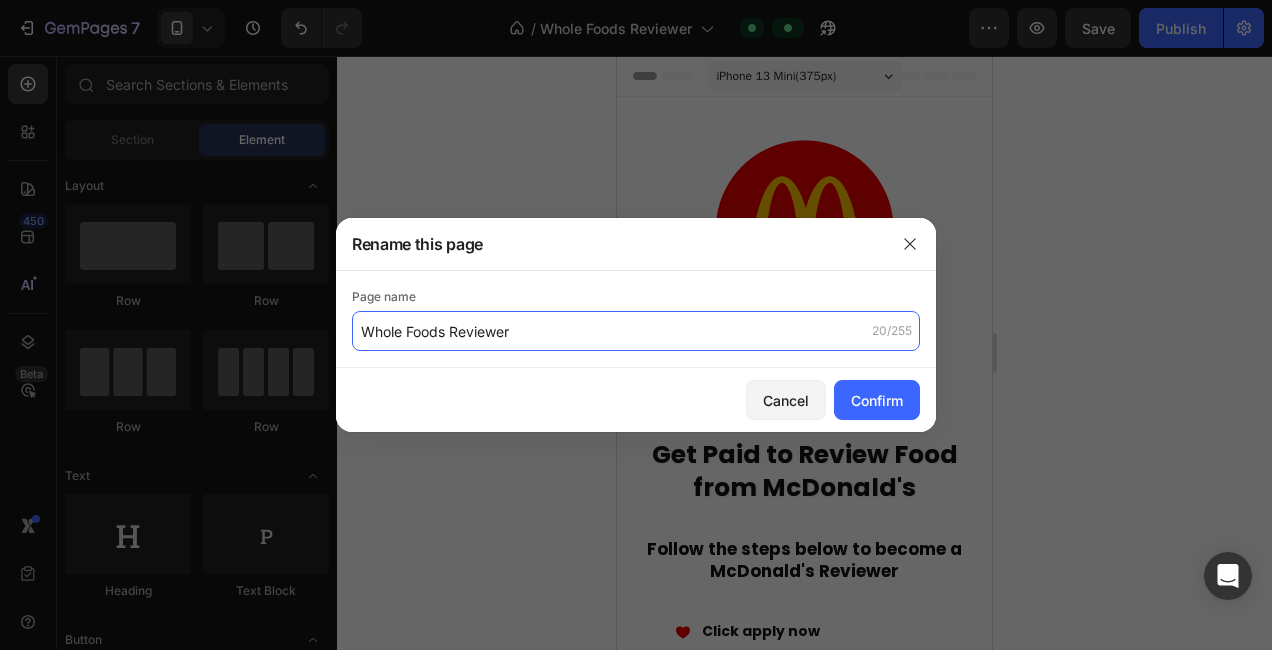 drag, startPoint x: 447, startPoint y: 336, endPoint x: 458, endPoint y: 336, distance: 11 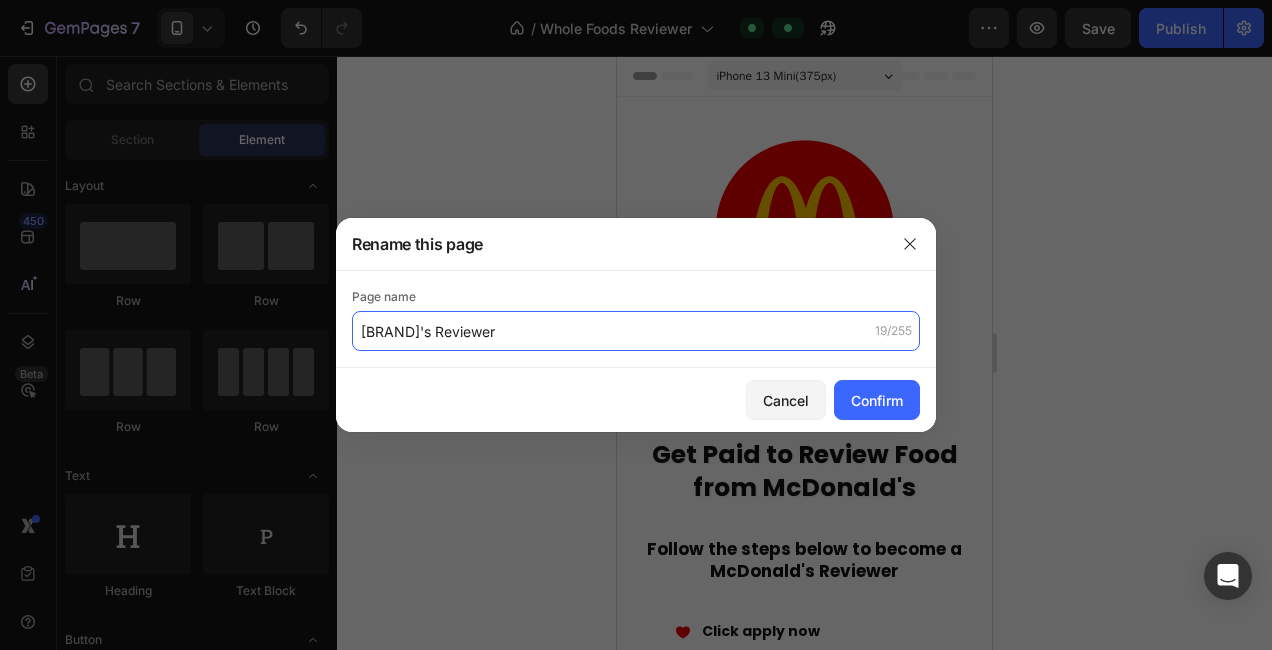 click on "[BRAND]'s Reviewer" 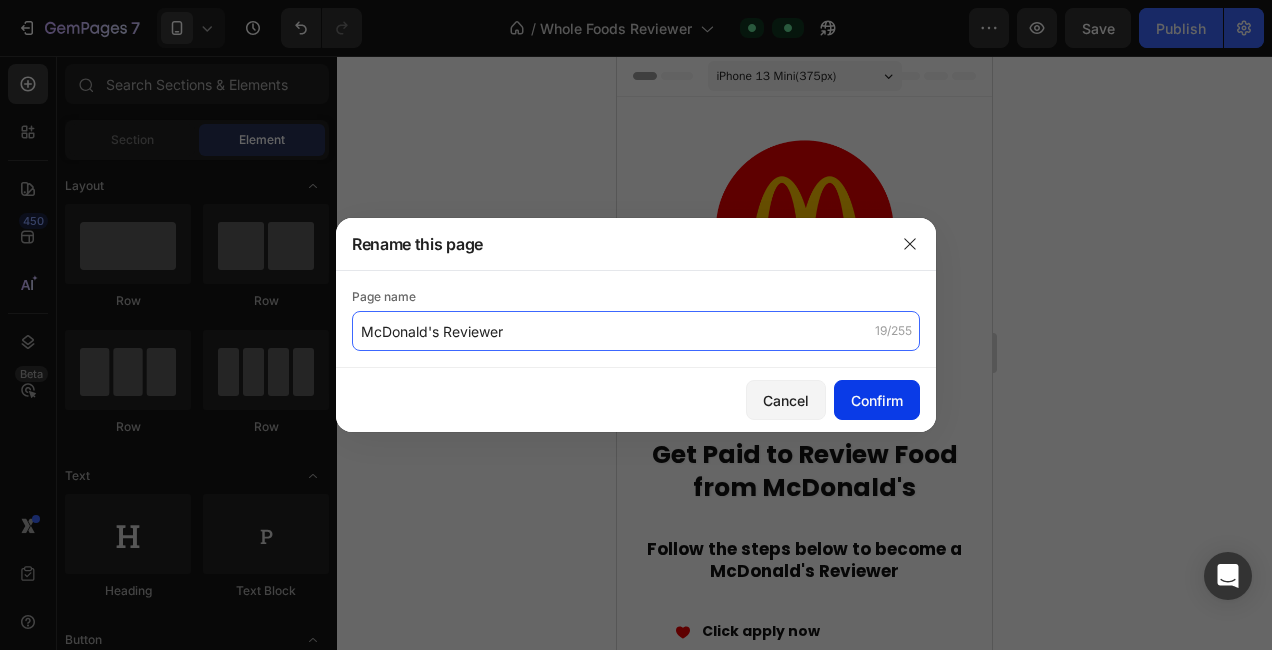 type on "McDonald's Reviewer" 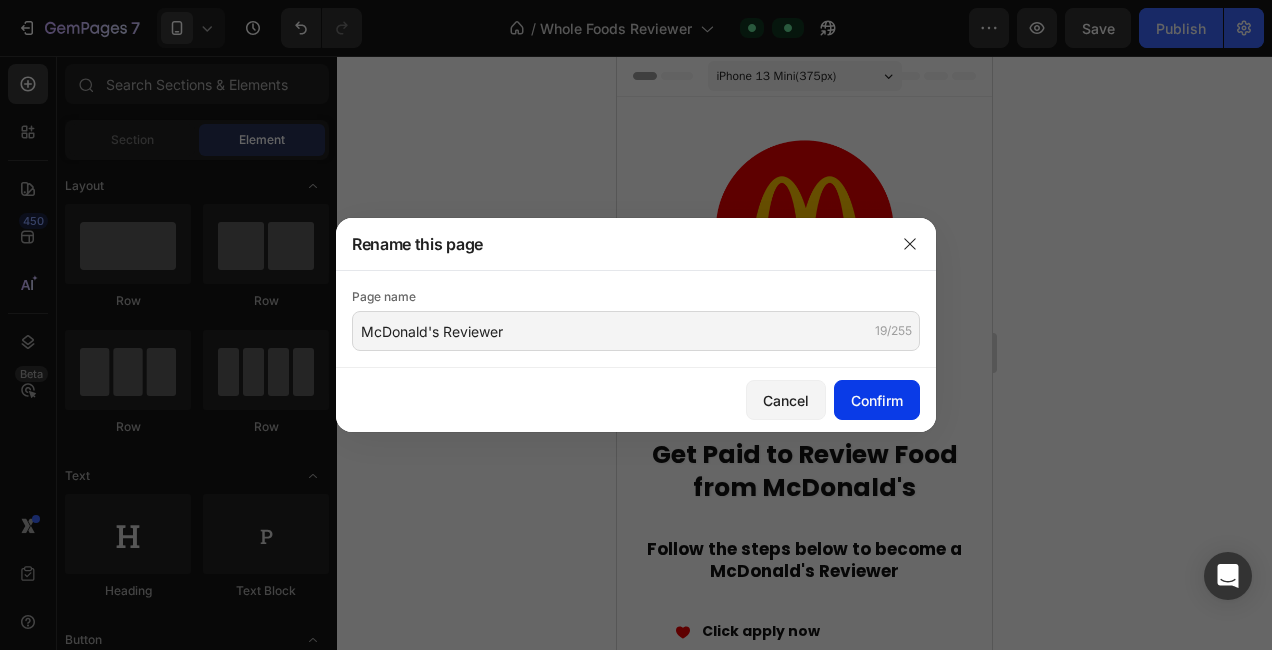 click on "Confirm" at bounding box center [877, 400] 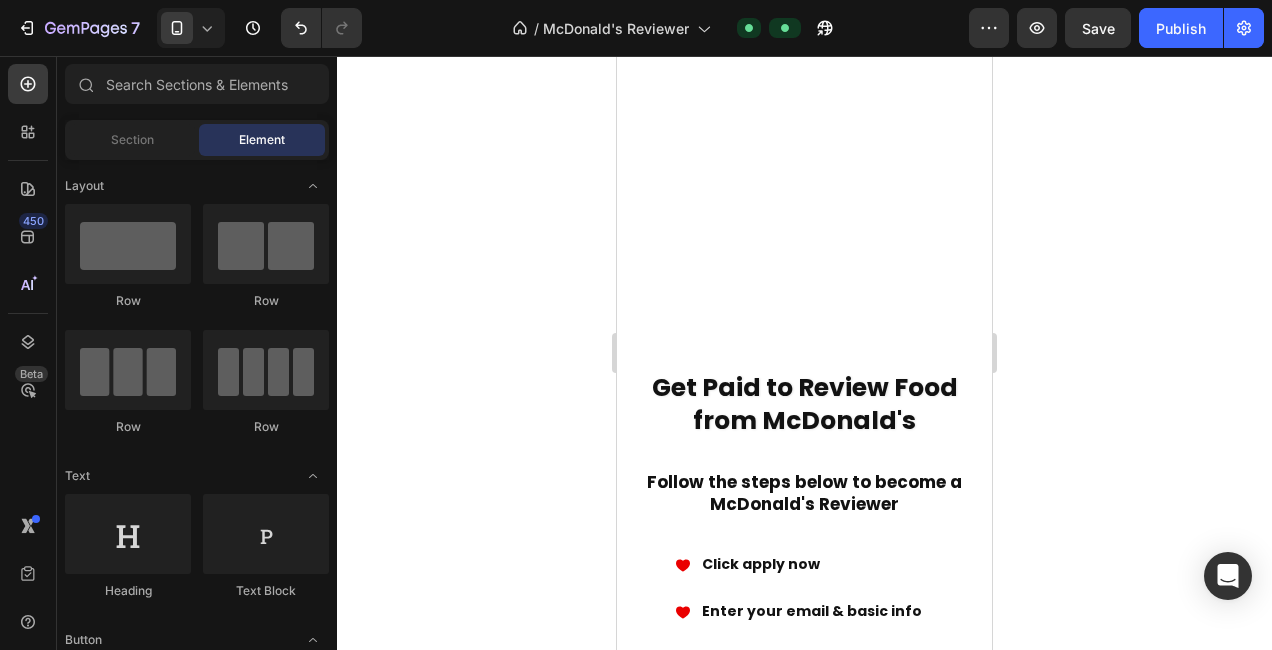 scroll, scrollTop: 0, scrollLeft: 0, axis: both 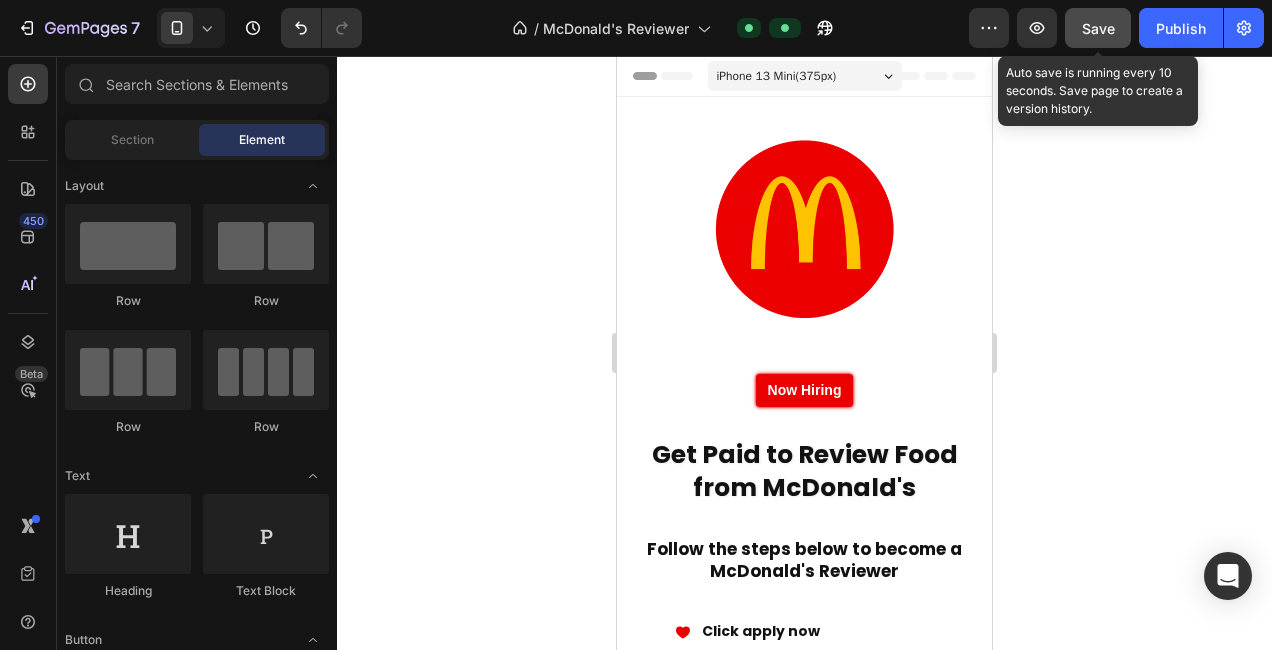 click on "Save" at bounding box center (1098, 28) 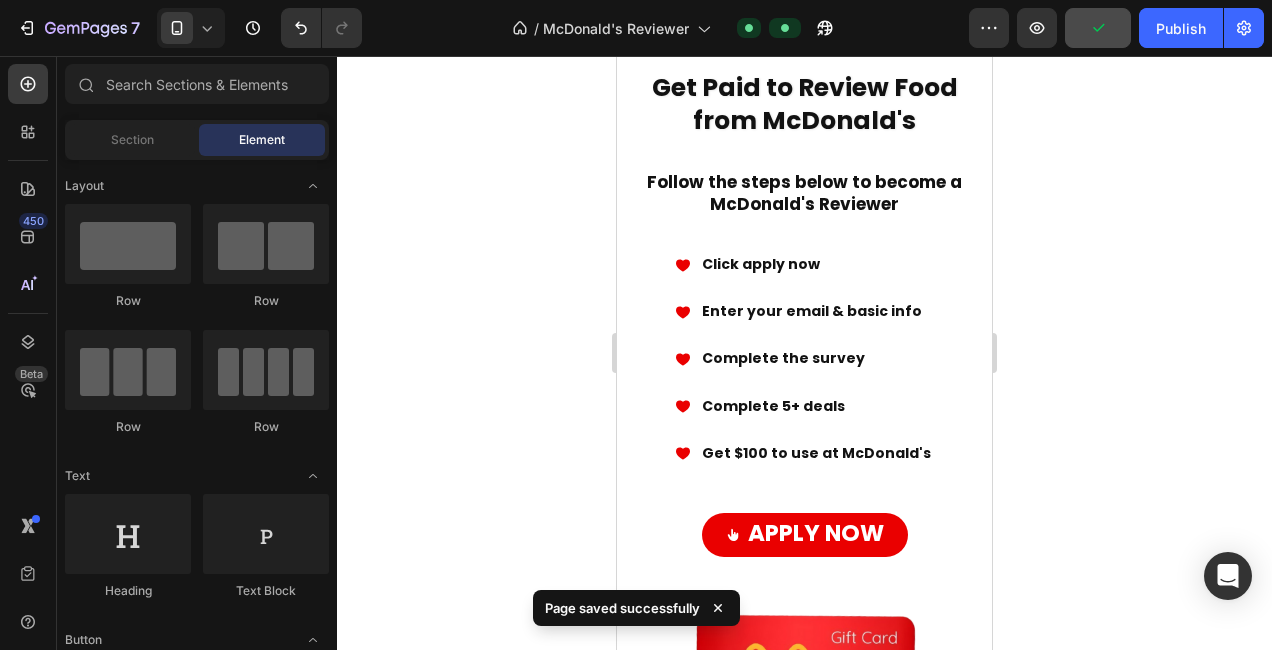 scroll, scrollTop: 385, scrollLeft: 0, axis: vertical 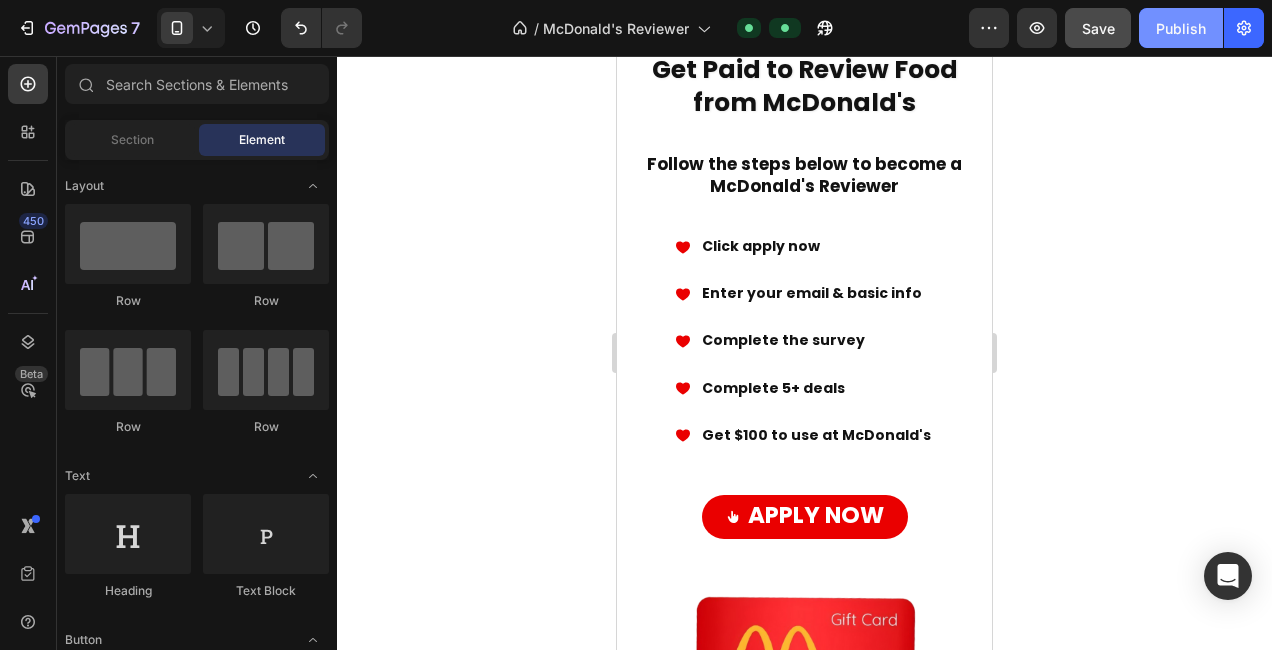 click on "Publish" at bounding box center [1181, 28] 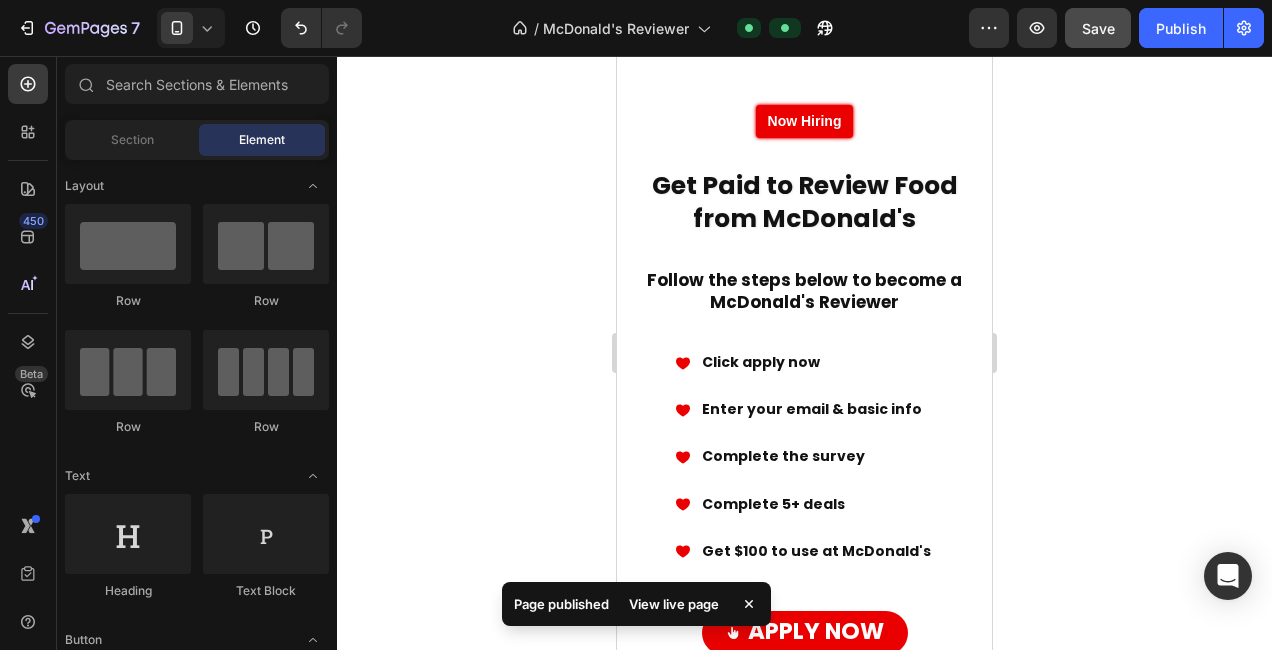scroll, scrollTop: 0, scrollLeft: 0, axis: both 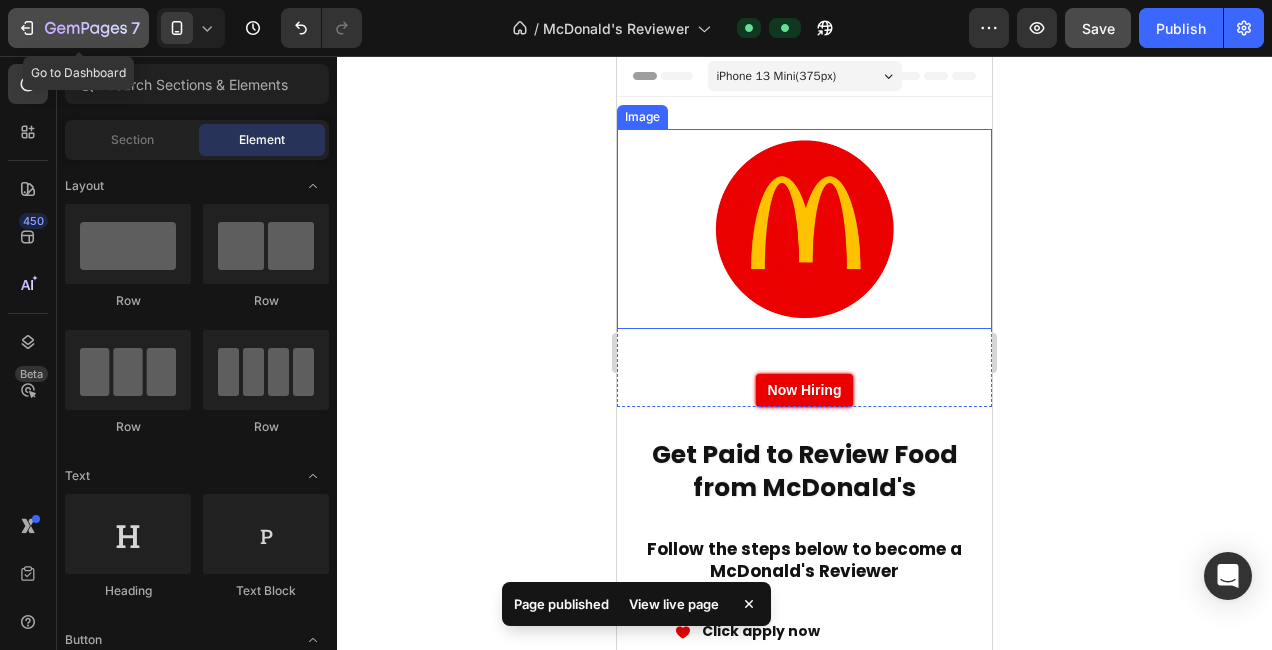 click 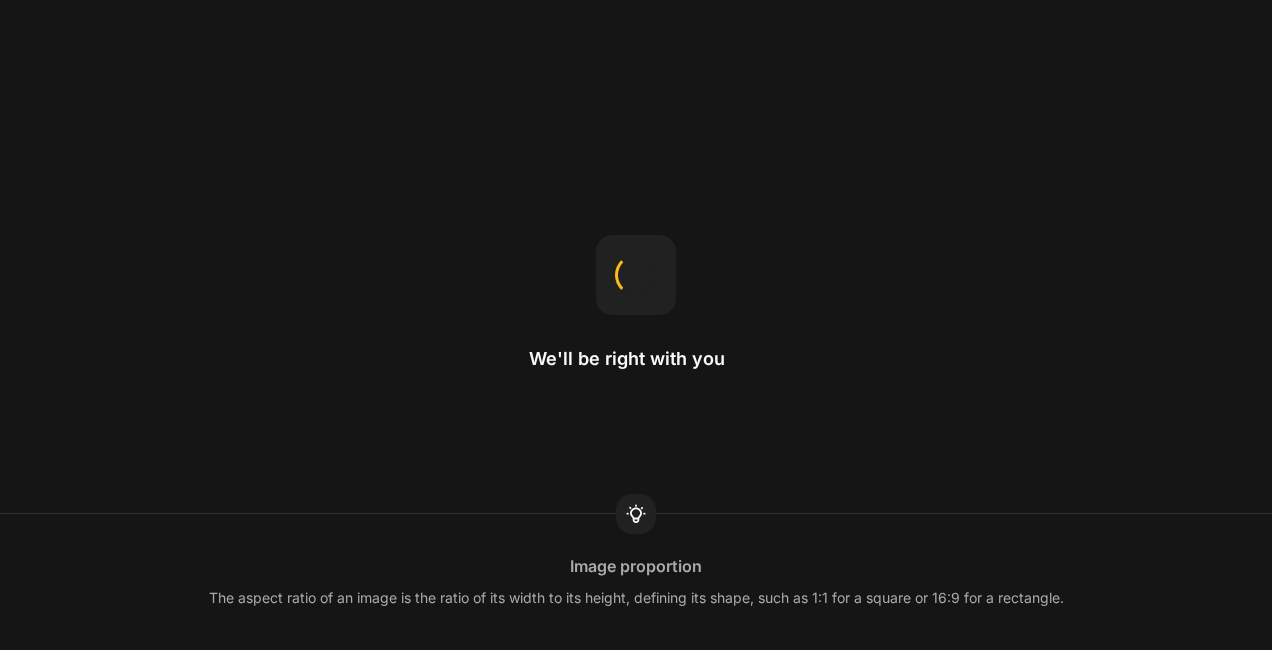 scroll, scrollTop: 0, scrollLeft: 0, axis: both 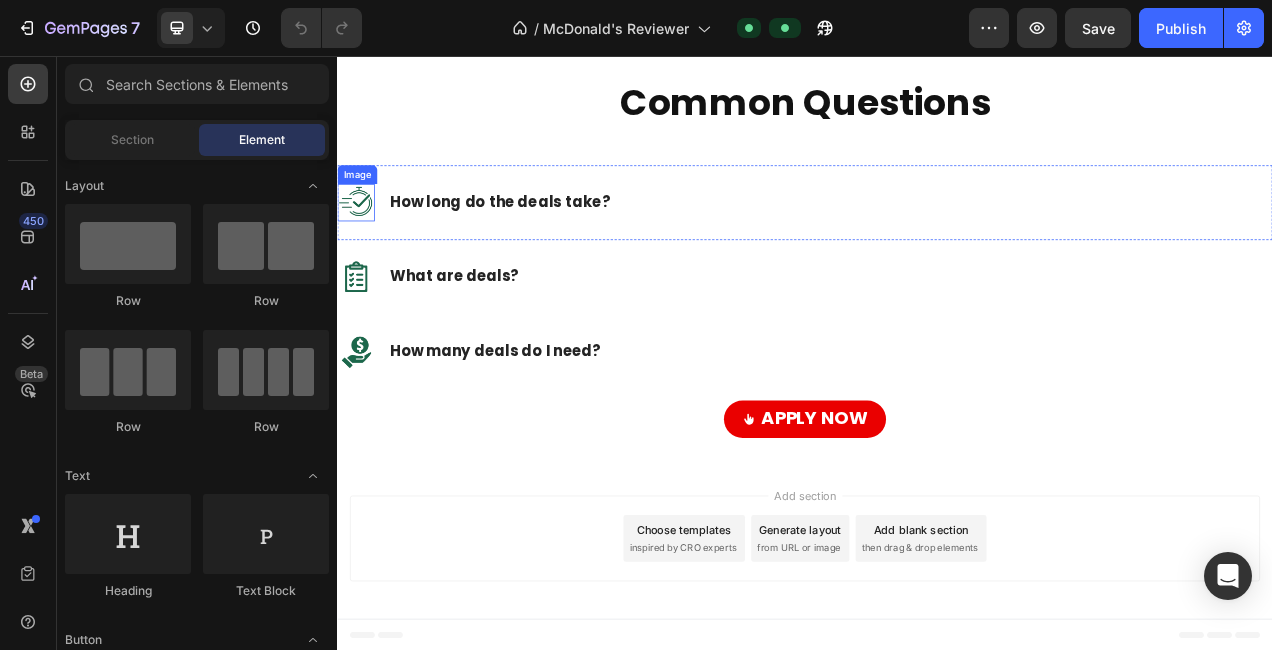 click at bounding box center [361, 244] 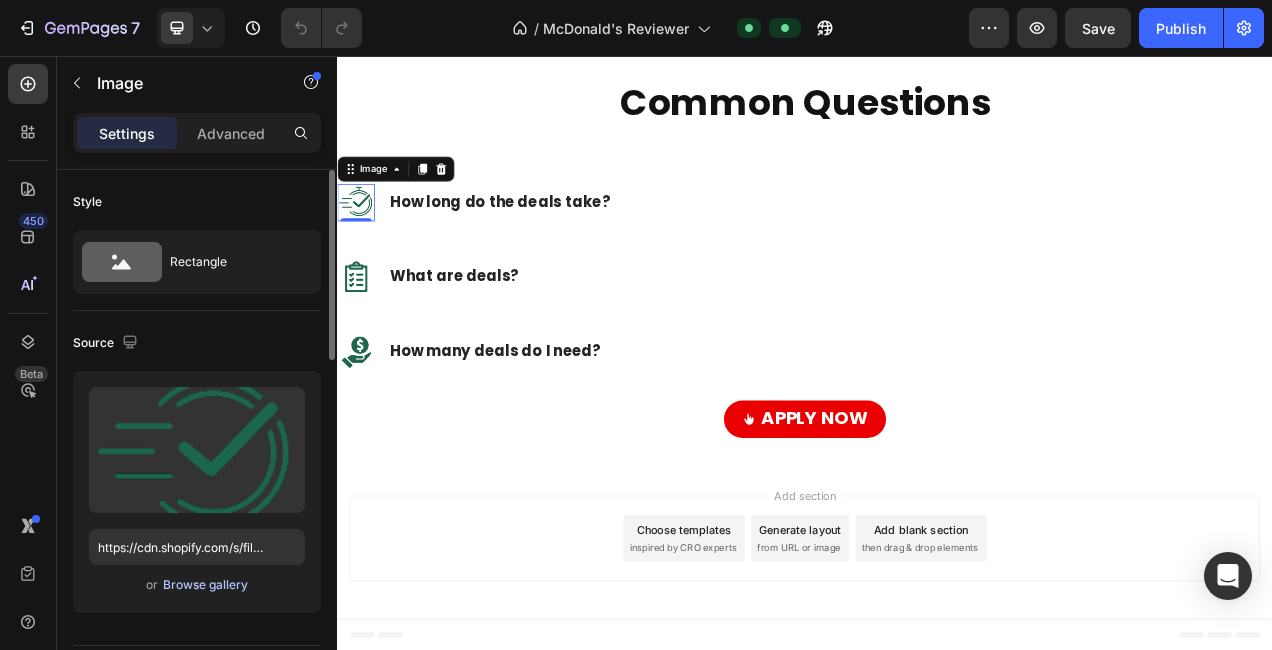 click on "Browse gallery" at bounding box center (205, 585) 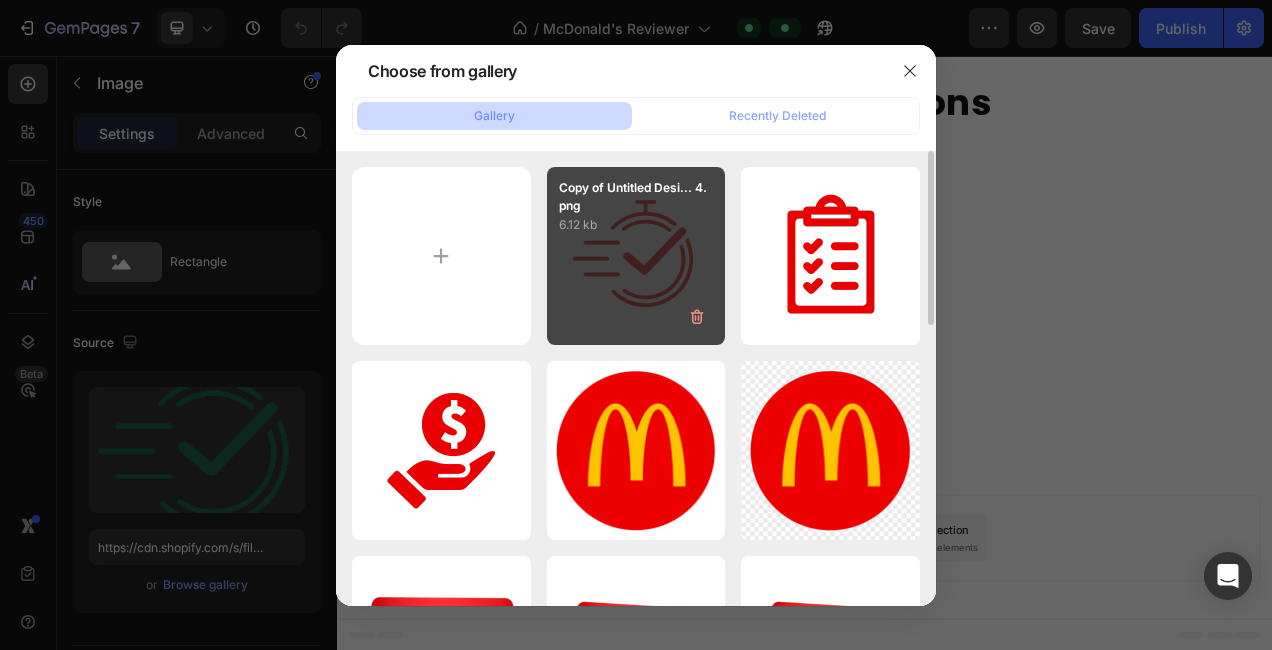 click on "Copy of Untitled Desi... 4.png 6.12 kb" at bounding box center (636, 256) 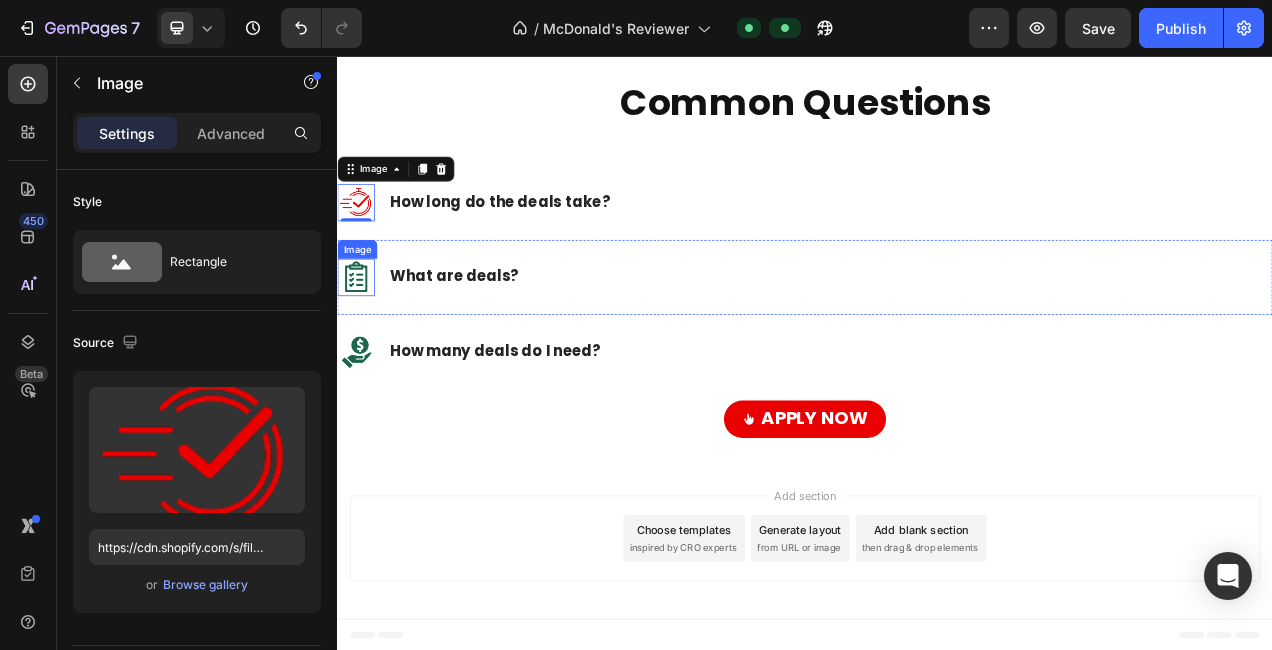 click at bounding box center (361, 340) 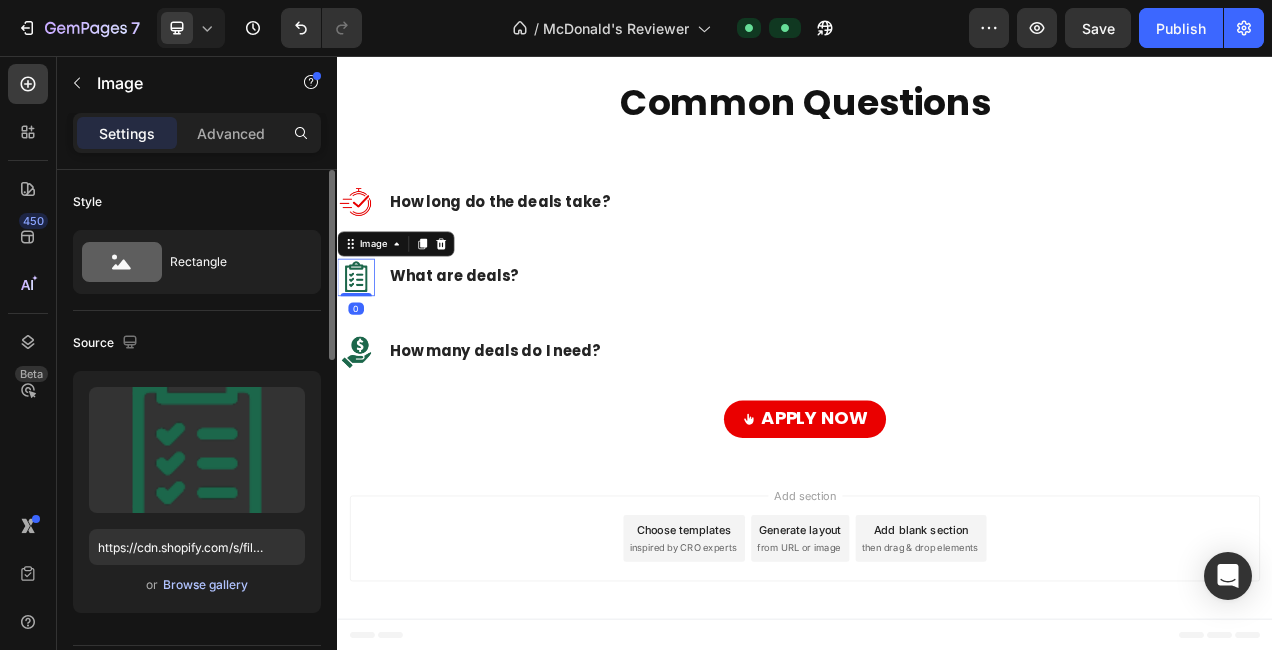 click on "Browse gallery" at bounding box center [205, 585] 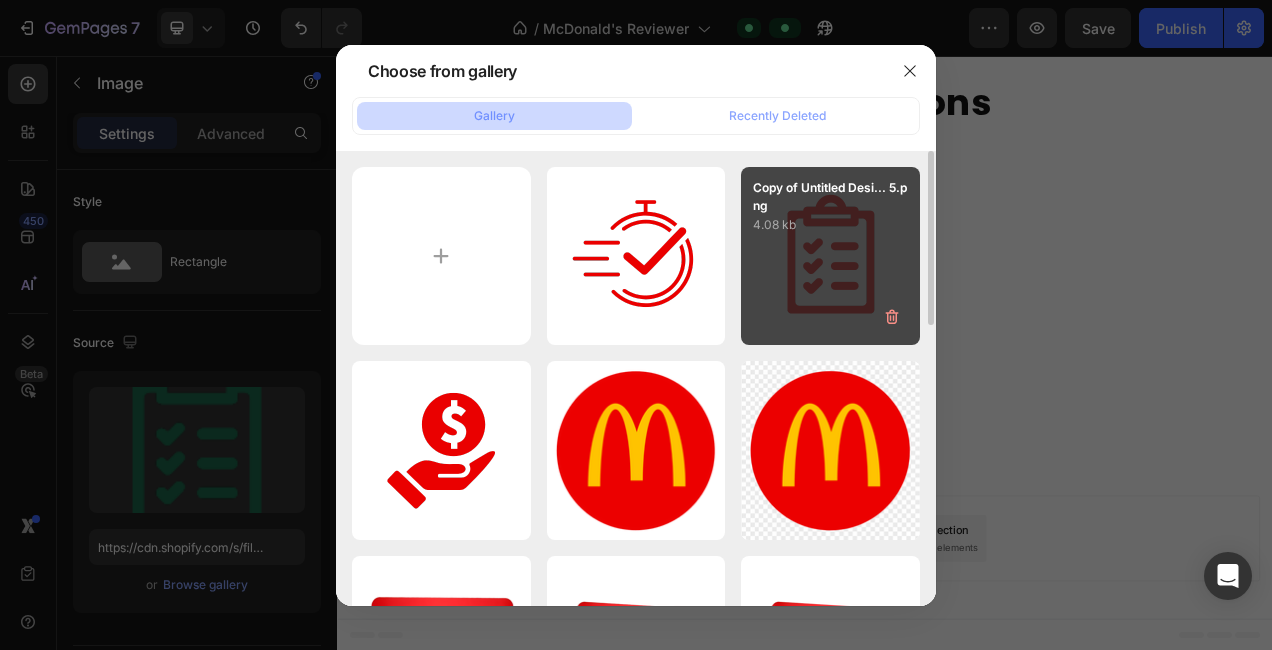 click on "Copy of Untitled Desi... 5.png 4.08 kb" at bounding box center (830, 256) 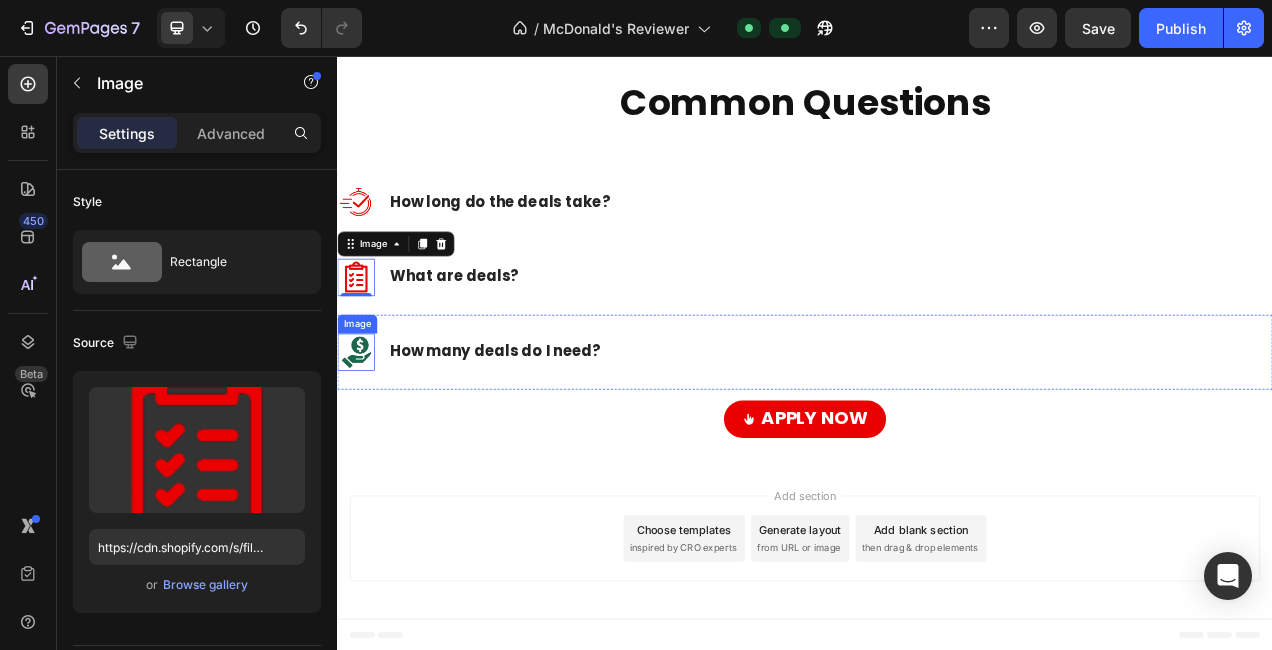 click at bounding box center [361, 436] 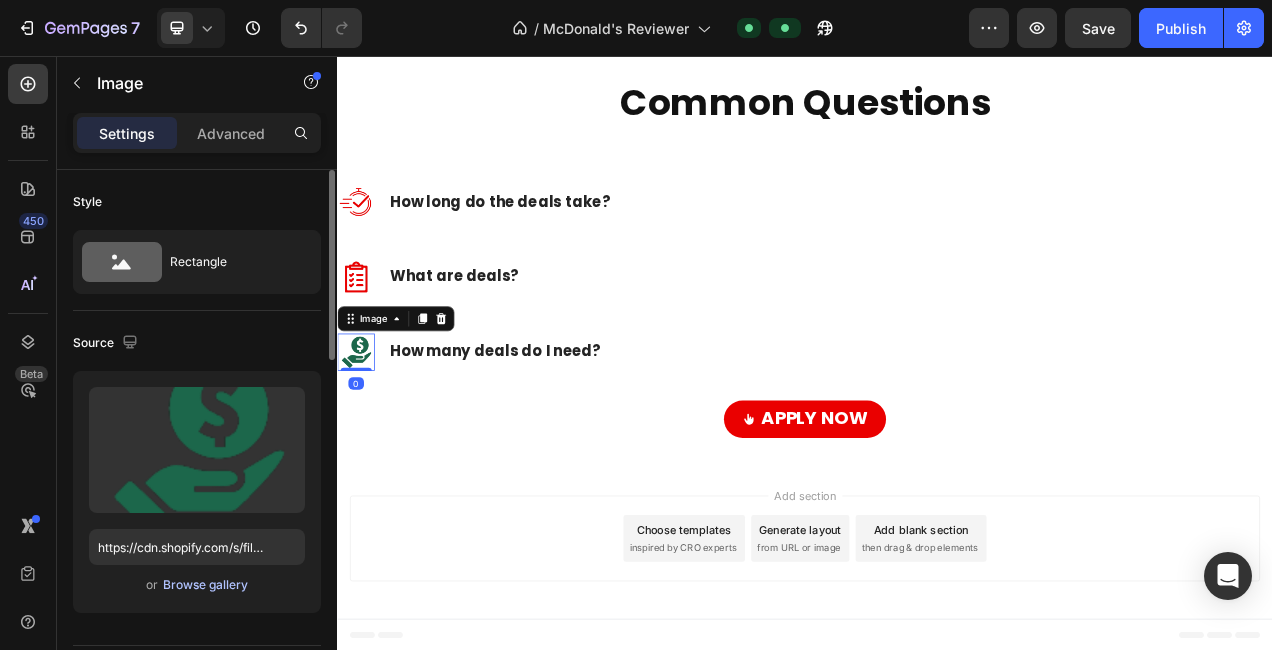 click on "Browse gallery" at bounding box center (205, 585) 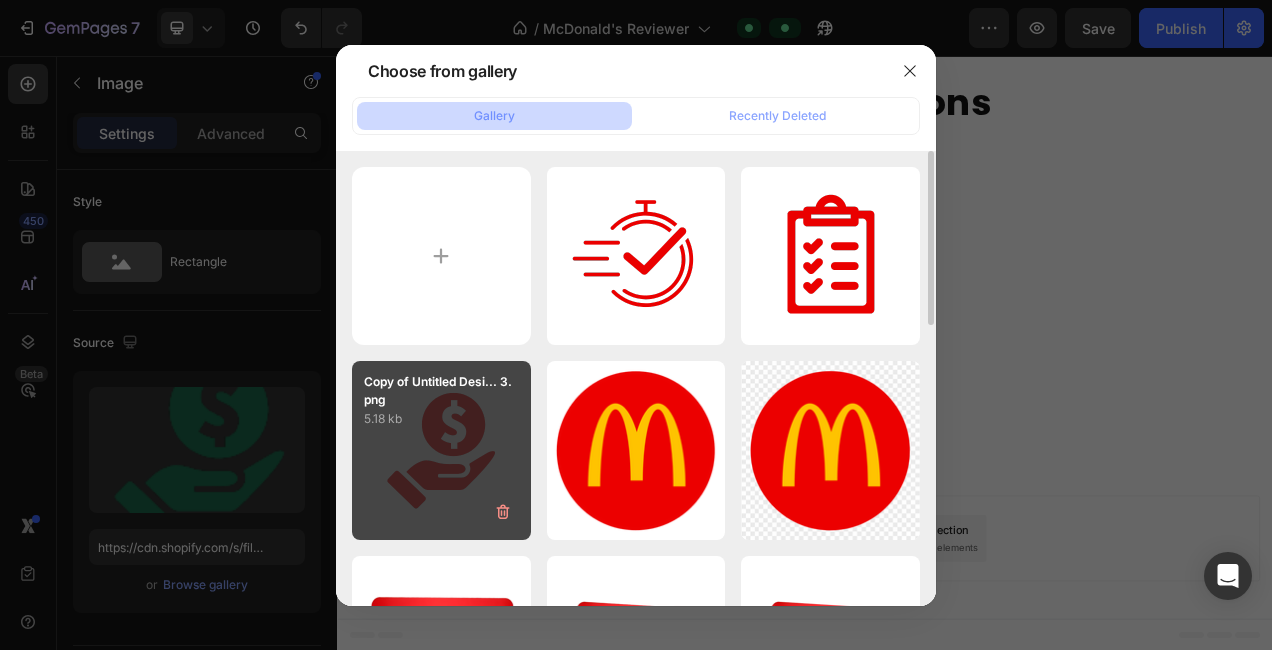 click on "5.18 kb" at bounding box center (441, 419) 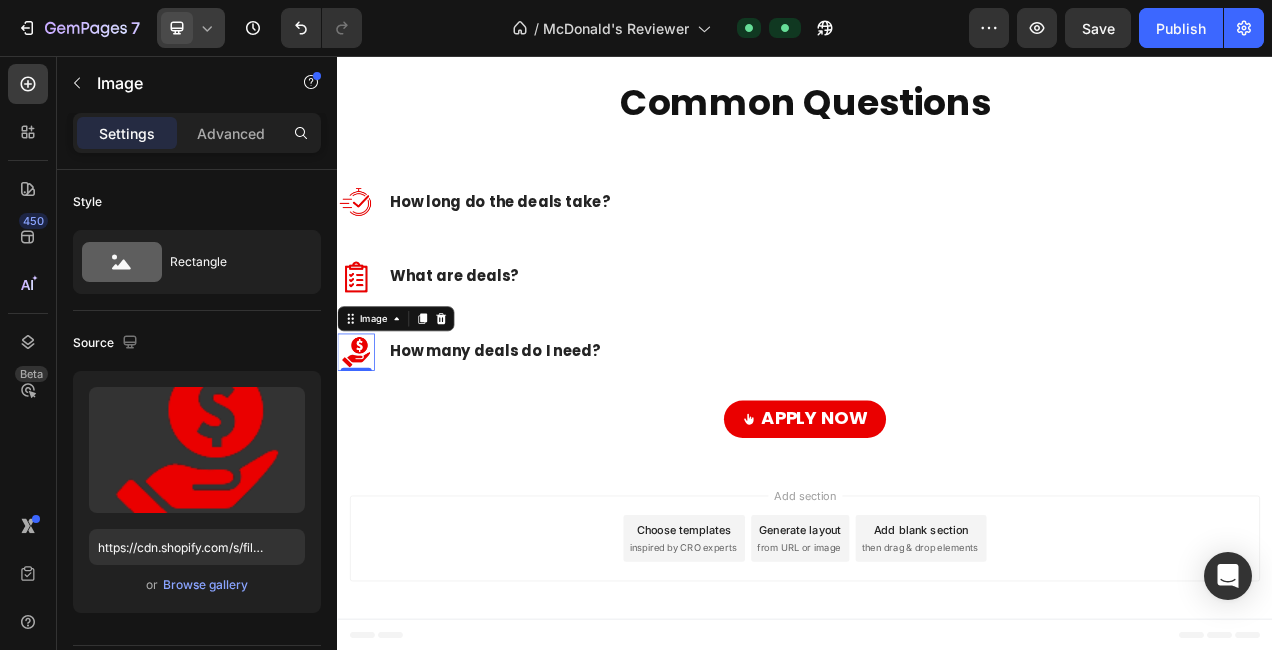 click 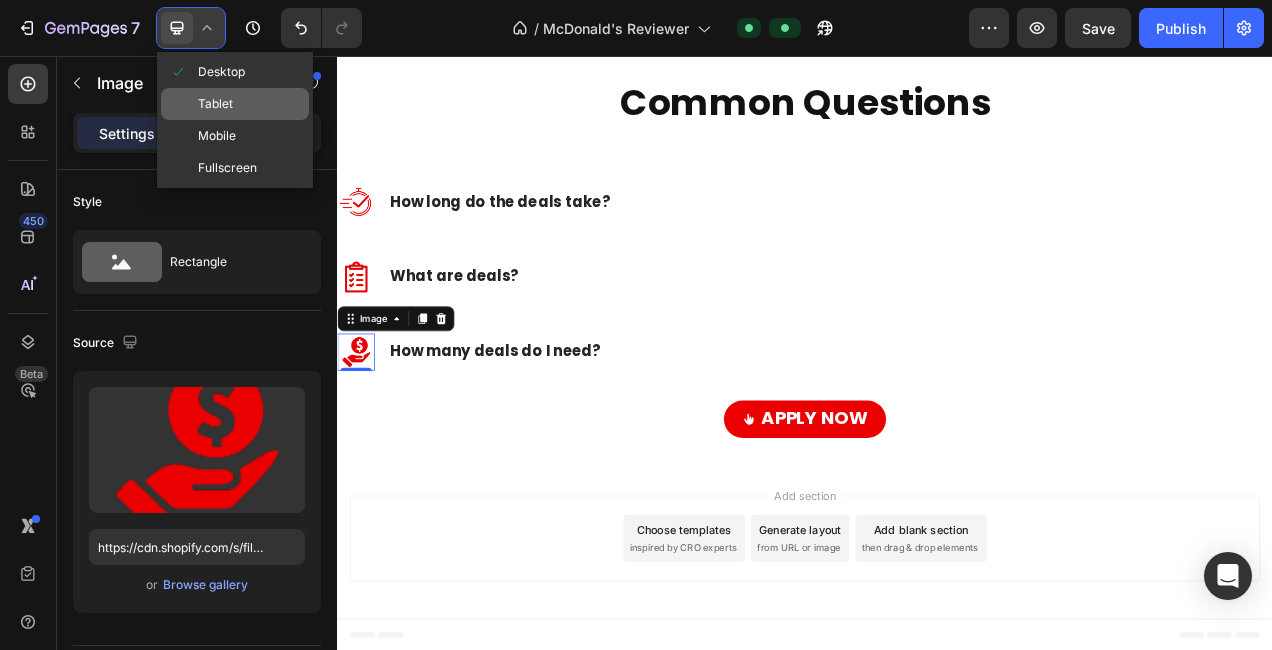 click on "Tablet" at bounding box center [215, 104] 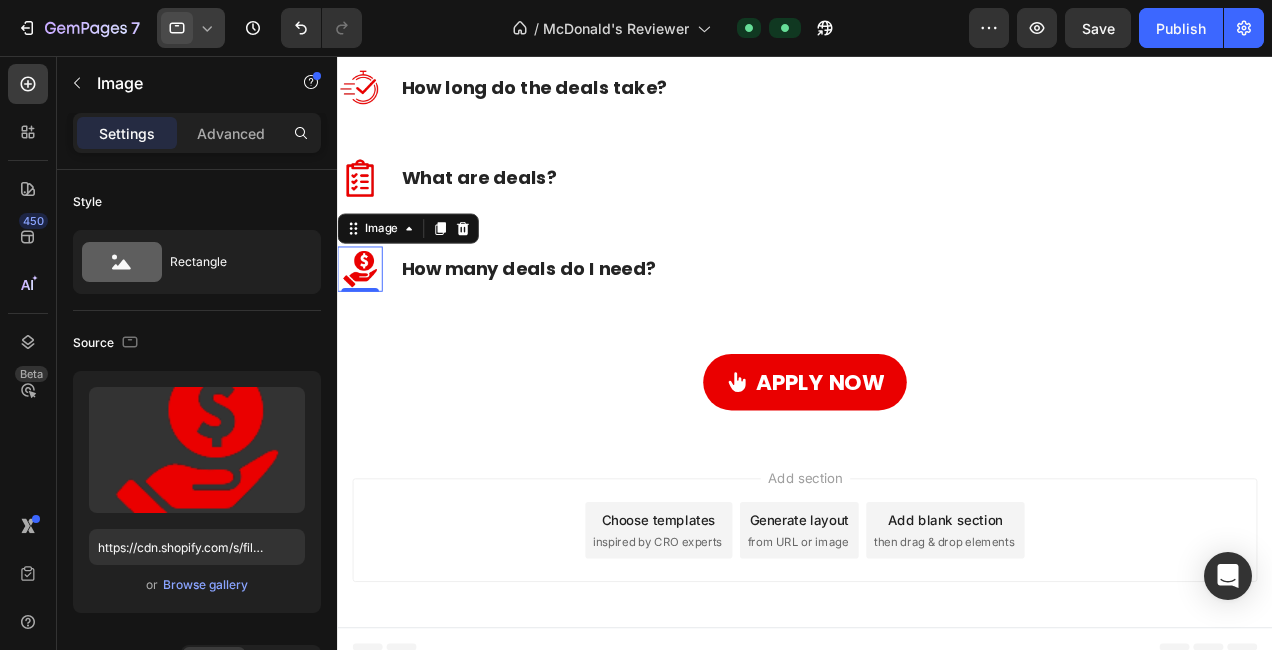 scroll, scrollTop: 2484, scrollLeft: 0, axis: vertical 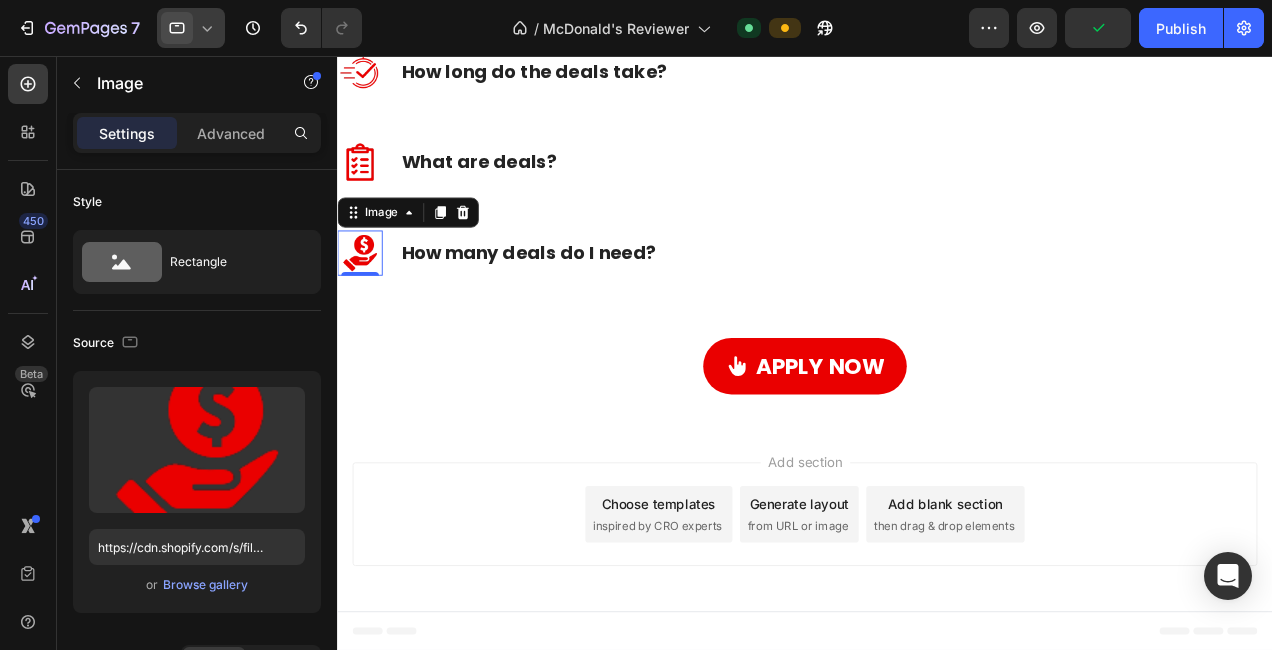 click 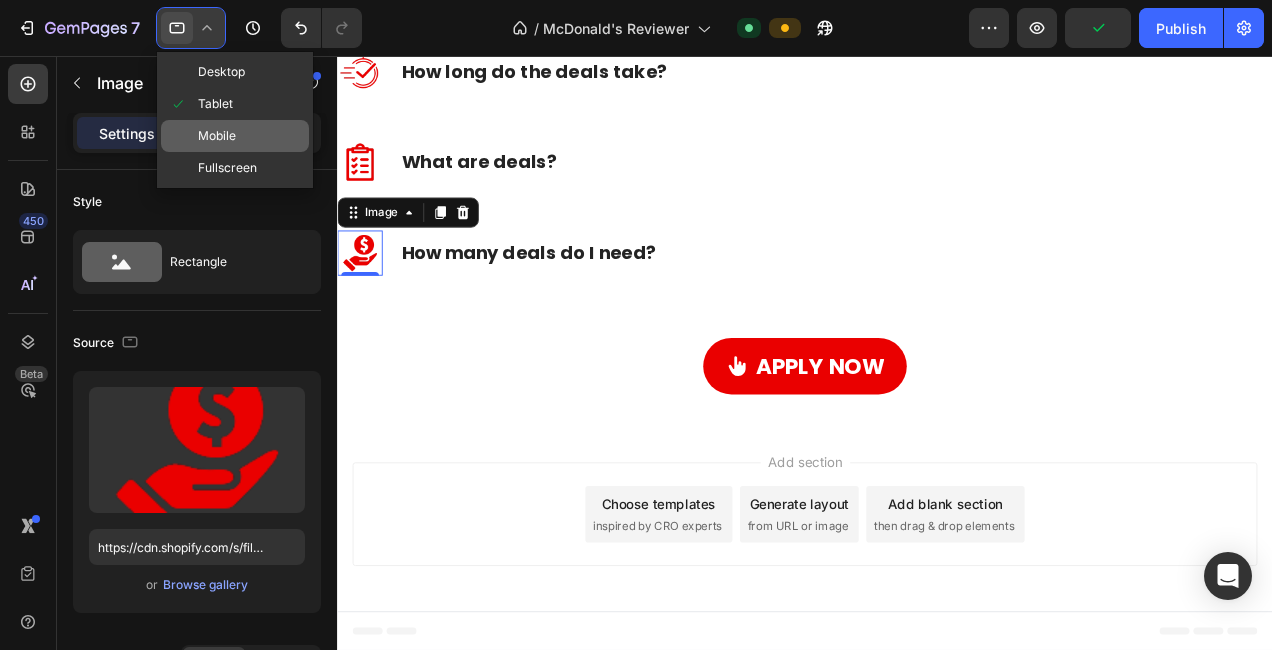 click on "Mobile" at bounding box center [217, 136] 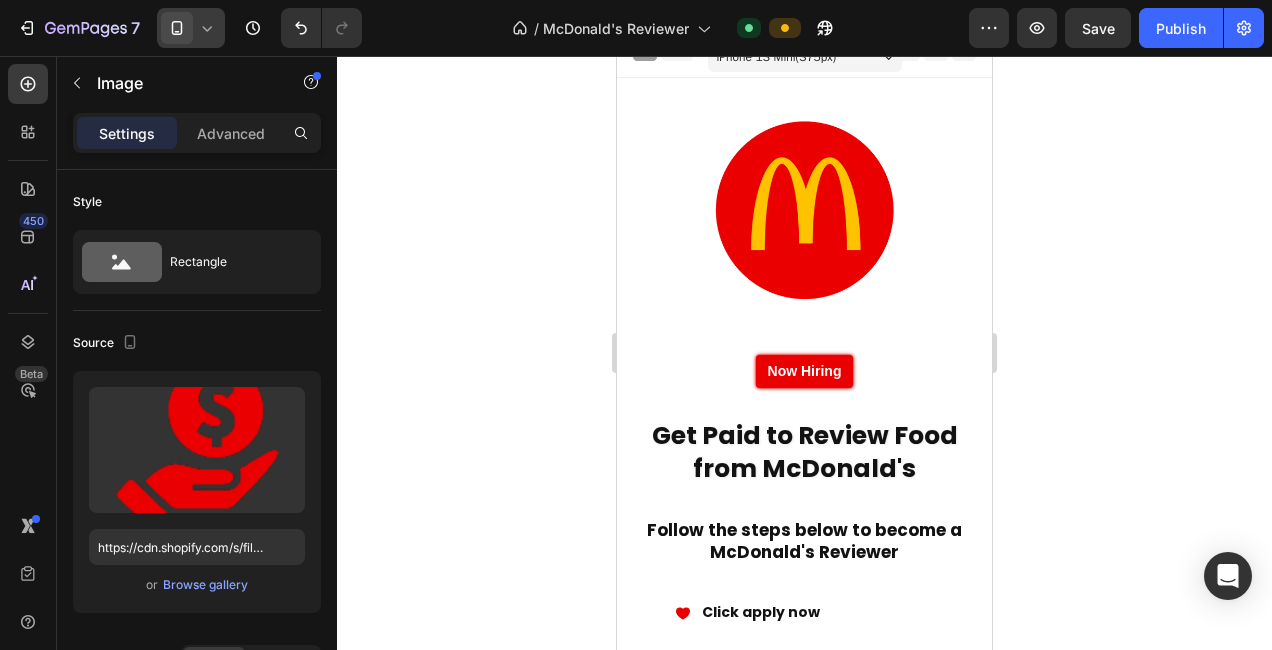 scroll, scrollTop: 0, scrollLeft: 0, axis: both 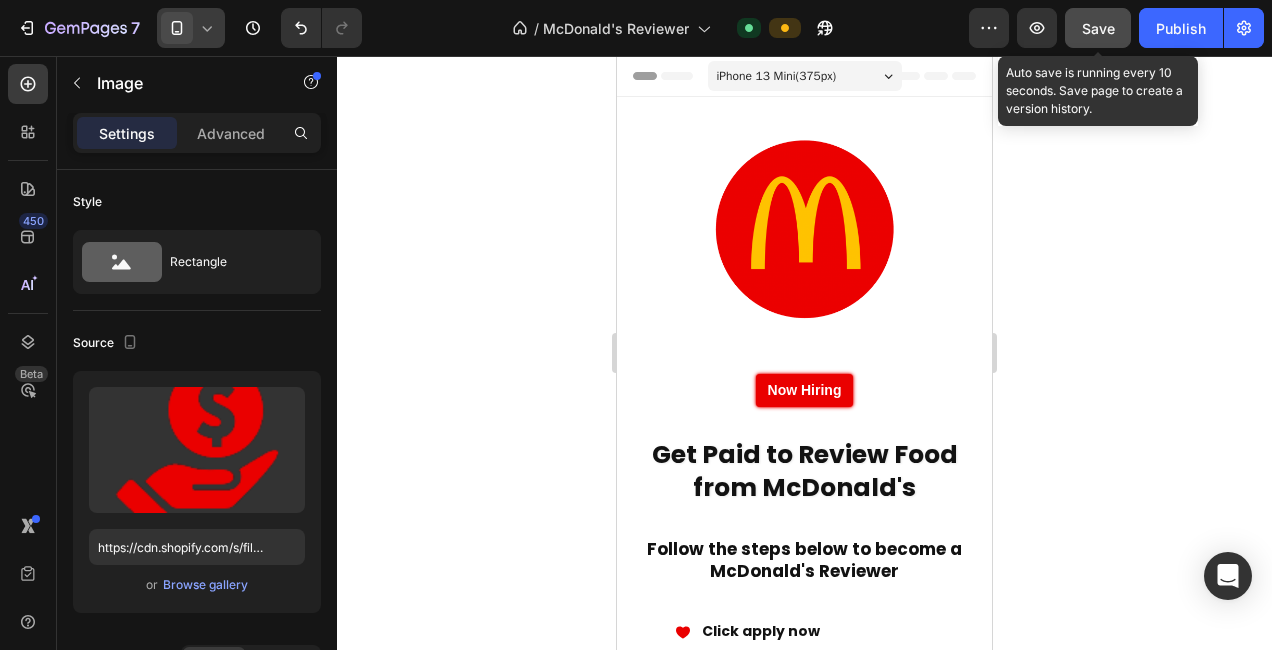 click on "Save" at bounding box center [1098, 28] 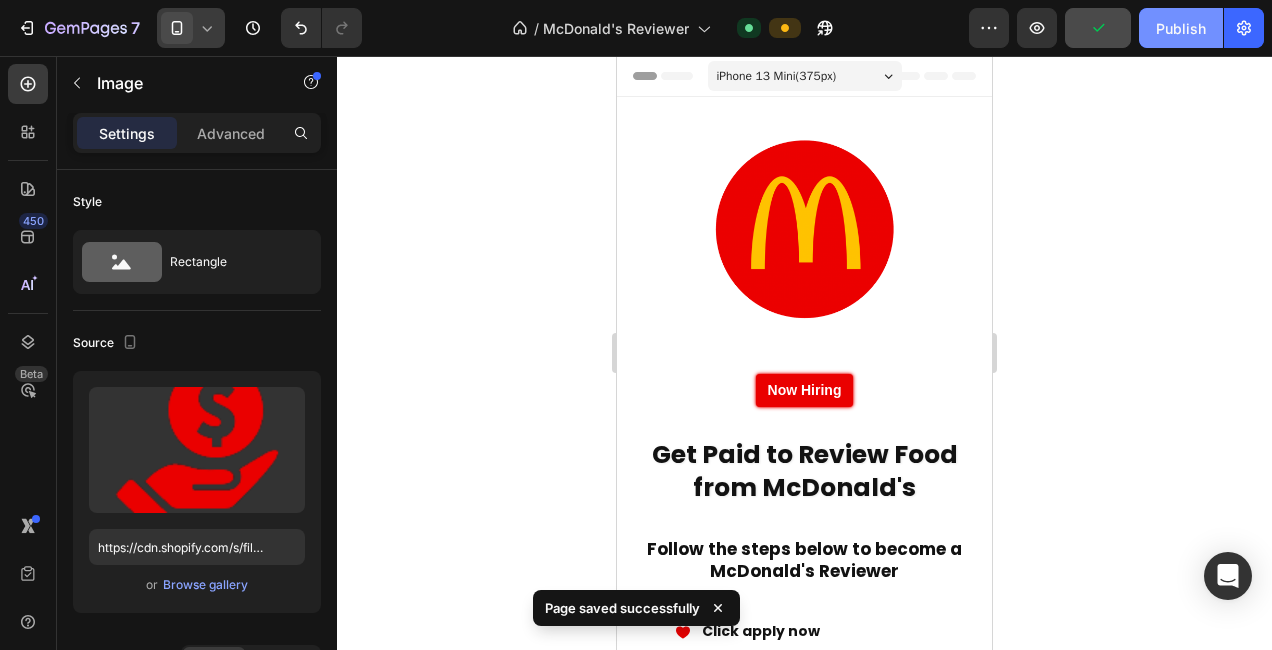 click on "Publish" at bounding box center [1181, 28] 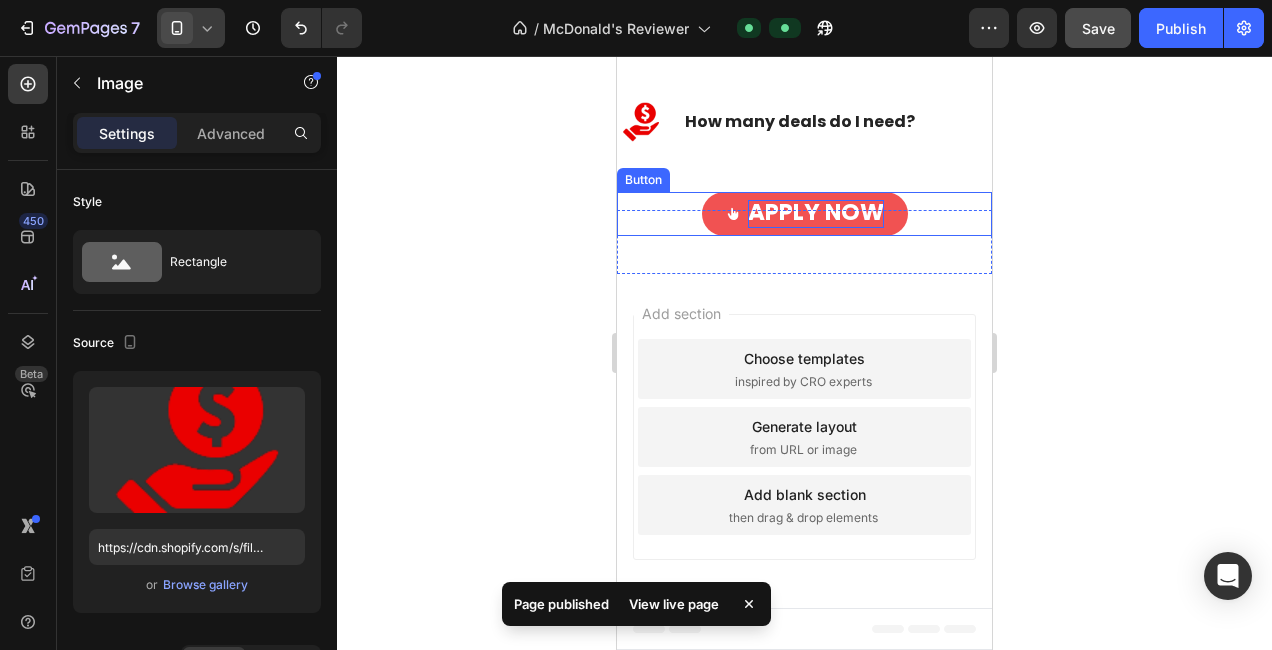 scroll, scrollTop: 0, scrollLeft: 0, axis: both 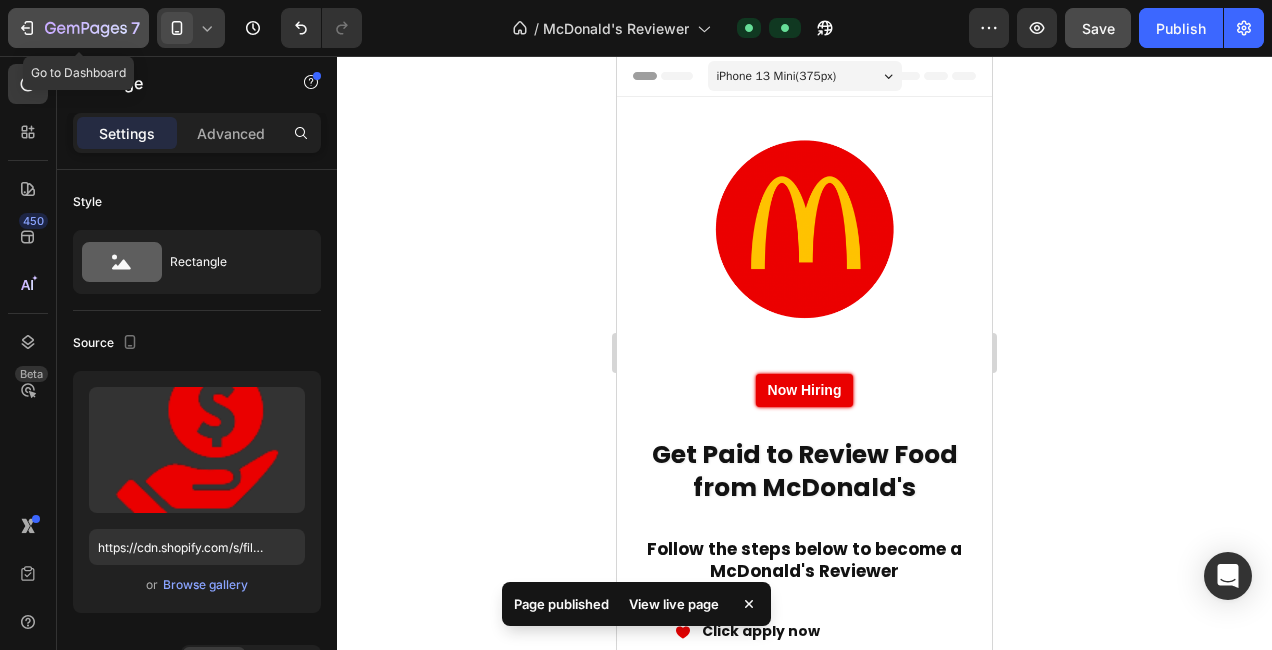 click 